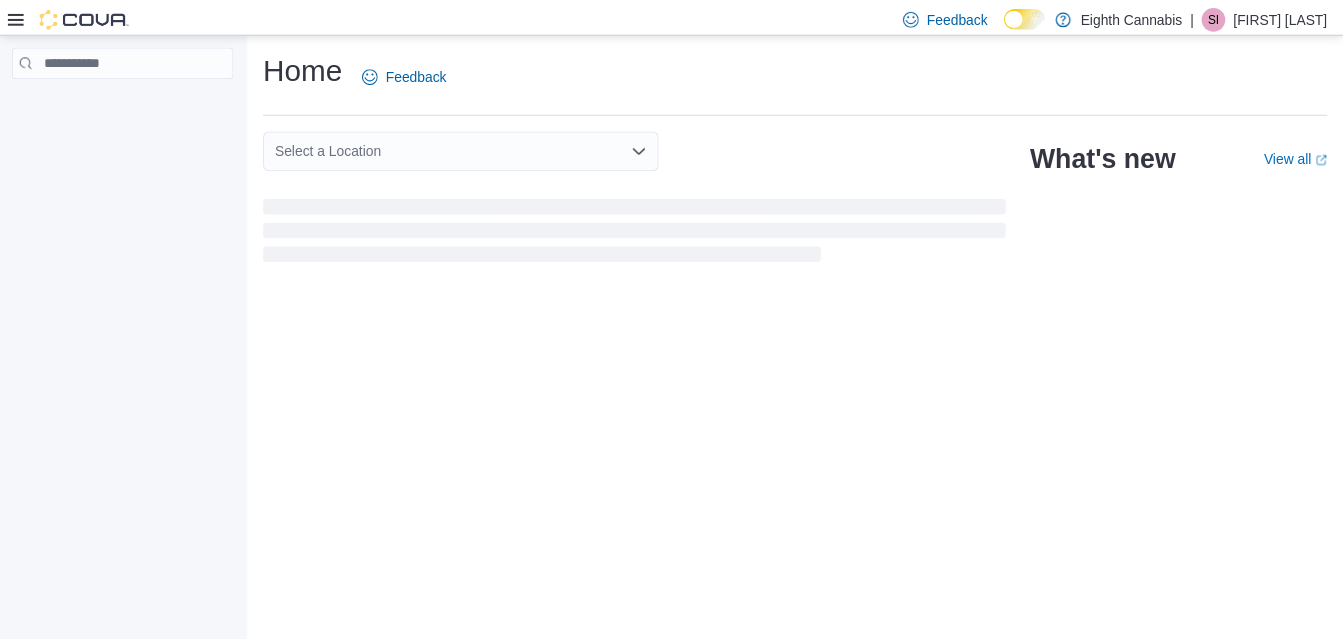 scroll, scrollTop: 0, scrollLeft: 0, axis: both 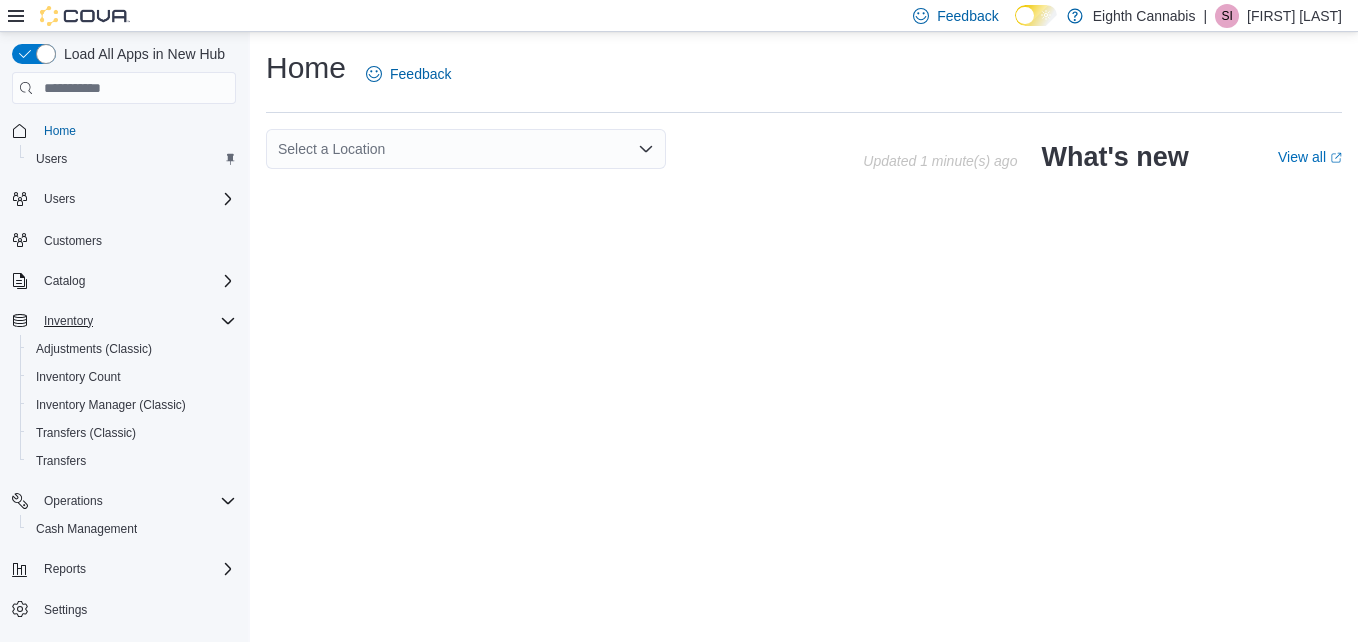 click on "Inventory" at bounding box center (124, 321) 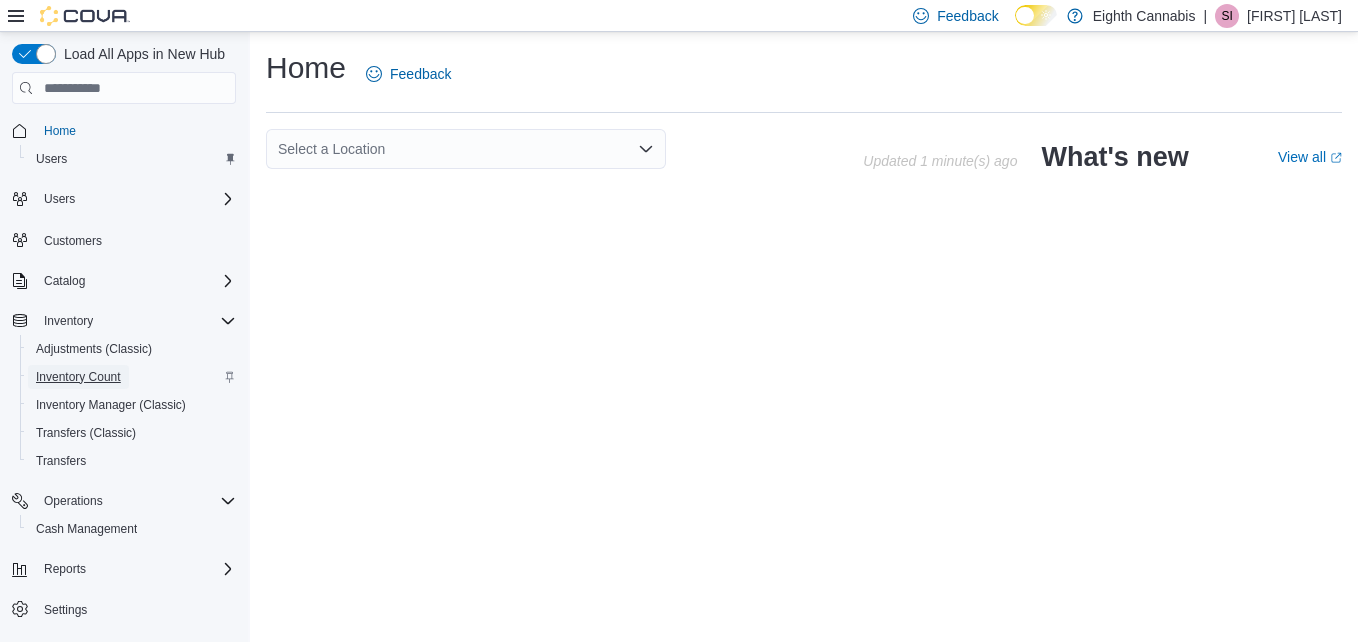 click on "Inventory Count" at bounding box center [78, 377] 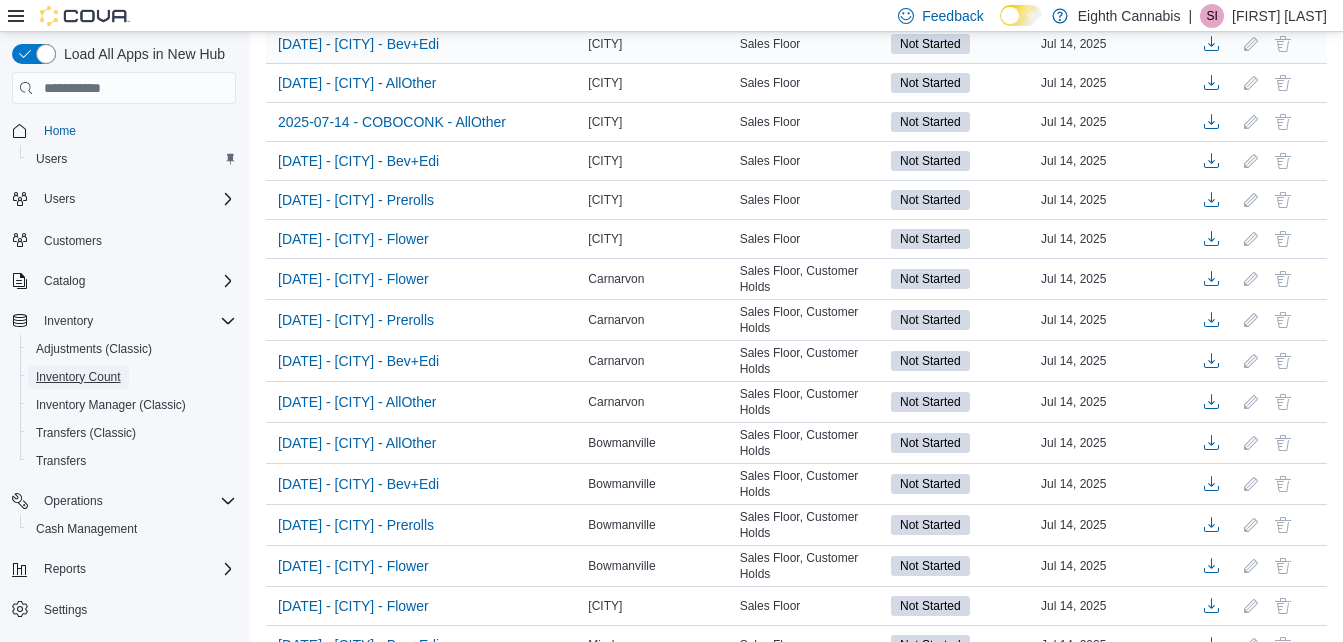 scroll, scrollTop: 372, scrollLeft: 0, axis: vertical 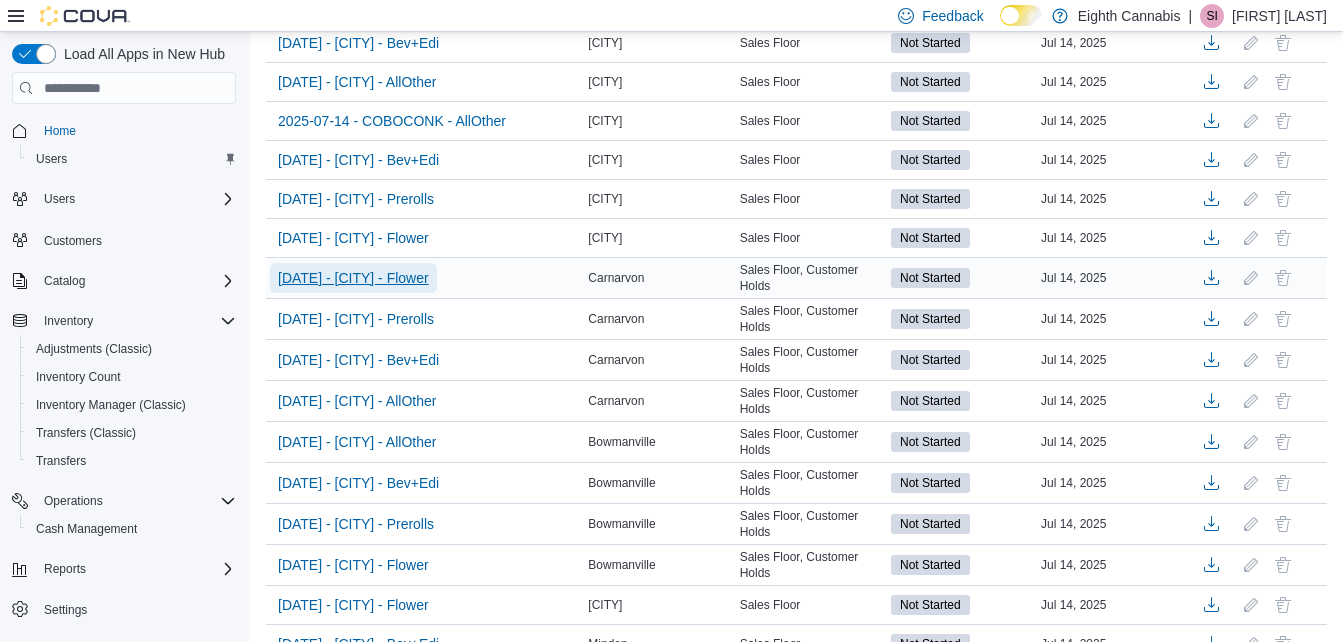 click on "[DATE] - [CITY] - Flower" at bounding box center [353, 278] 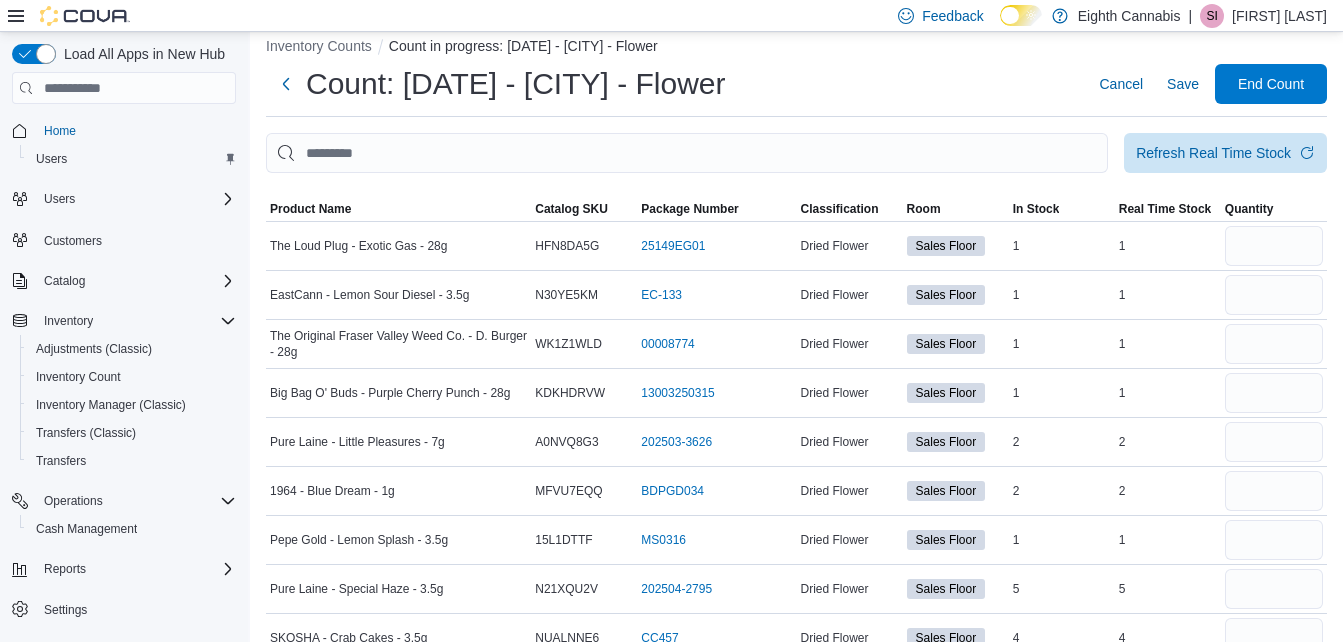 scroll, scrollTop: 0, scrollLeft: 0, axis: both 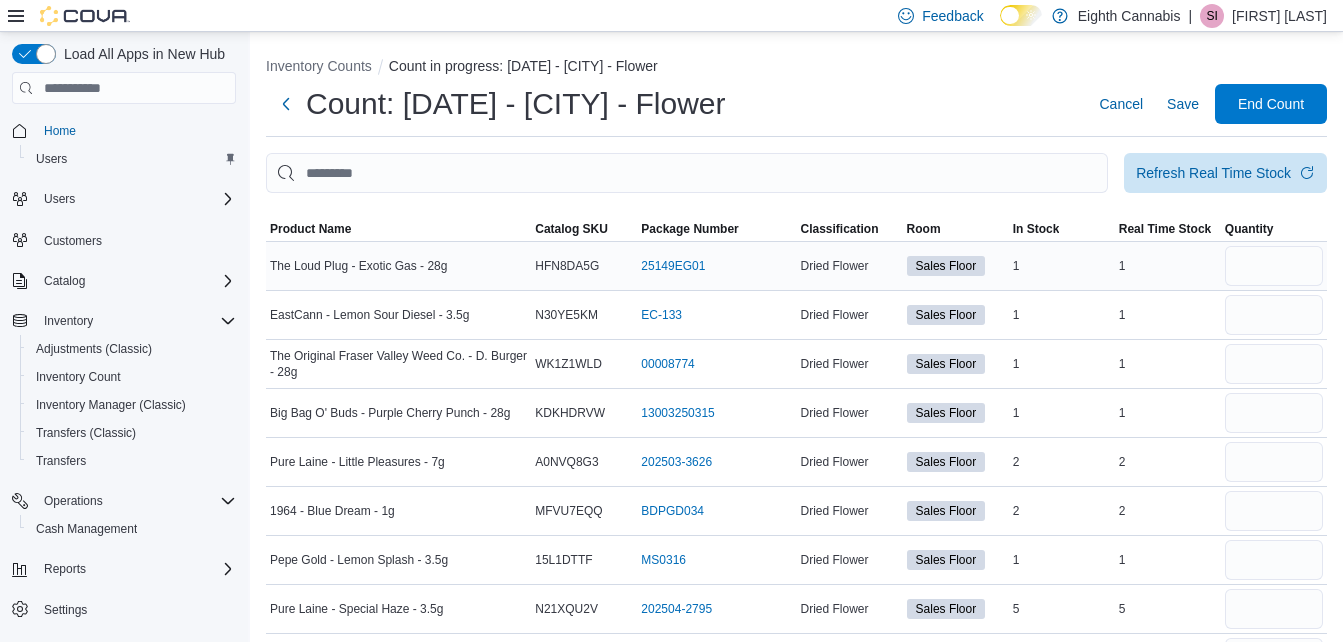 click on "1" at bounding box center [1168, 266] 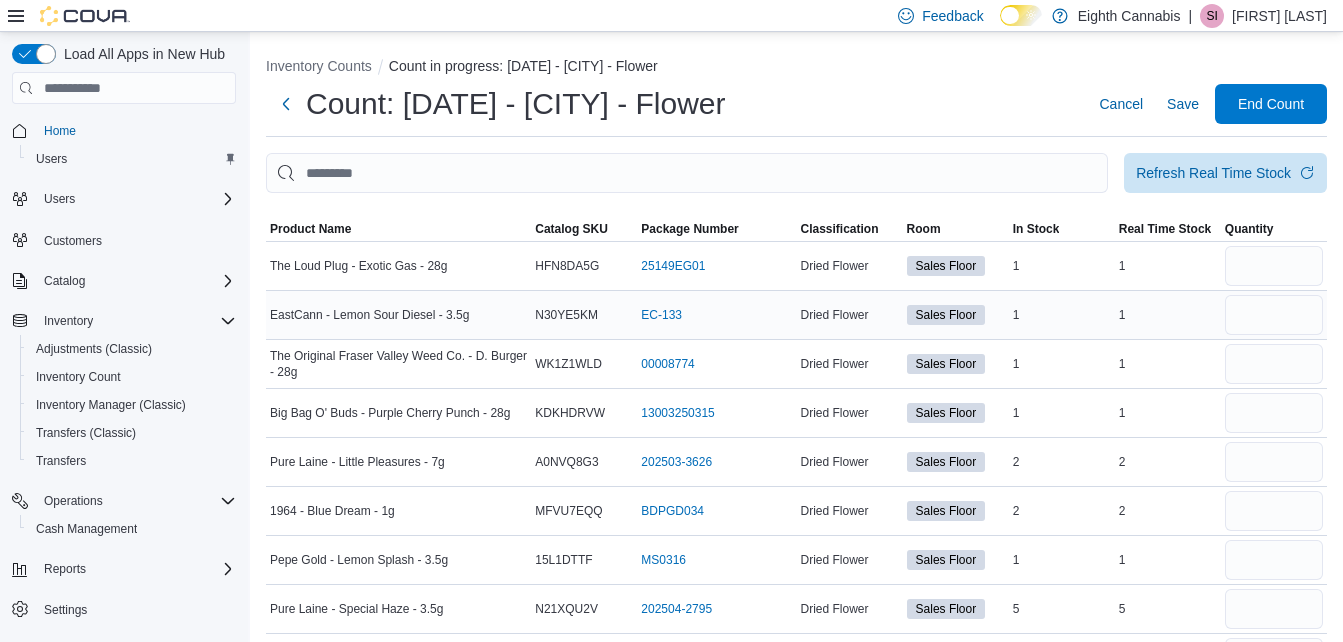 drag, startPoint x: 1124, startPoint y: 284, endPoint x: 1136, endPoint y: 320, distance: 37.94733 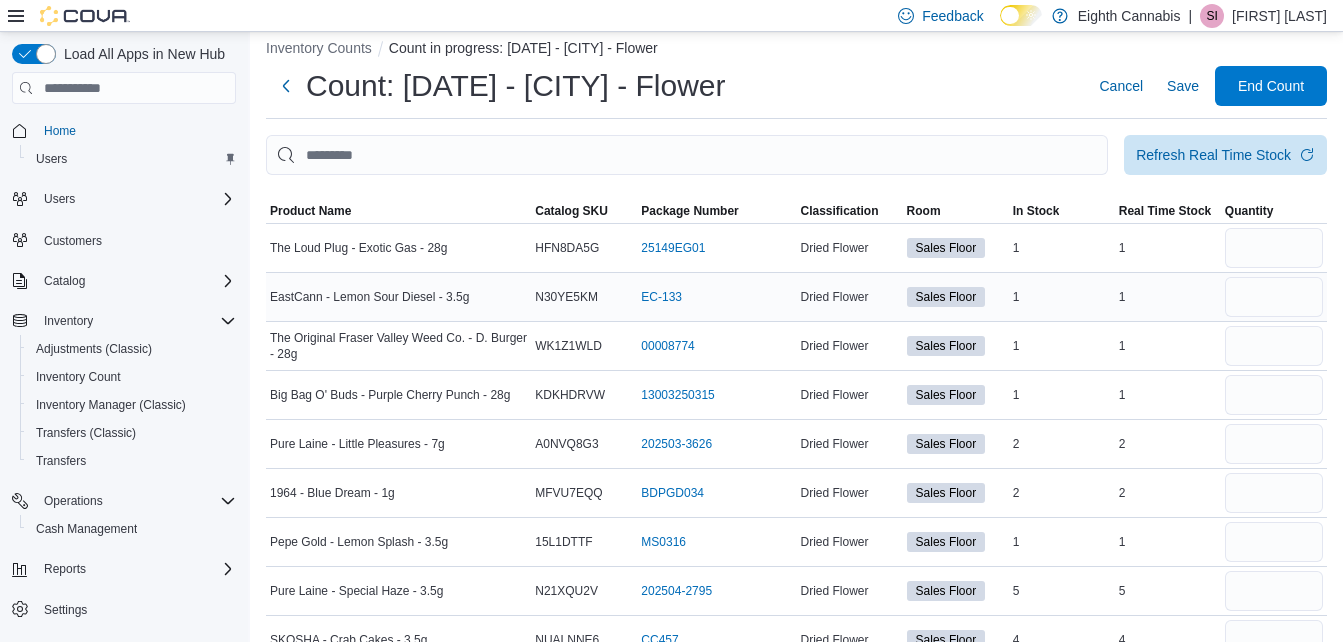 scroll, scrollTop: 15, scrollLeft: 0, axis: vertical 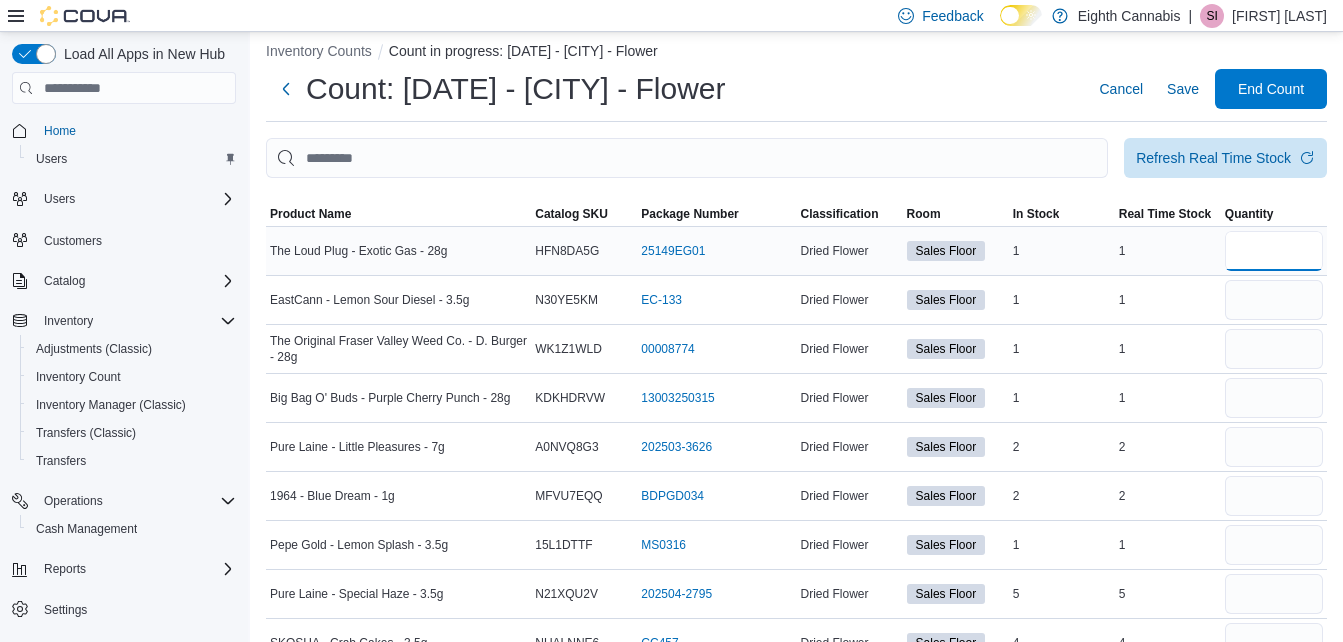 click at bounding box center [1274, 251] 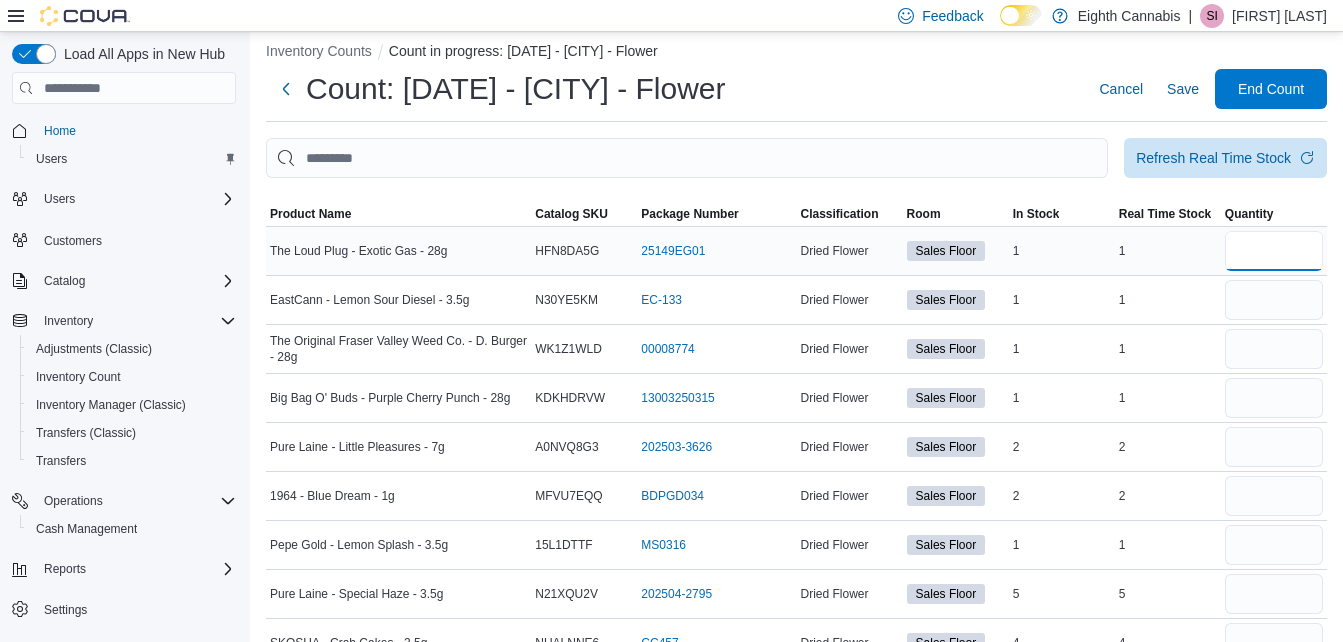 type on "*" 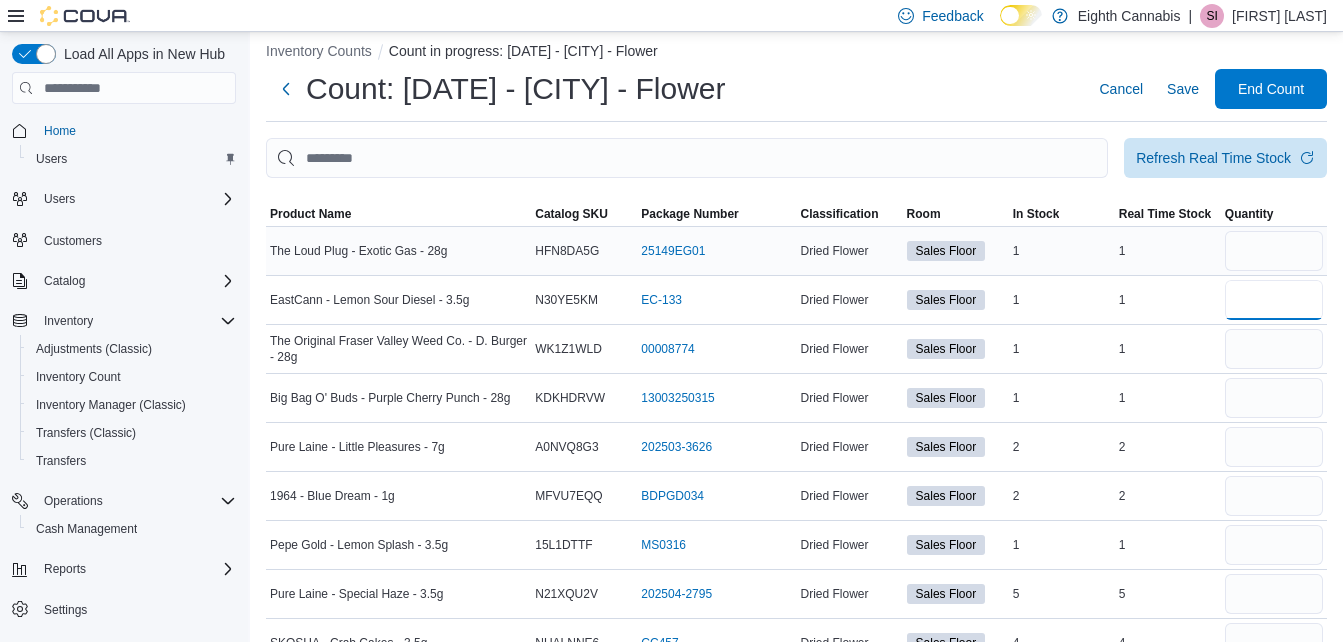 type 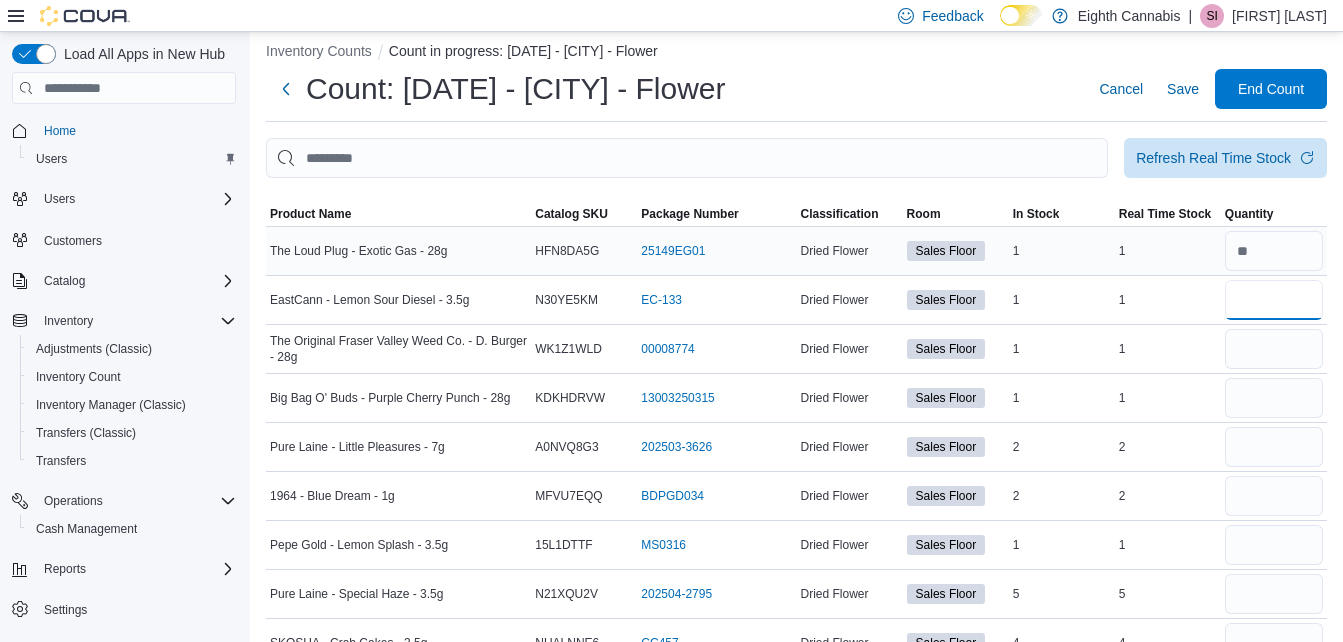 type on "*" 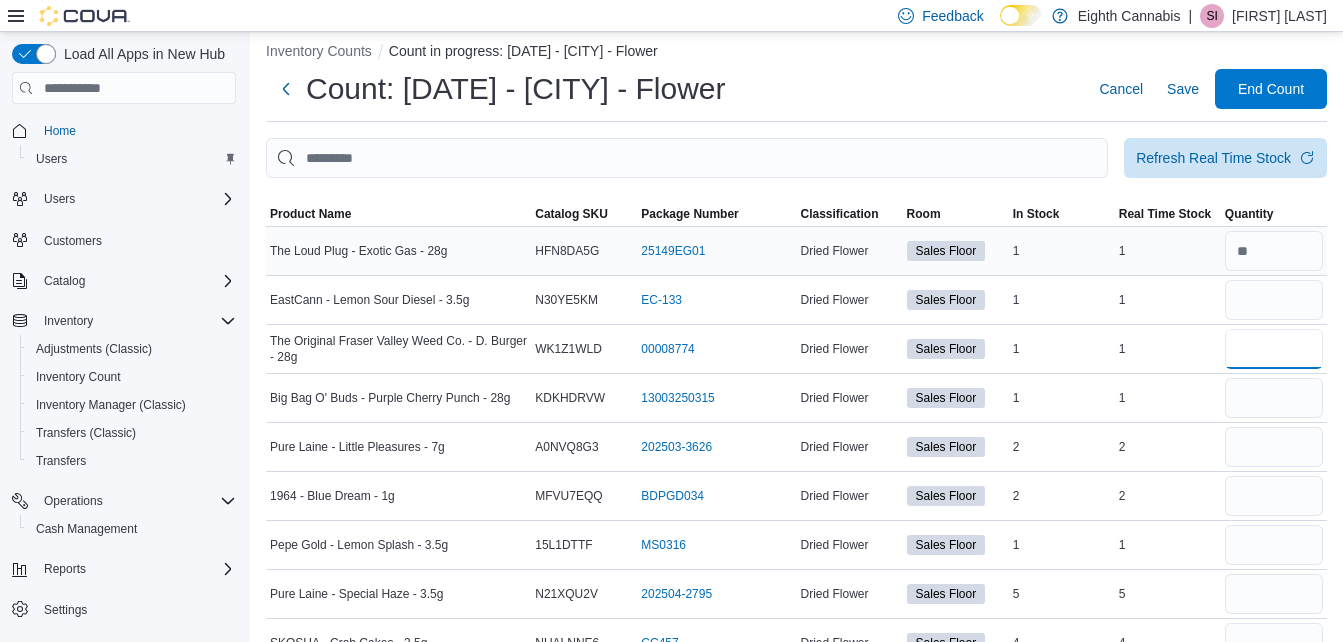 type 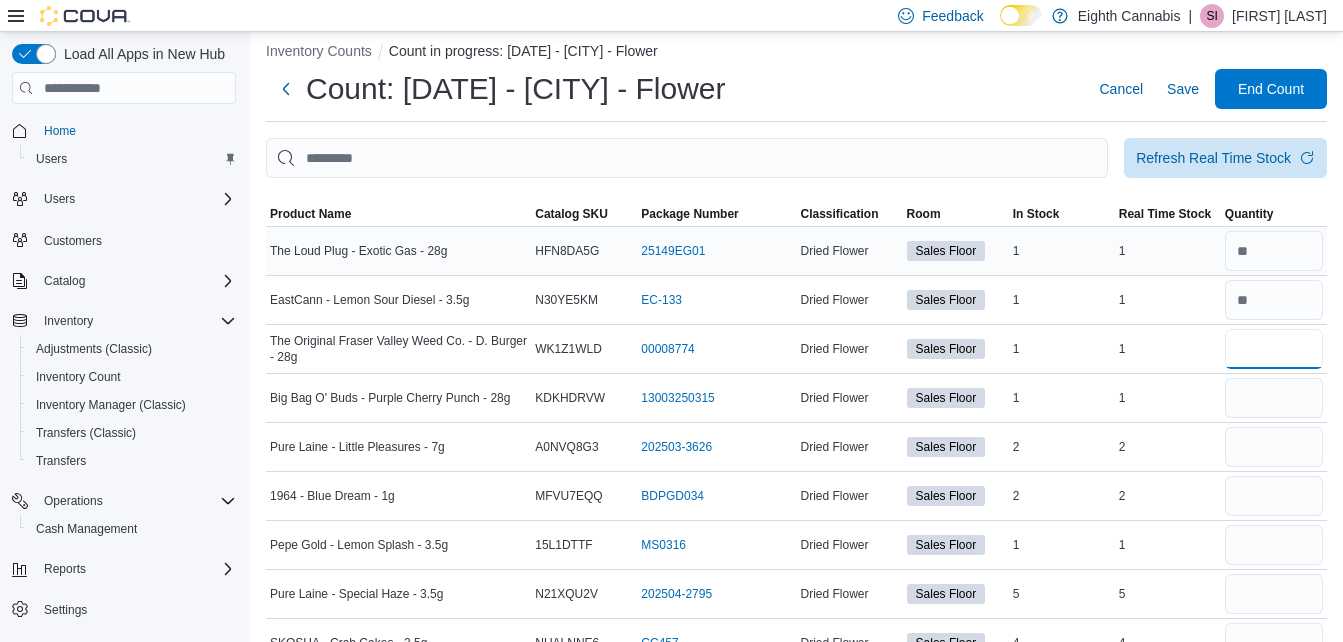 type on "*" 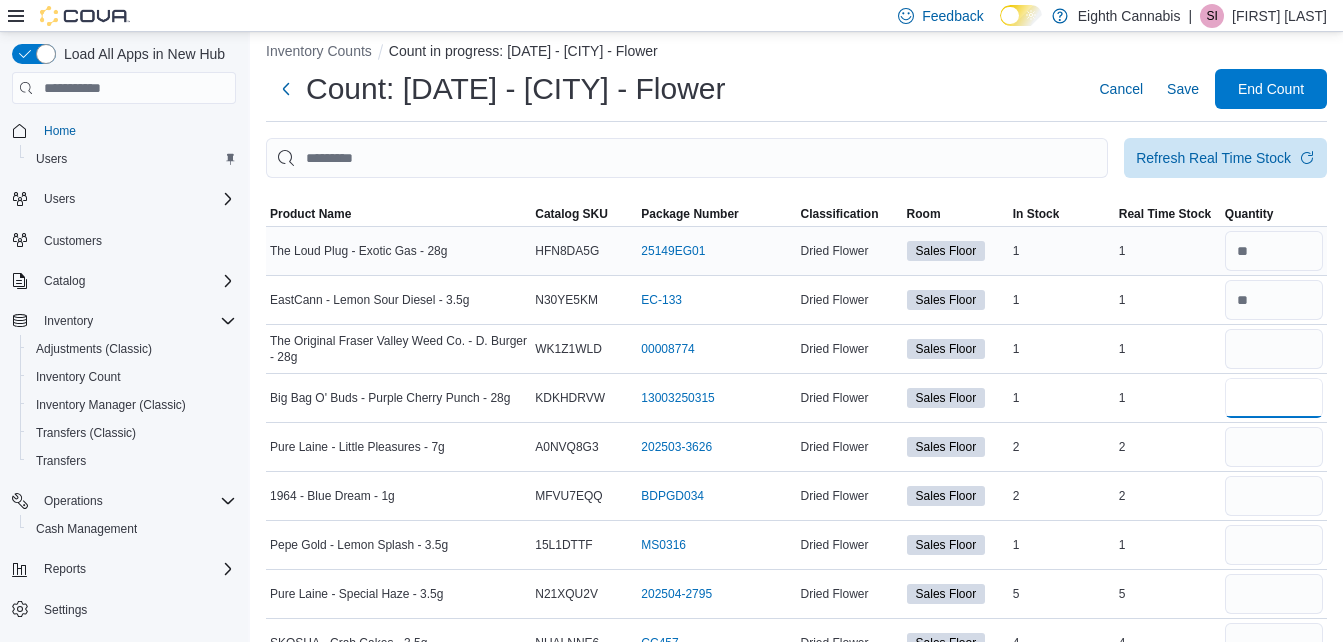 type 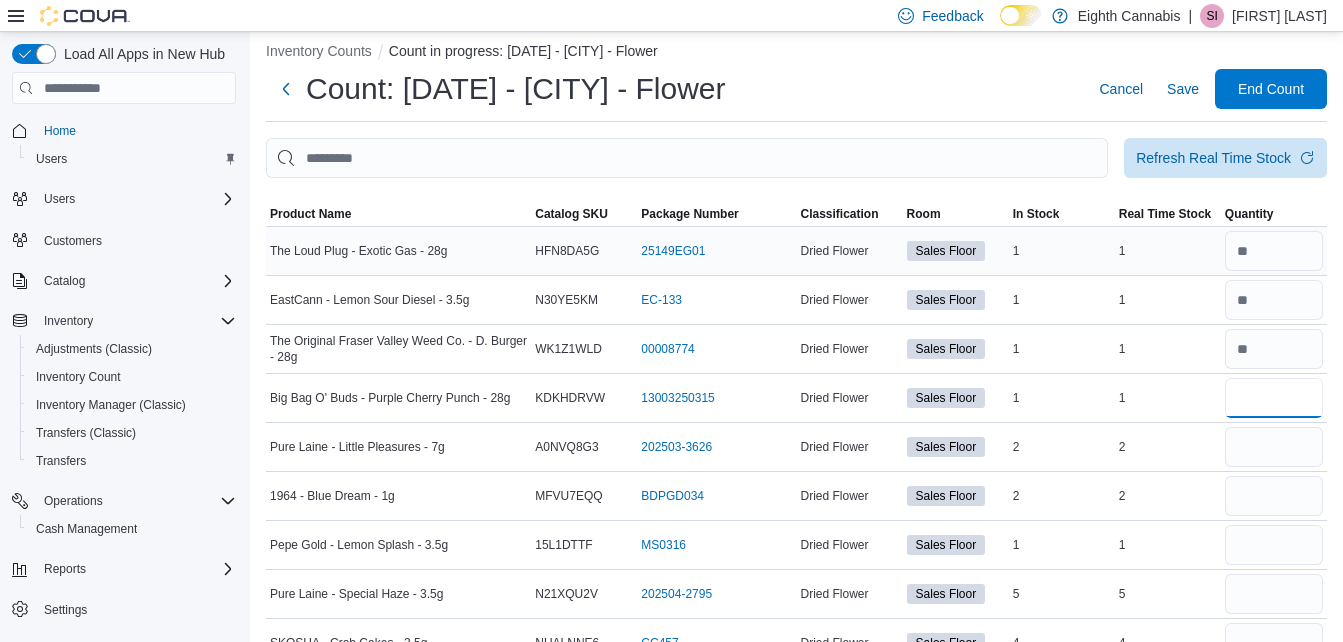 type on "*" 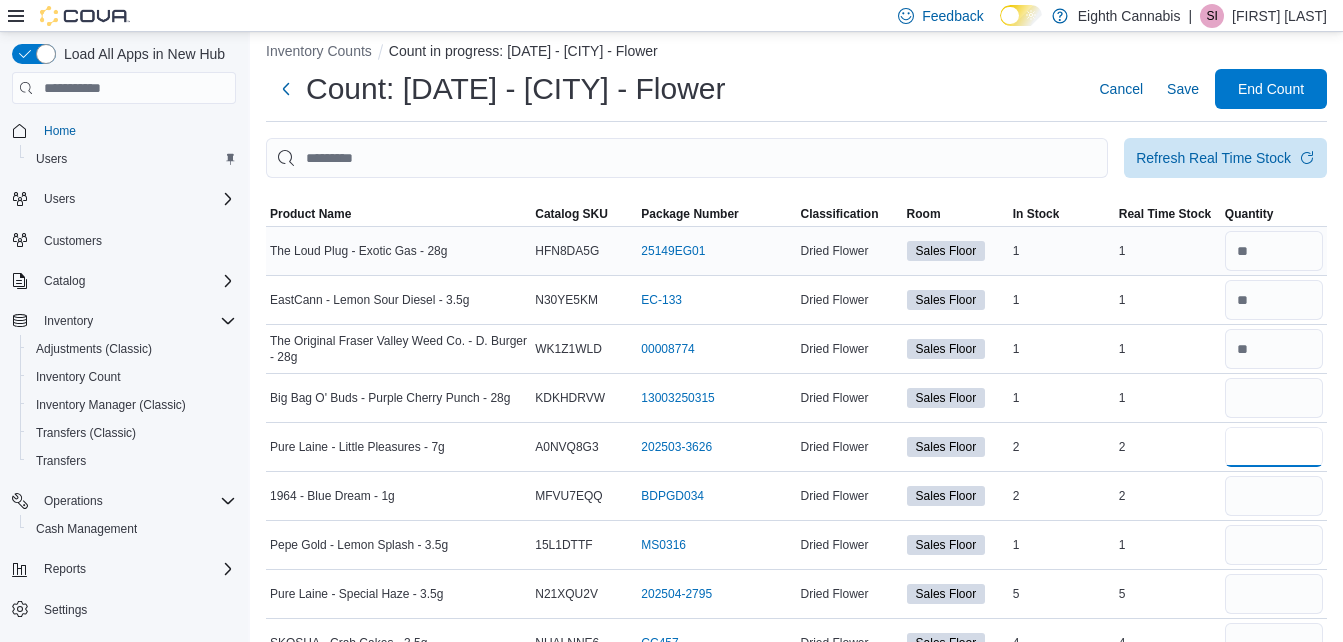 type 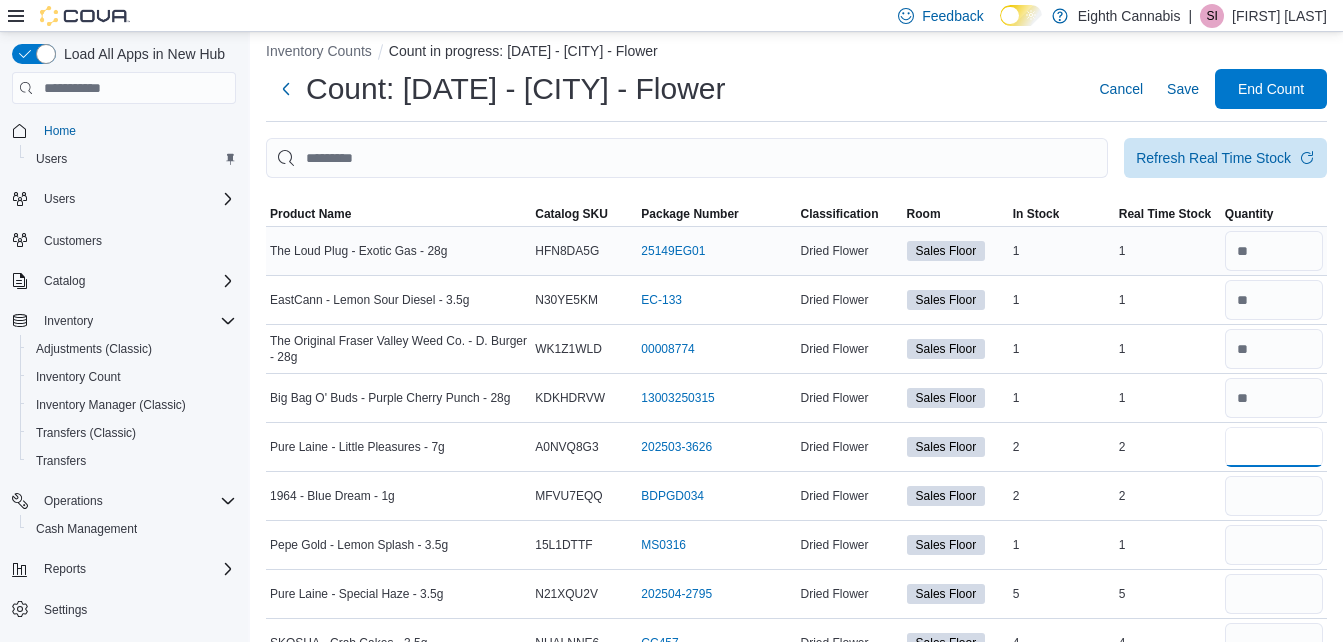 type on "*" 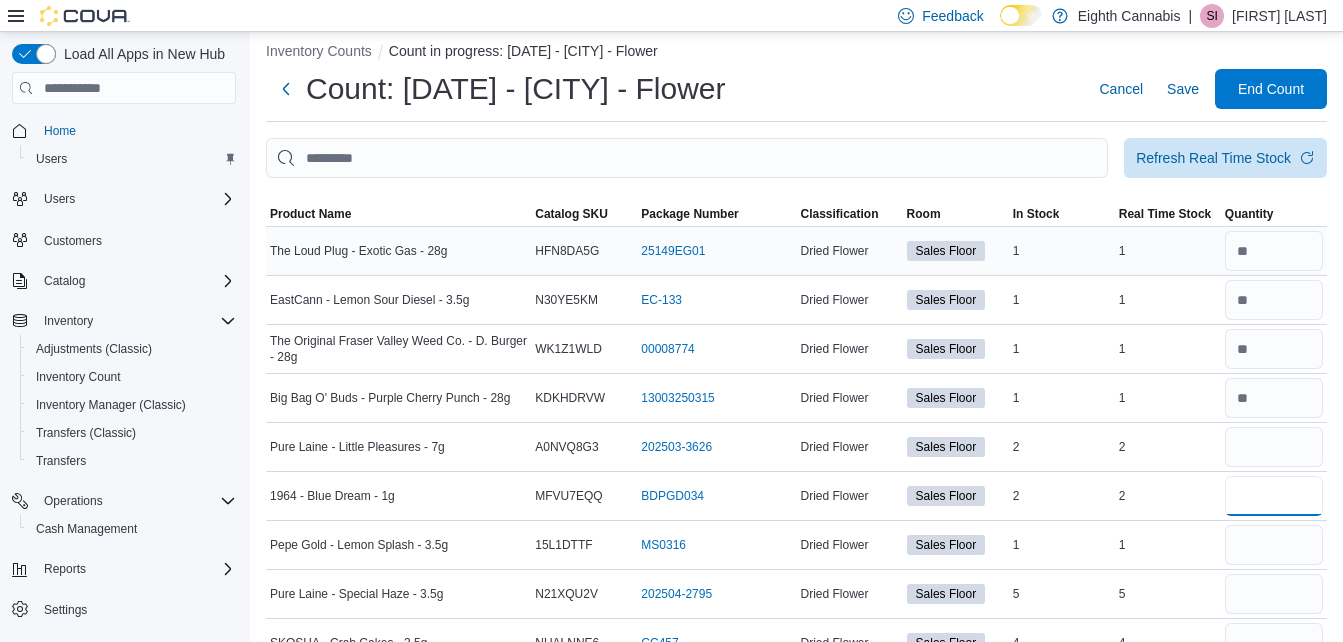 type 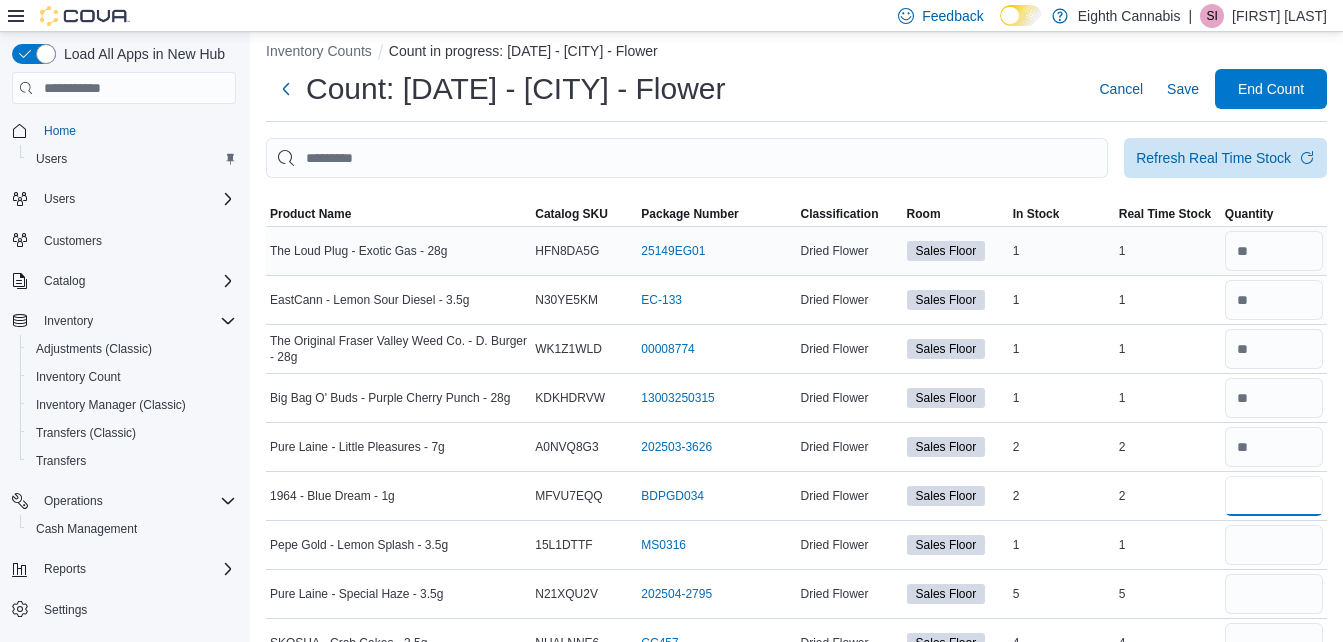 type on "*" 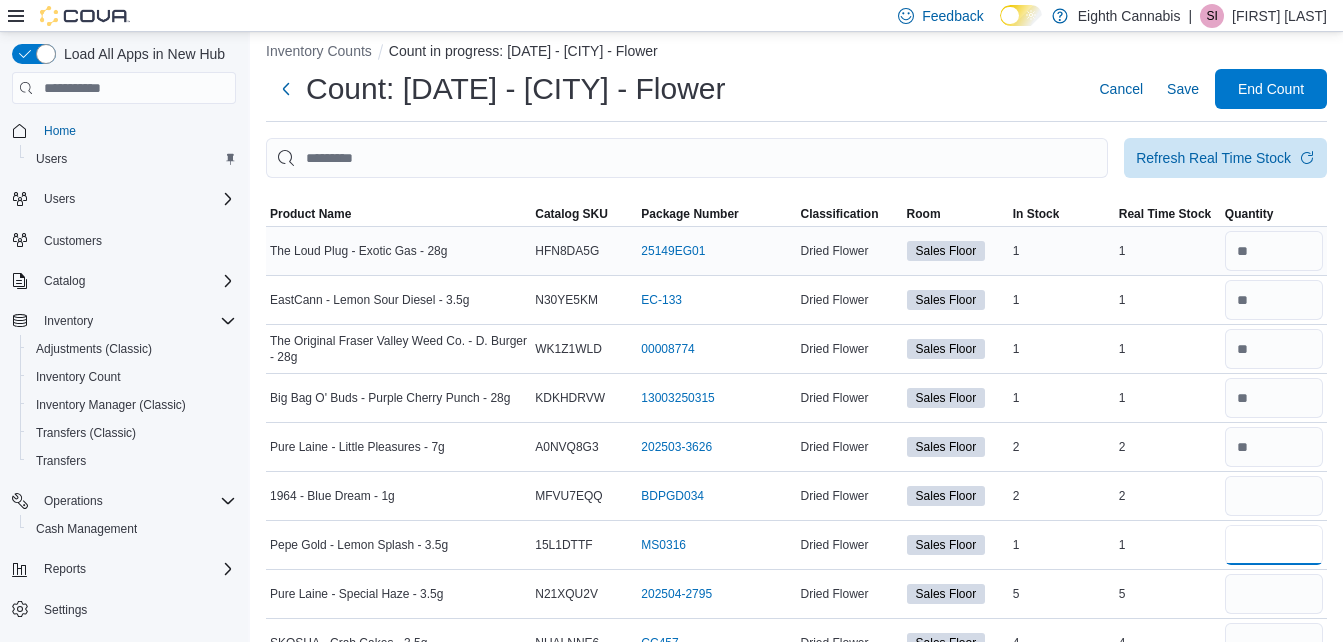 type 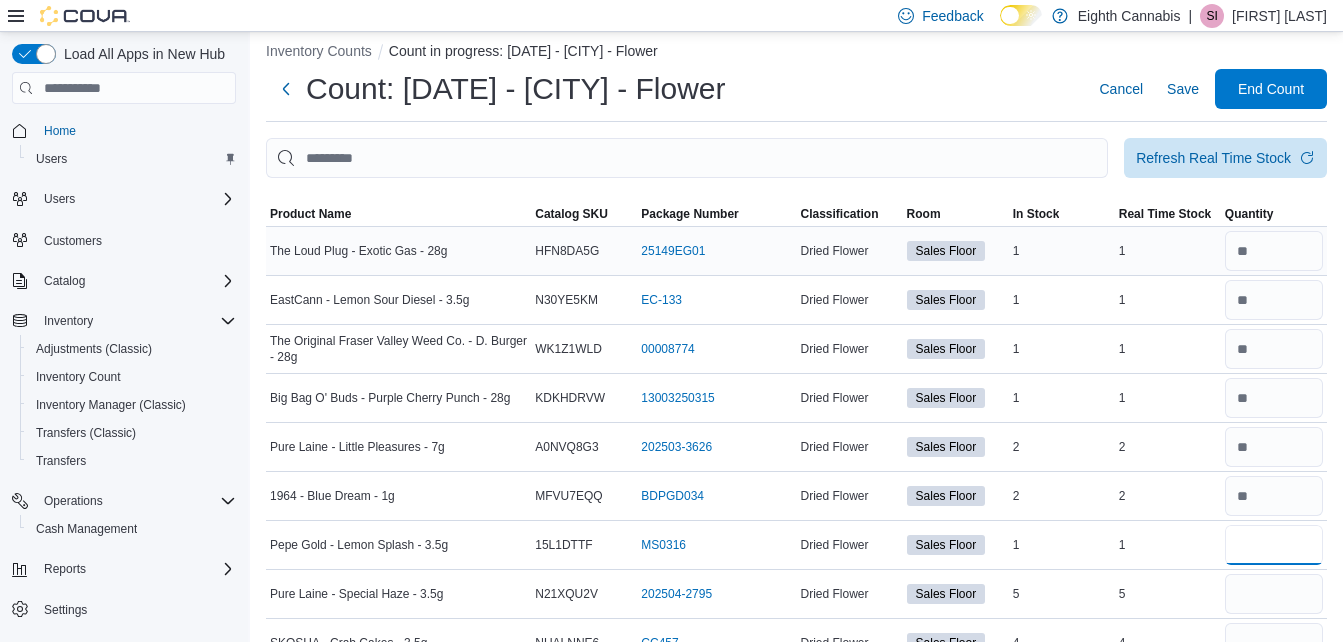 type on "*" 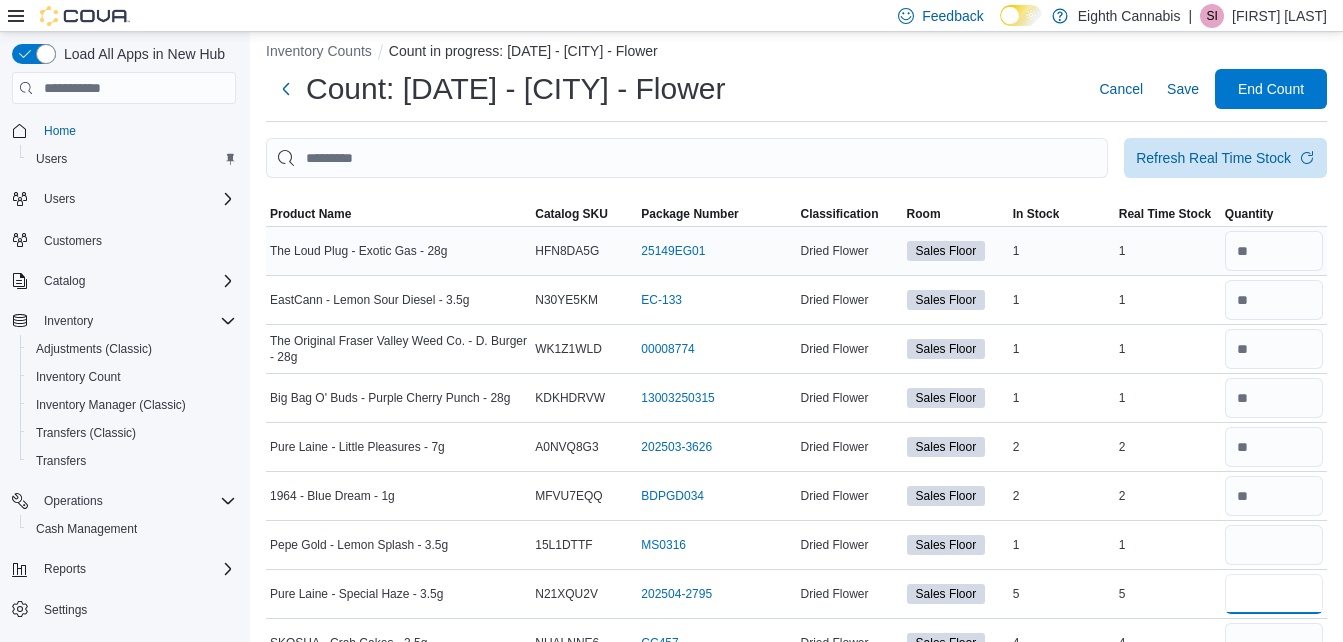 type 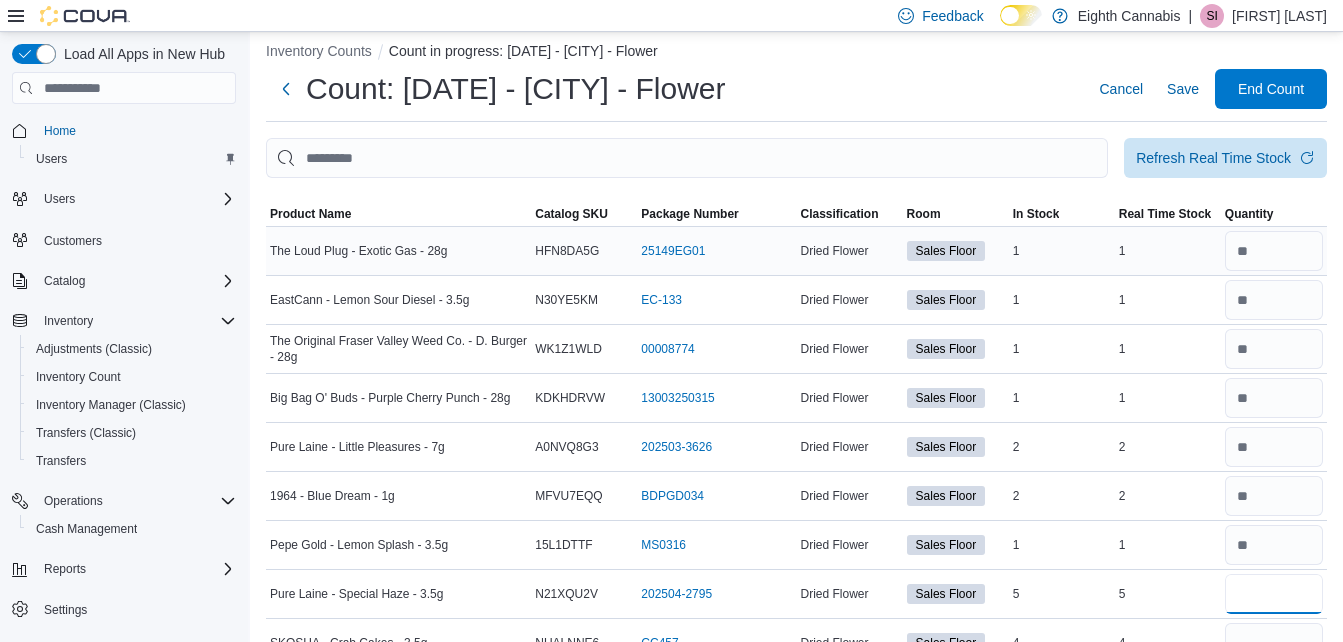 type on "*" 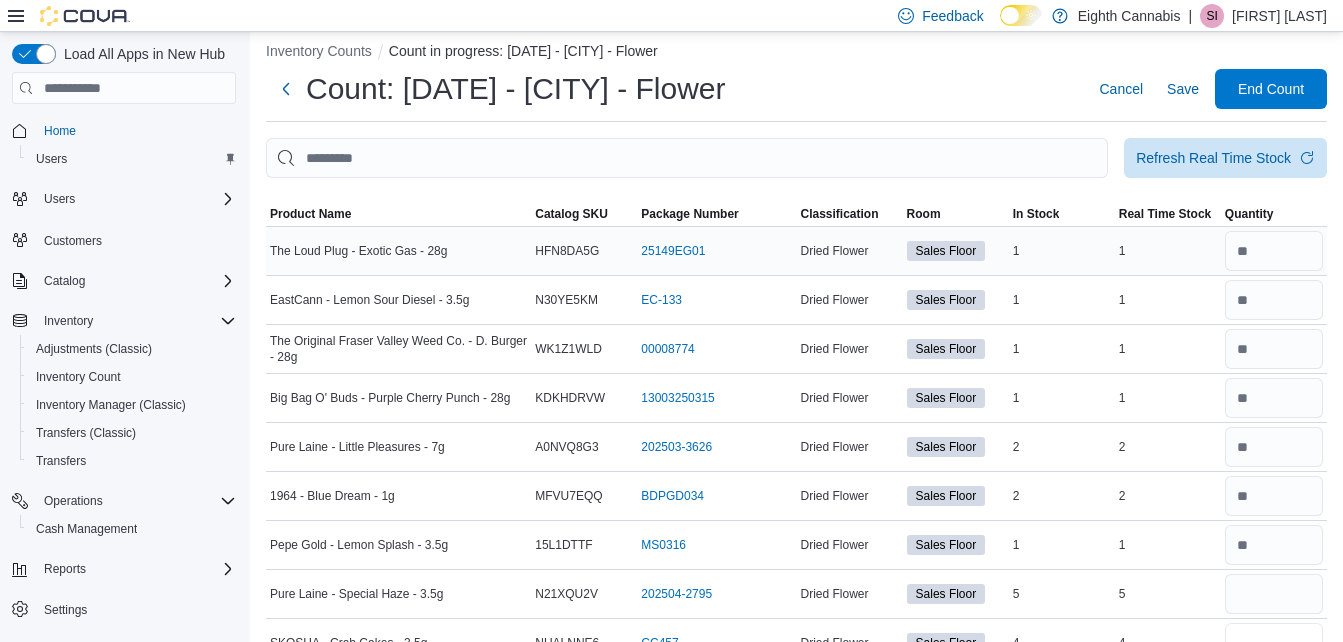 type 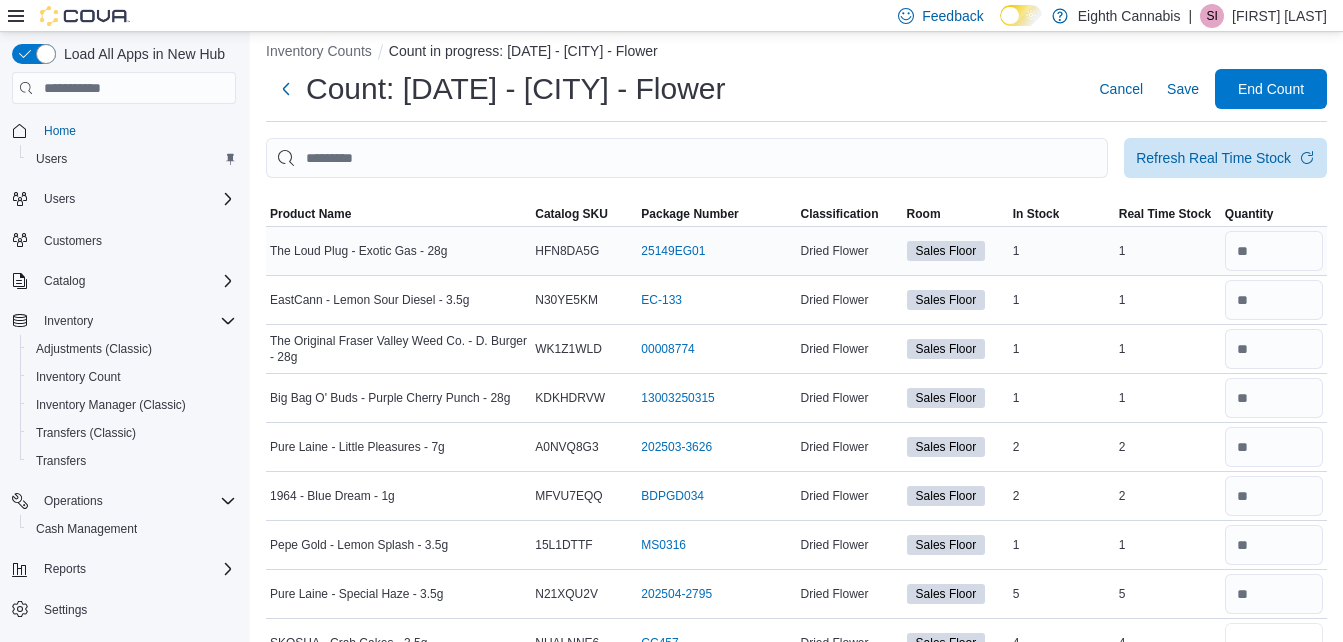 scroll, scrollTop: 36, scrollLeft: 0, axis: vertical 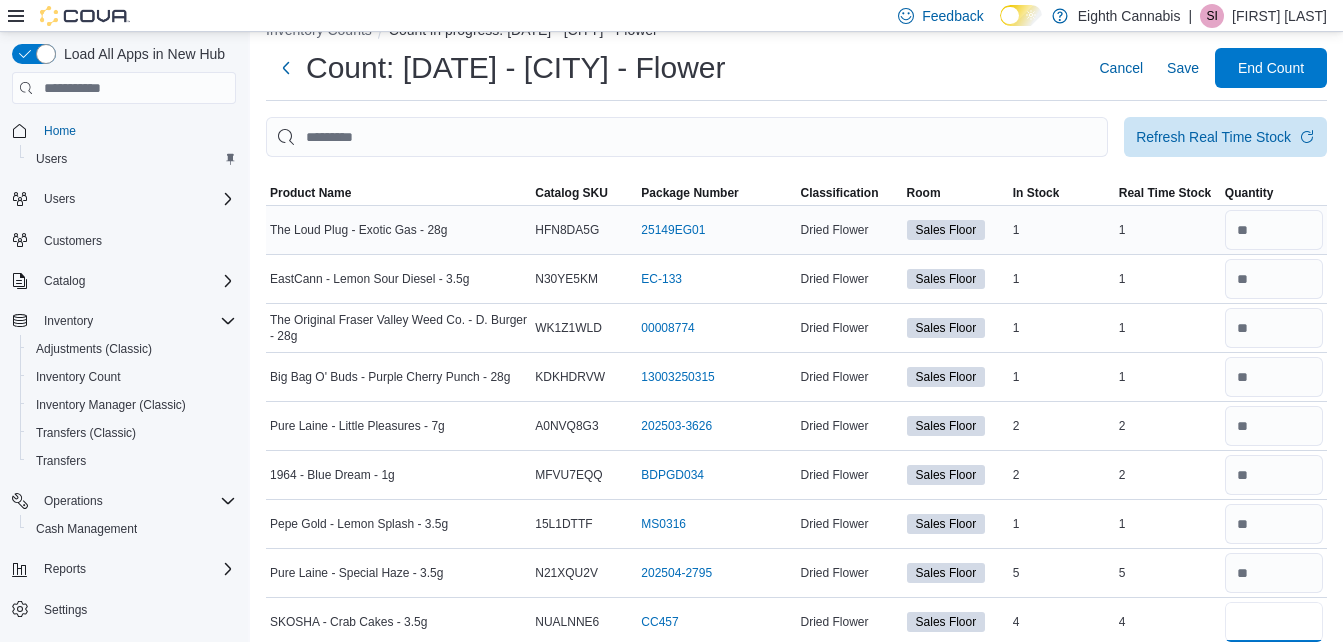 type on "*" 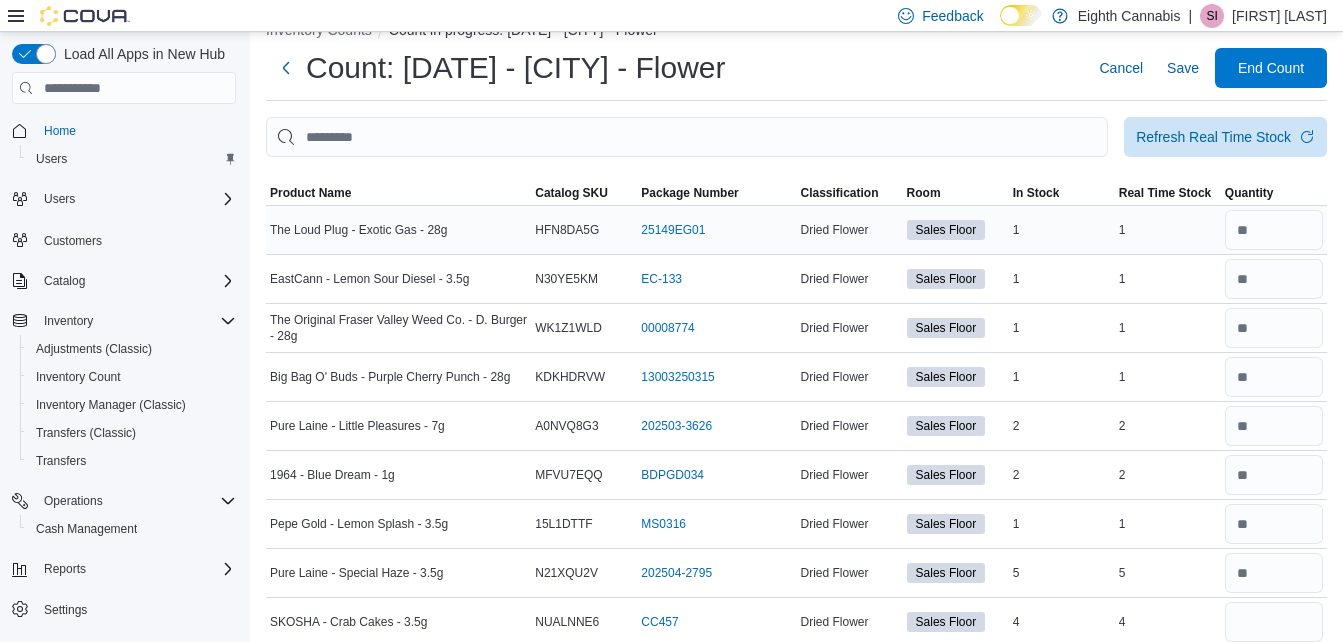 type 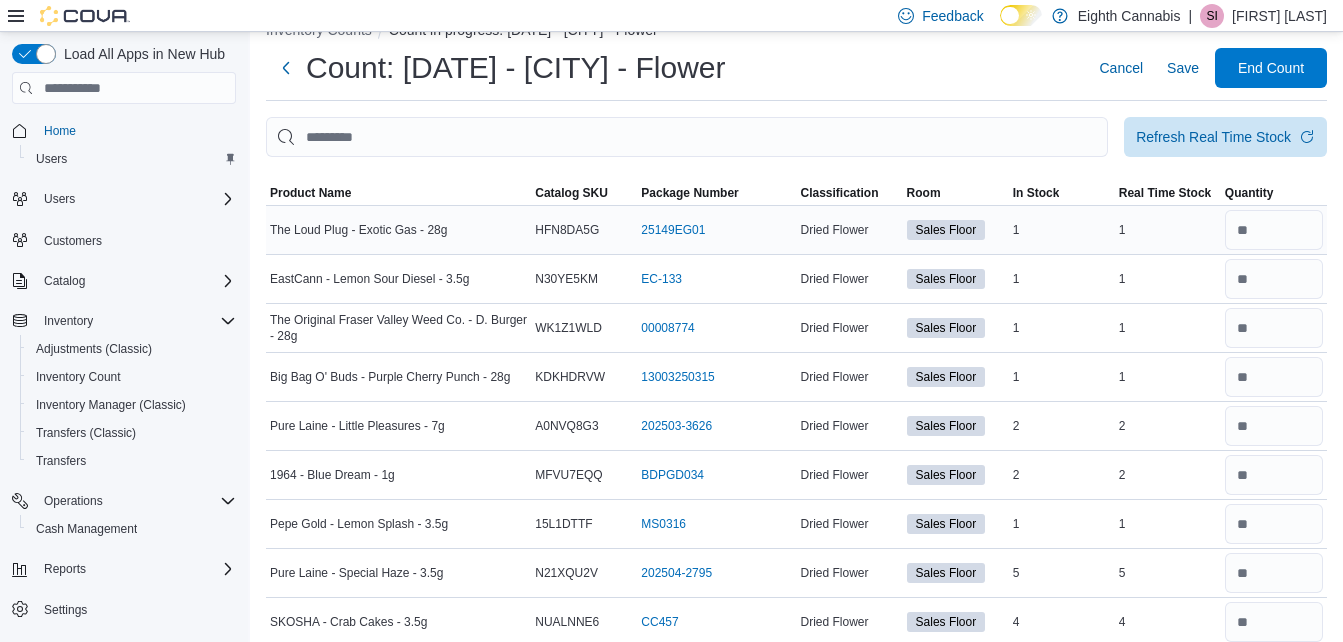 scroll, scrollTop: 386, scrollLeft: 0, axis: vertical 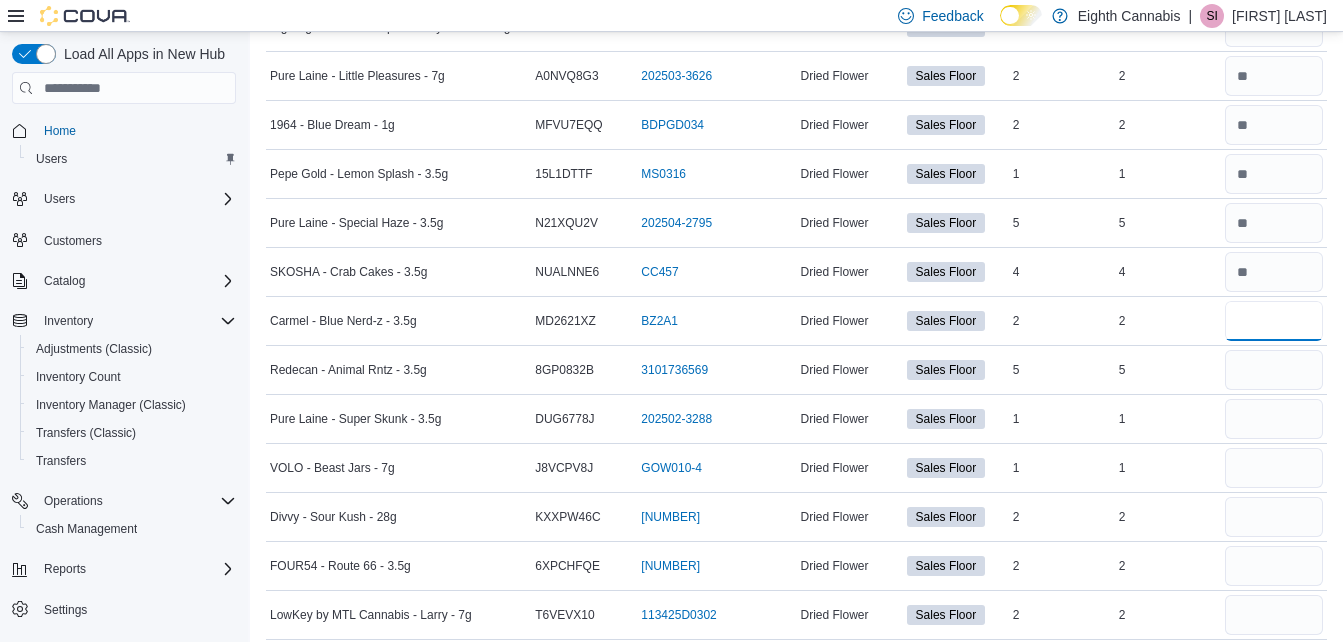 type on "*" 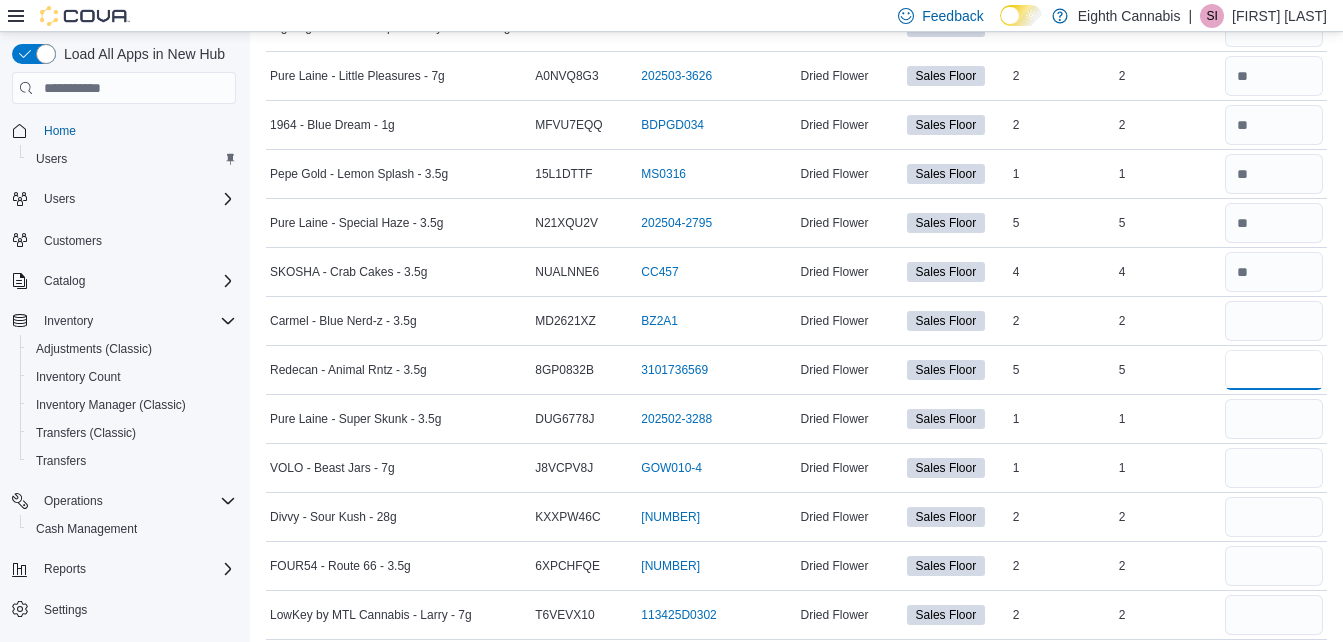 type 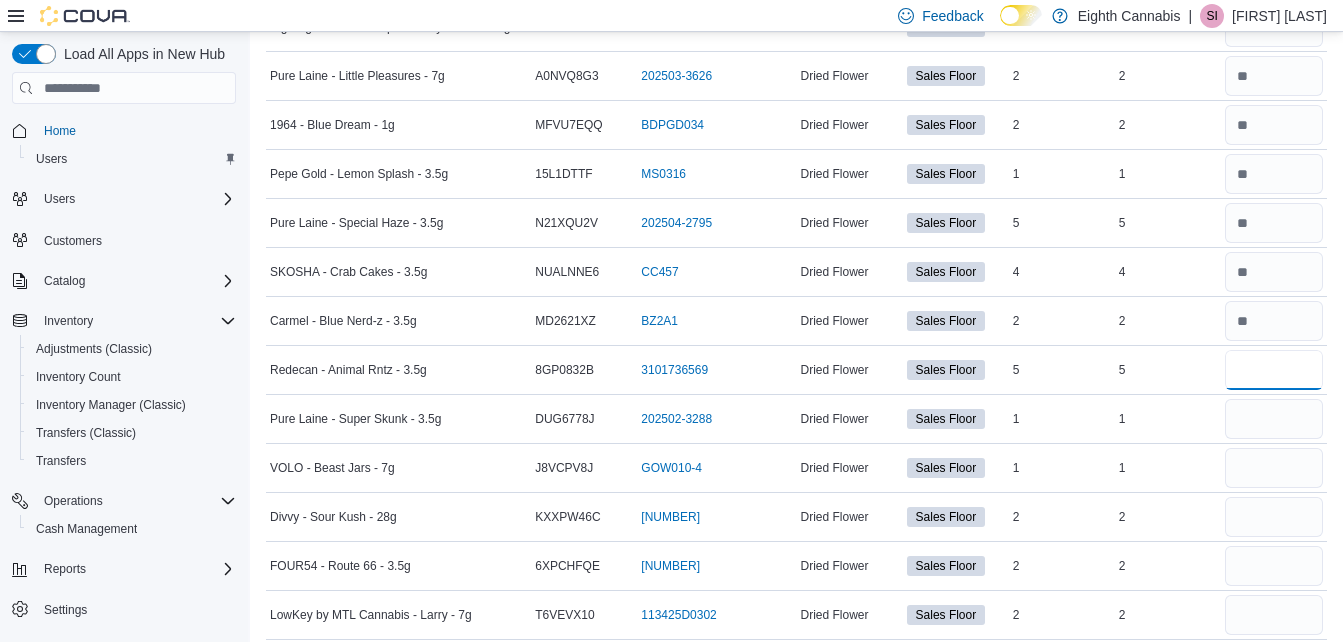 type on "*" 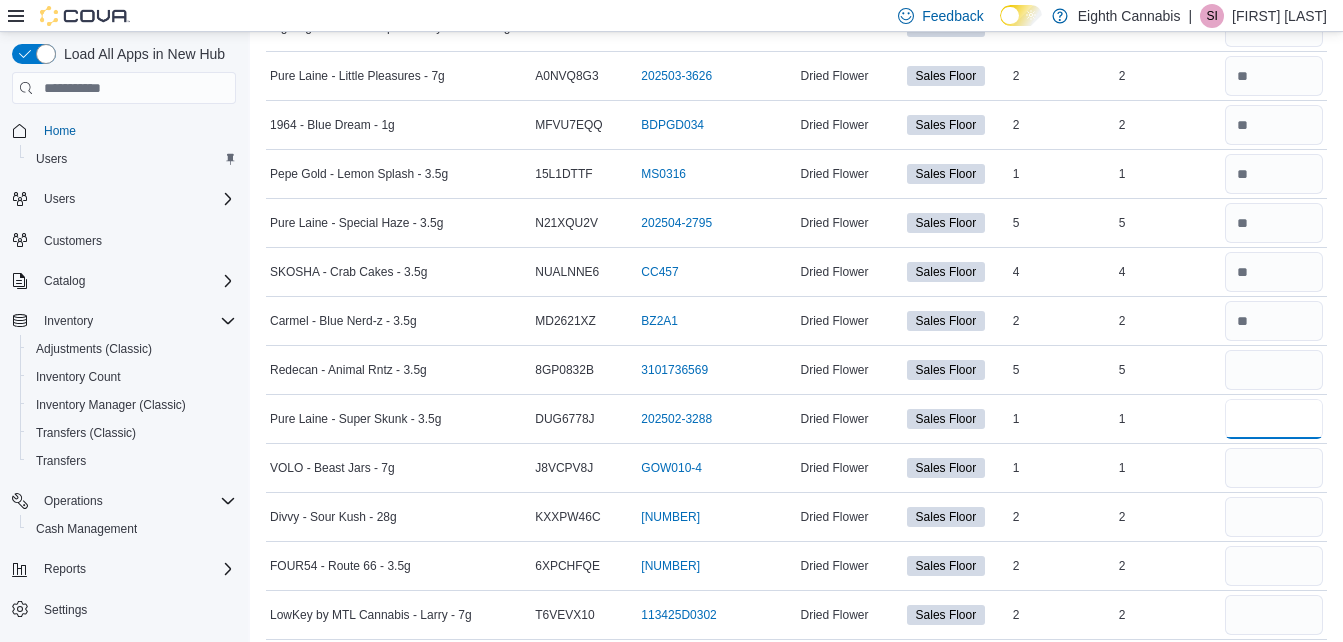 type 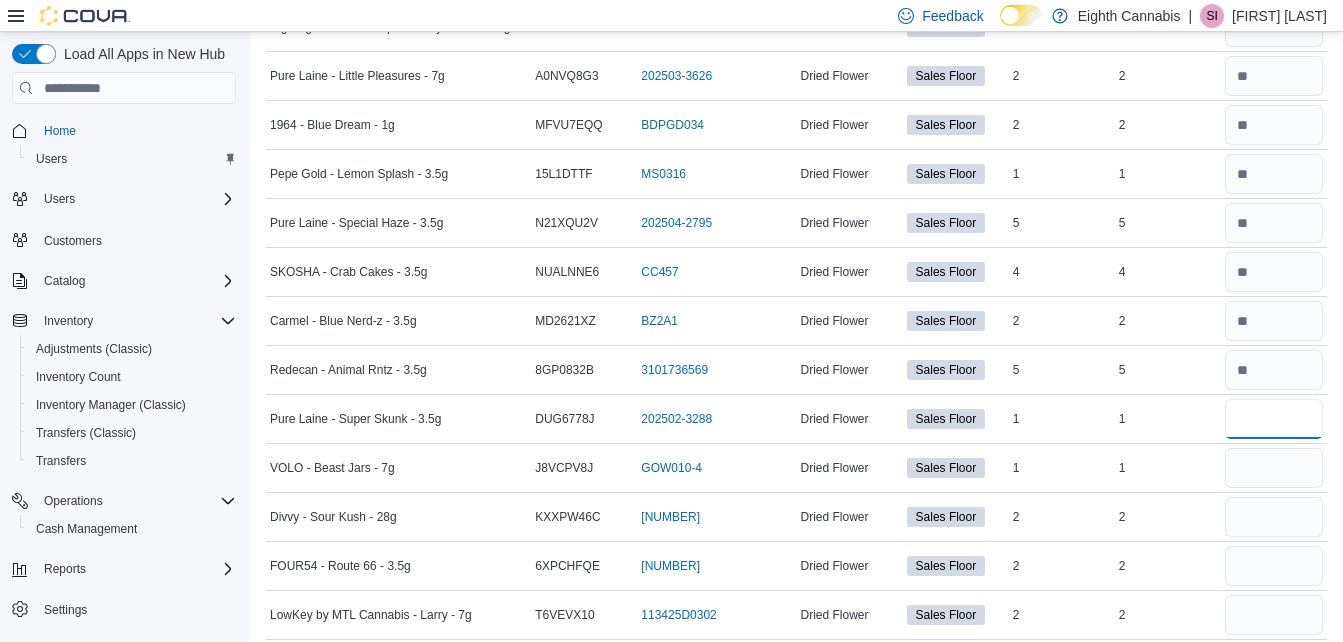 type on "*" 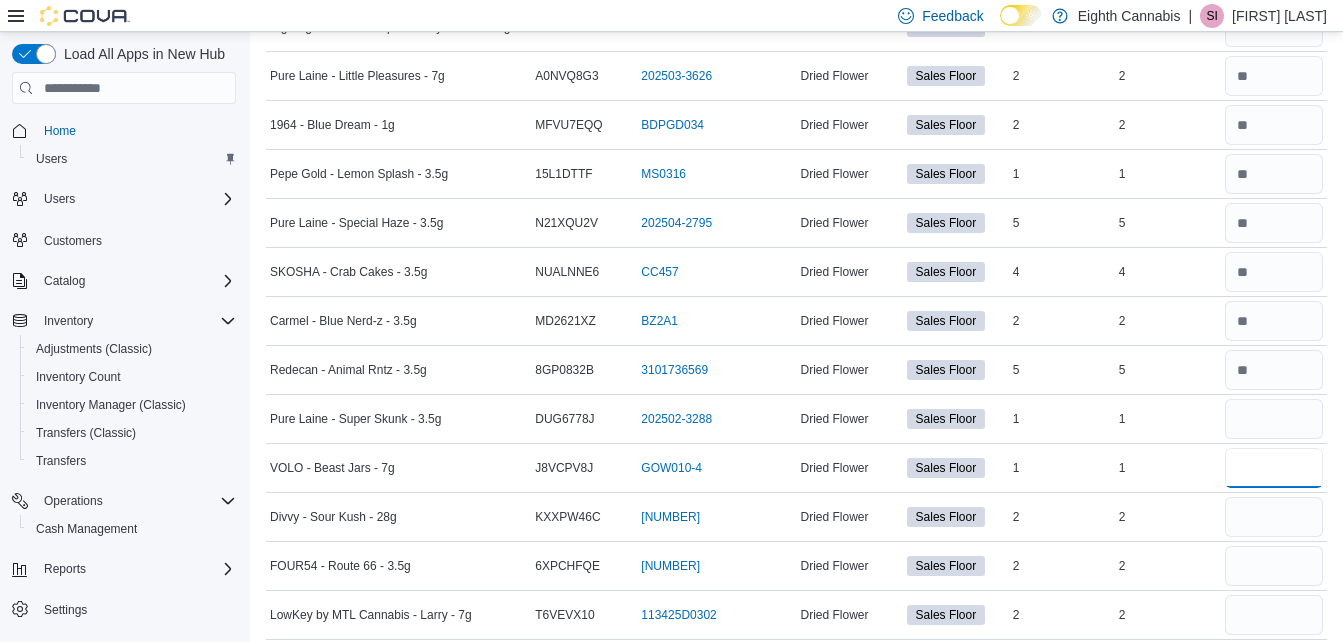 type 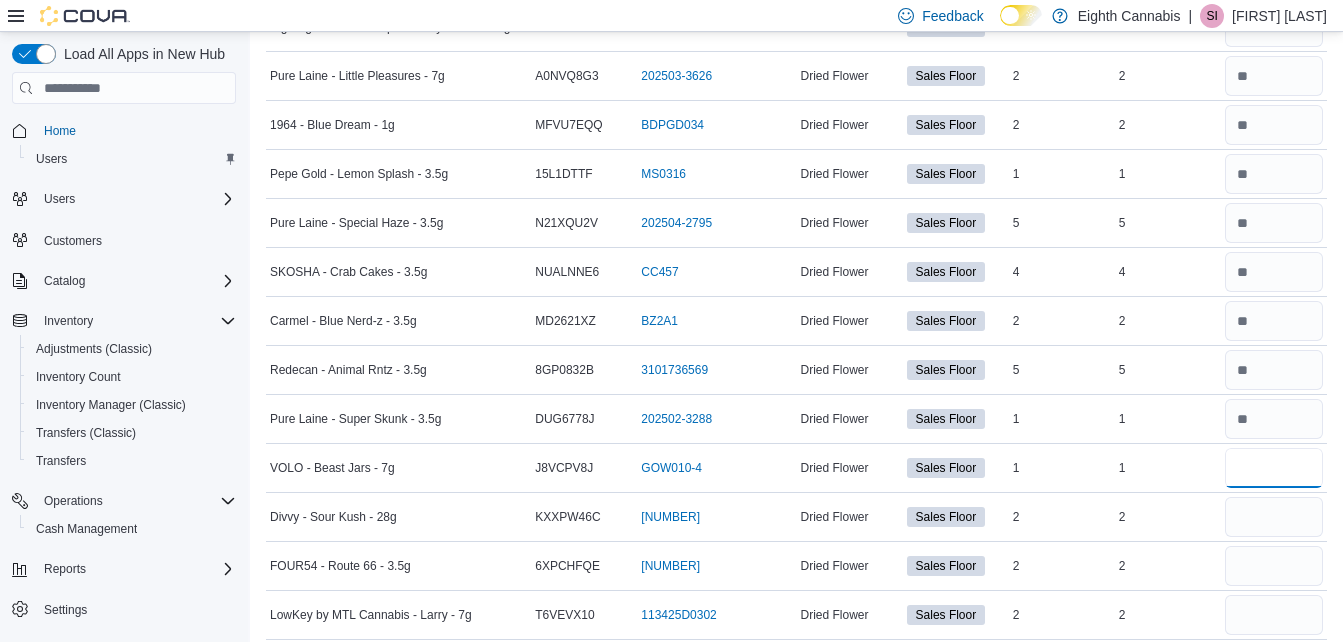 type on "*" 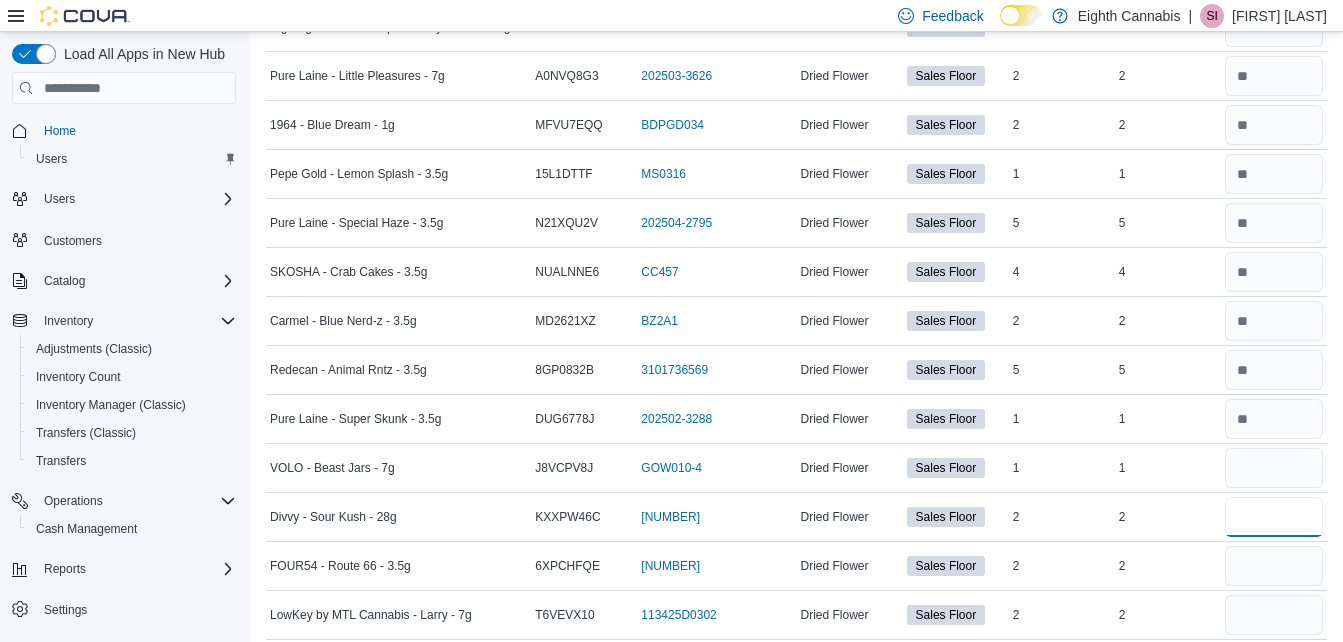 type 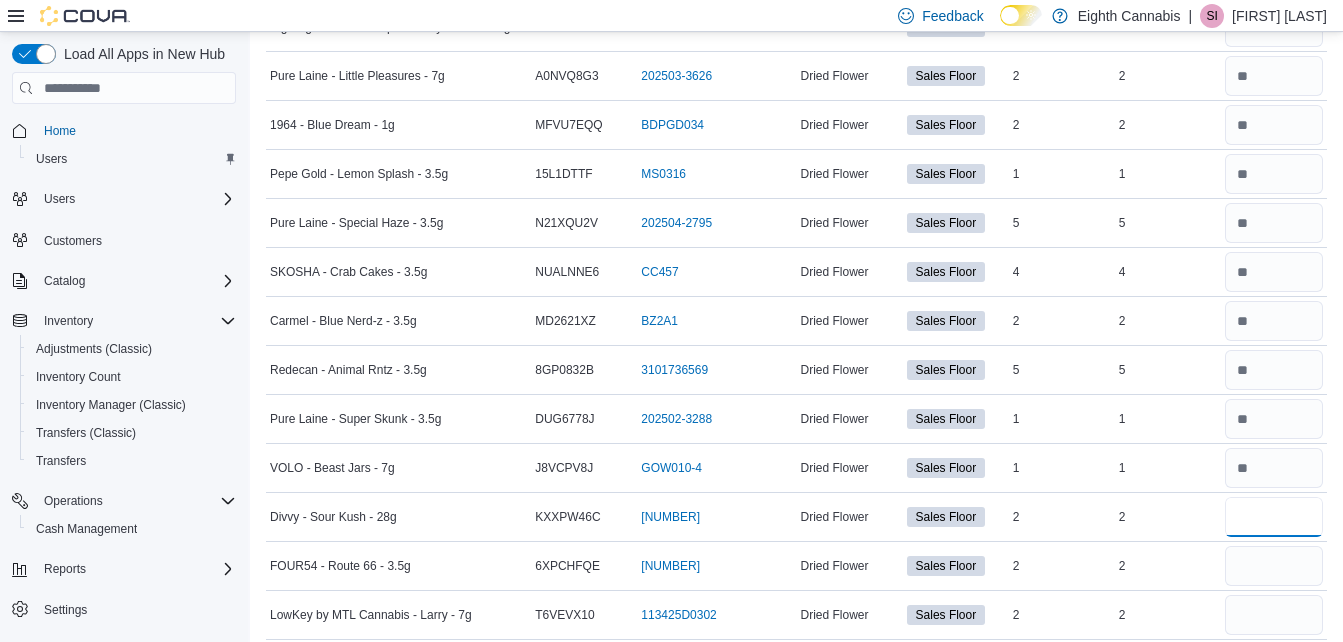 type on "*" 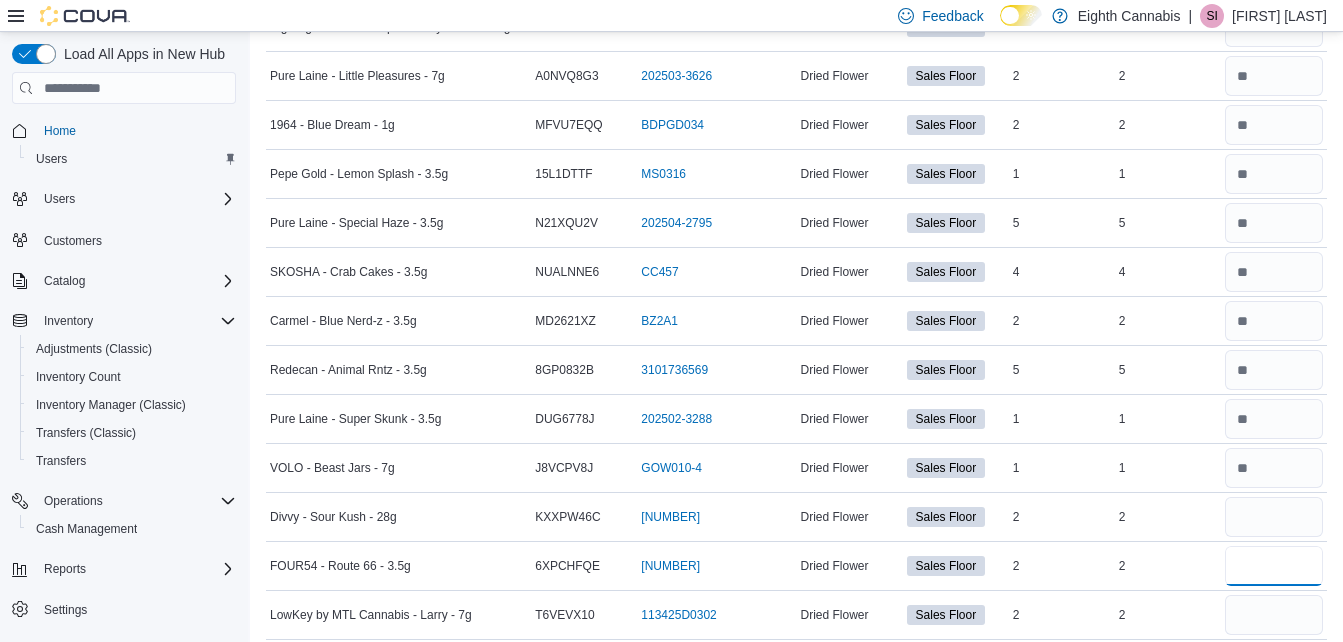 type 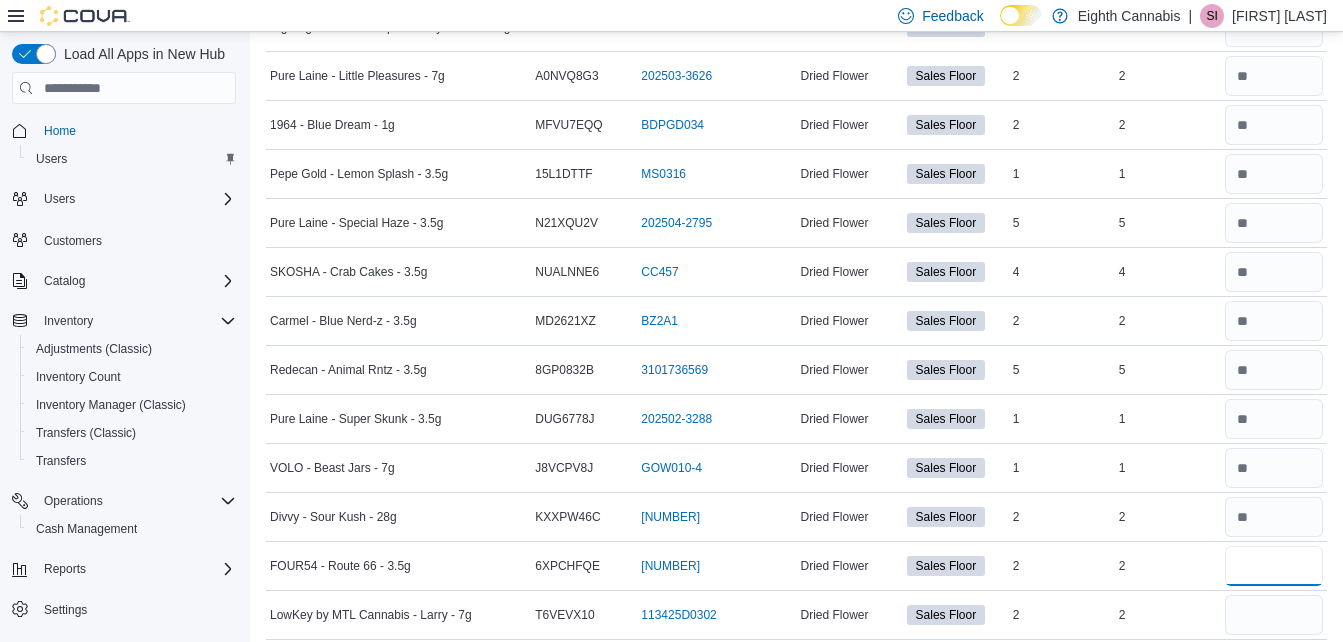 type on "*" 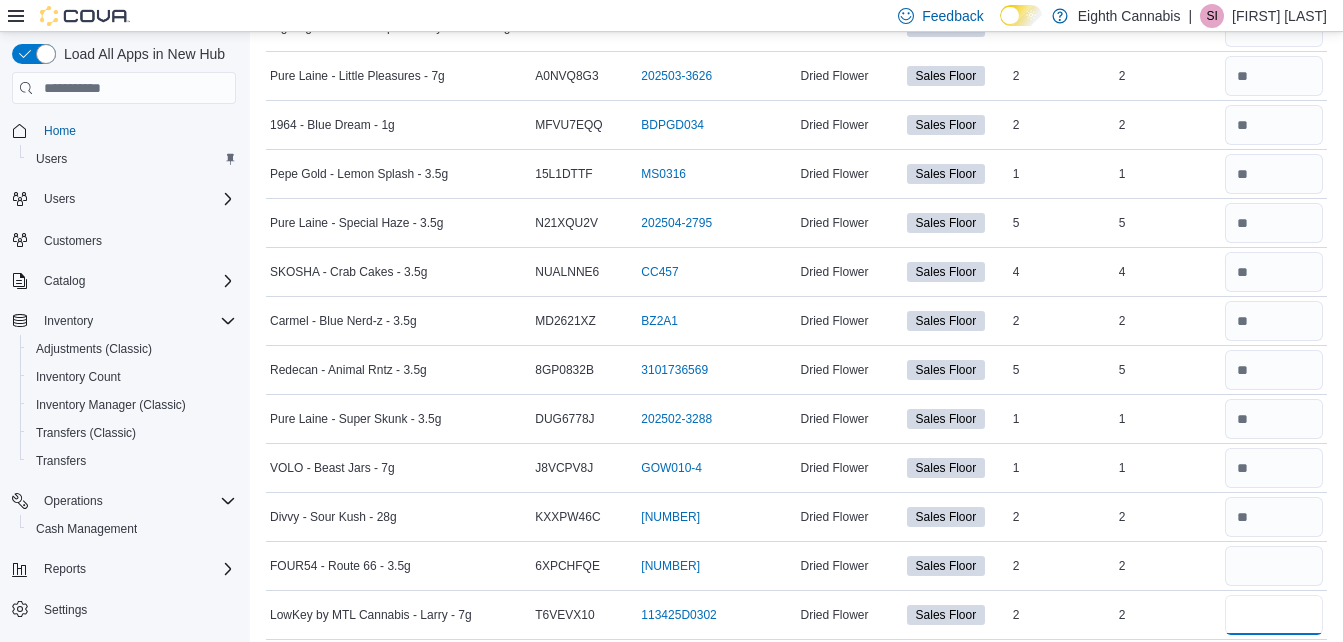 type 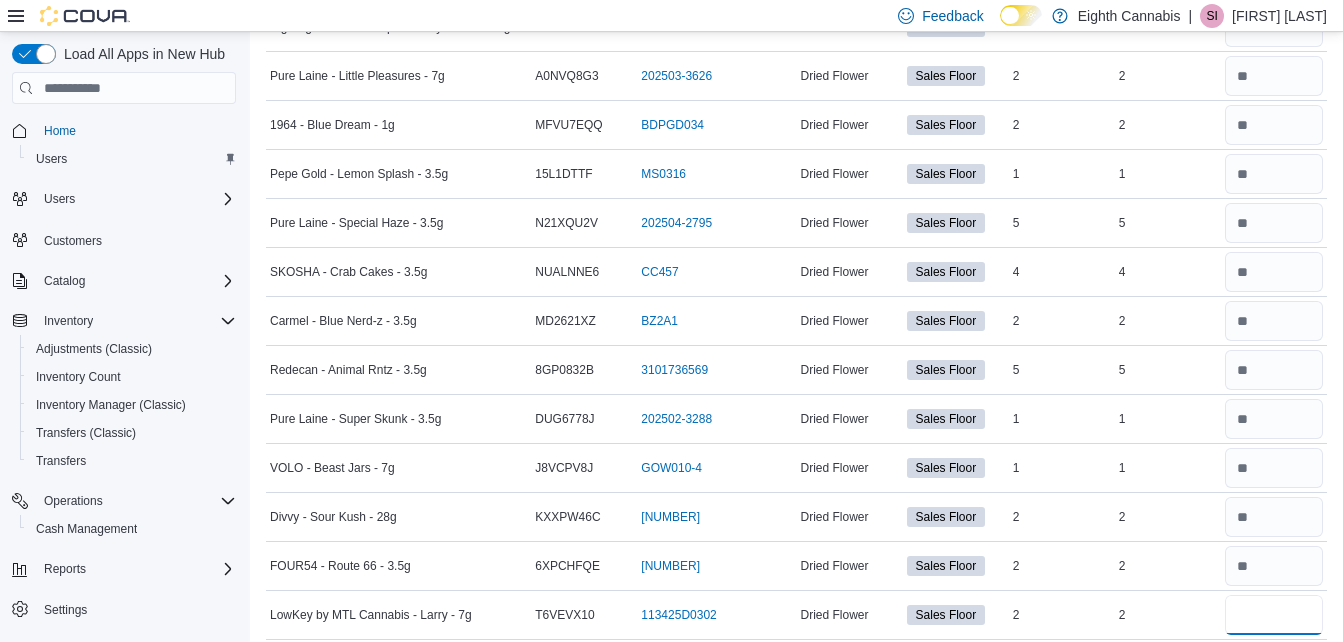type on "*" 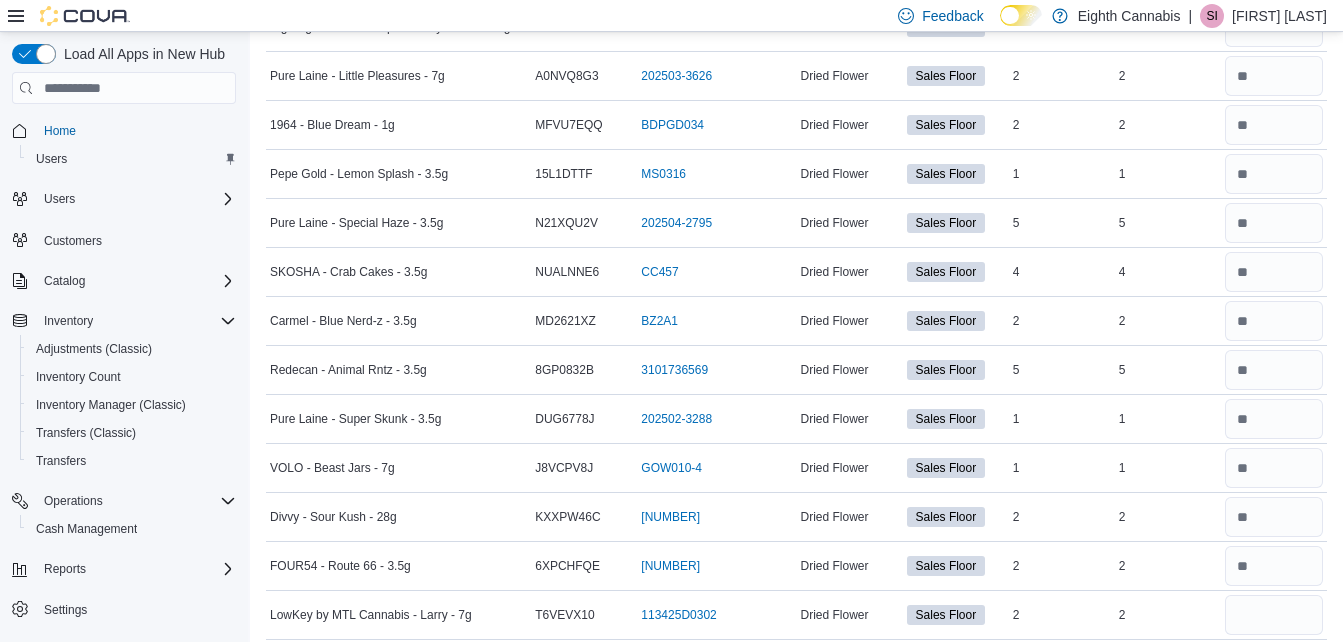 type 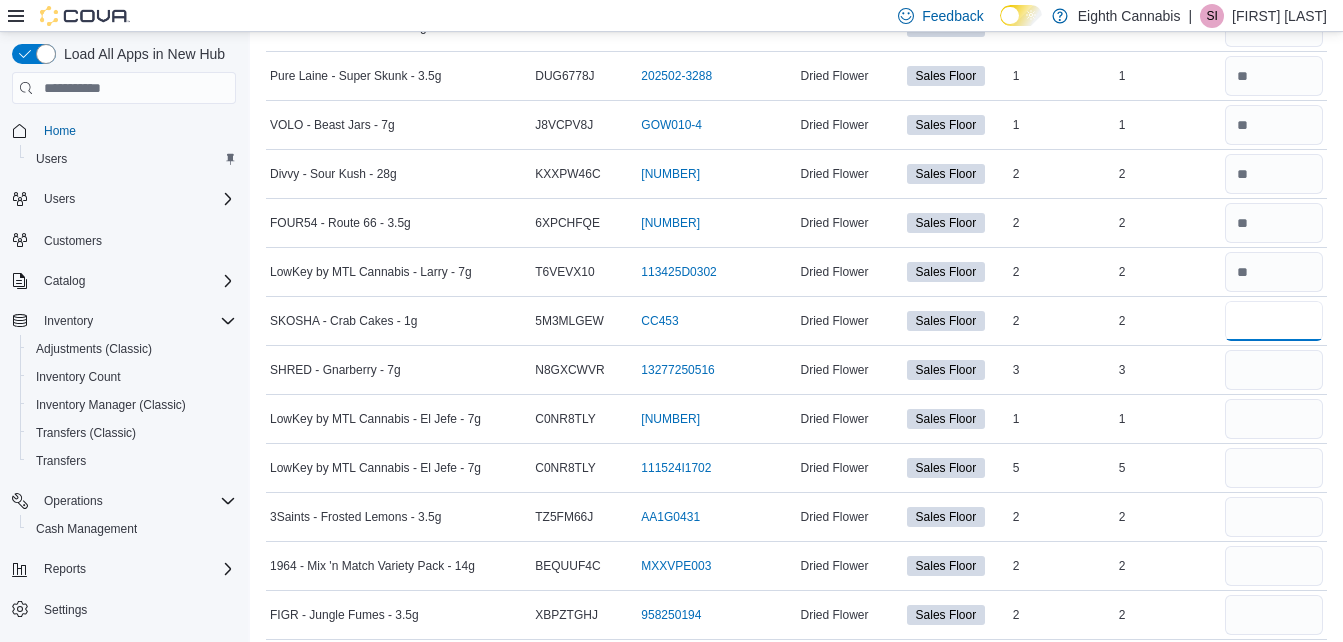 type on "*" 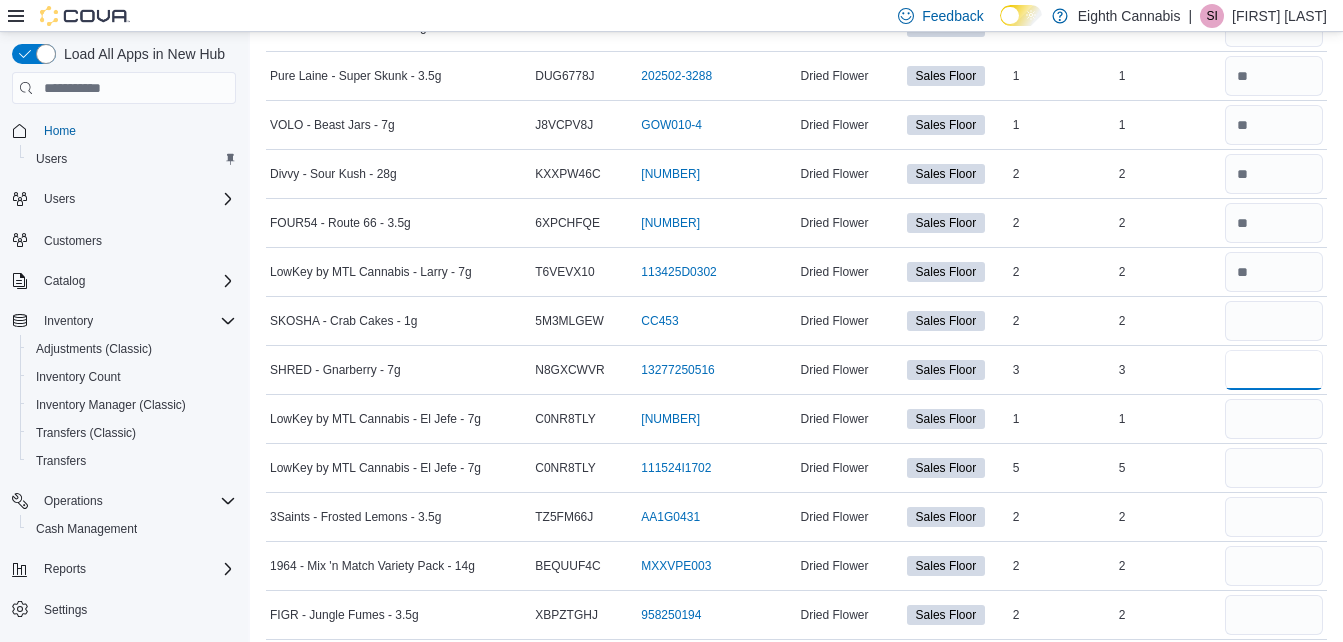 type 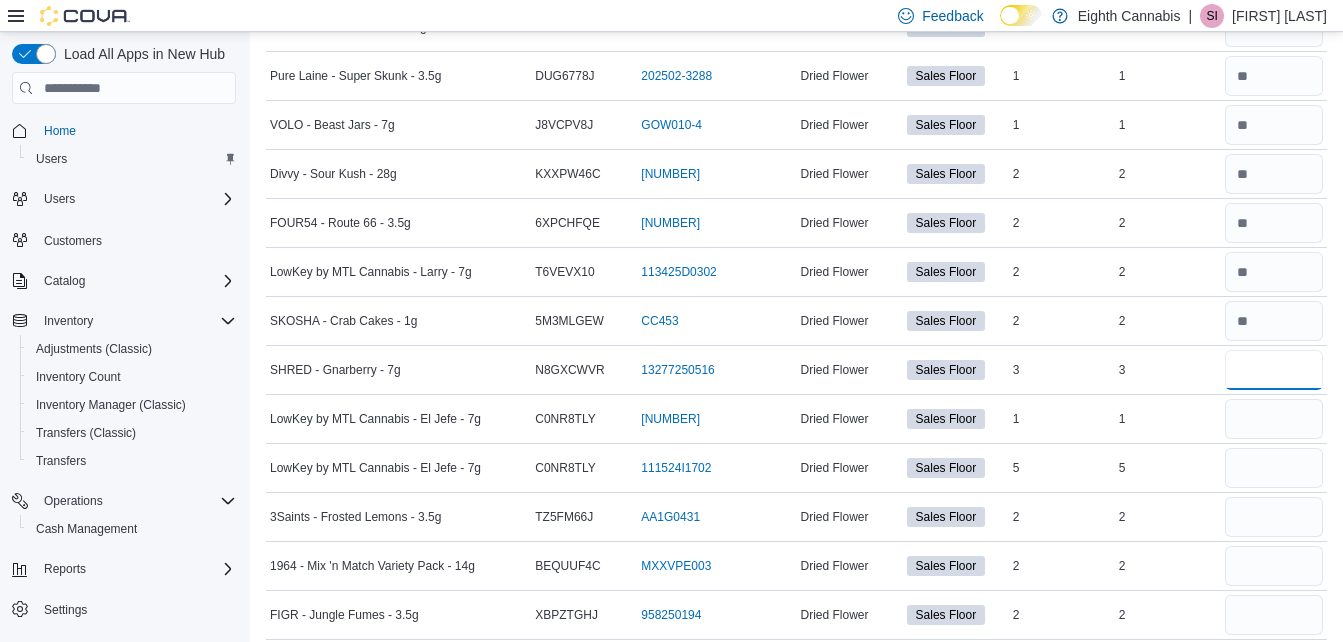type on "*" 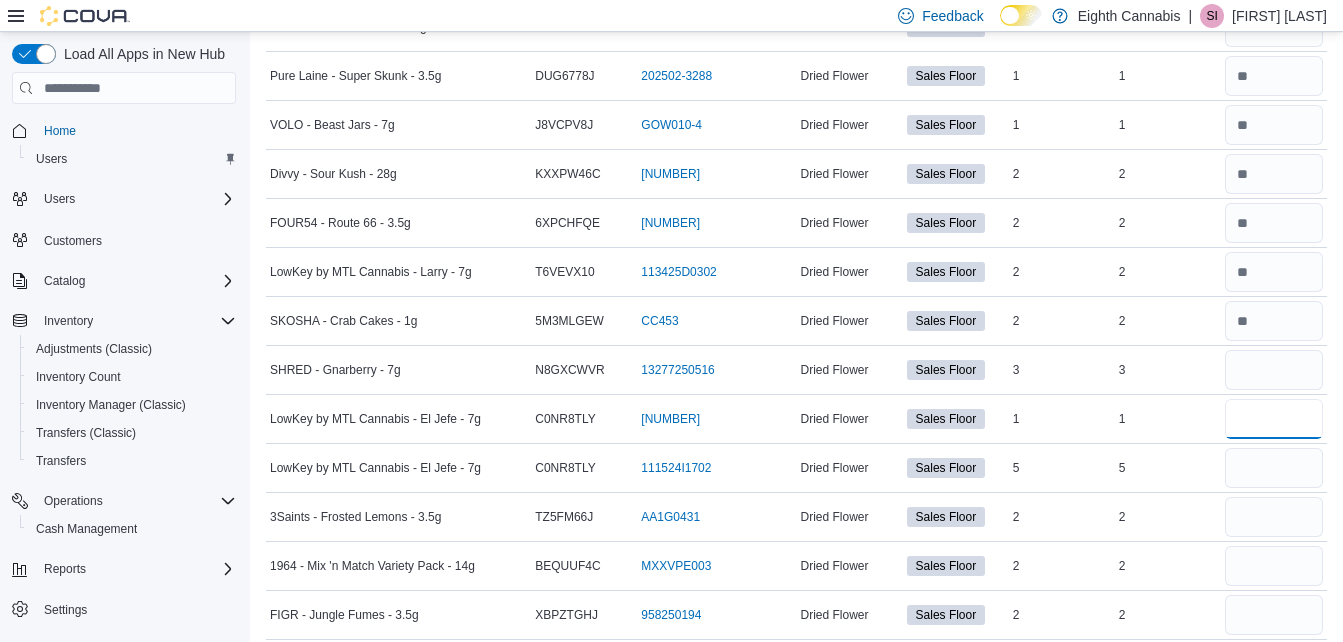 type 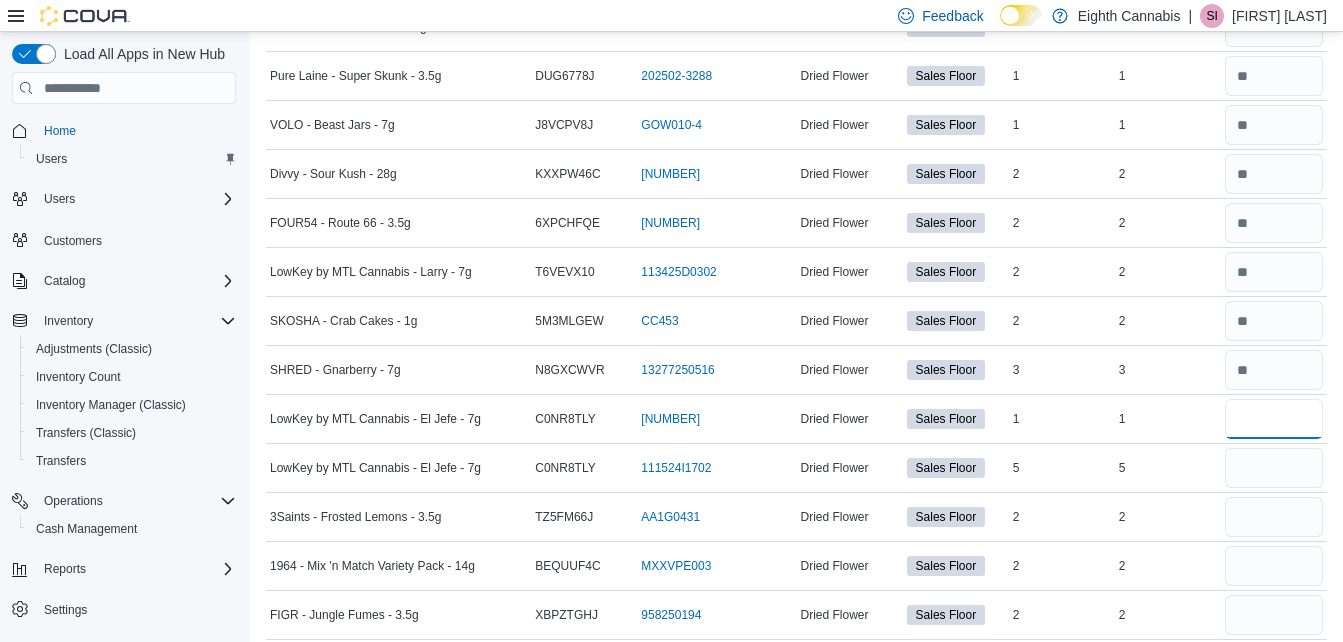 type on "*" 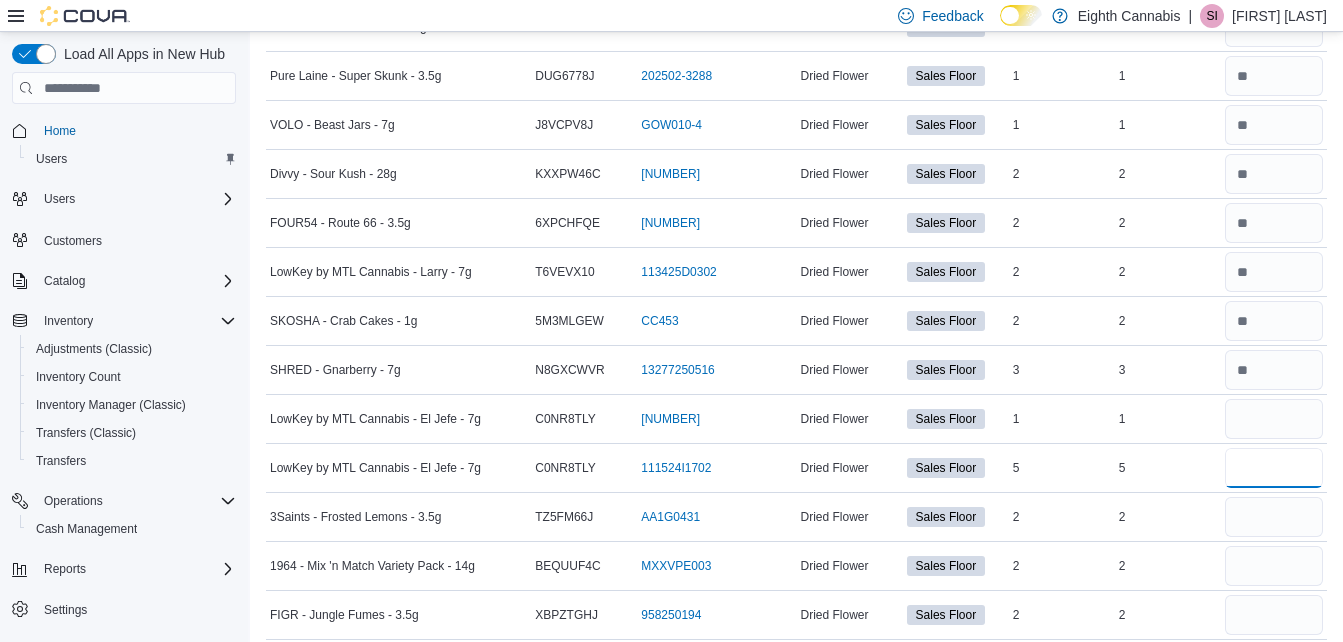 type 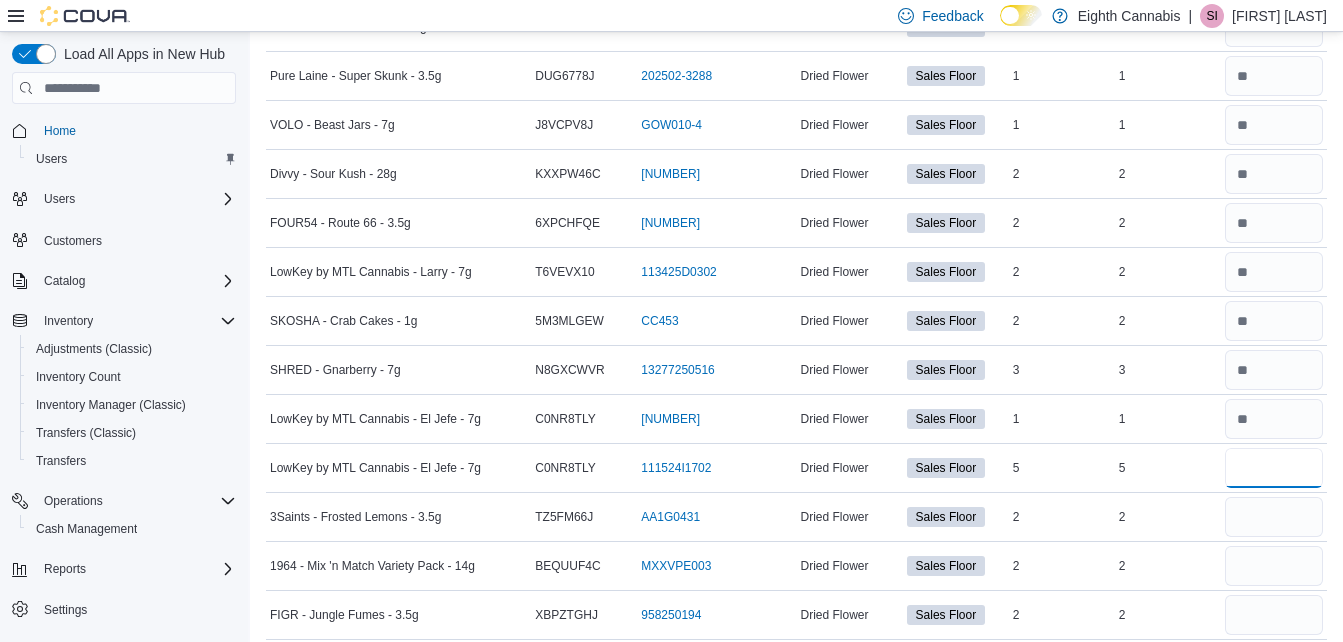type on "*" 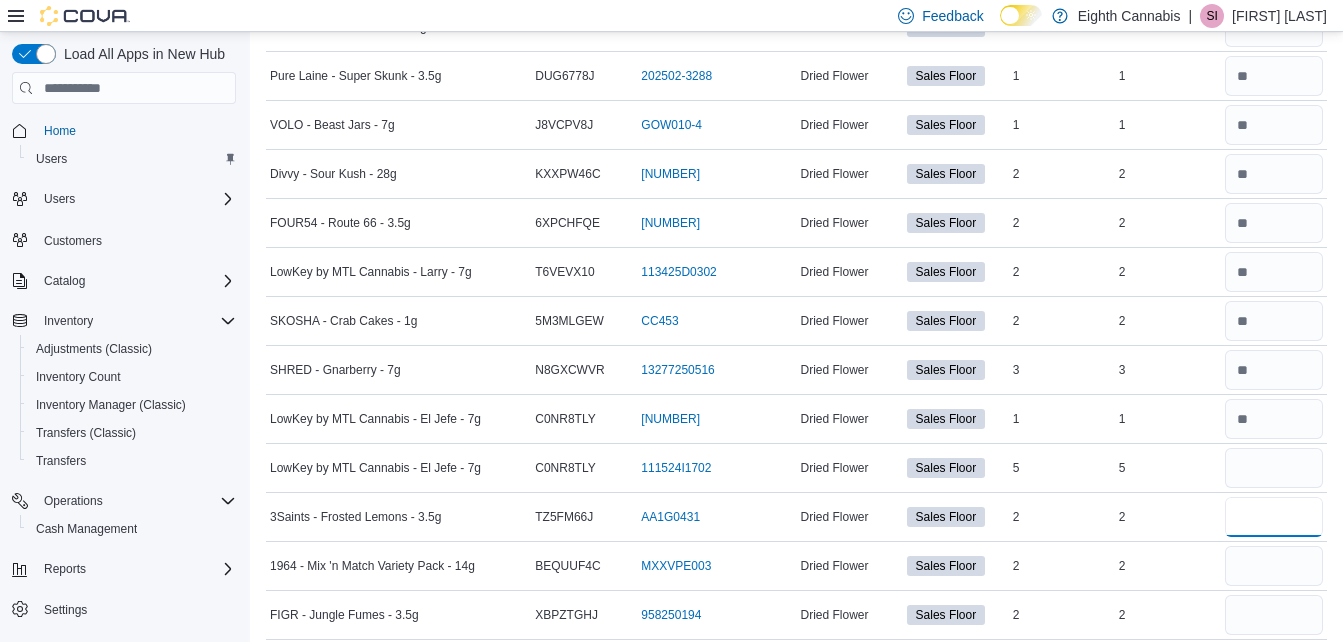 type 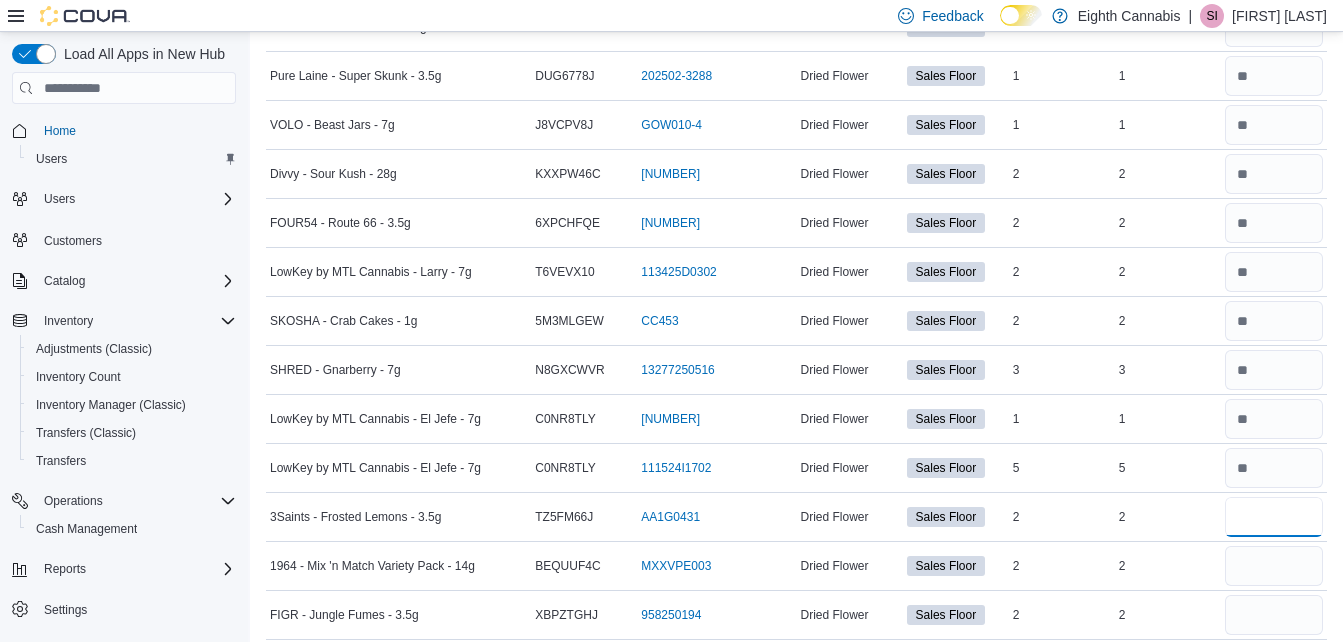 type on "*" 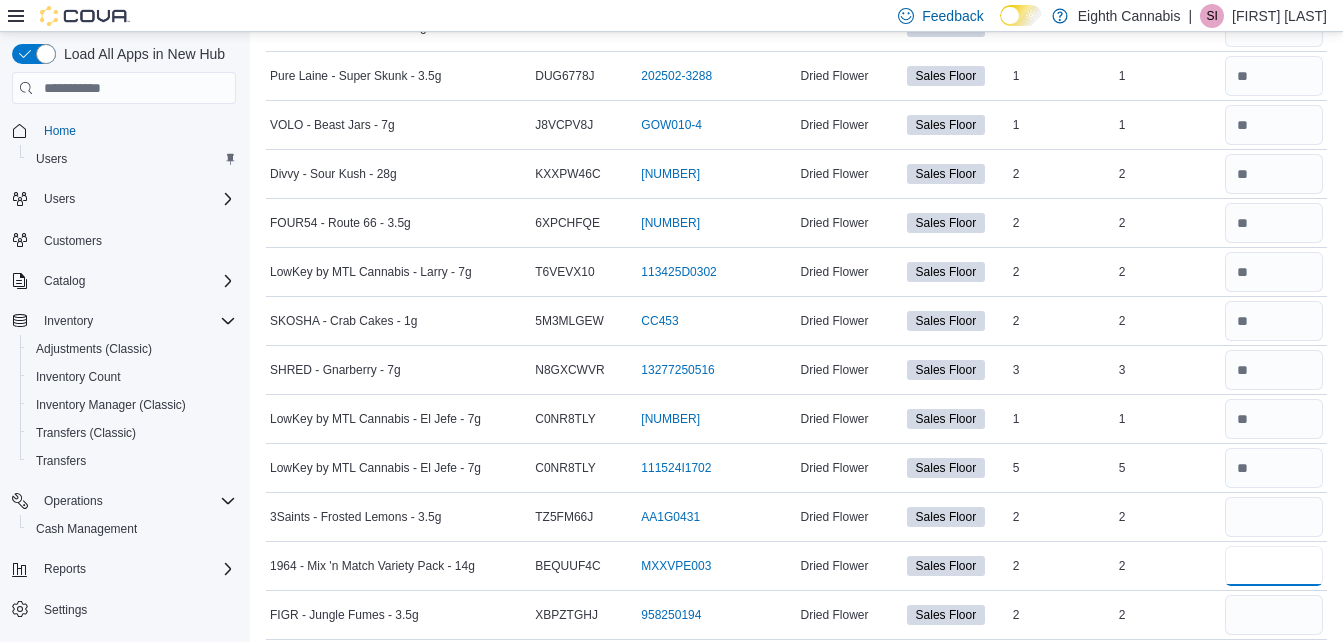 type 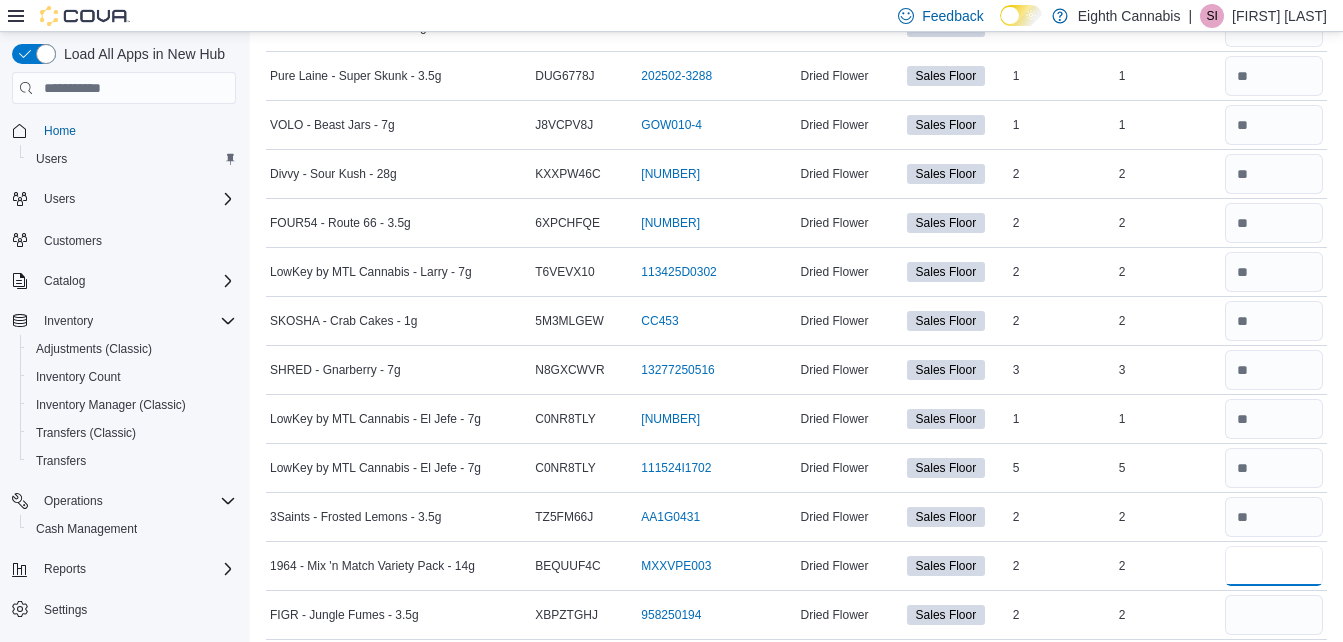 type on "*" 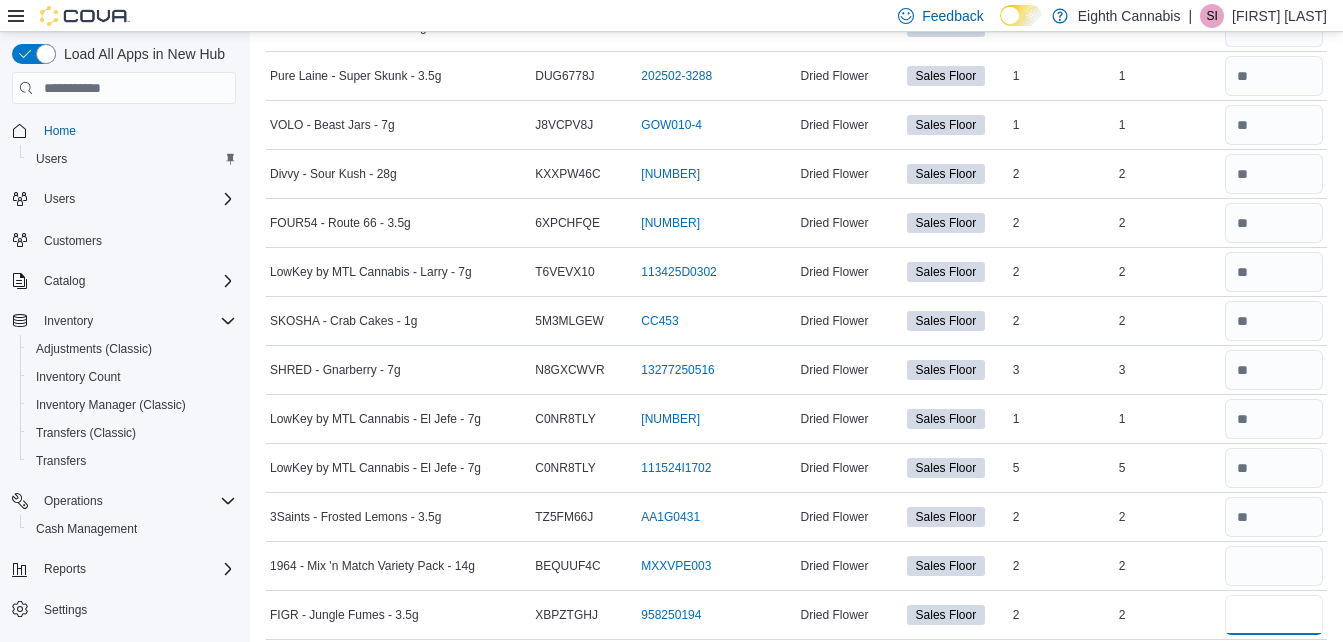 type 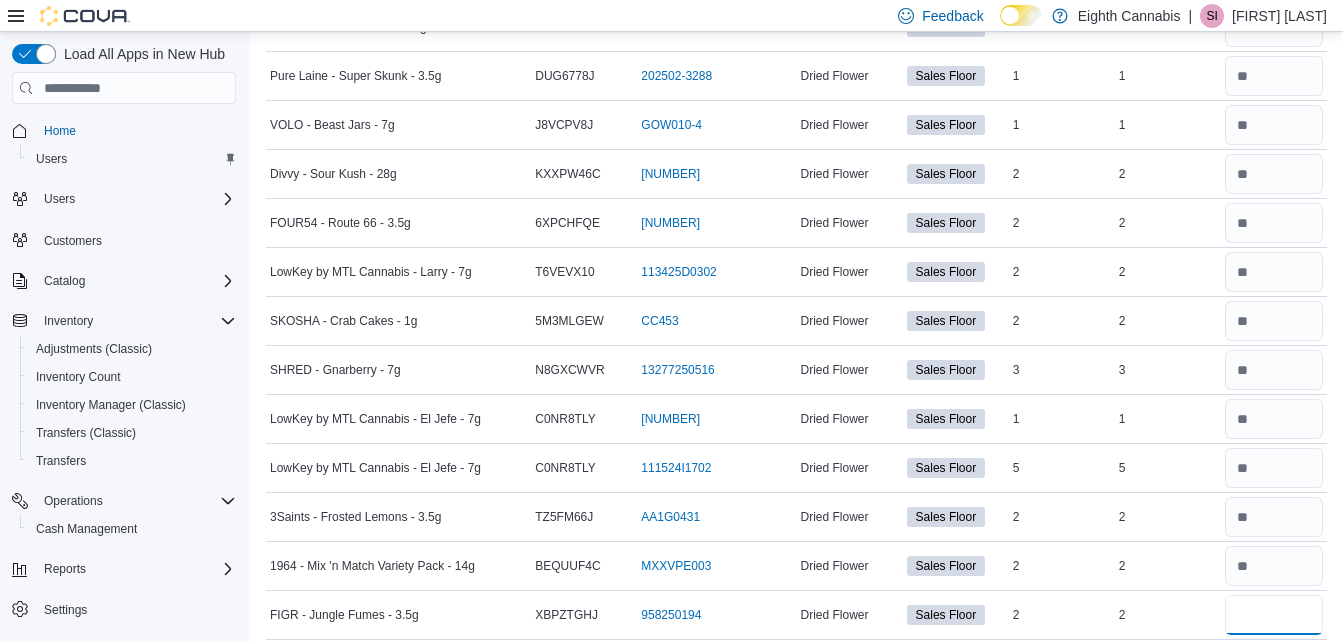 type on "*" 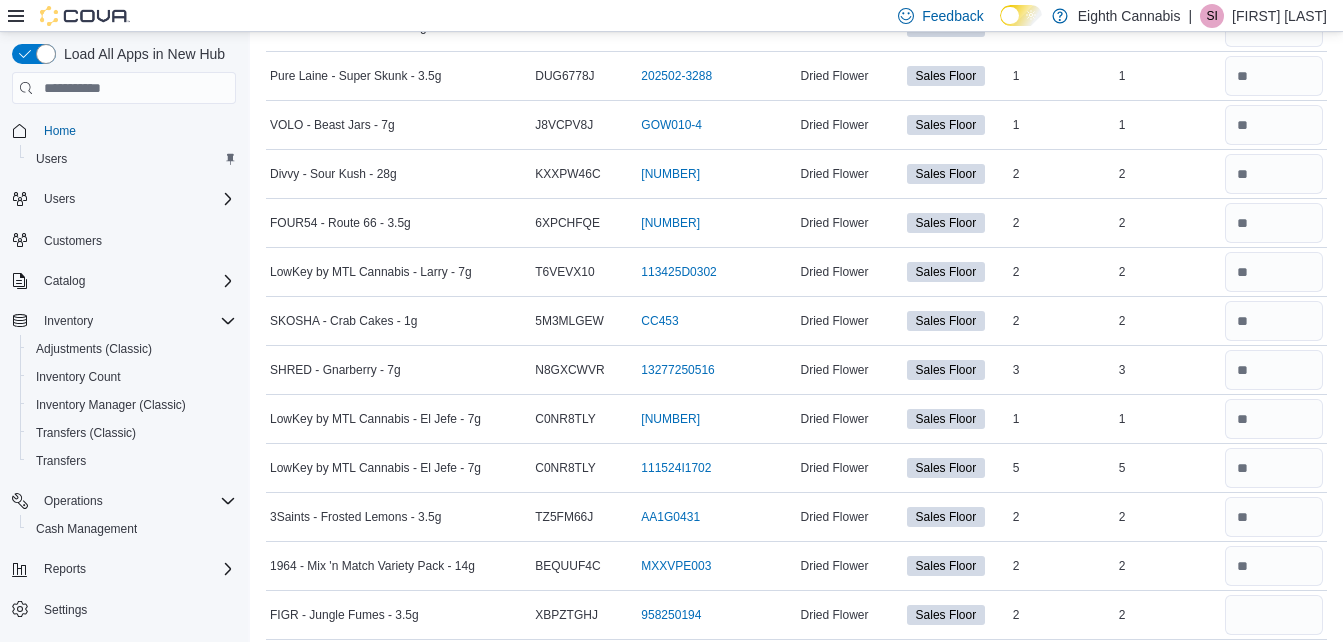 type 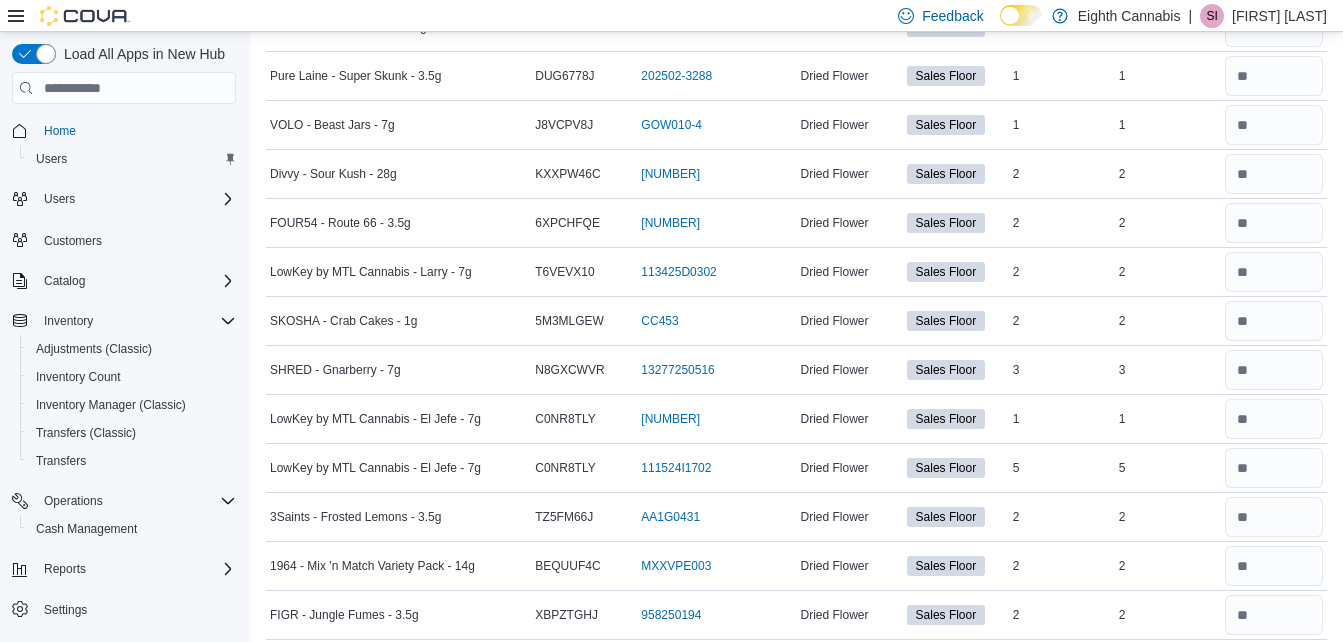 scroll, scrollTop: 1072, scrollLeft: 0, axis: vertical 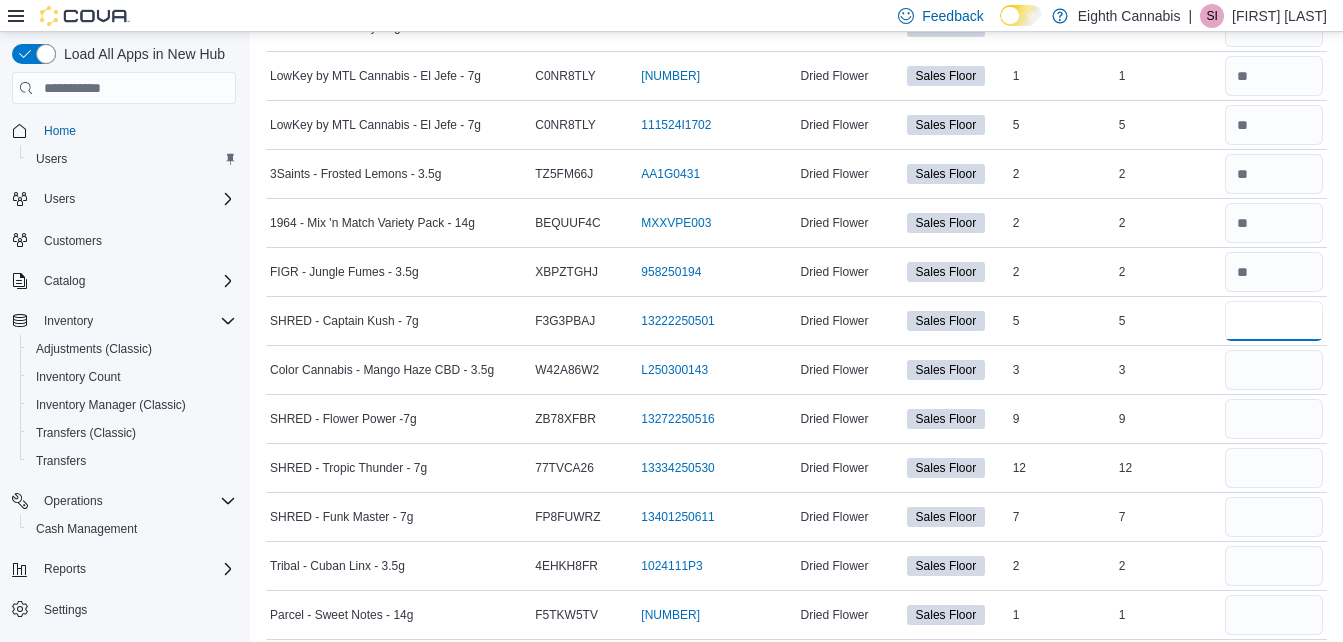 type on "*" 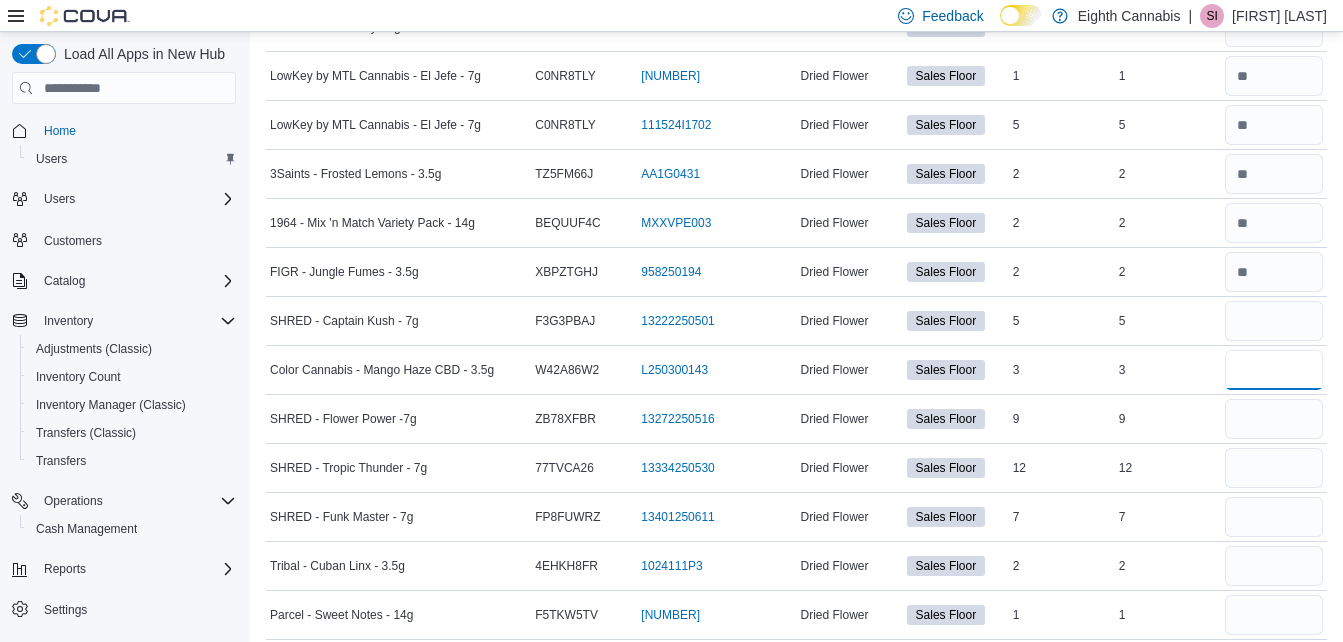 type 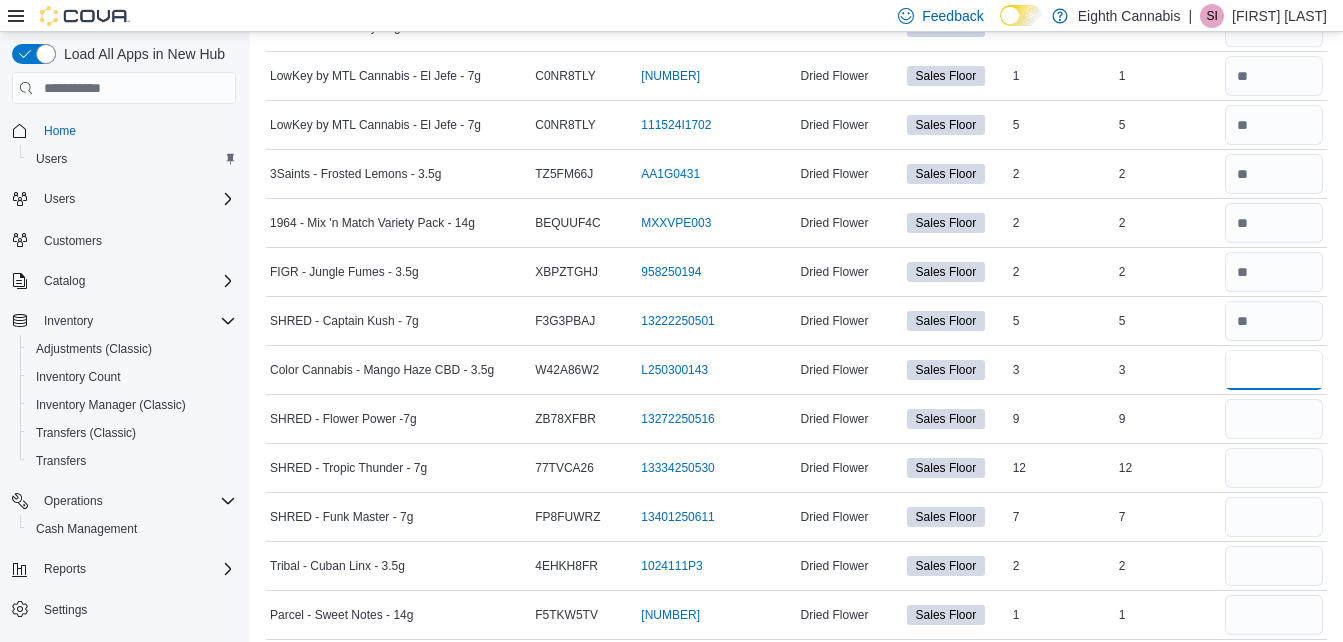 type on "*" 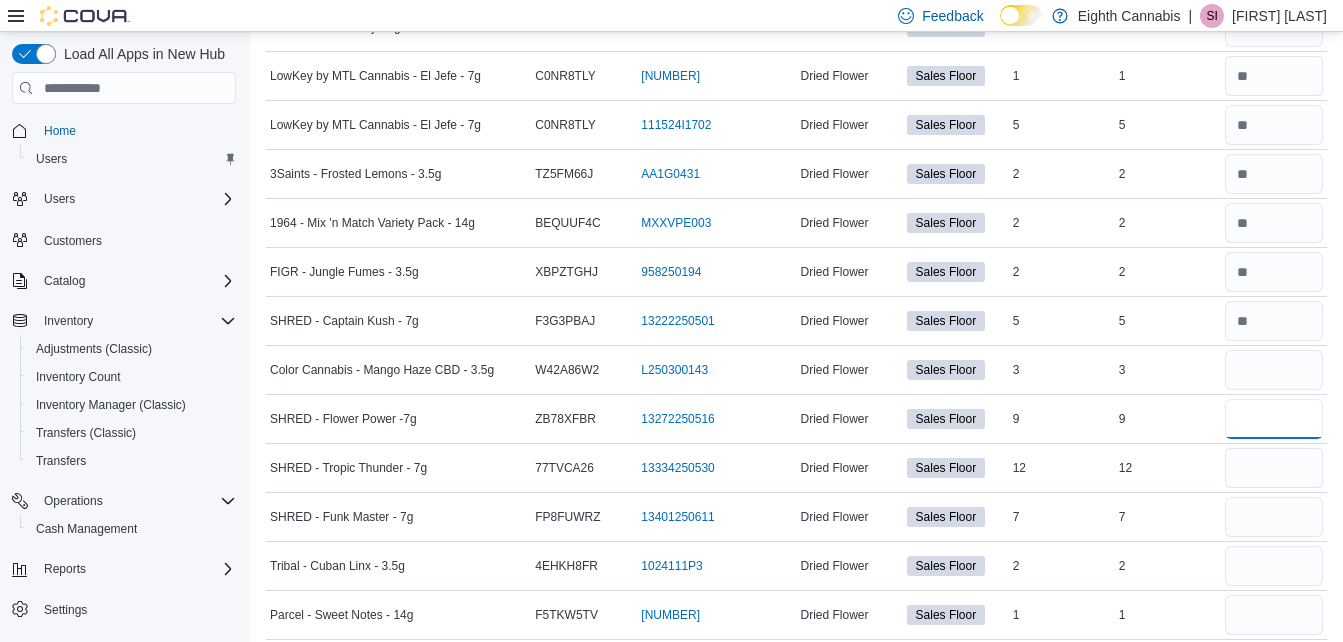 type 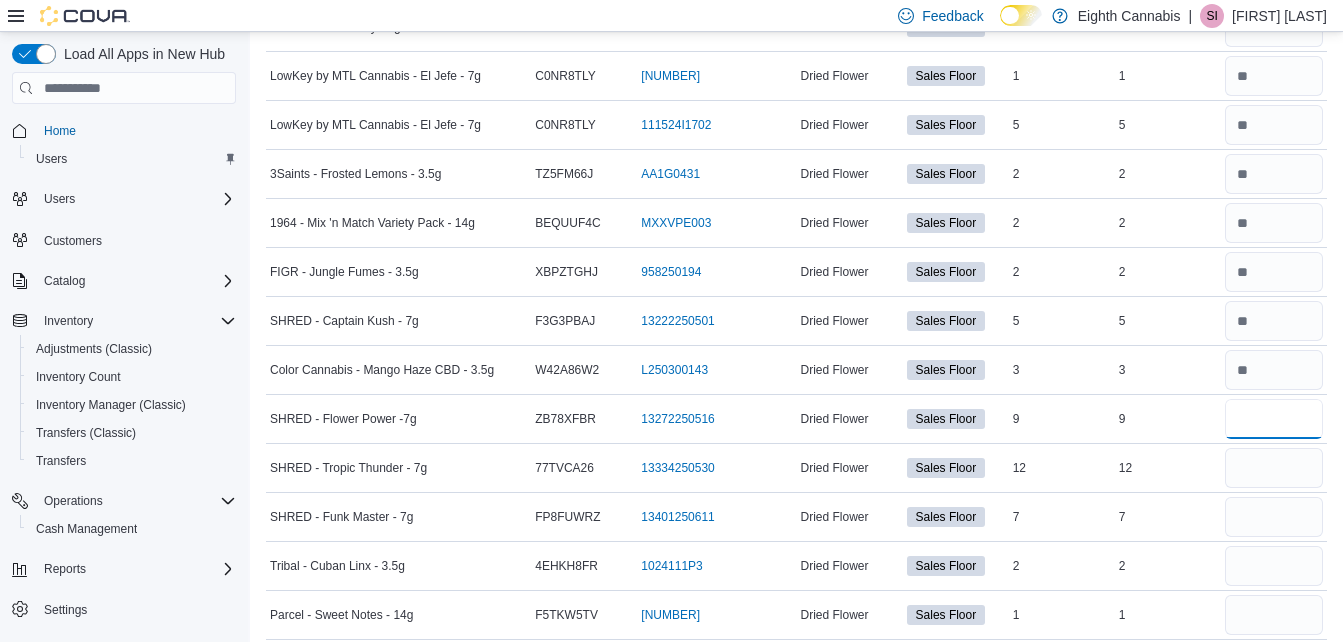 type on "*" 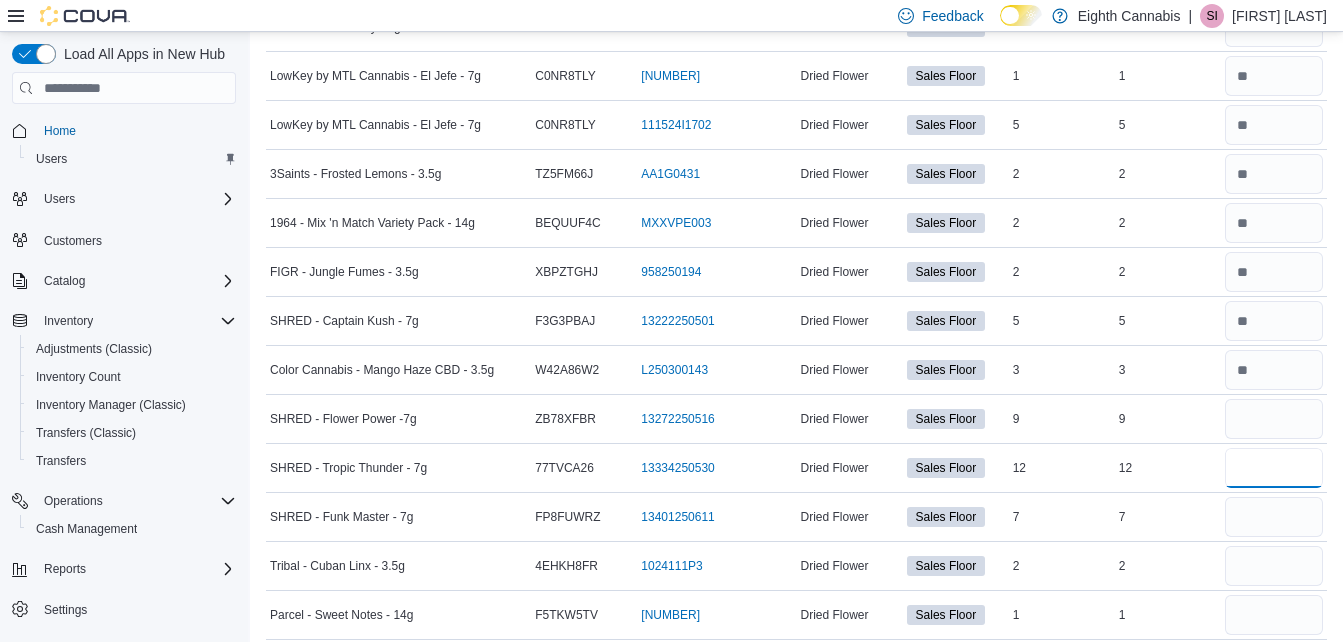type 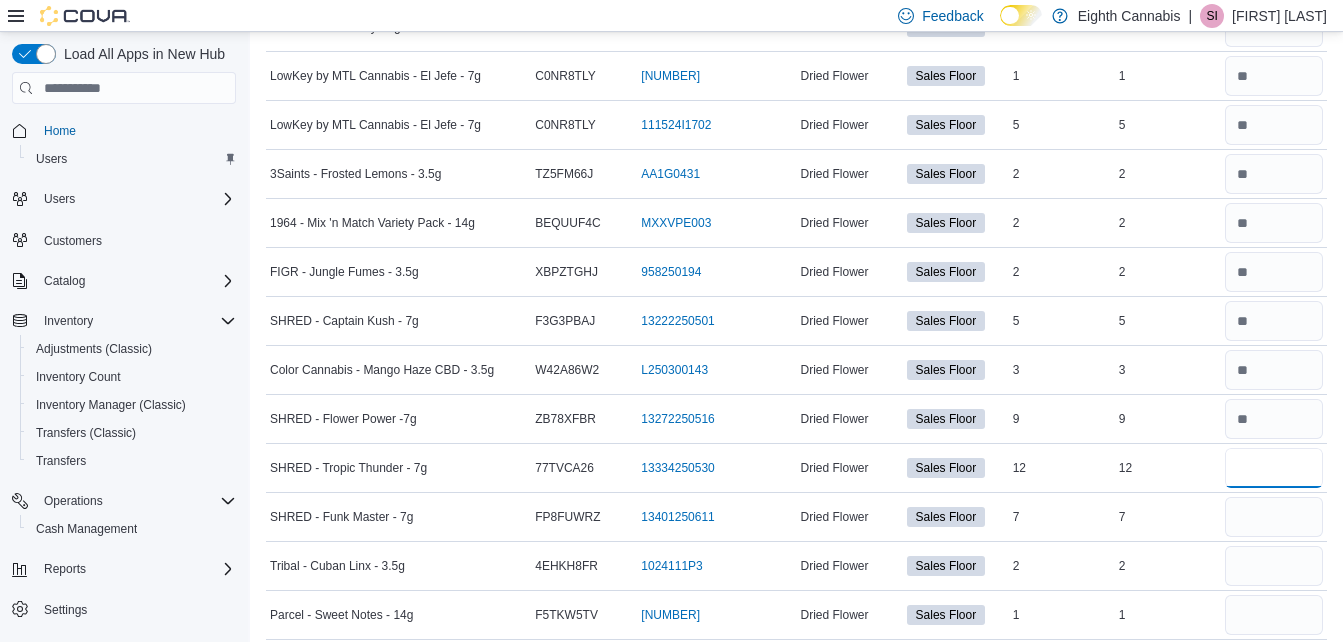 type on "**" 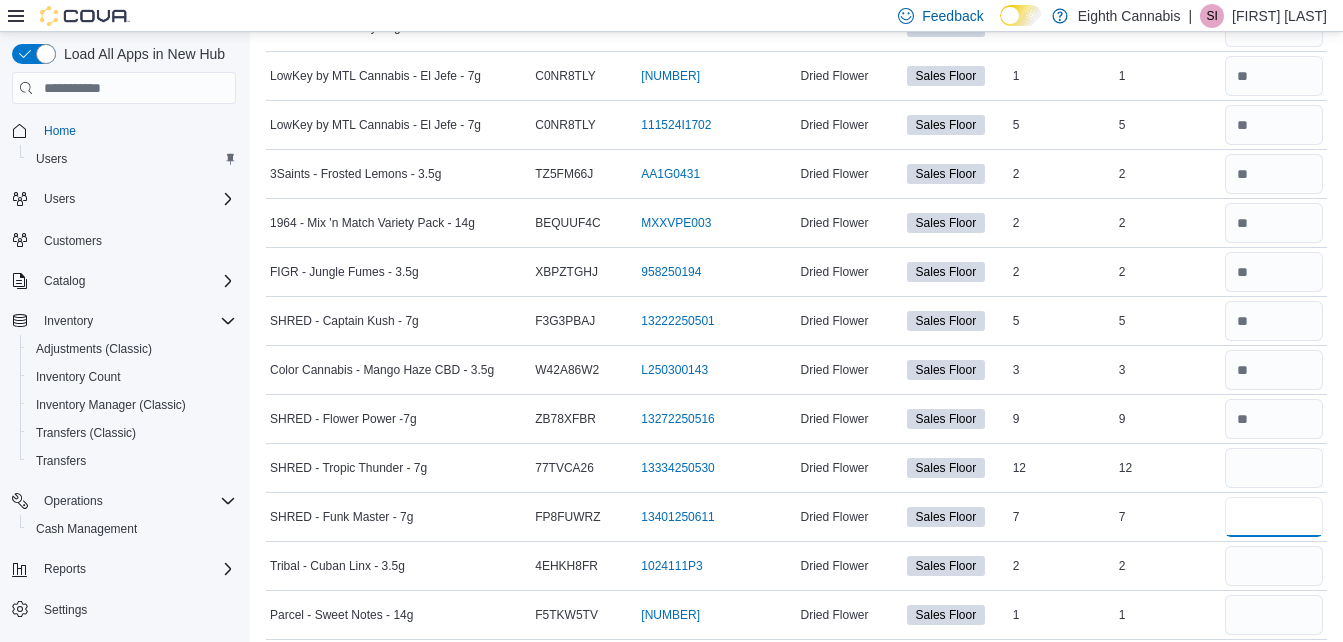 type 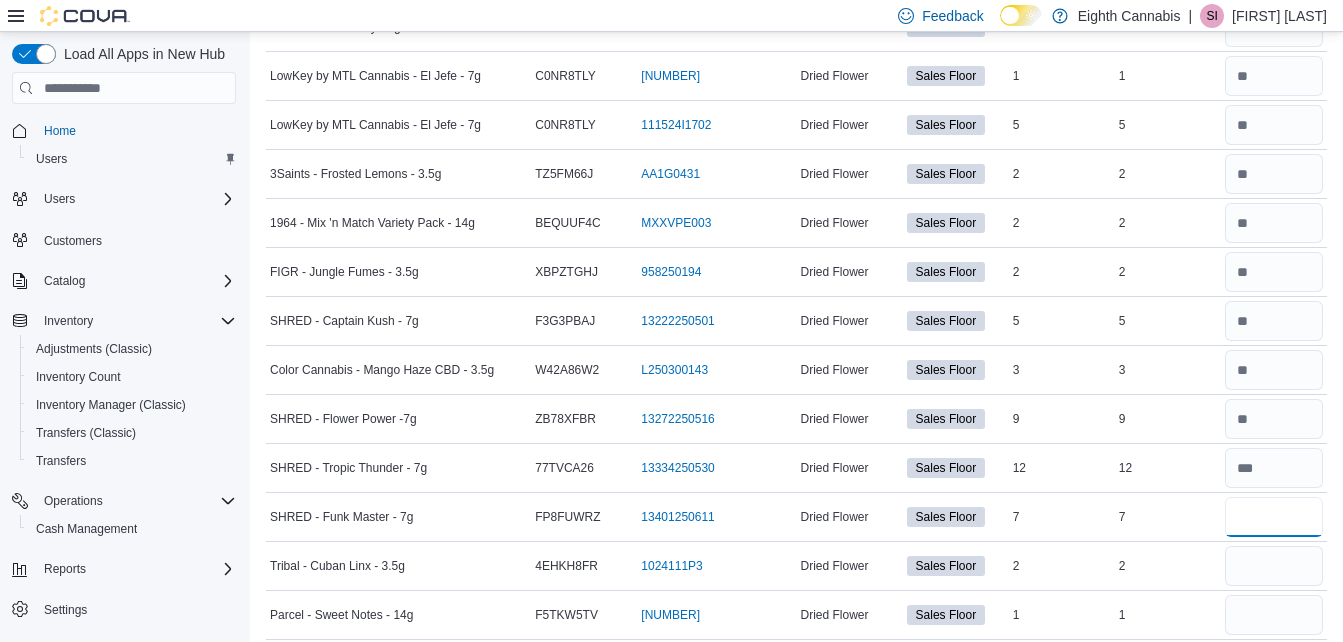 type on "*" 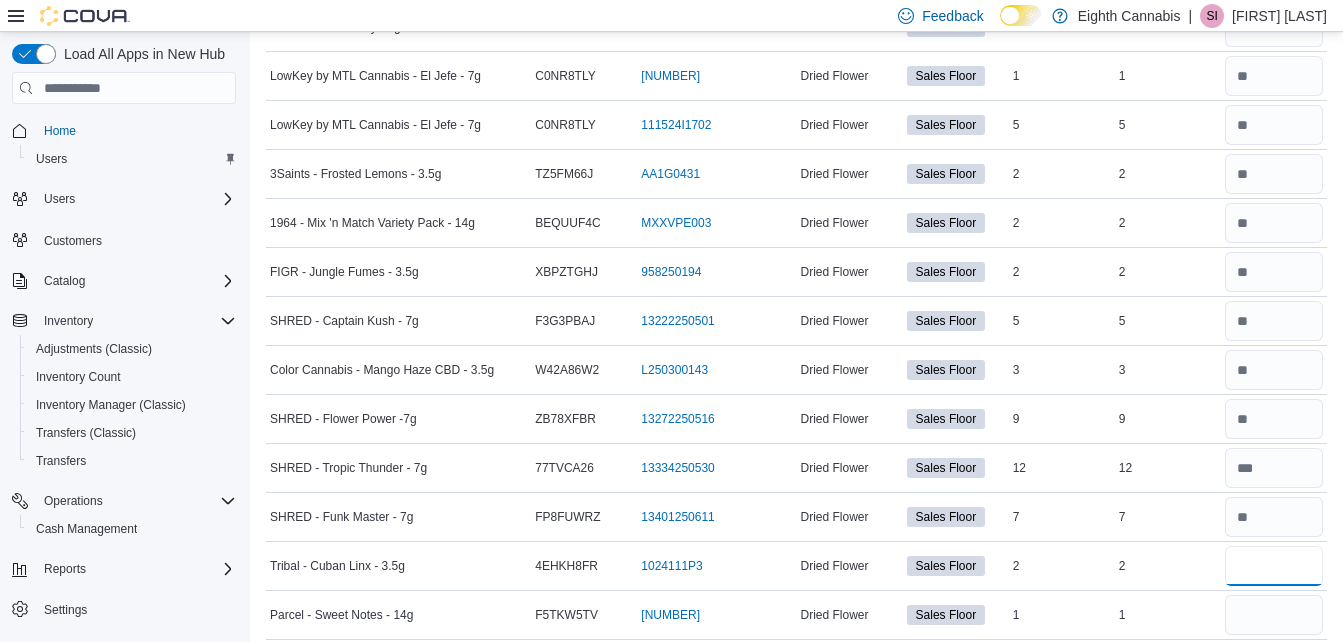 type 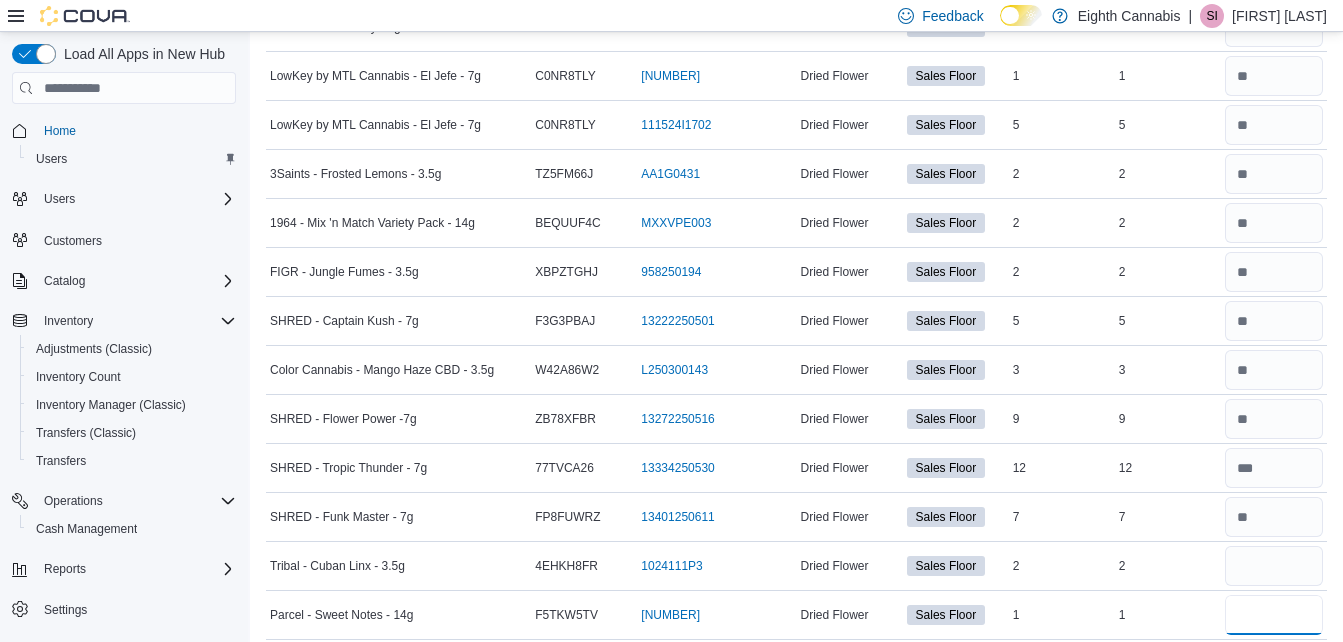 type 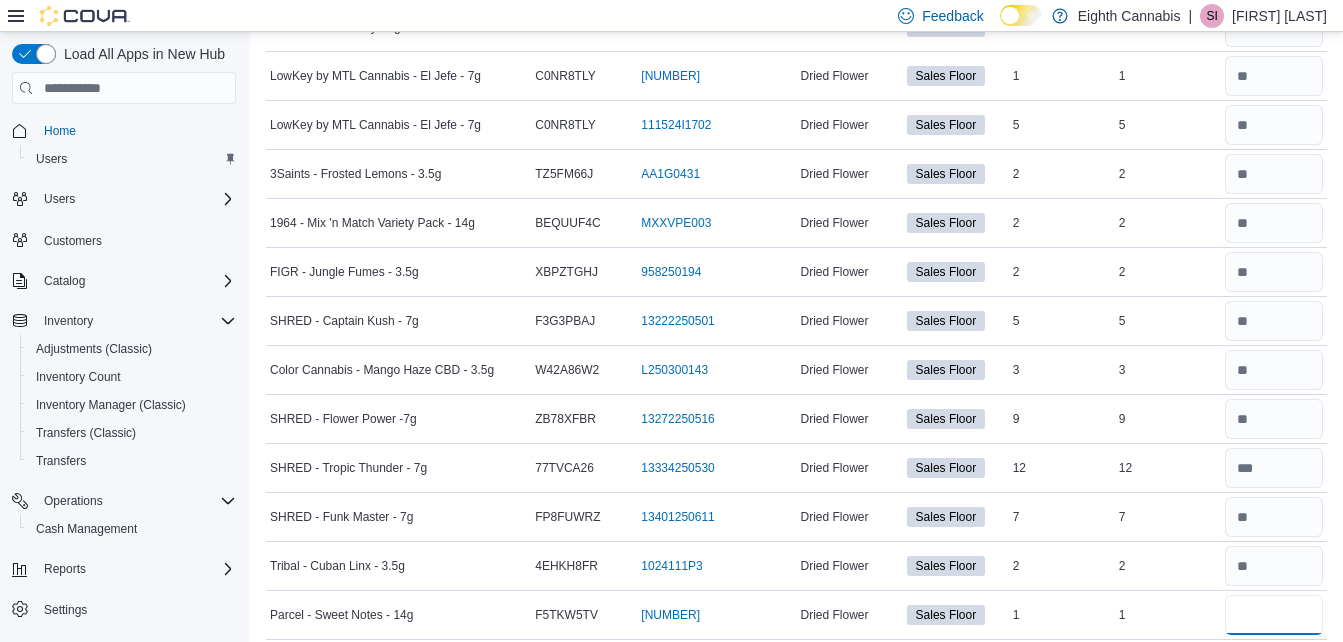 type on "*" 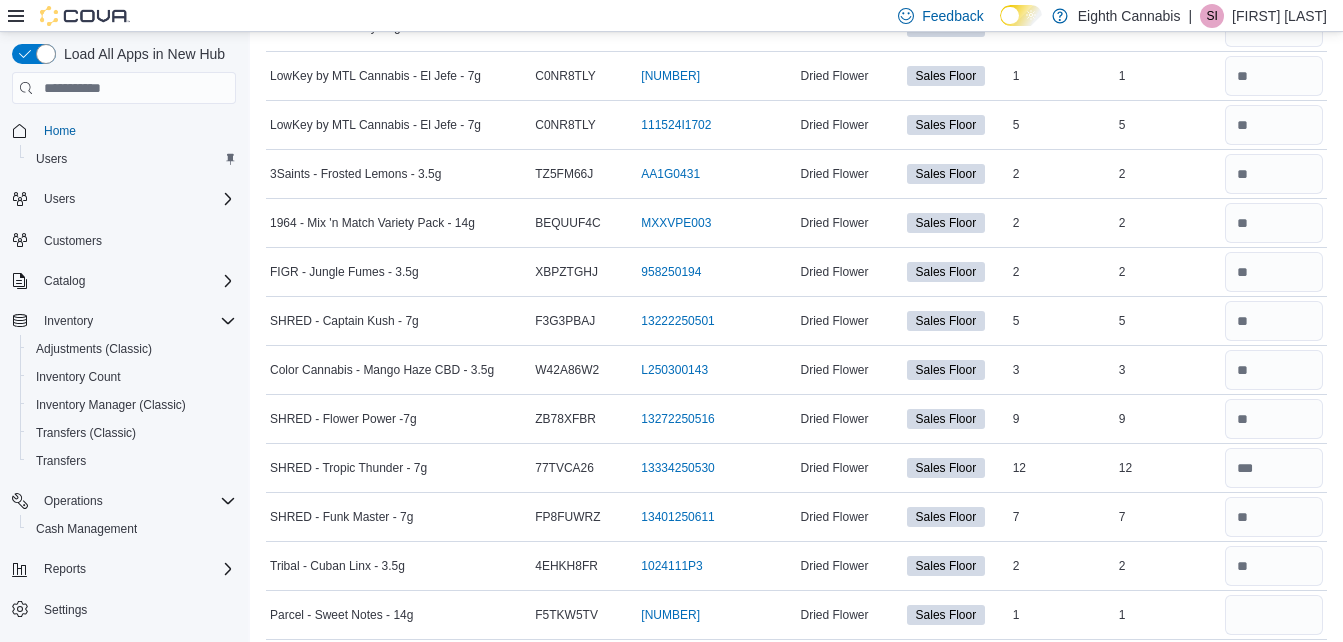 type 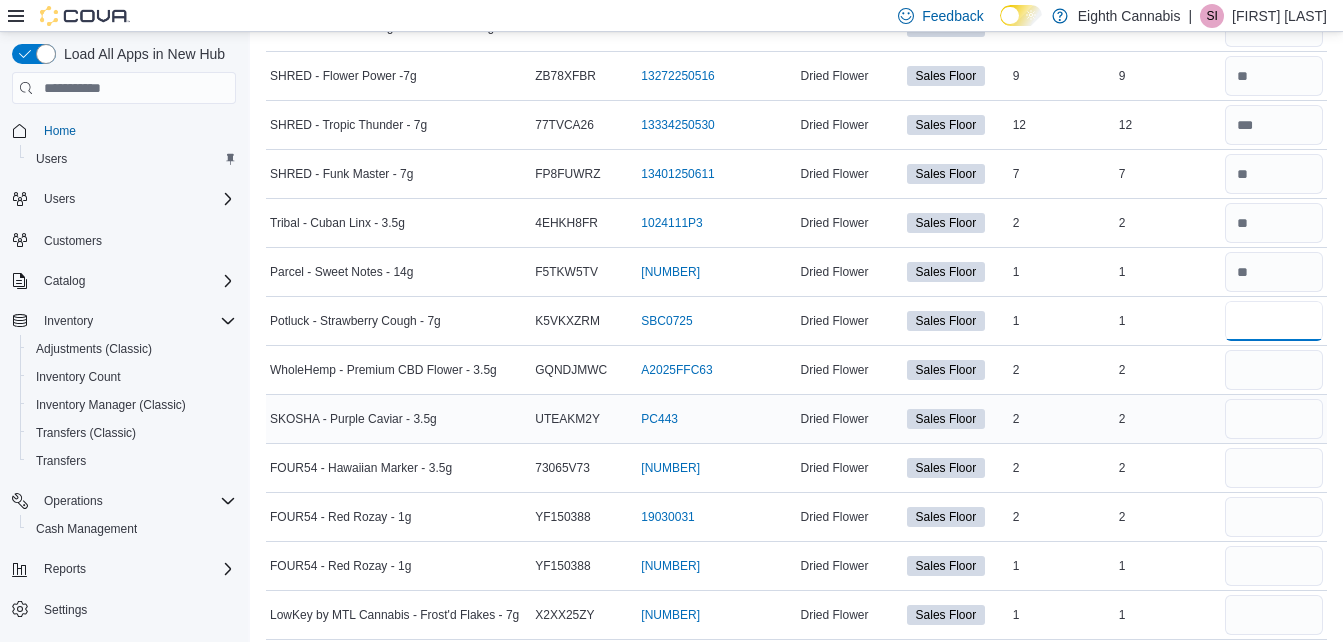 type on "*" 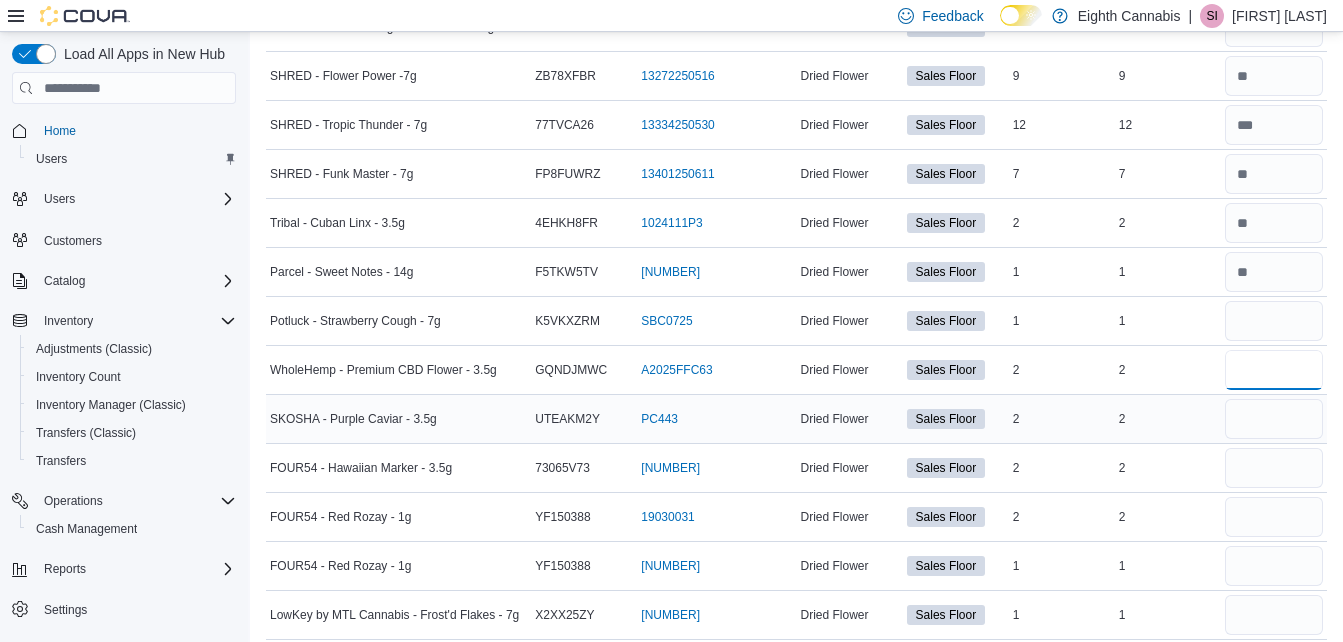 type 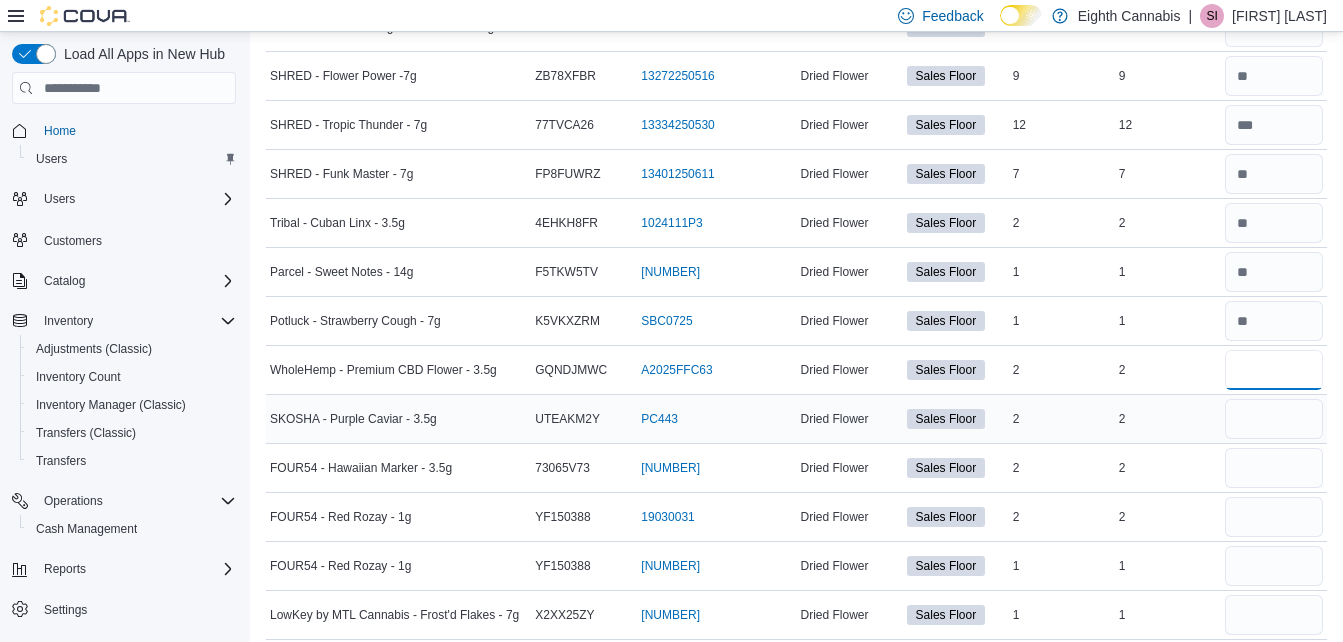 type on "*" 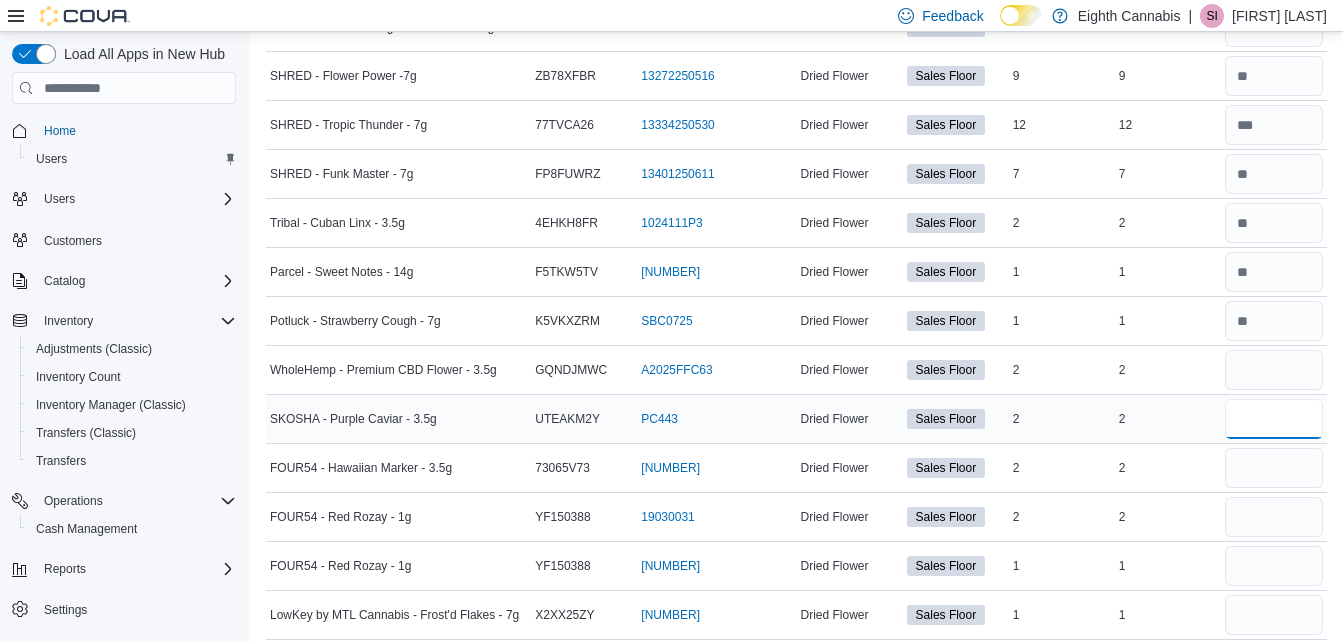 type 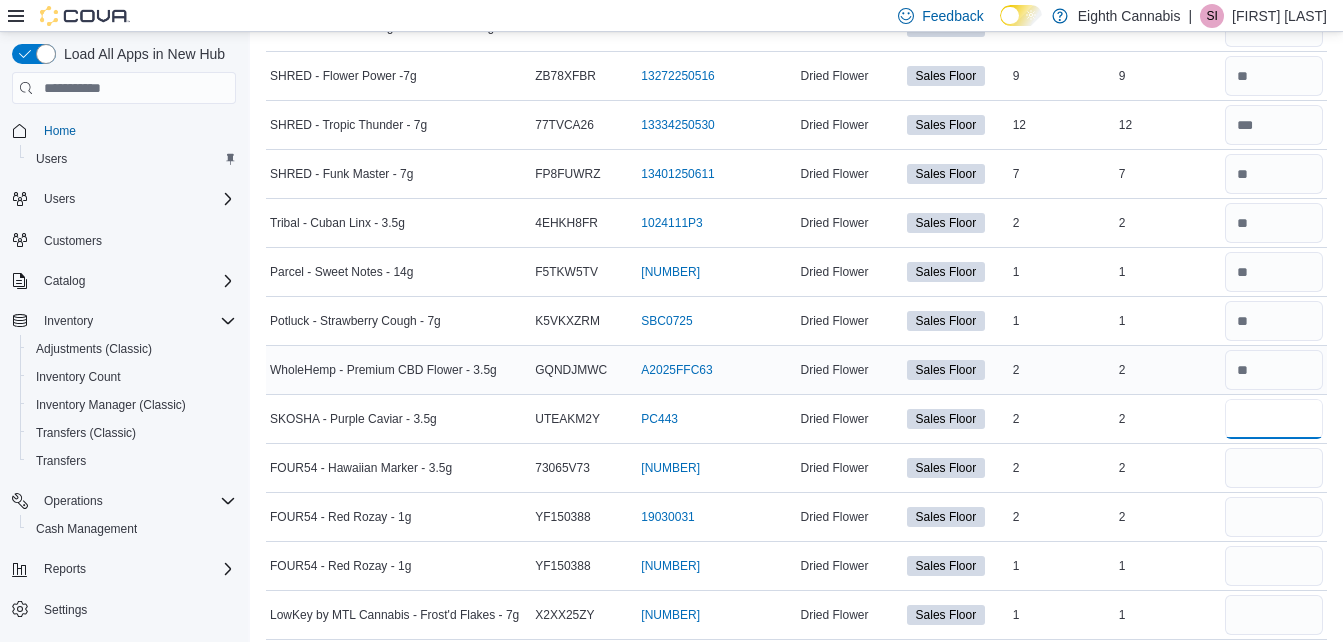 type on "*" 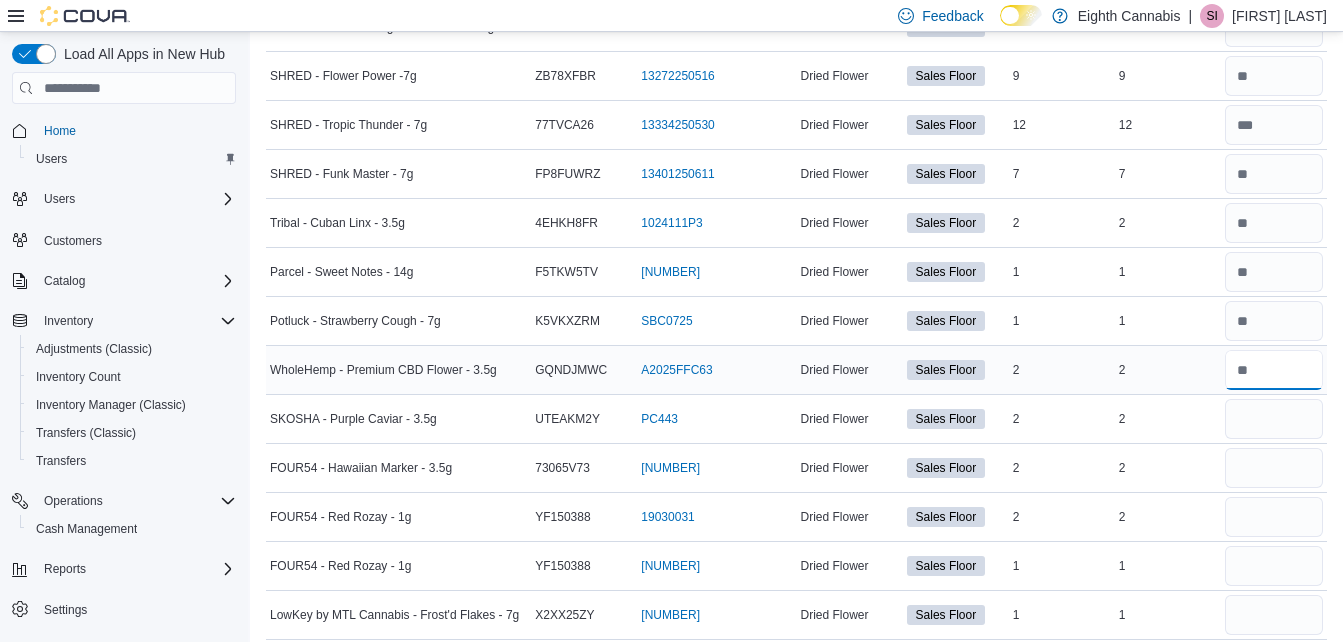 type 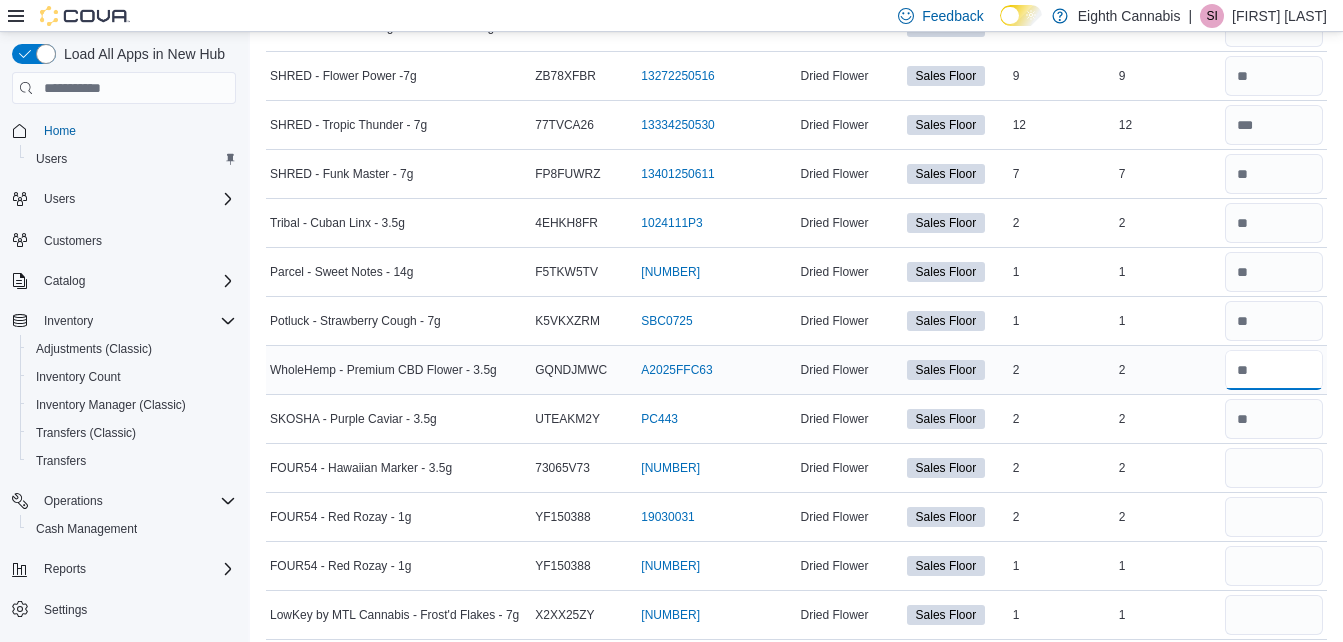 click at bounding box center (1274, 370) 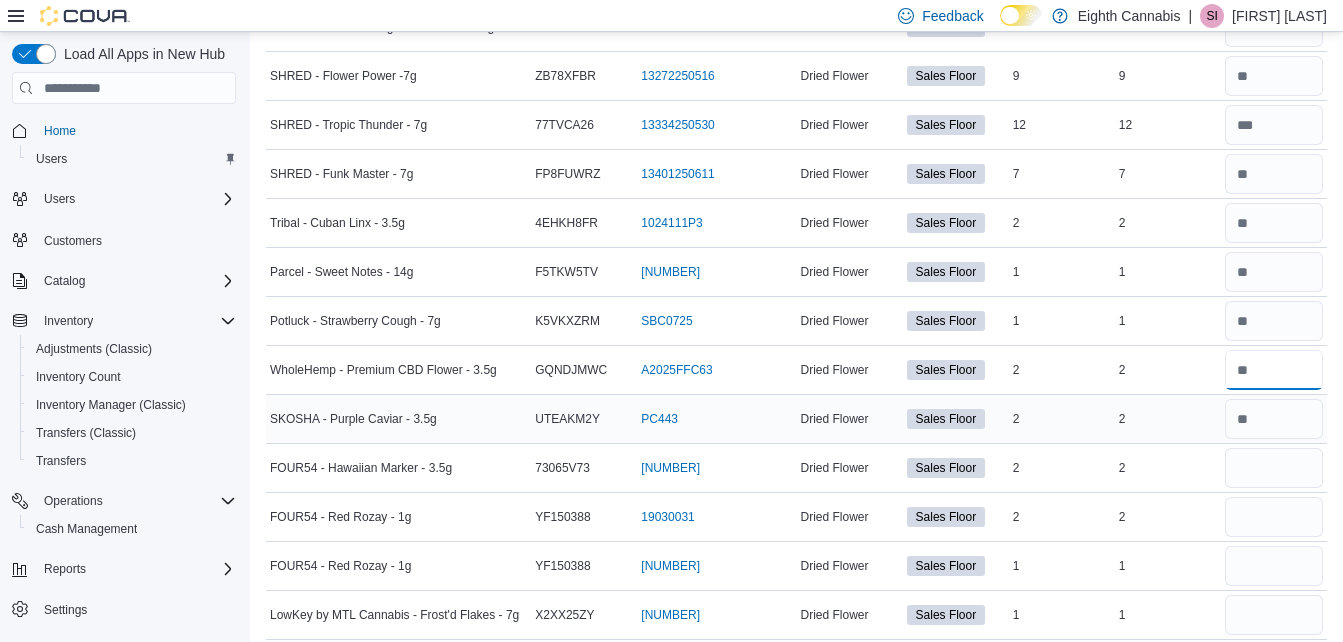 type on "*" 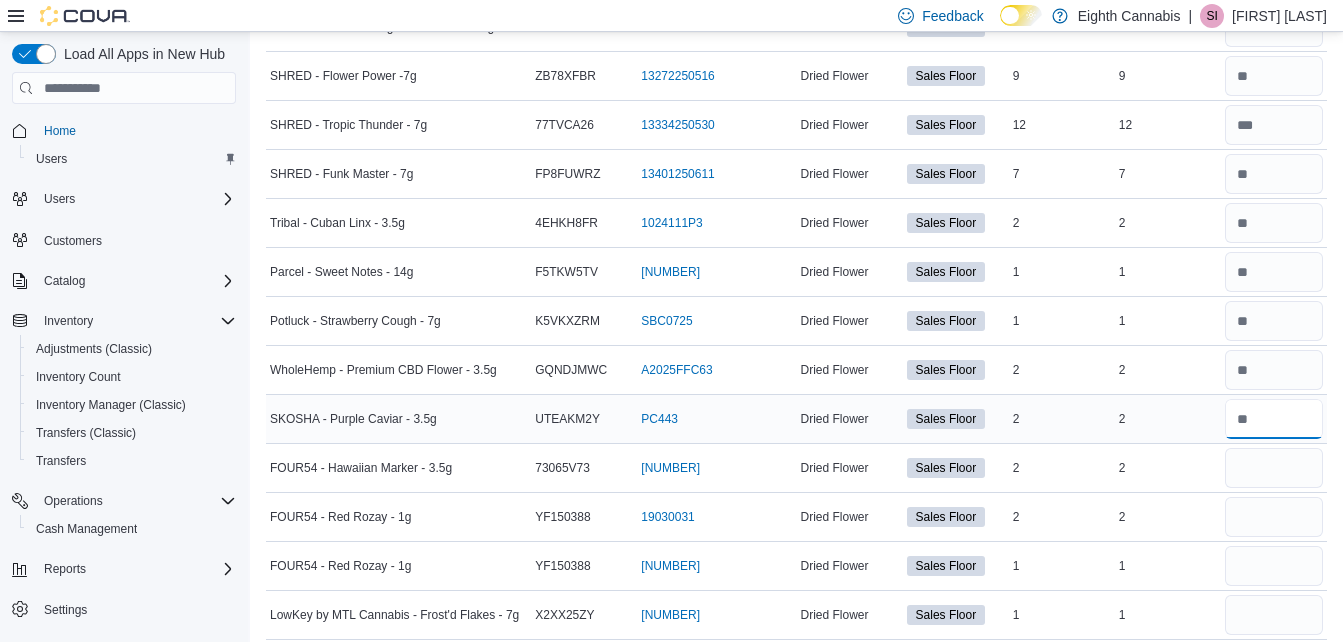 type 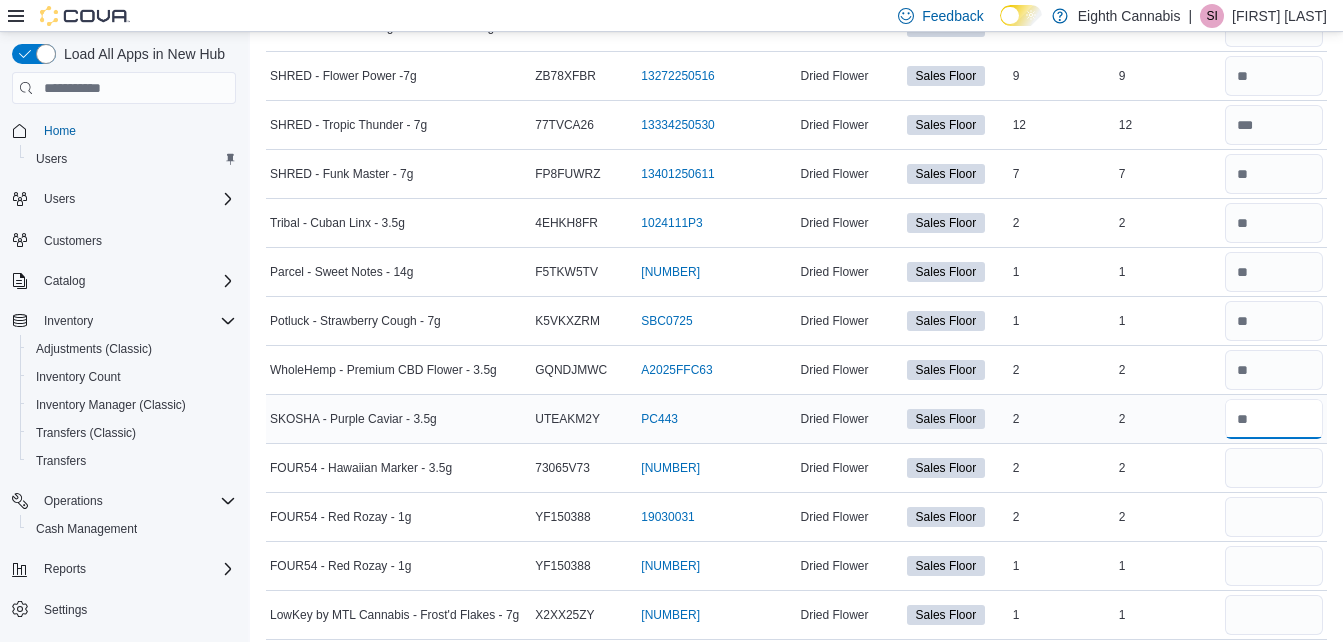 type on "*" 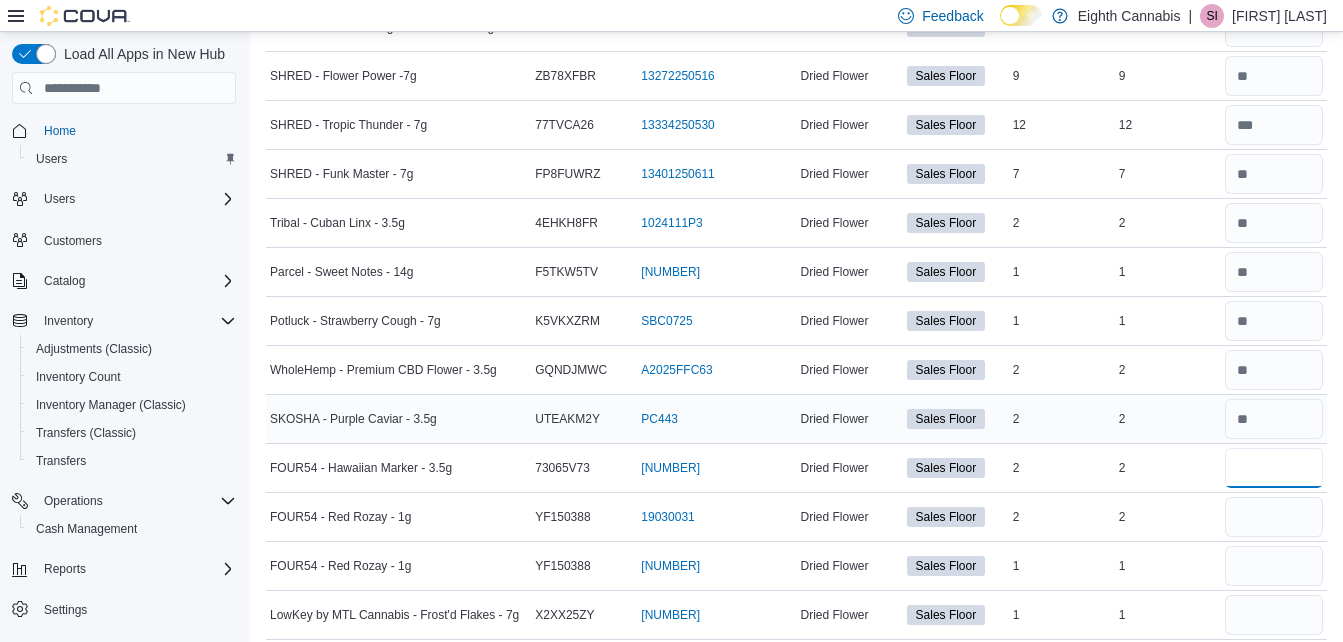 type 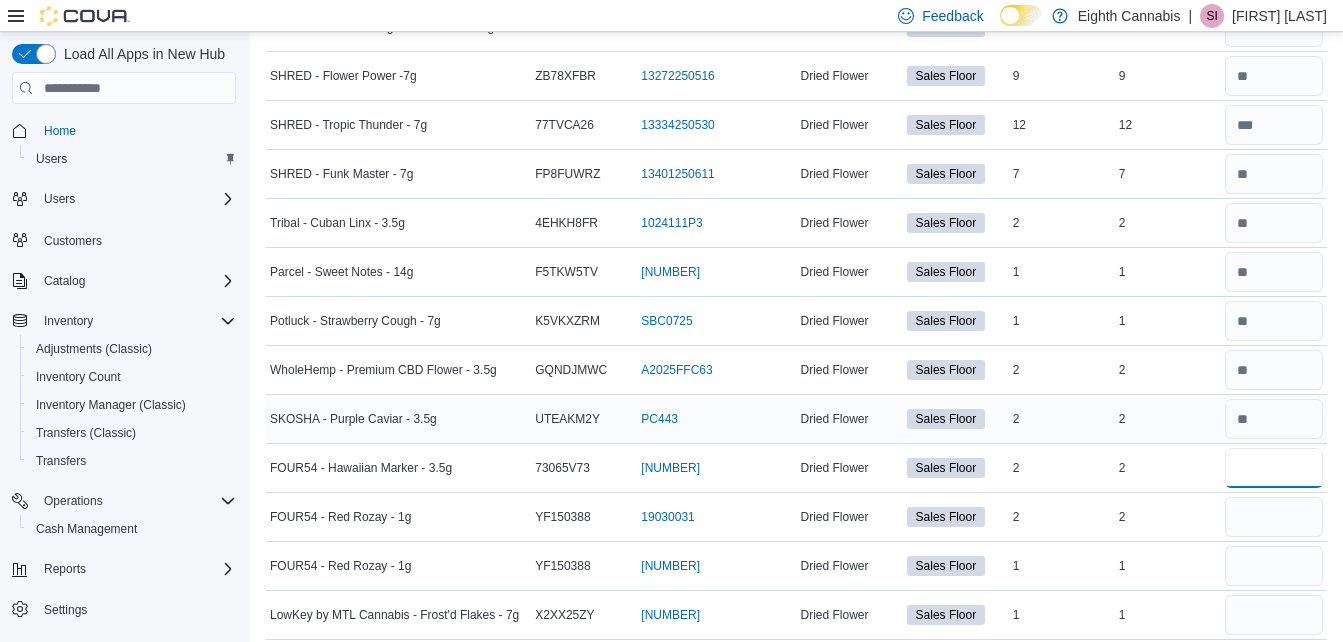 type on "*" 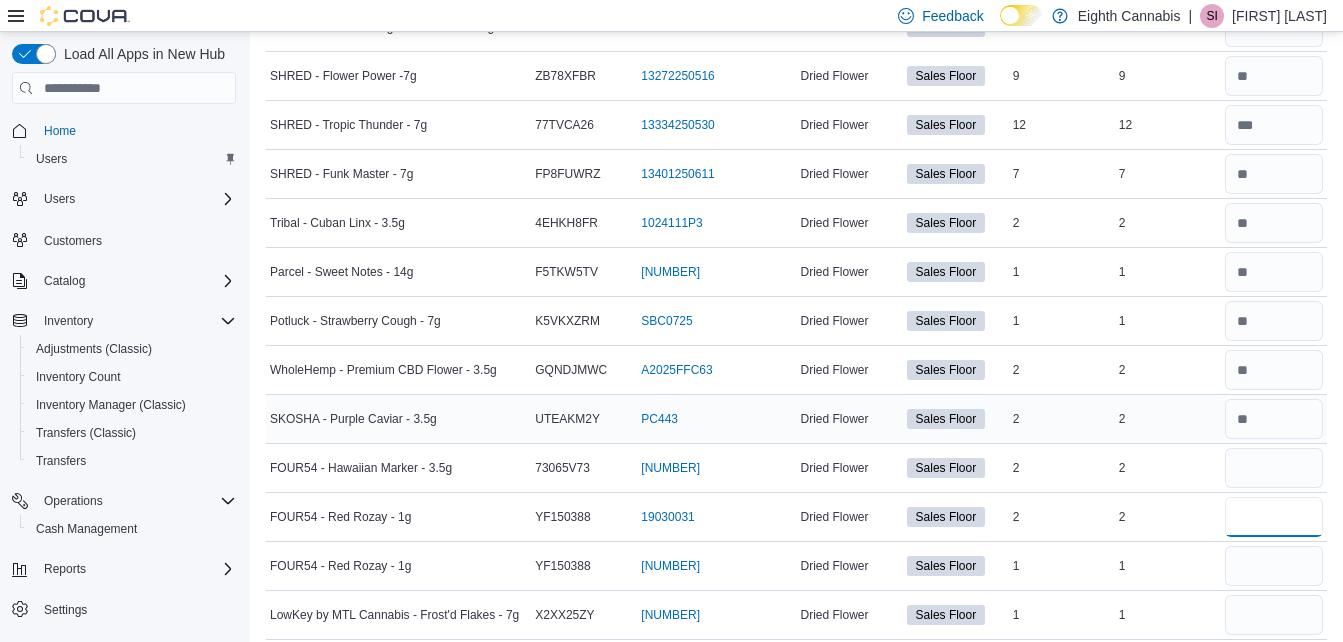 type 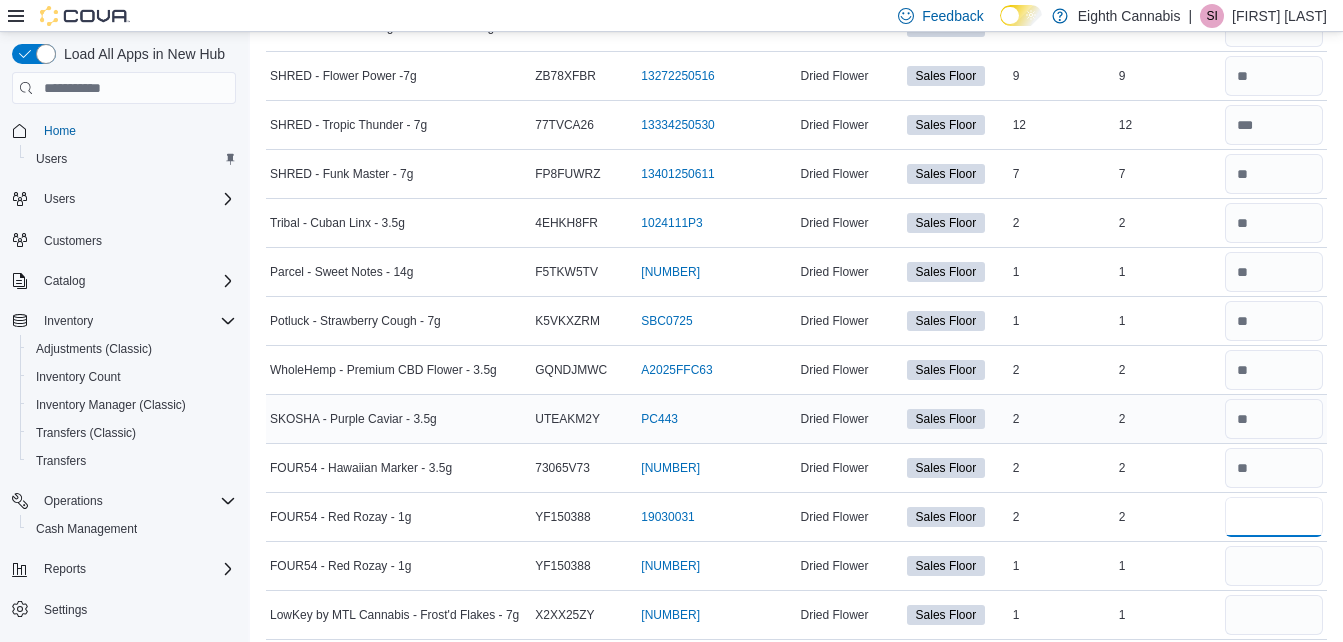 type on "*" 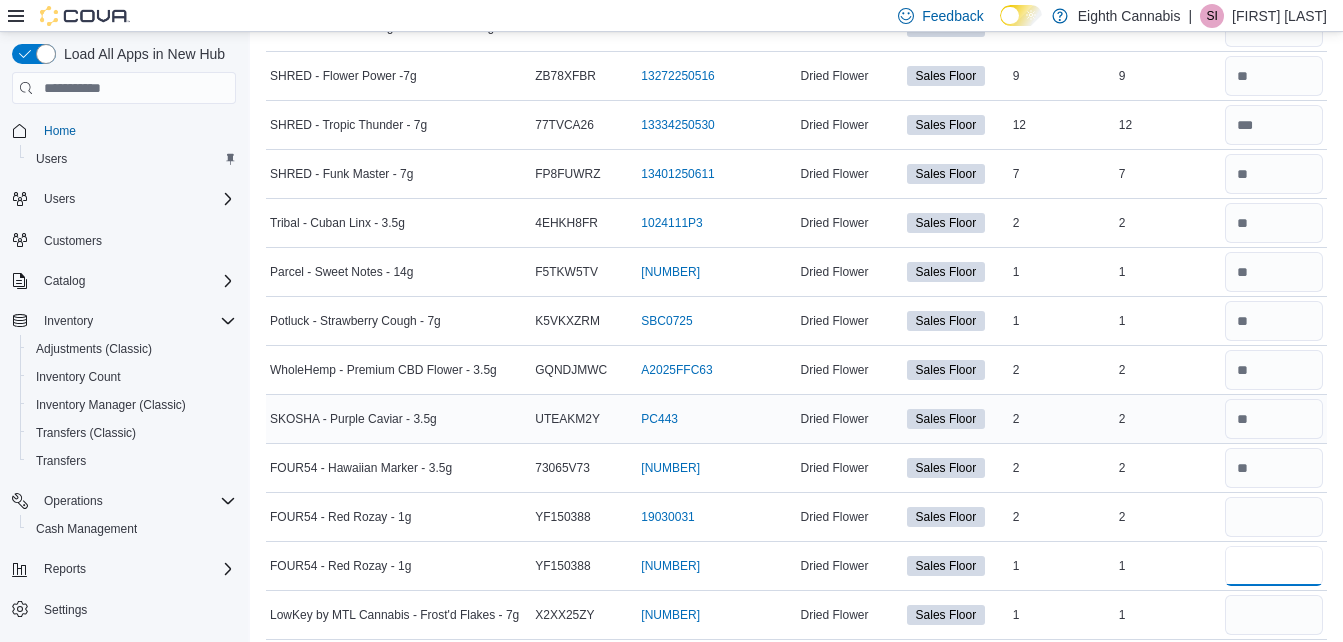 type 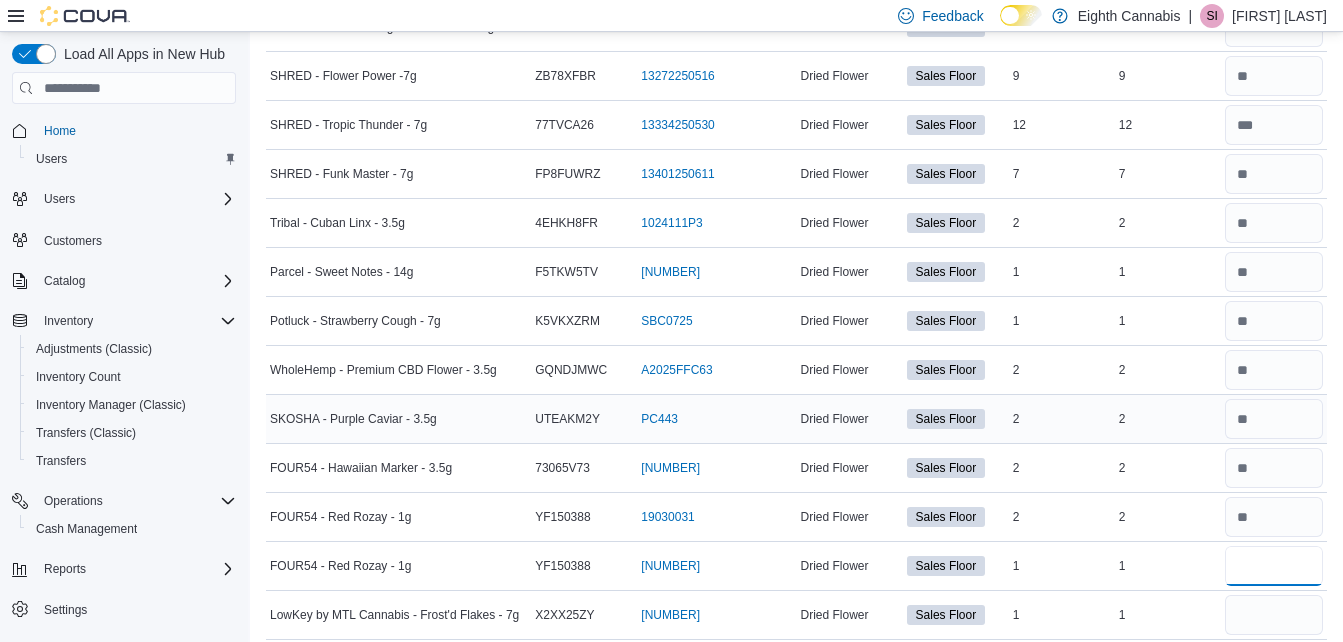 type on "*" 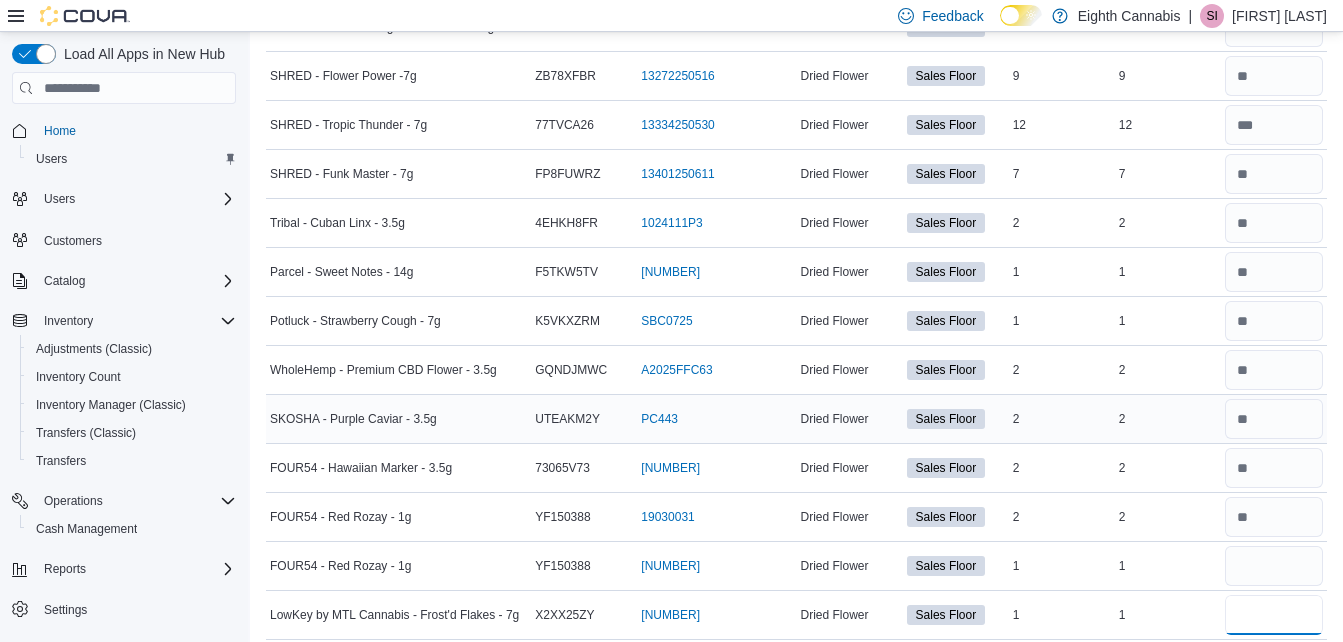 type 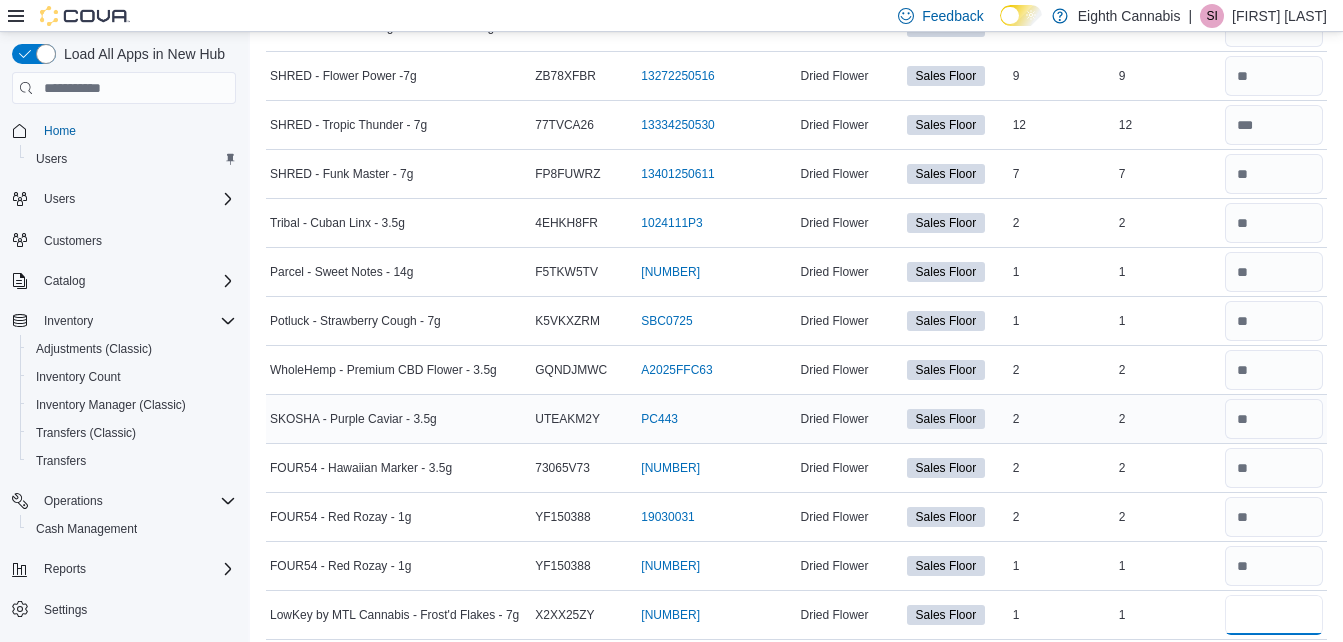 type on "*" 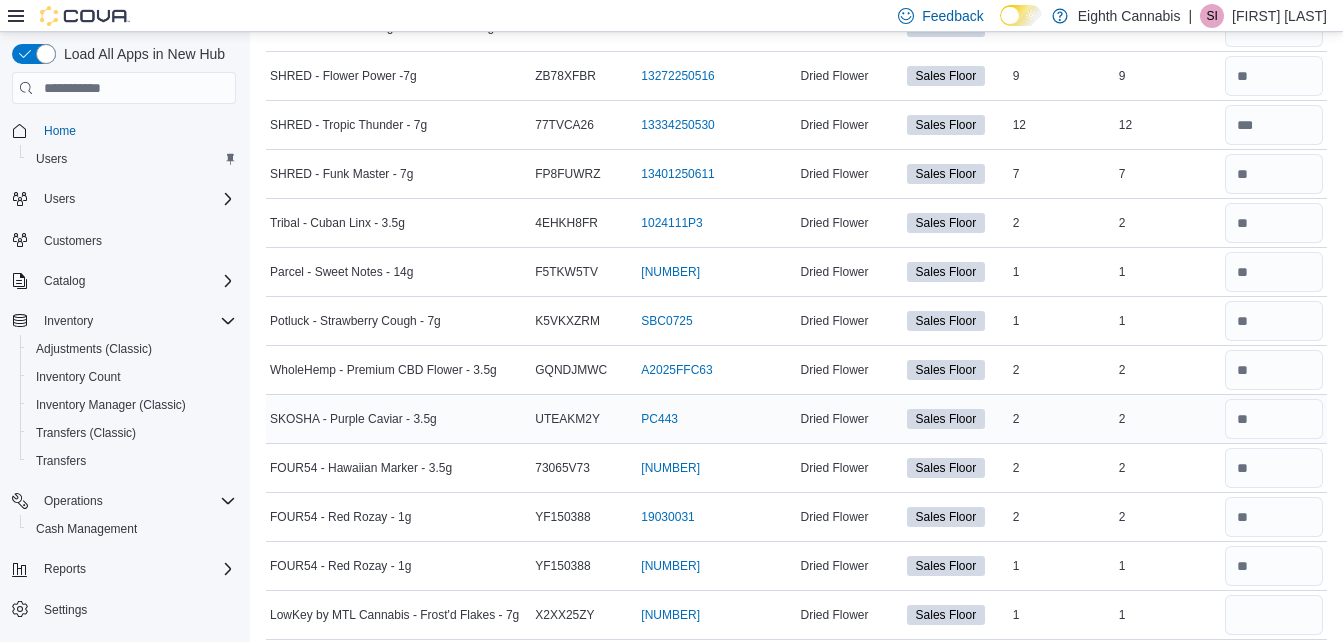 type 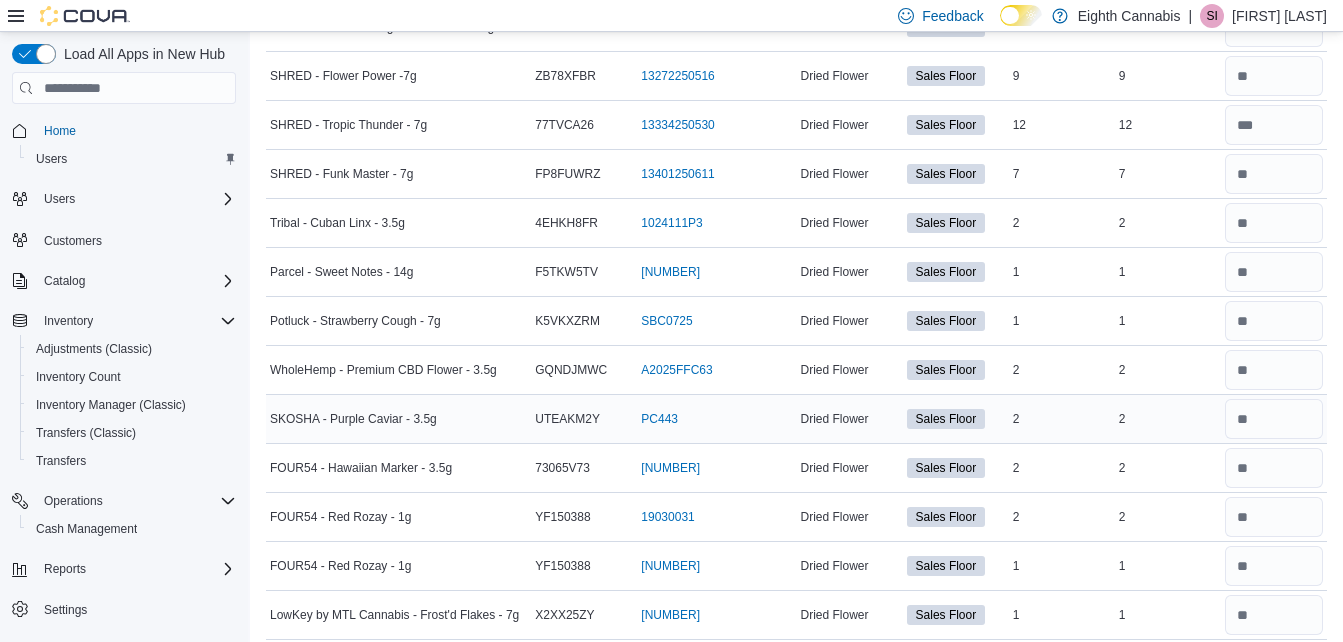 scroll, scrollTop: 1758, scrollLeft: 0, axis: vertical 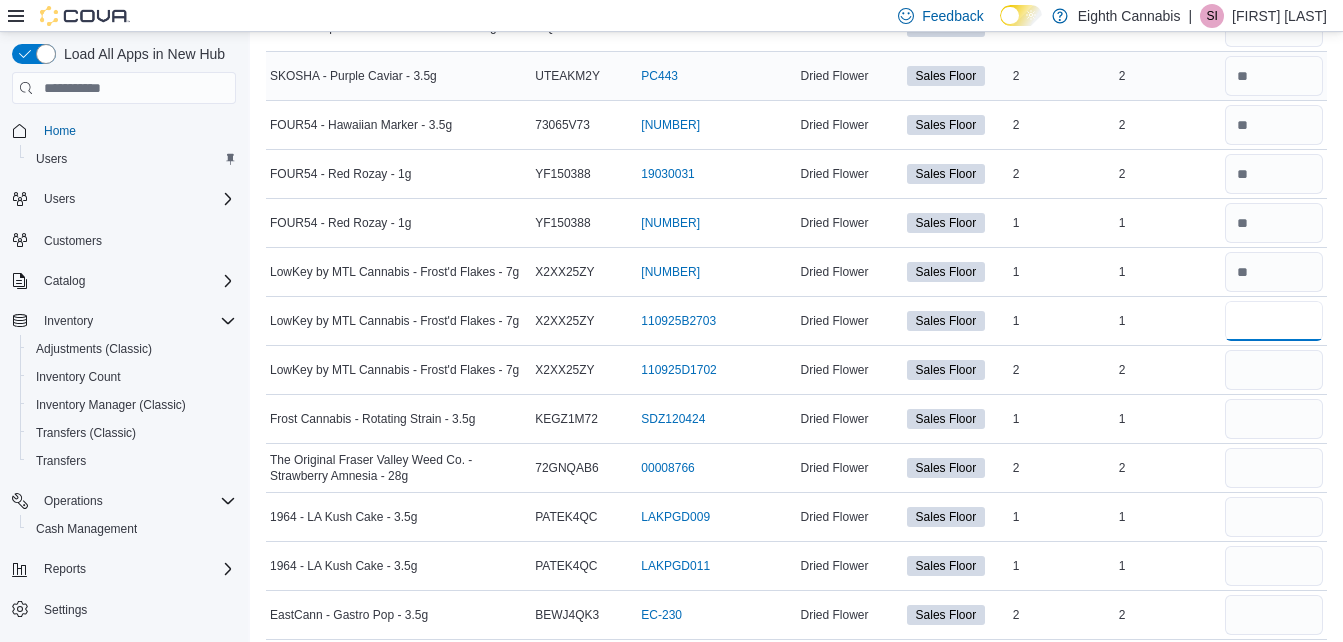type on "*" 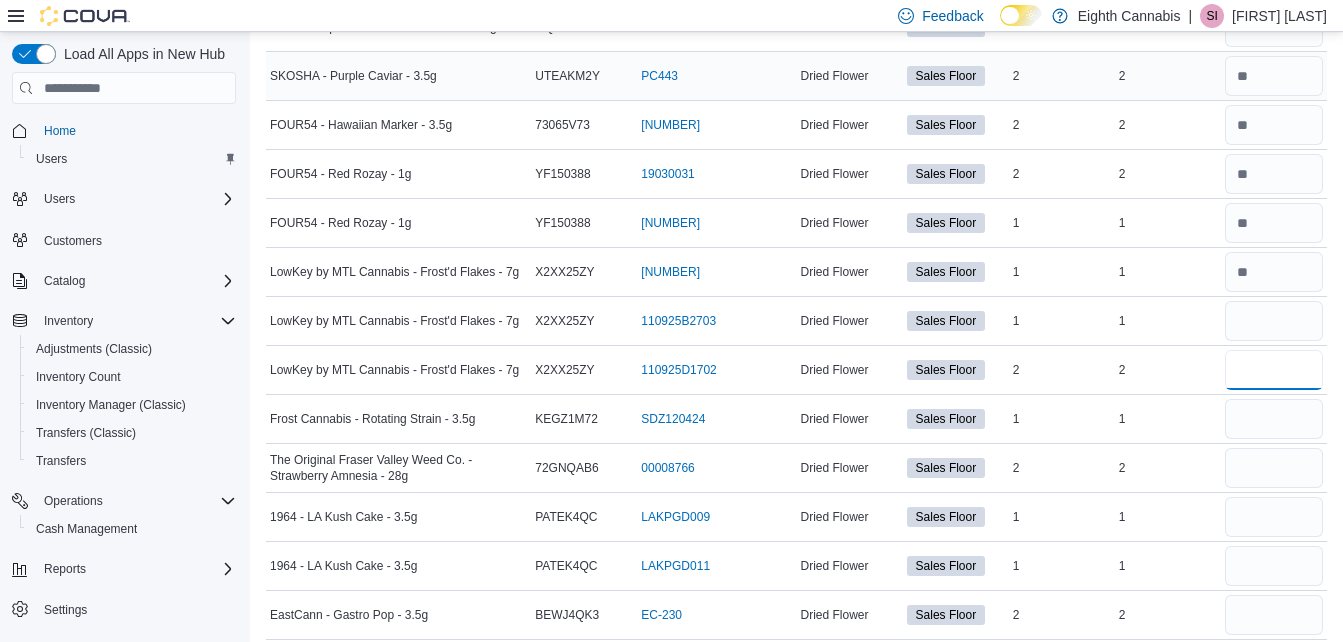 type 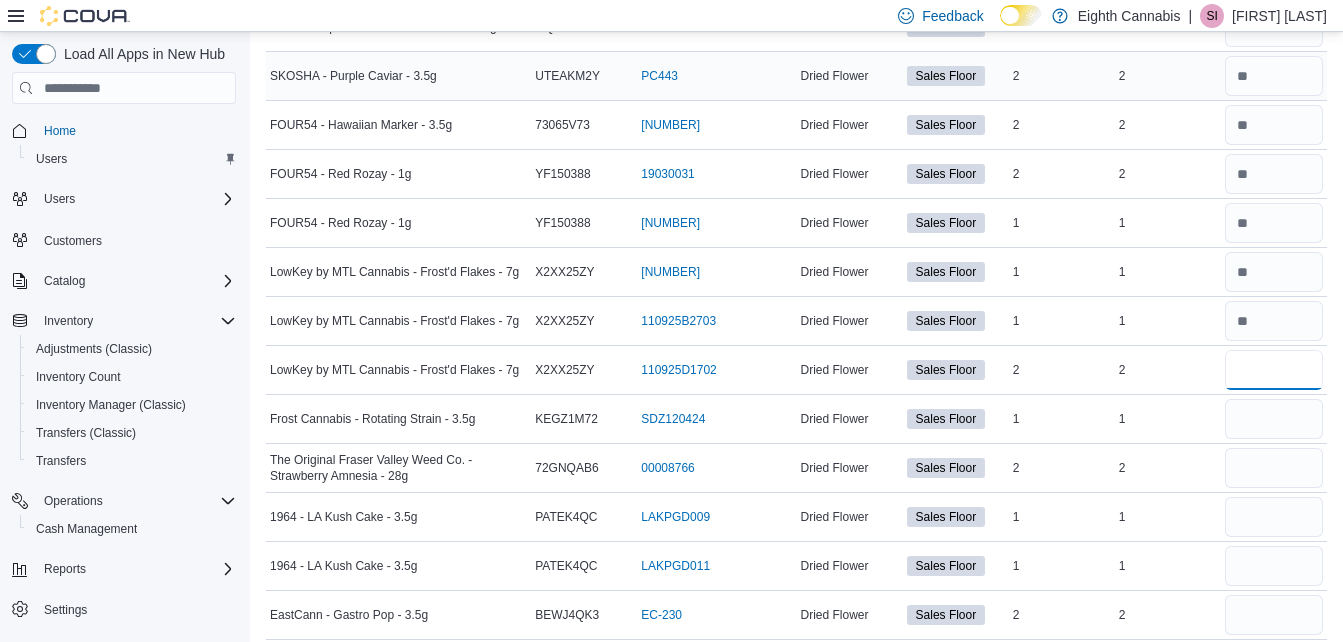 type on "*" 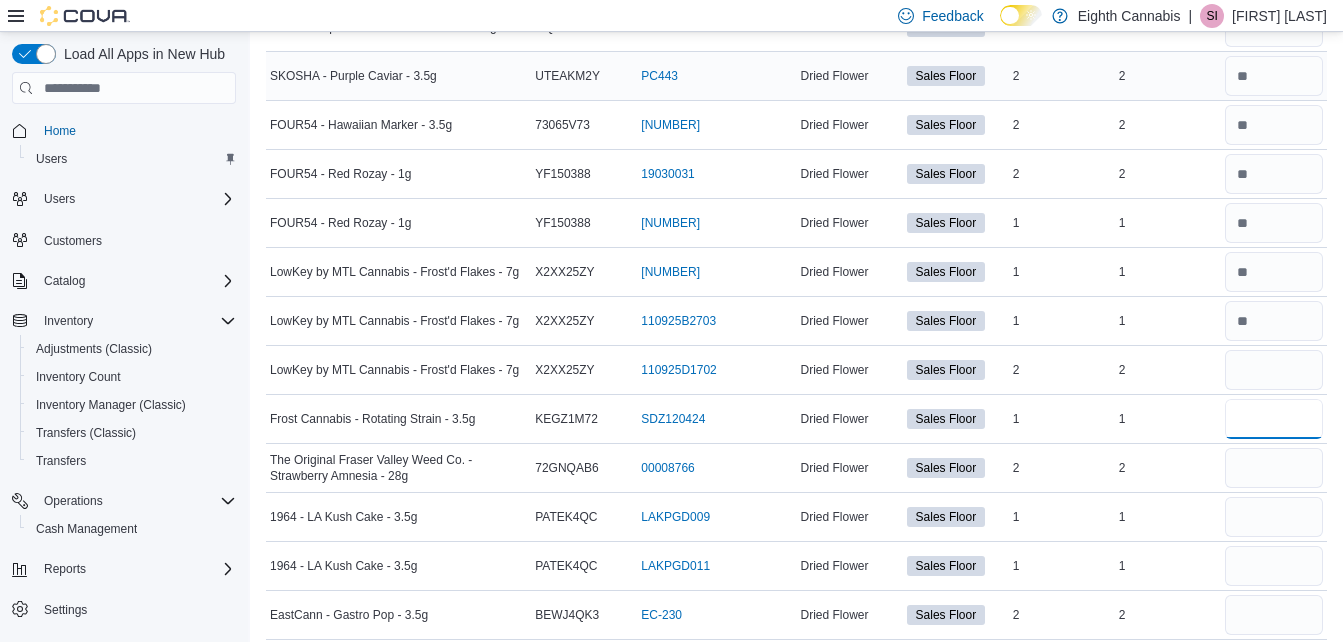 type 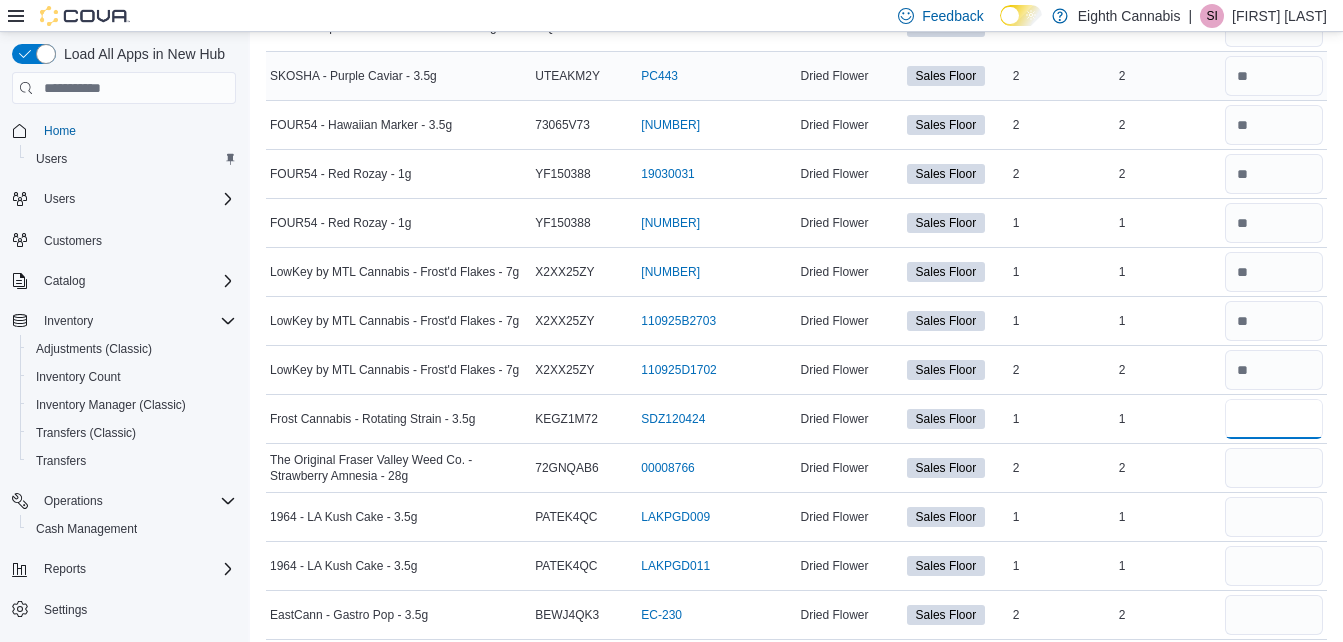 type on "*" 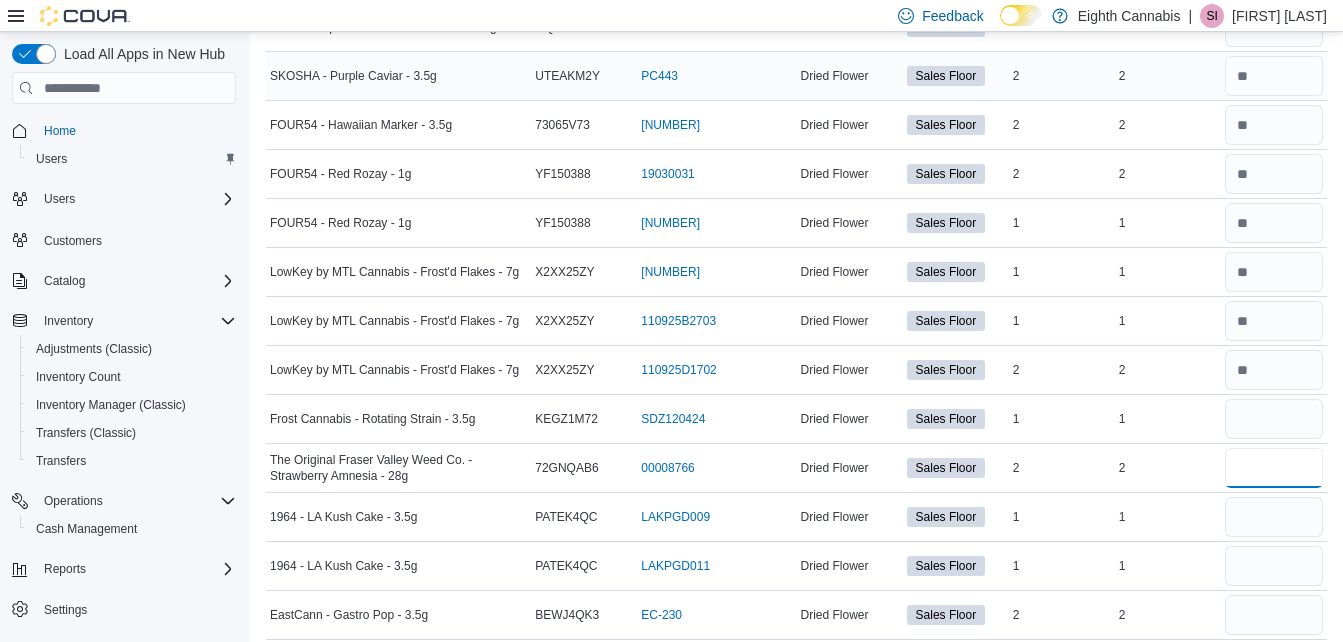 type 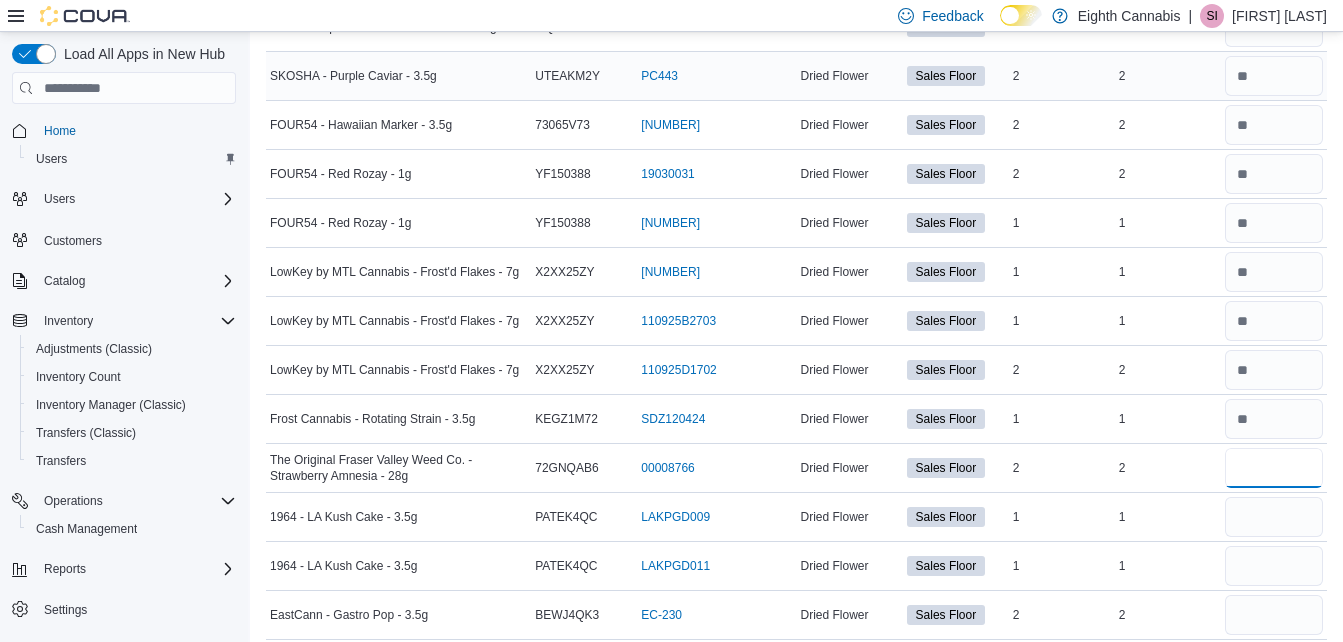 type on "*" 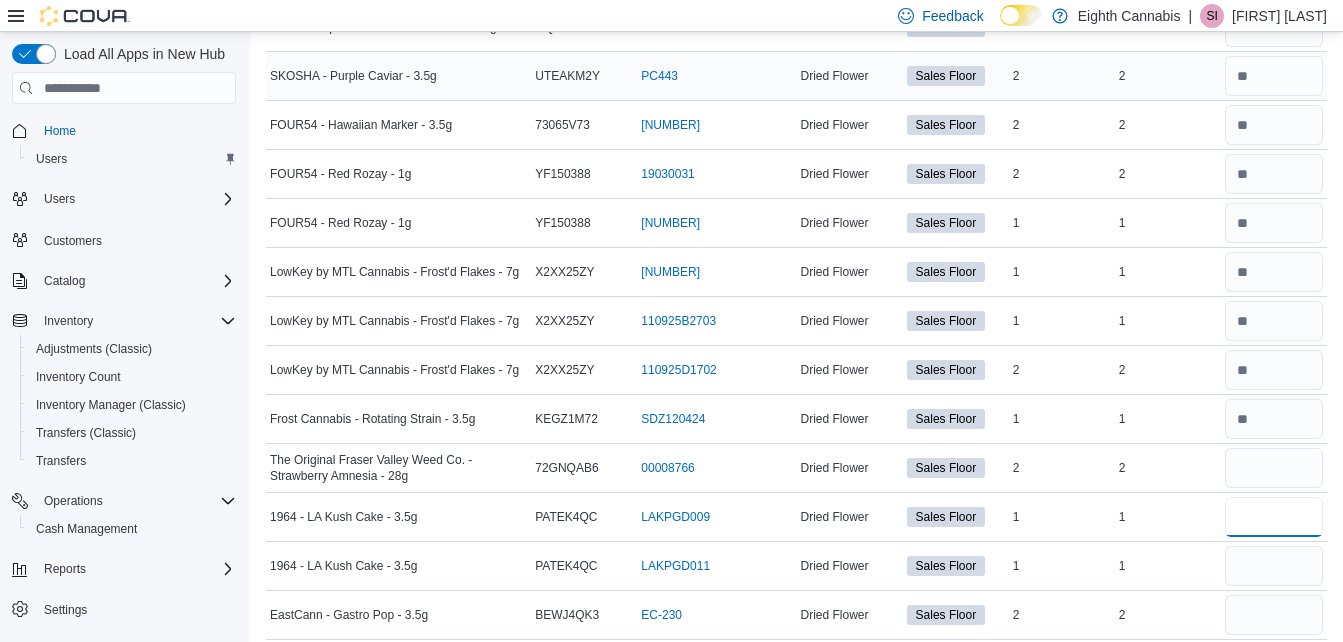 type 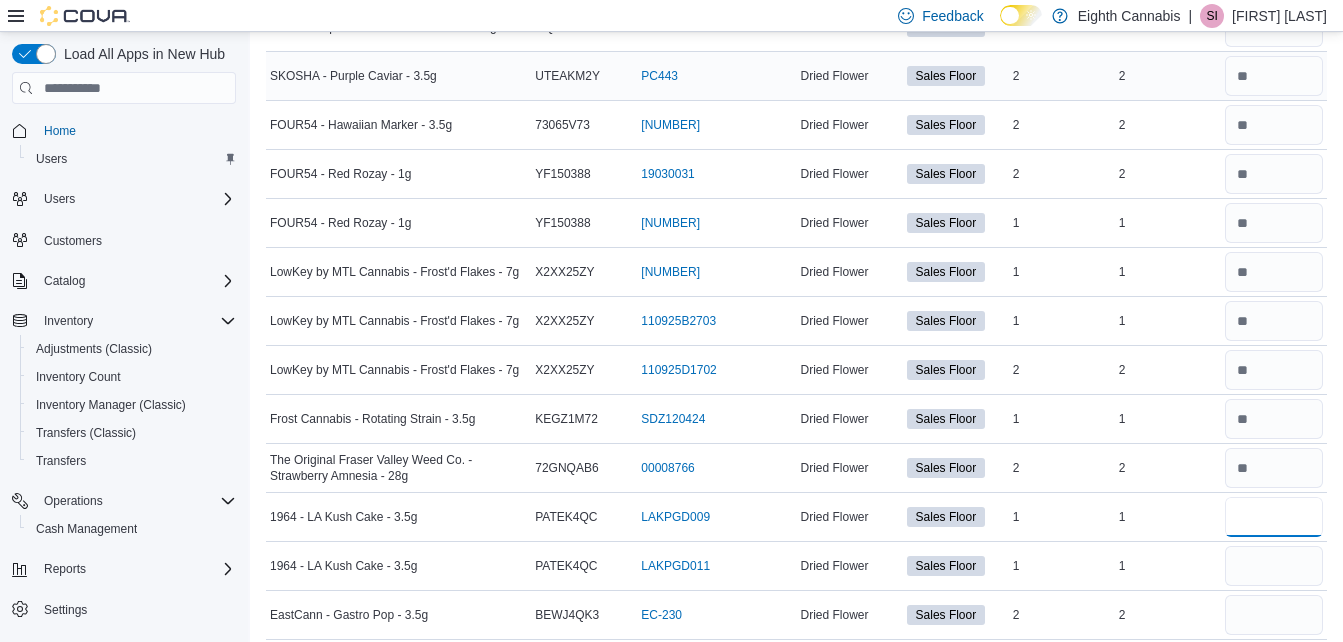 type on "*" 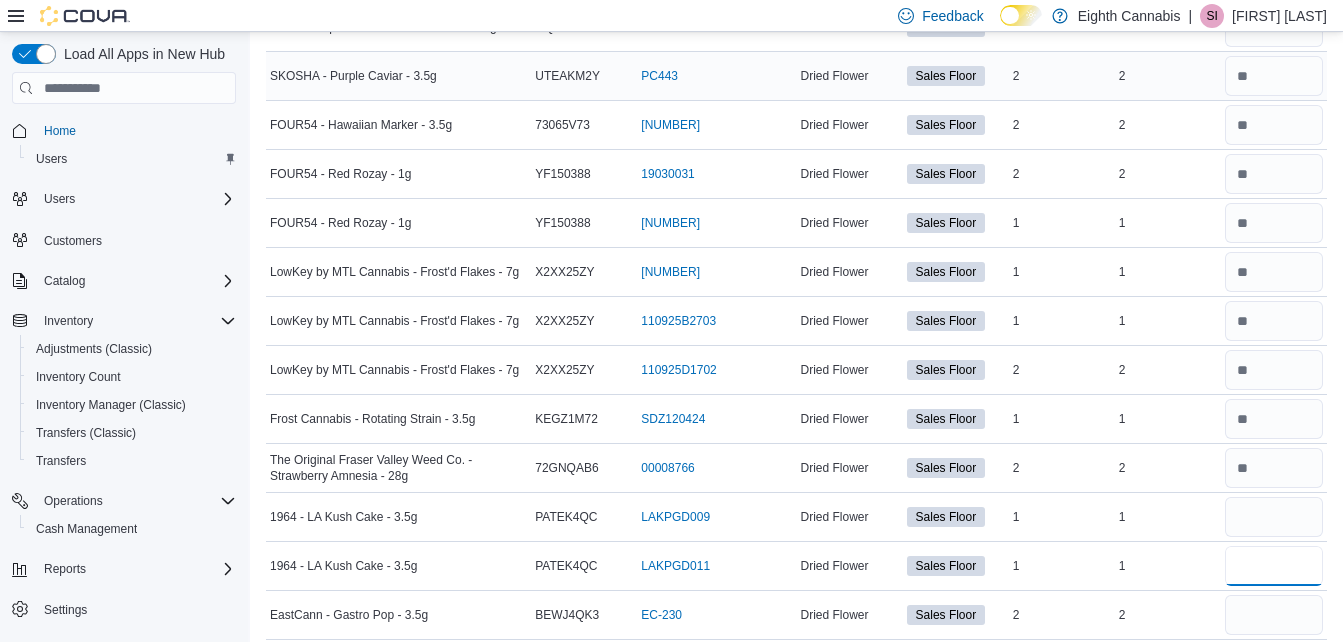 type 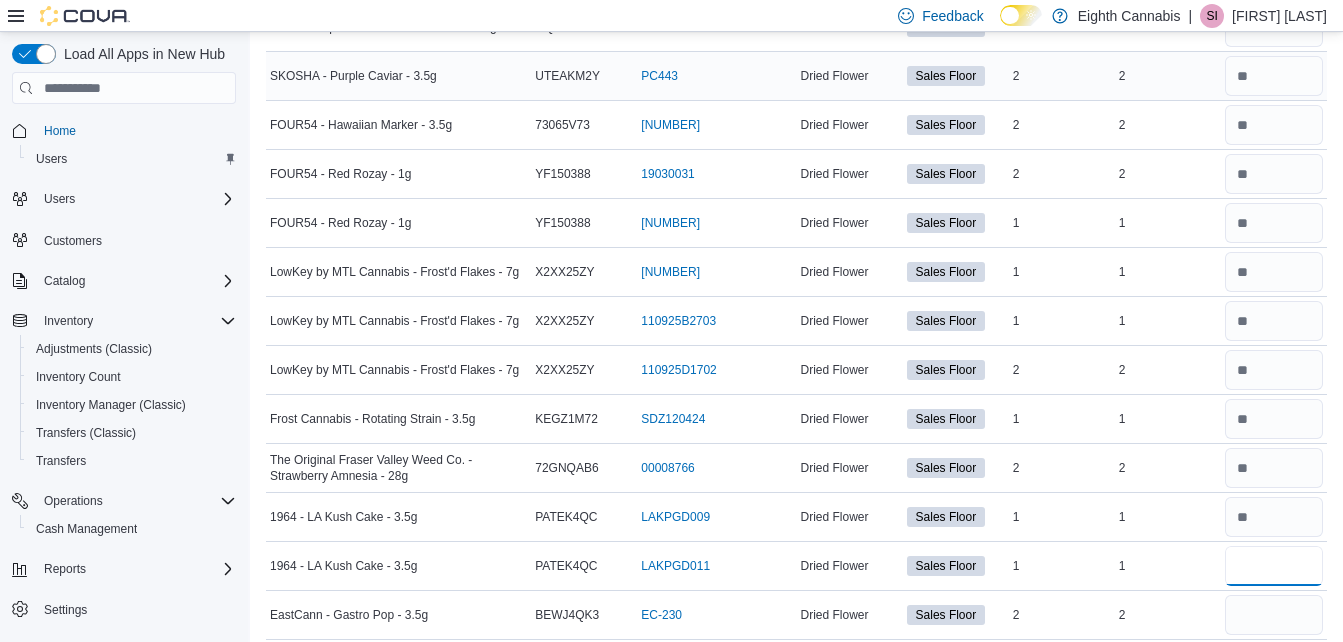 type on "*" 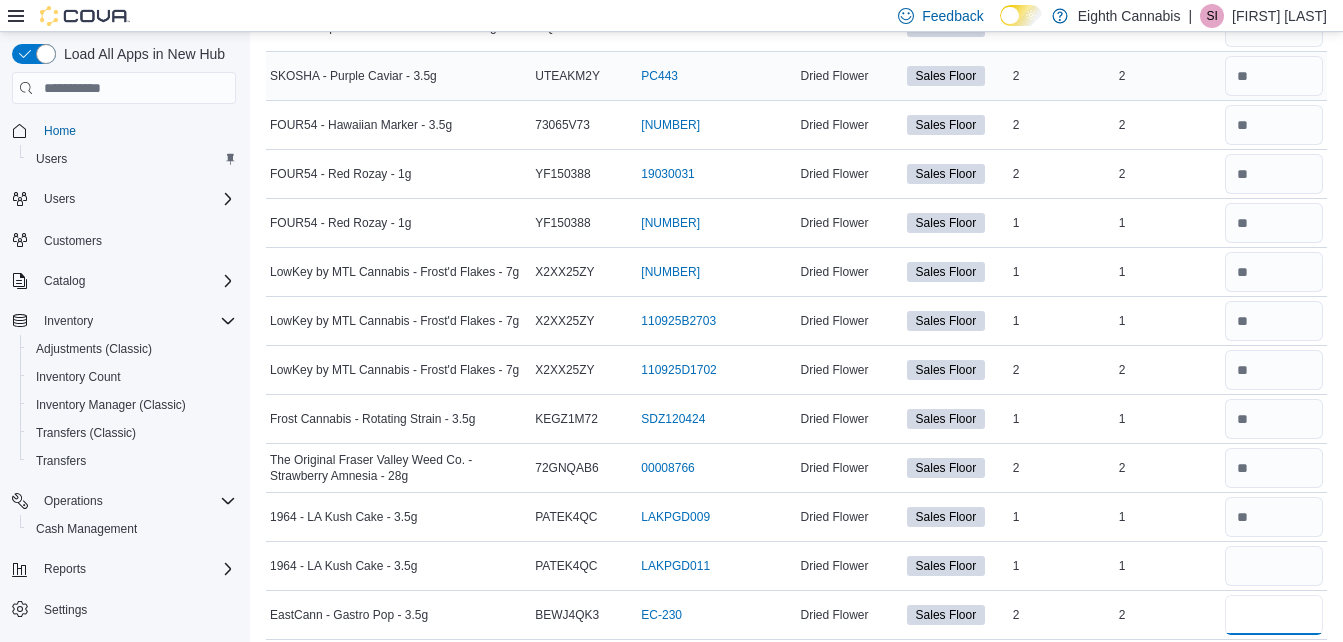 type 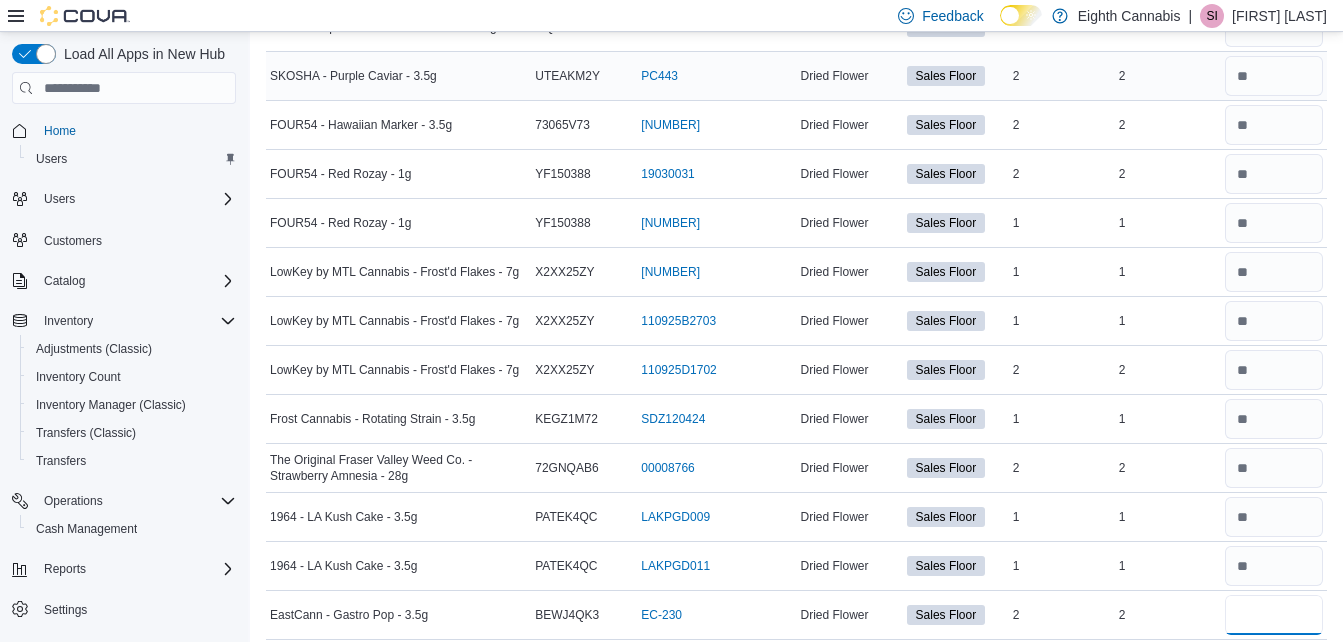 type on "*" 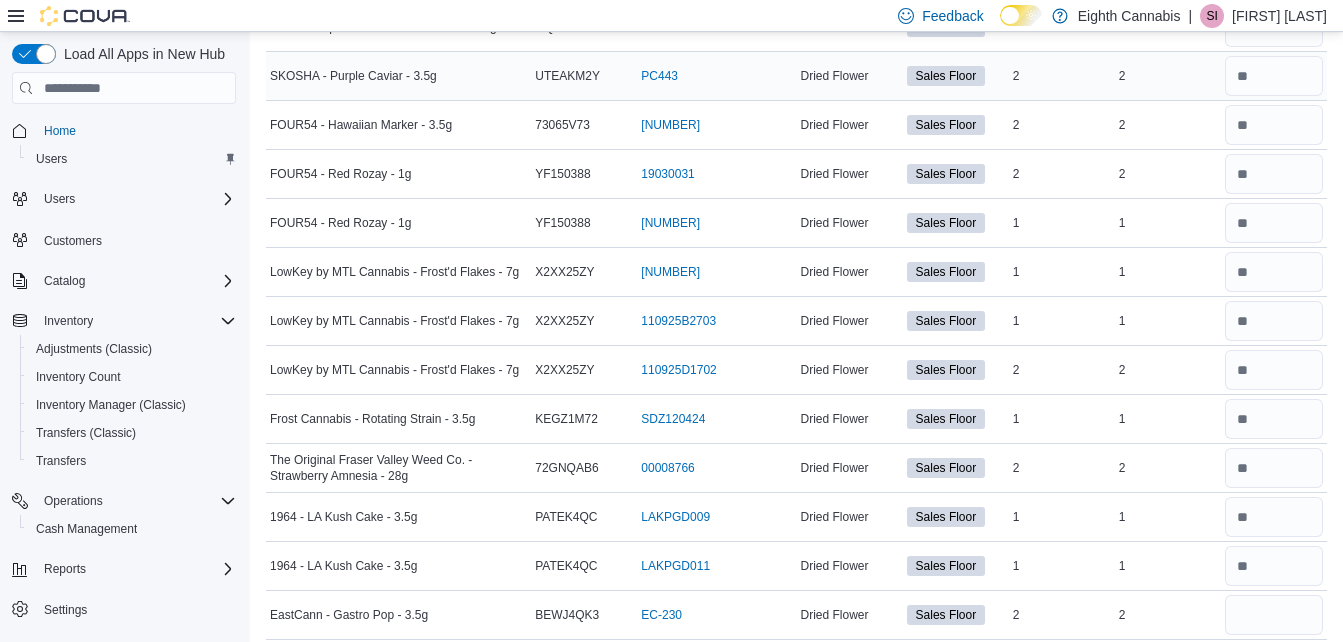 type 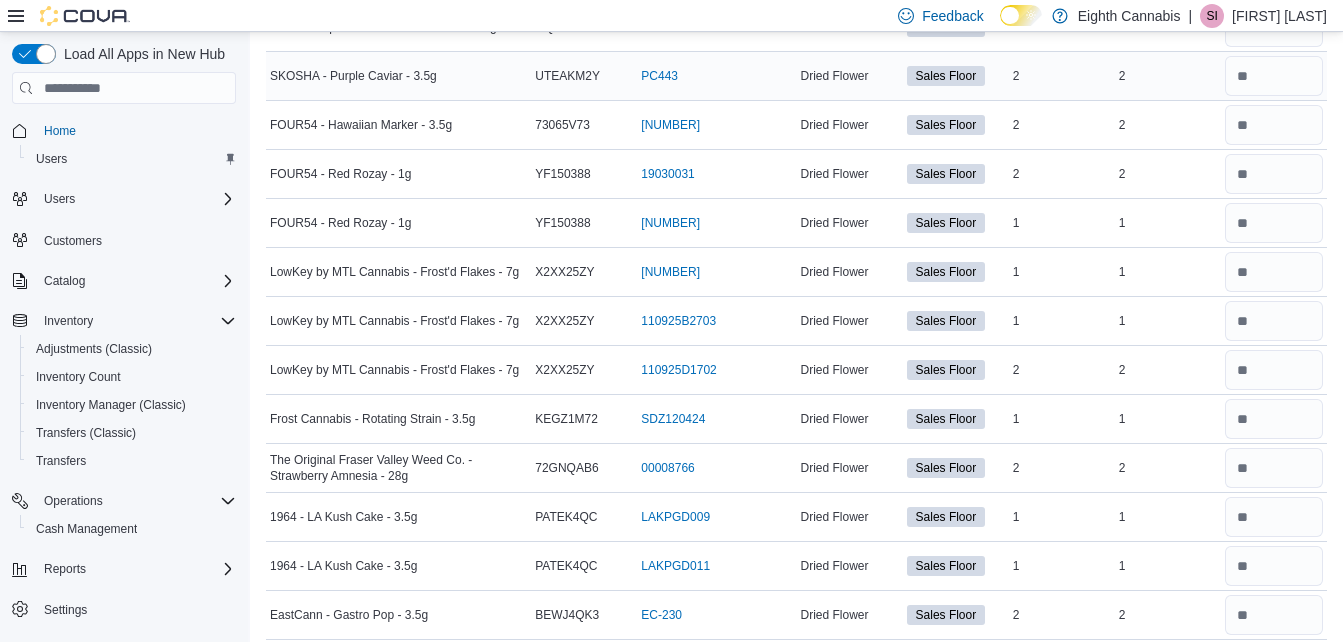 scroll, scrollTop: 2101, scrollLeft: 0, axis: vertical 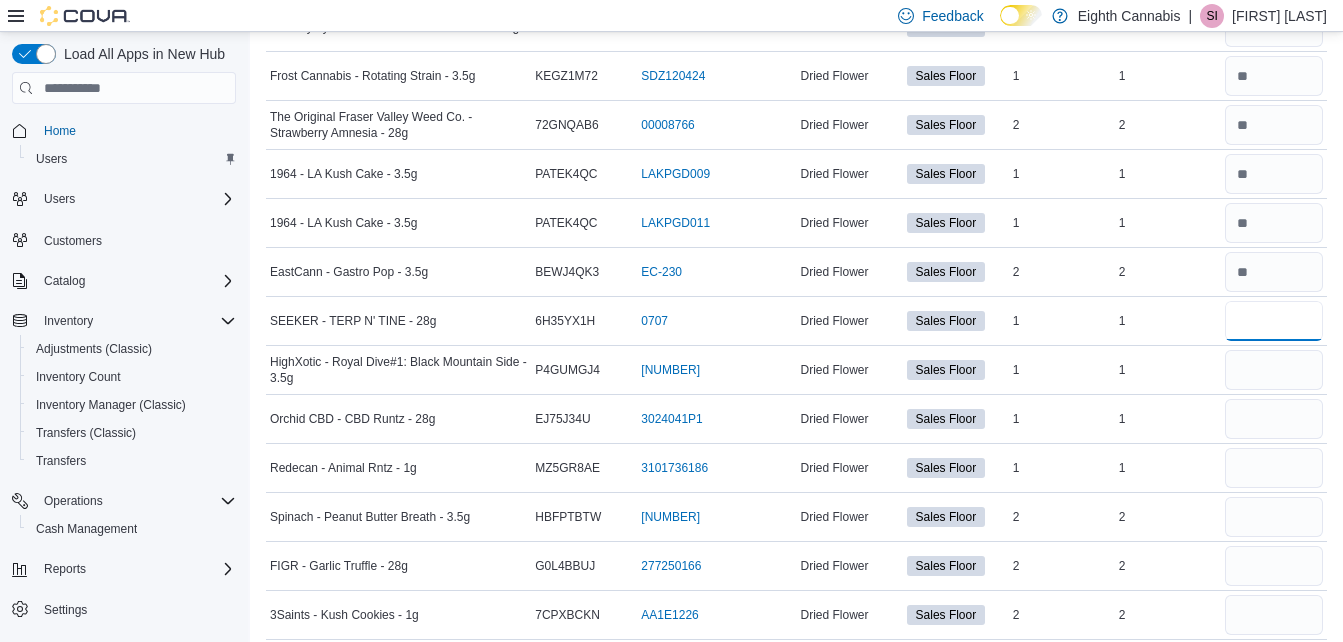 type on "*" 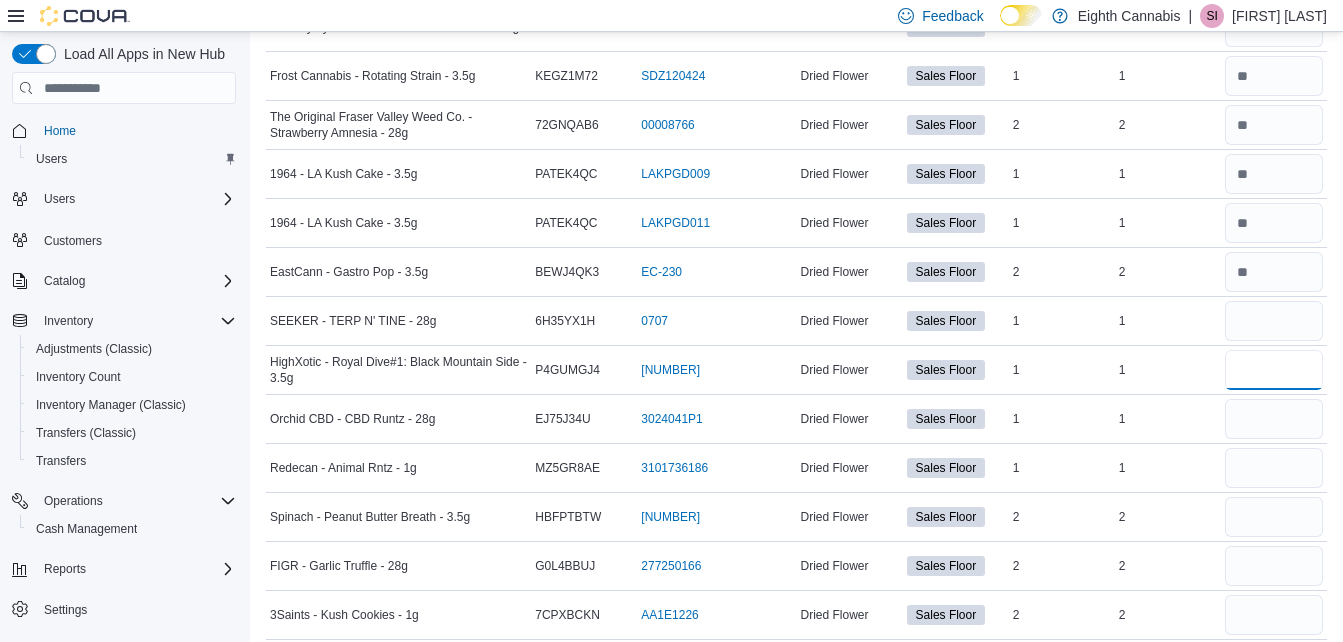 type 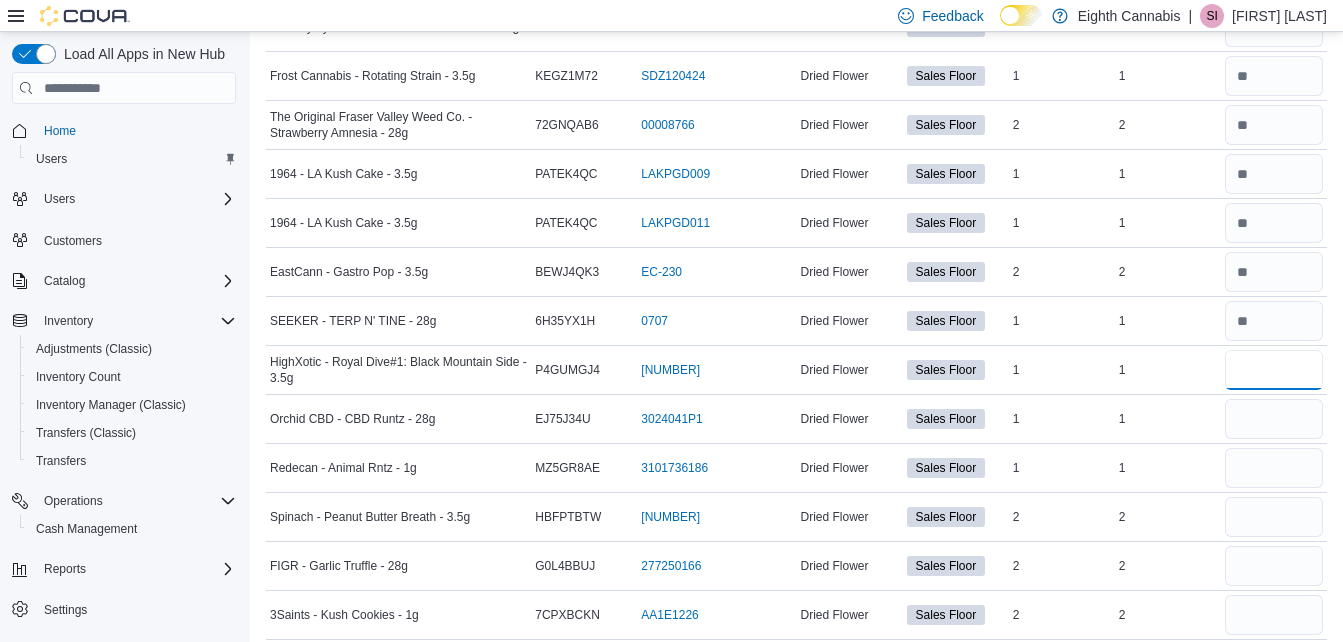 type on "*" 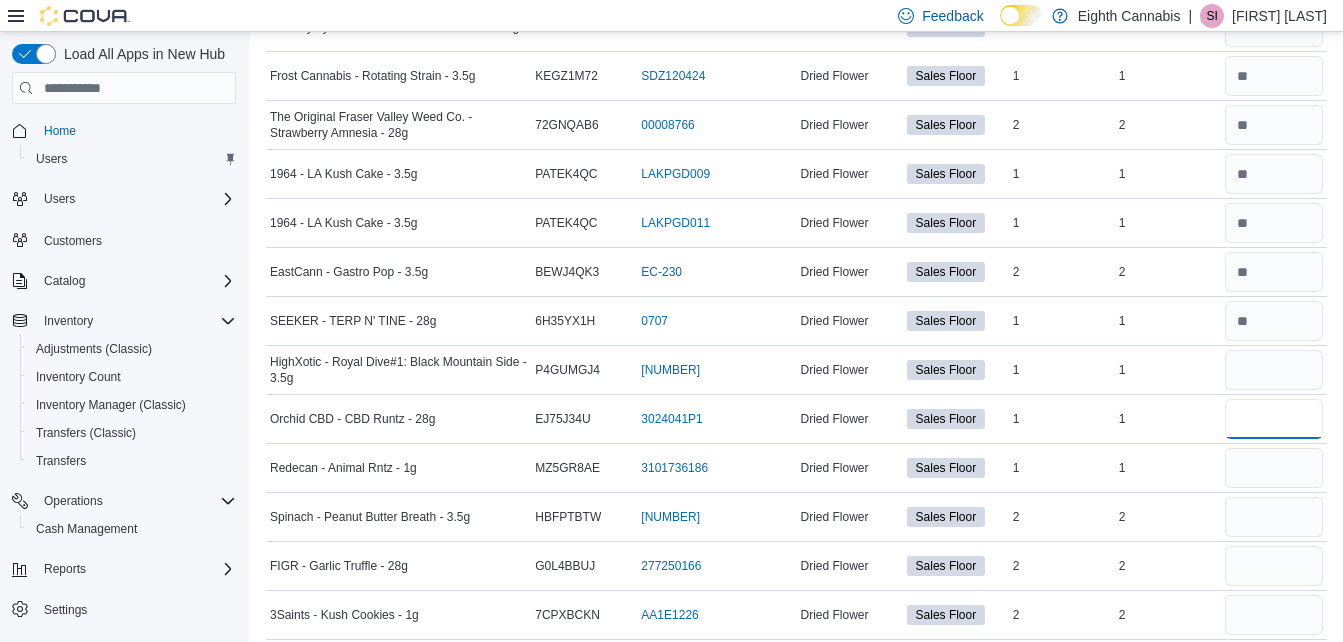 type 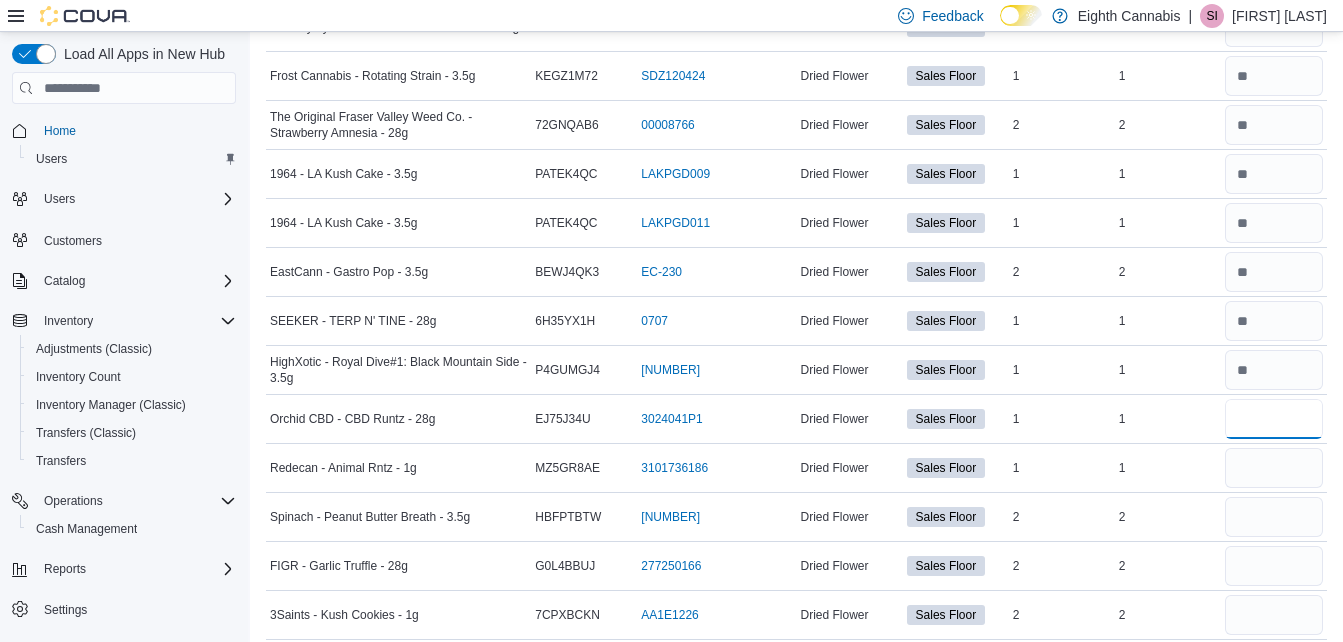 click at bounding box center (1274, 419) 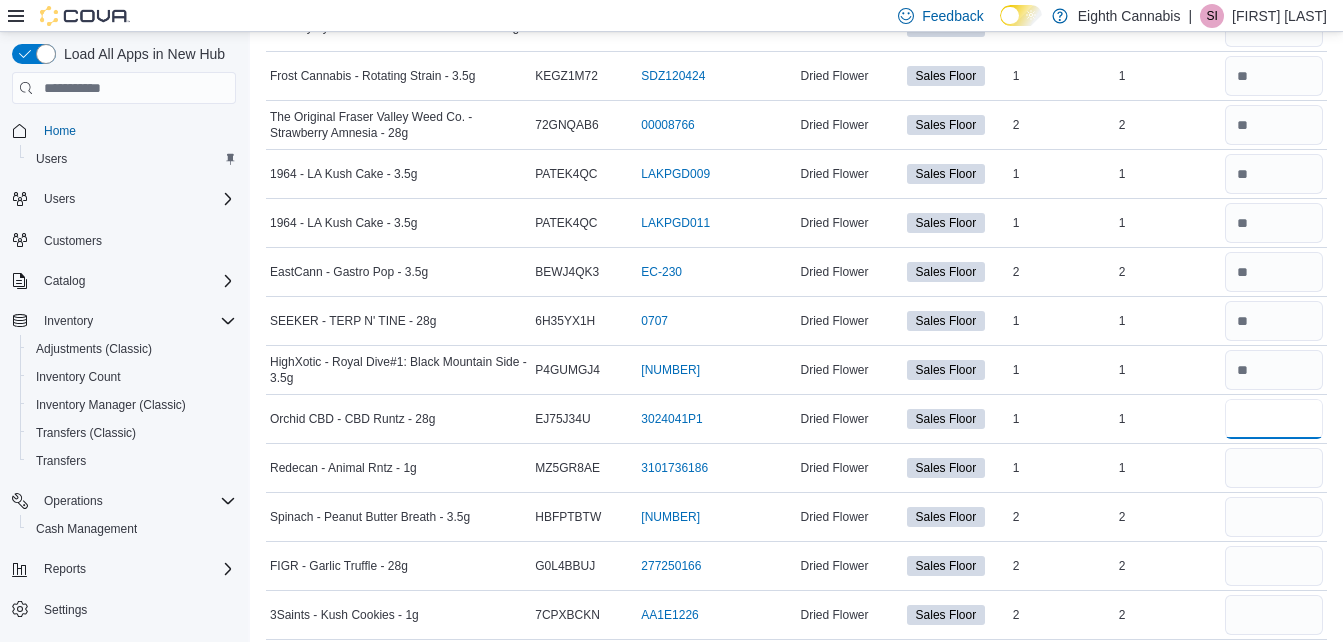 type on "*" 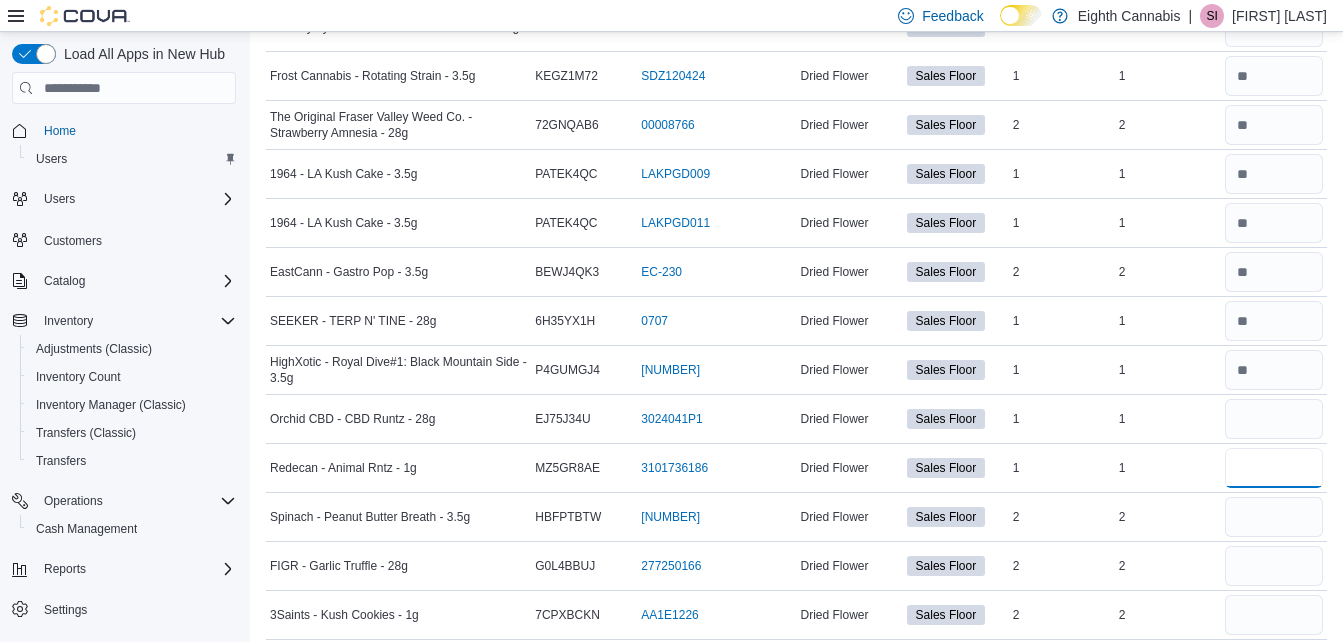 type 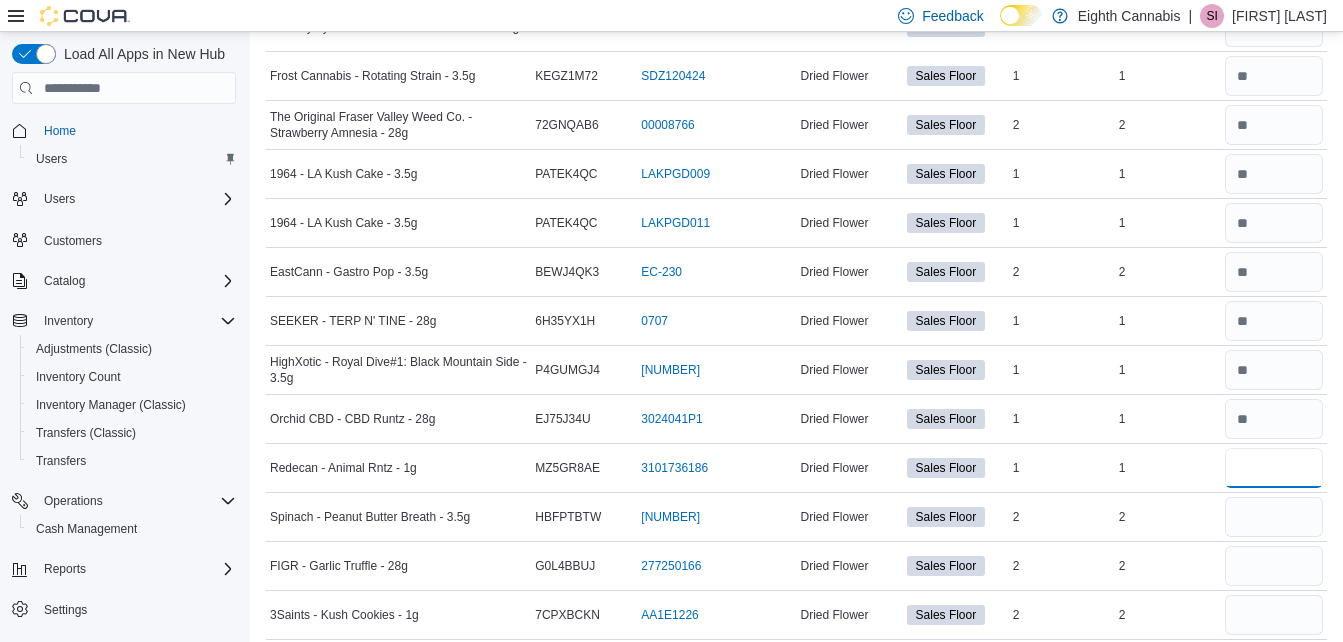 type on "*" 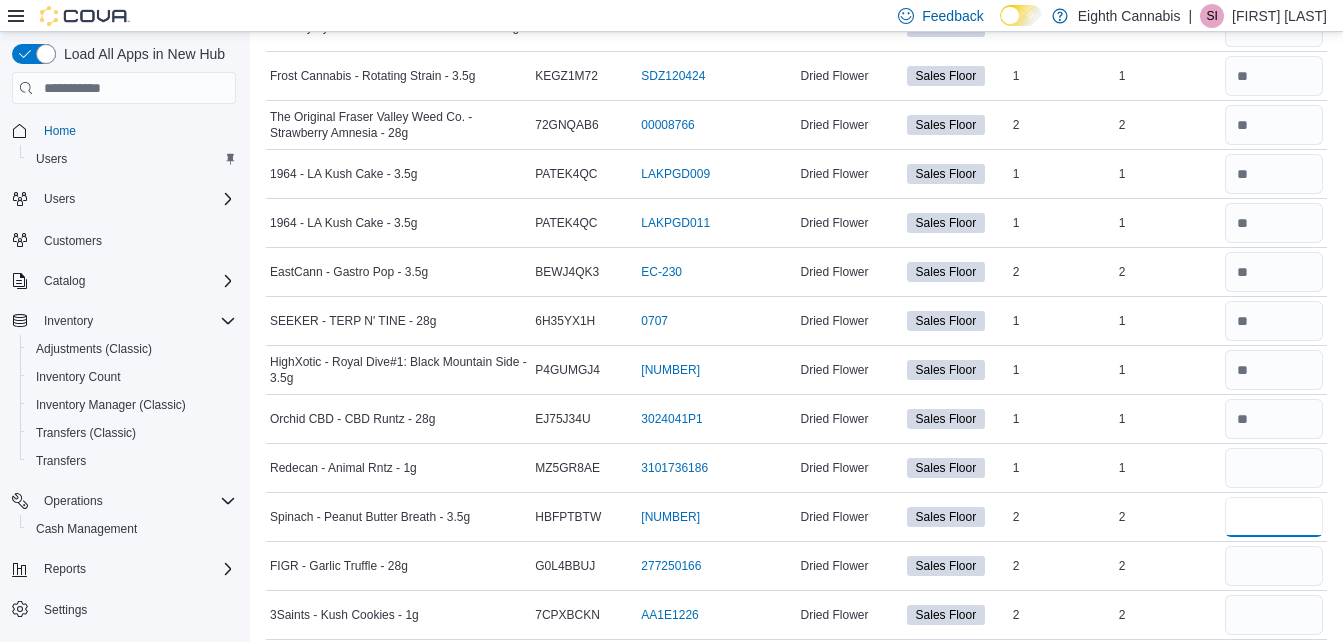 type 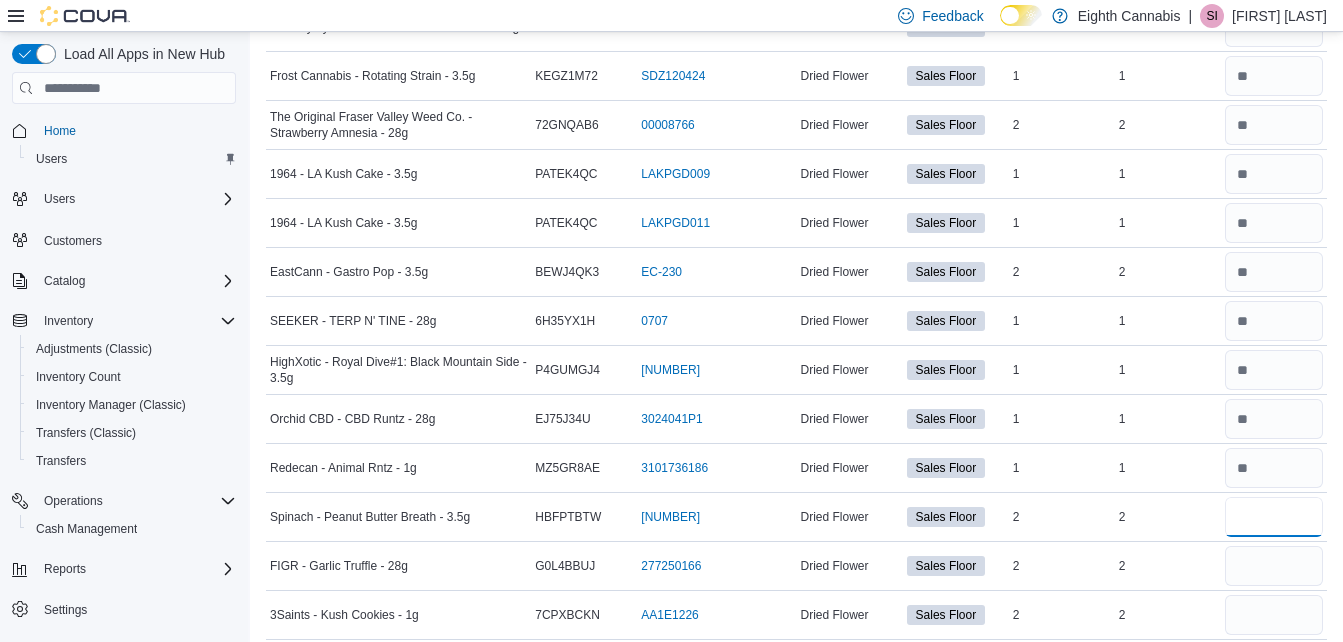 type on "*" 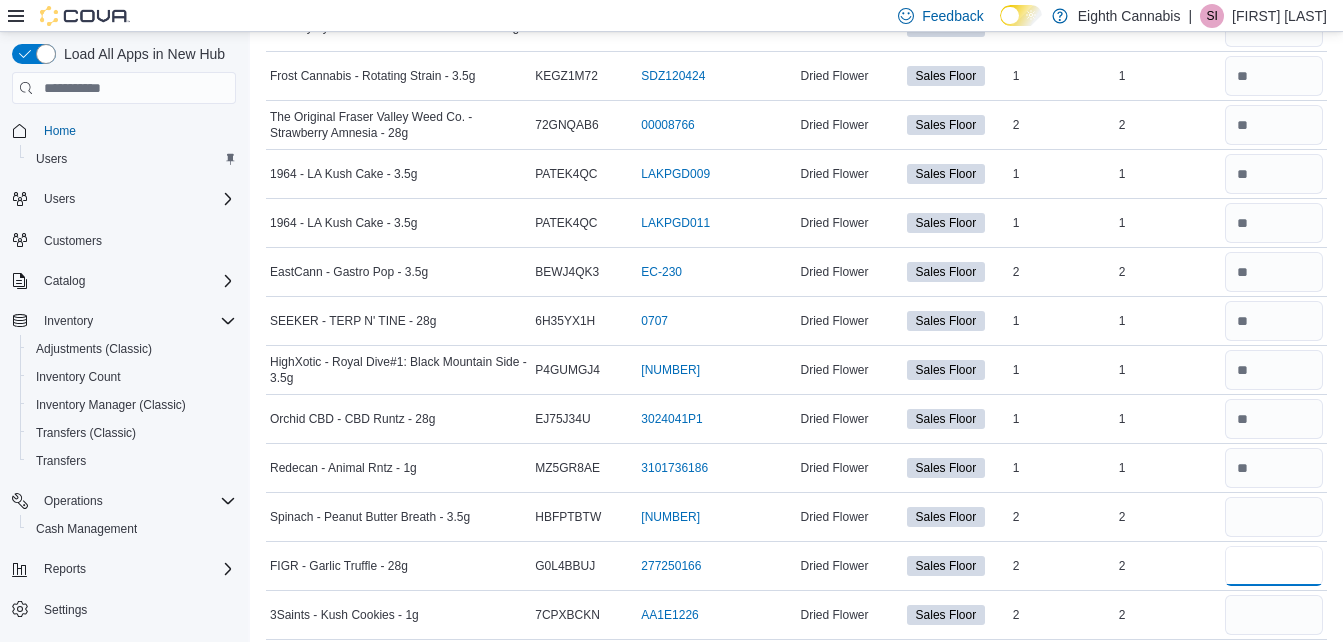 type 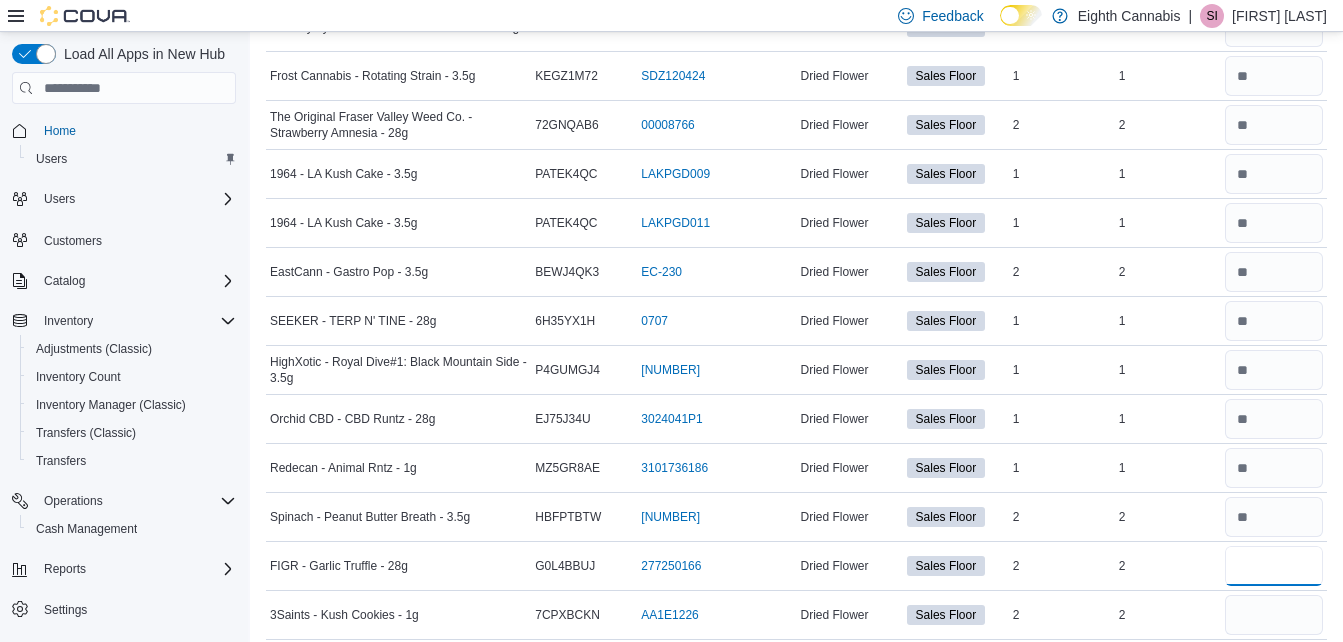 type on "*" 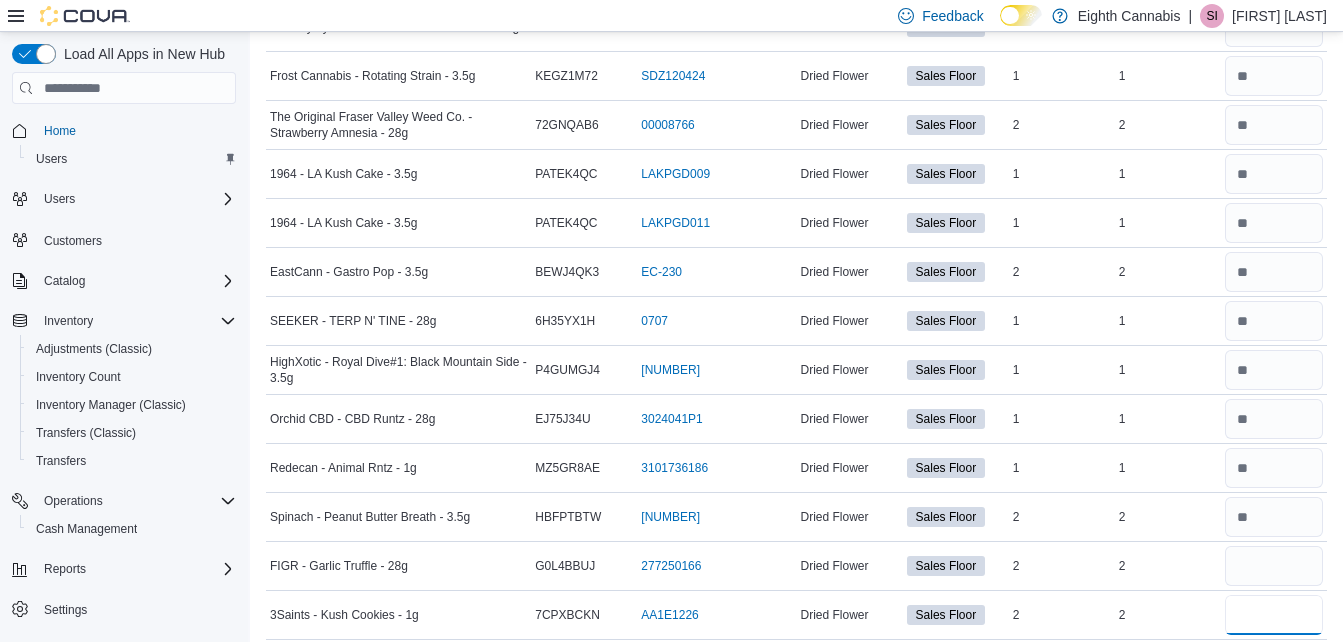 type 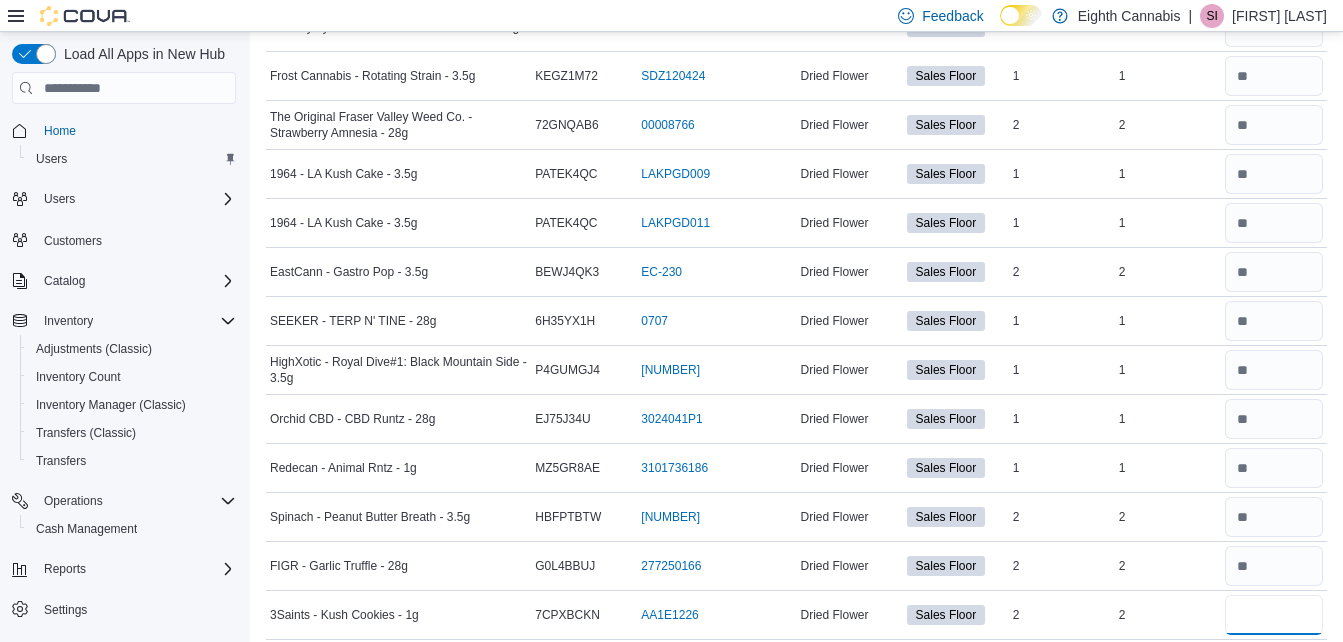 type on "*" 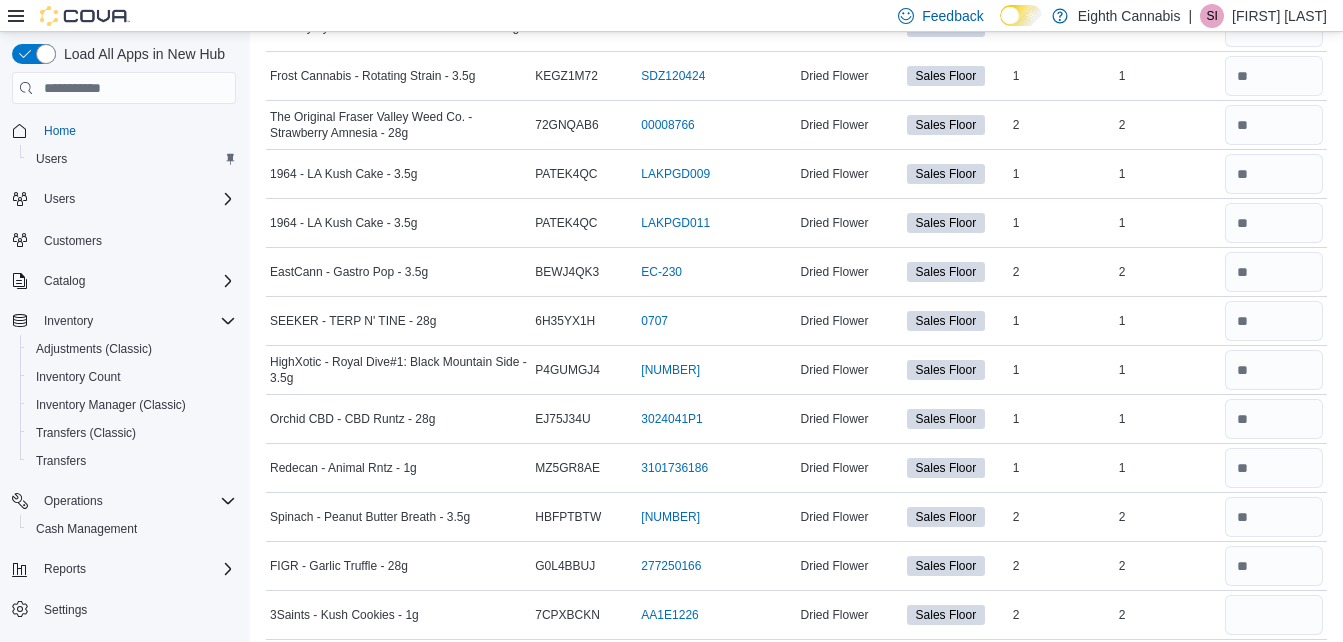 type 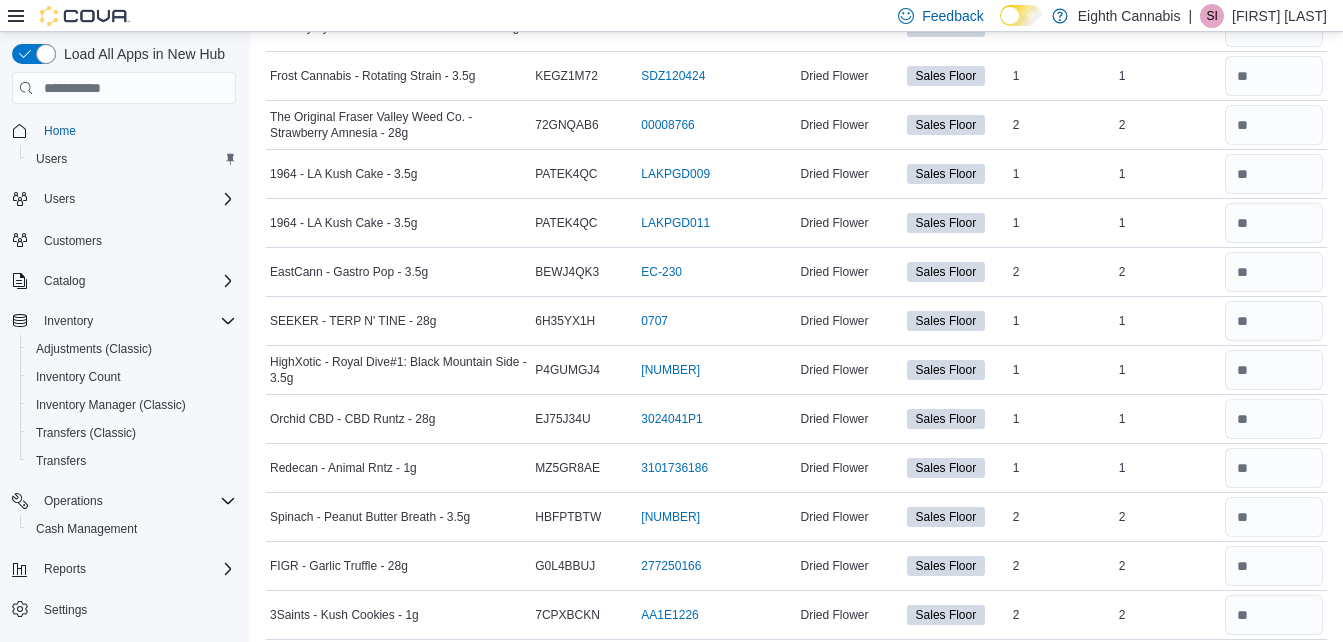 scroll, scrollTop: 2444, scrollLeft: 0, axis: vertical 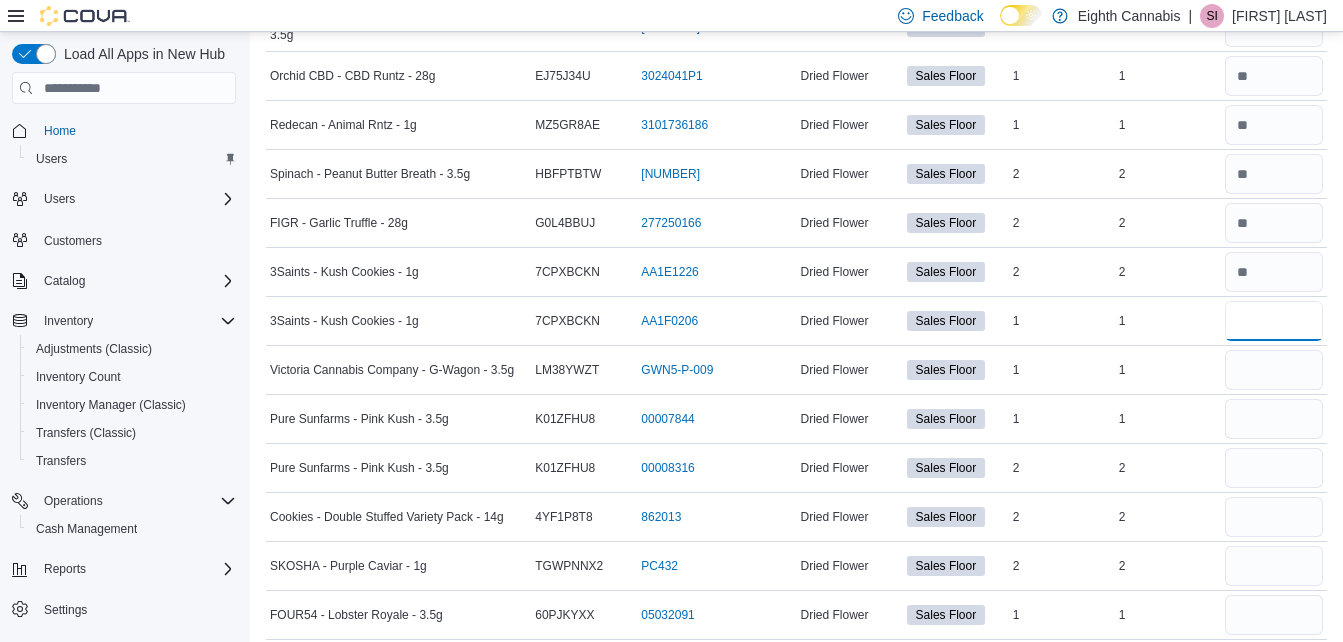 type on "*" 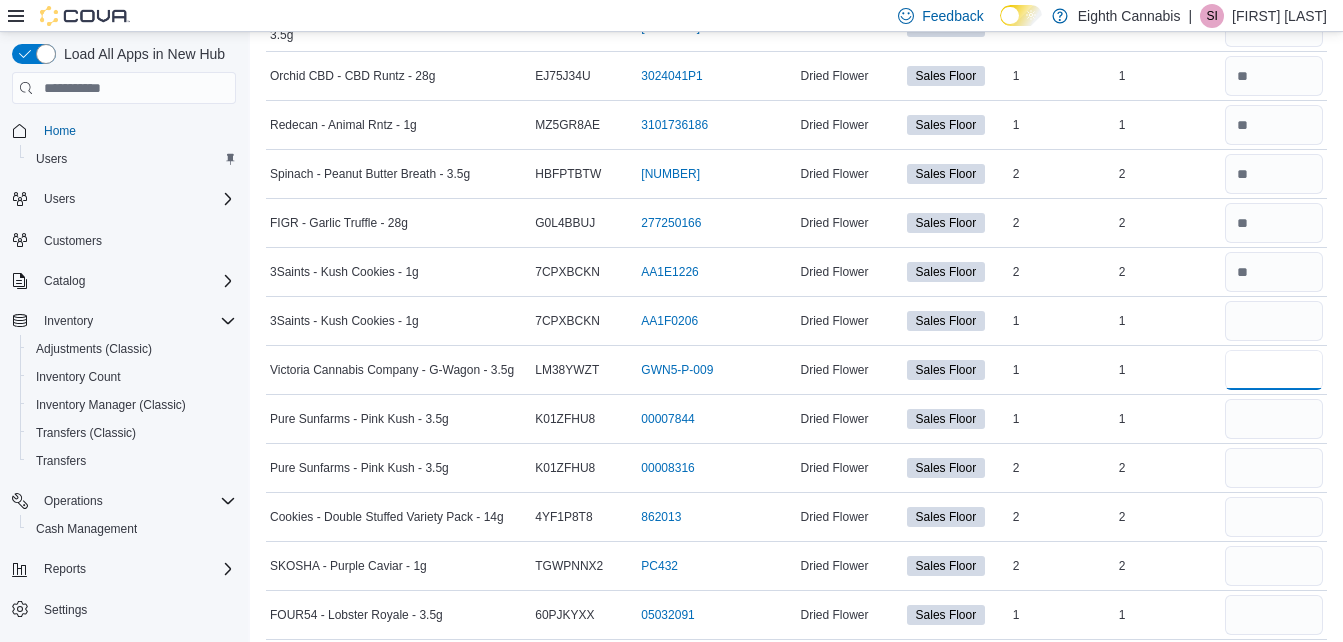 type 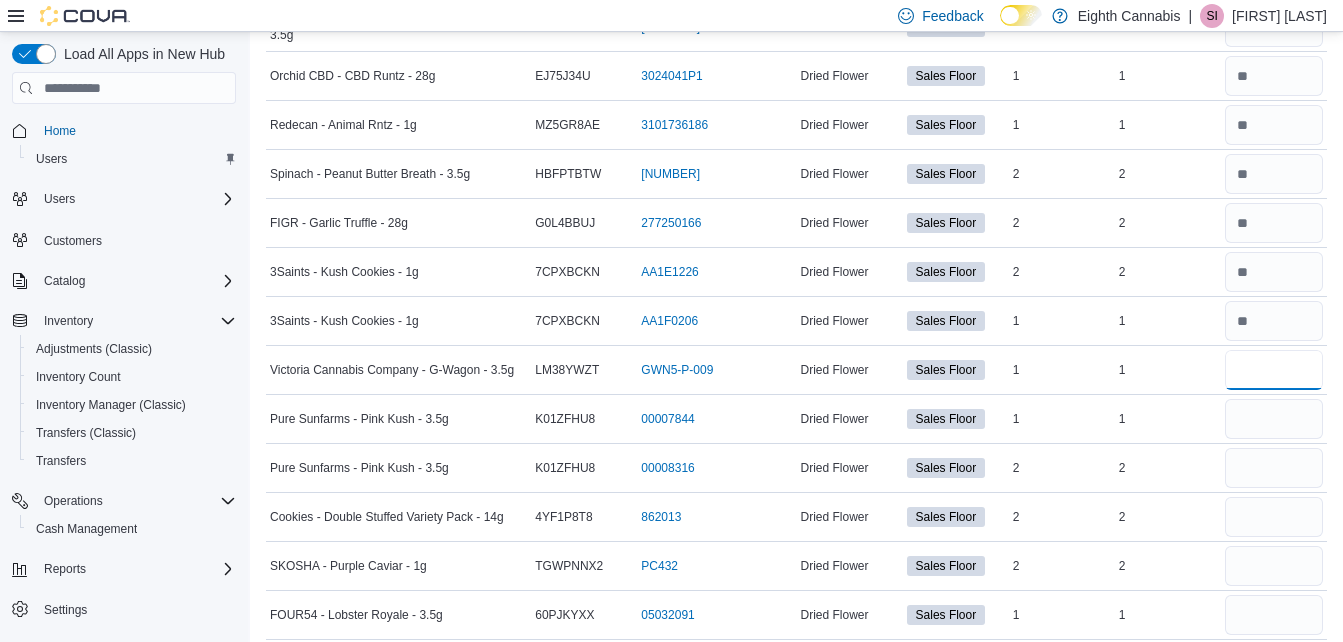 type on "*" 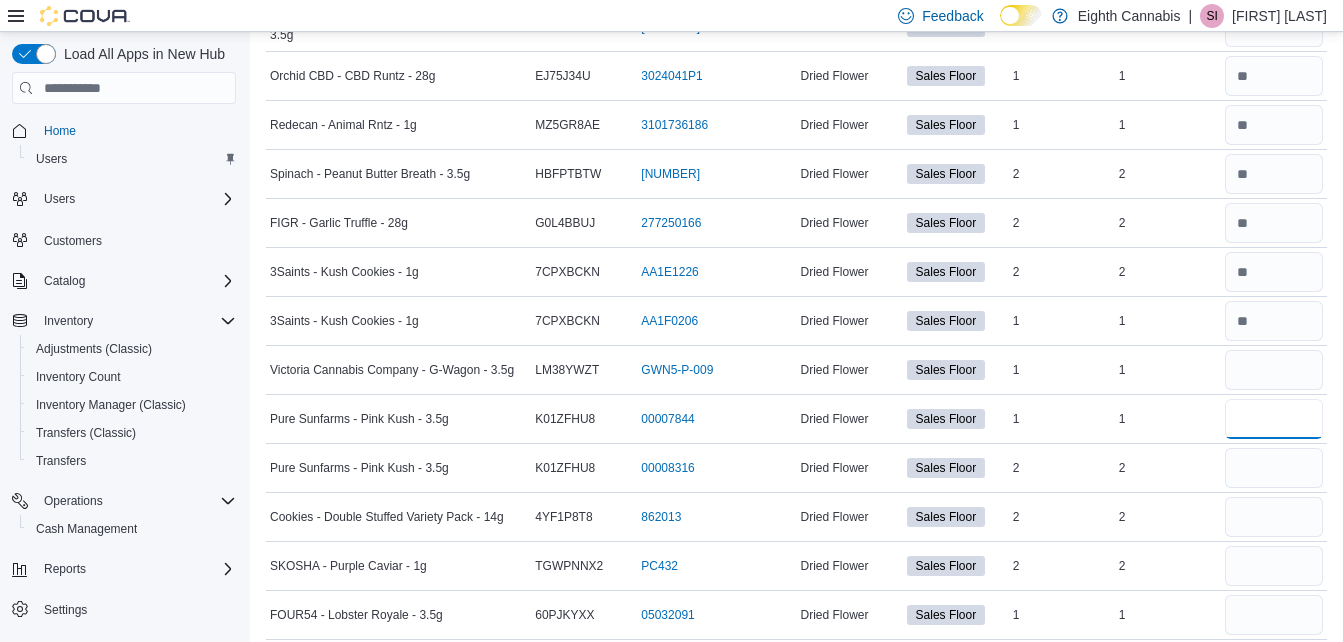 type 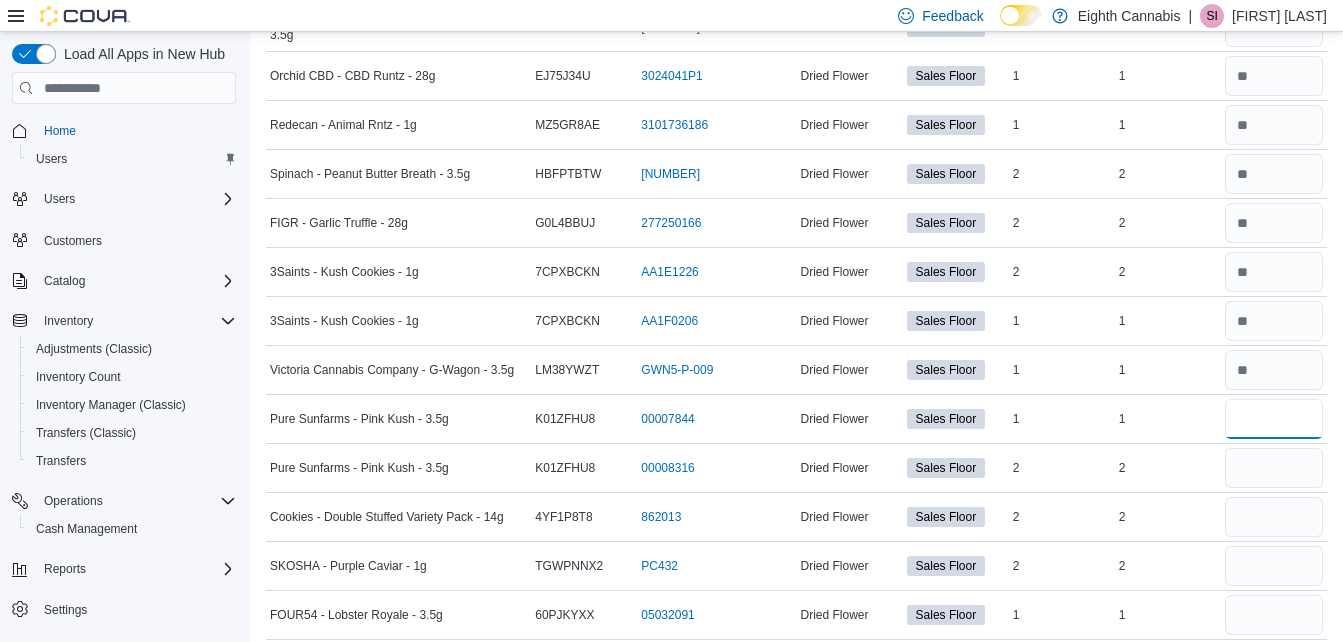 type on "*" 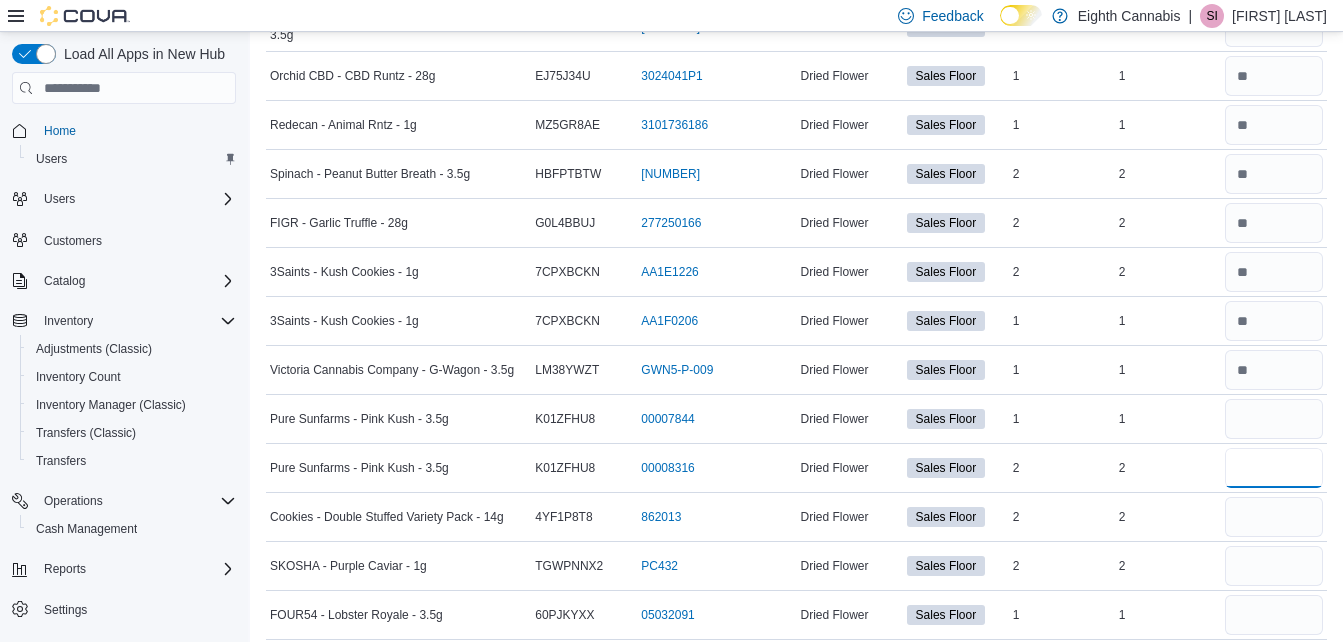 type 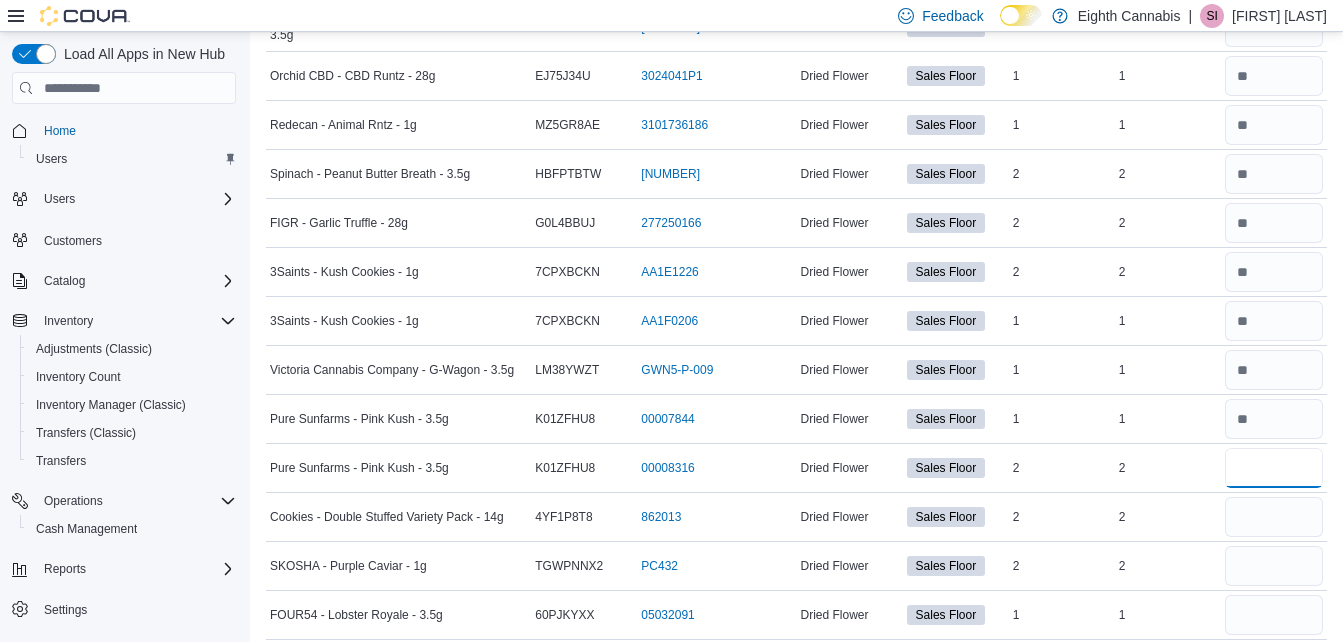 type on "*" 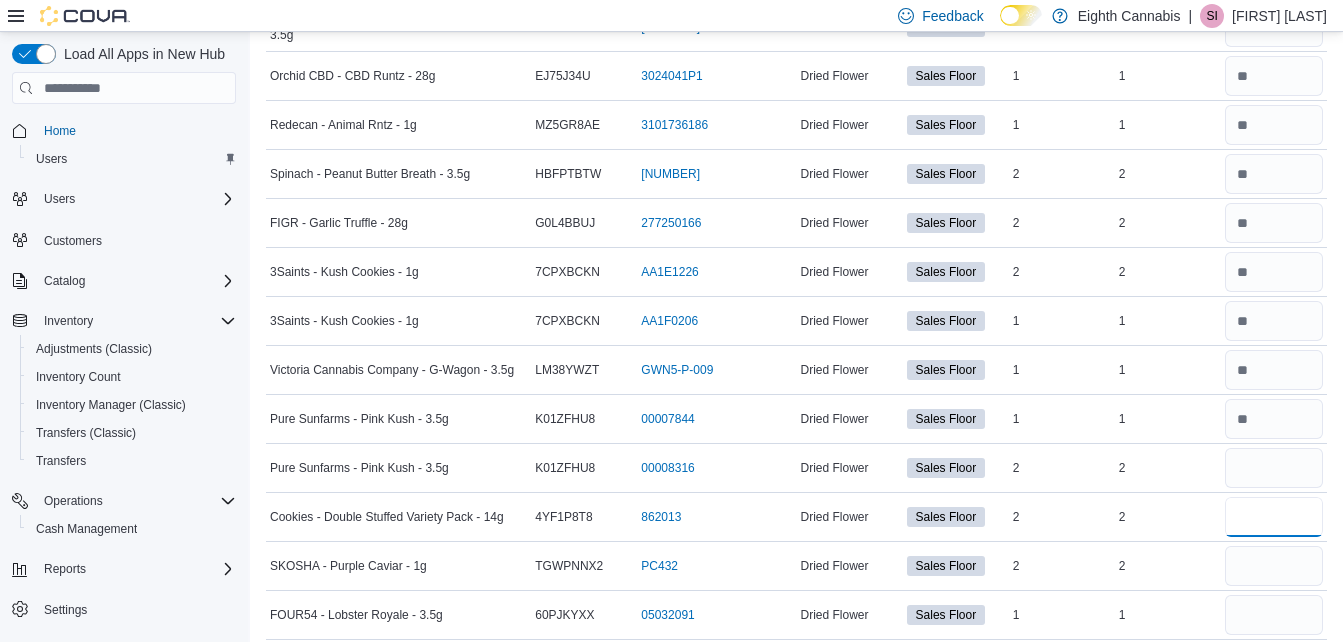 type 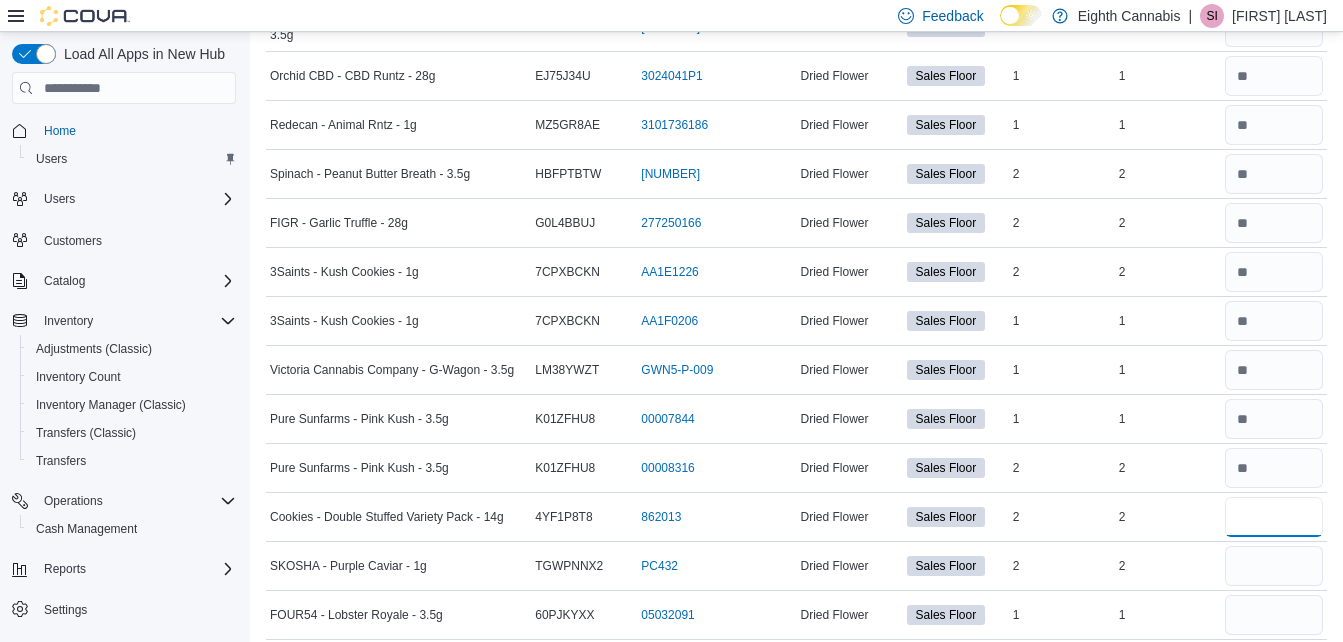 type on "*" 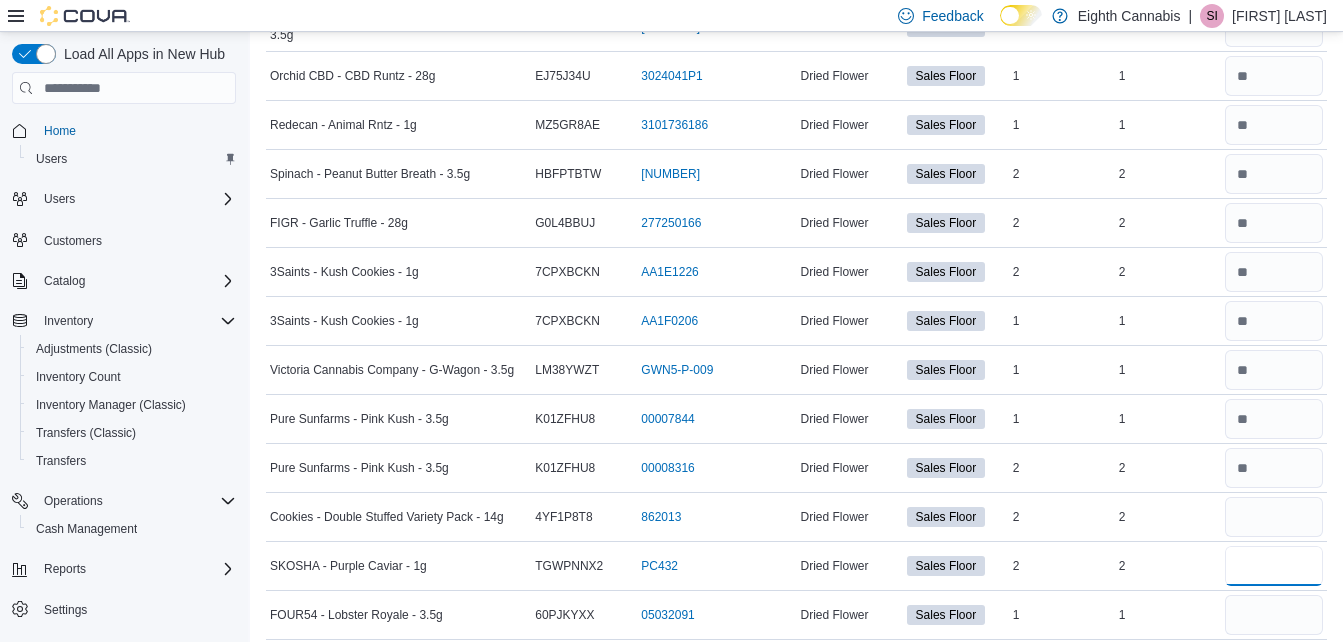 type 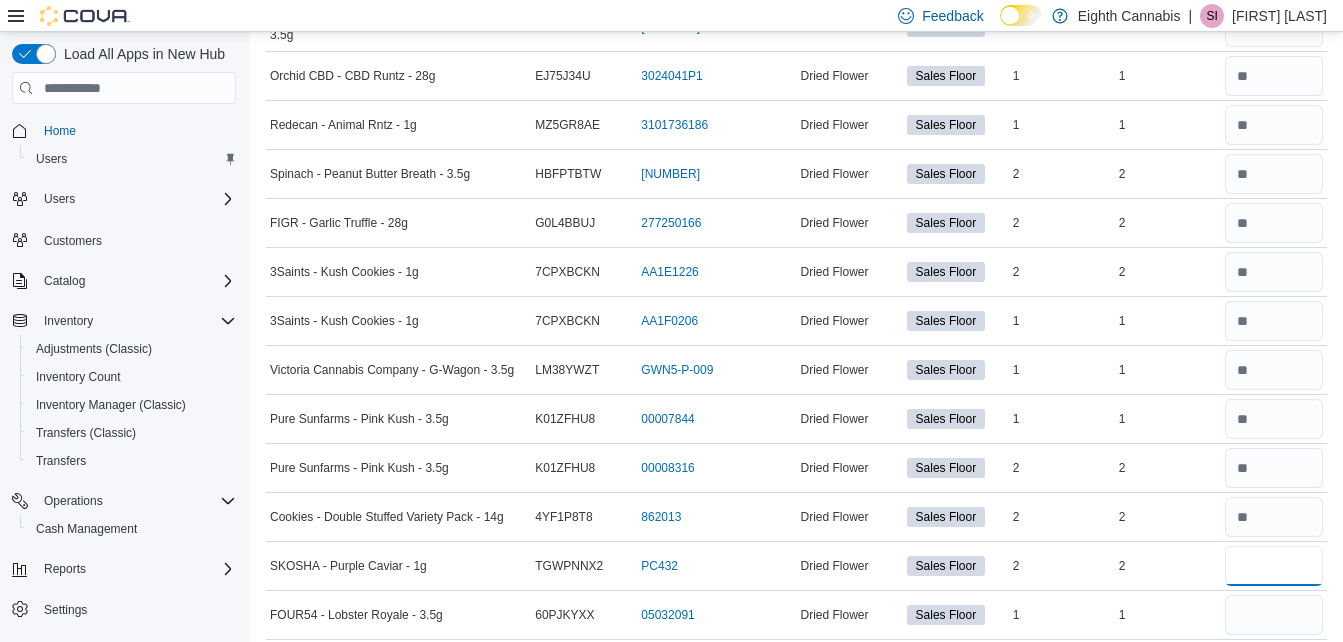 type on "*" 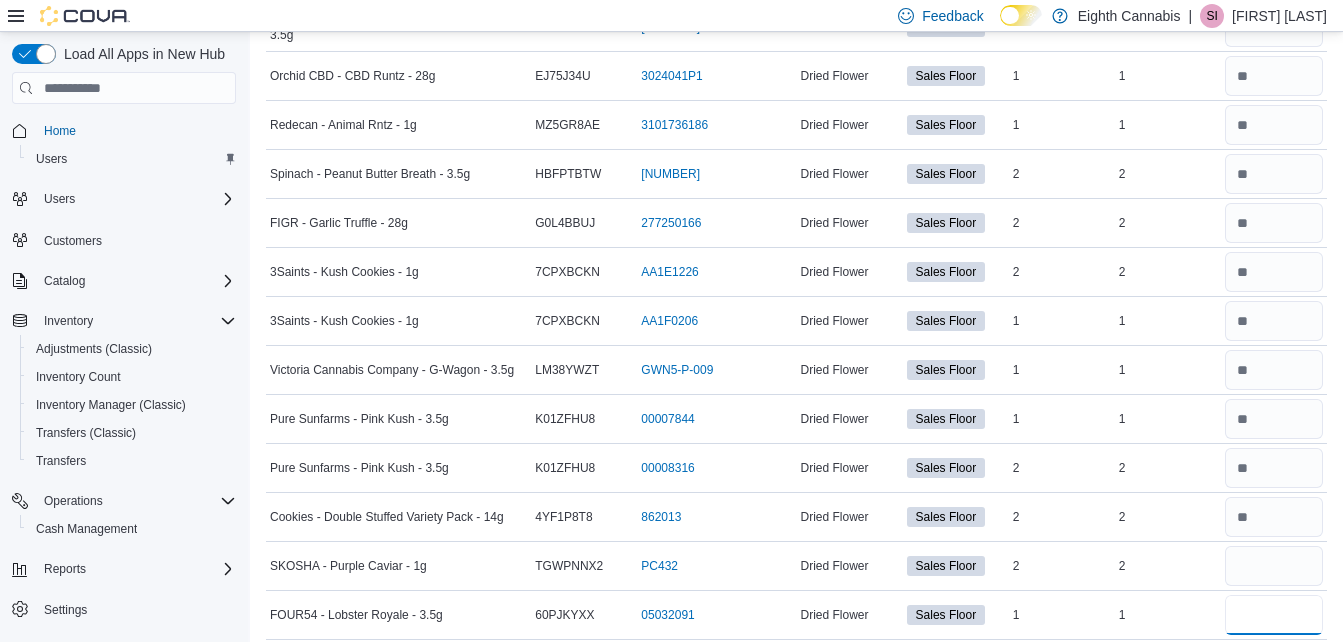 type 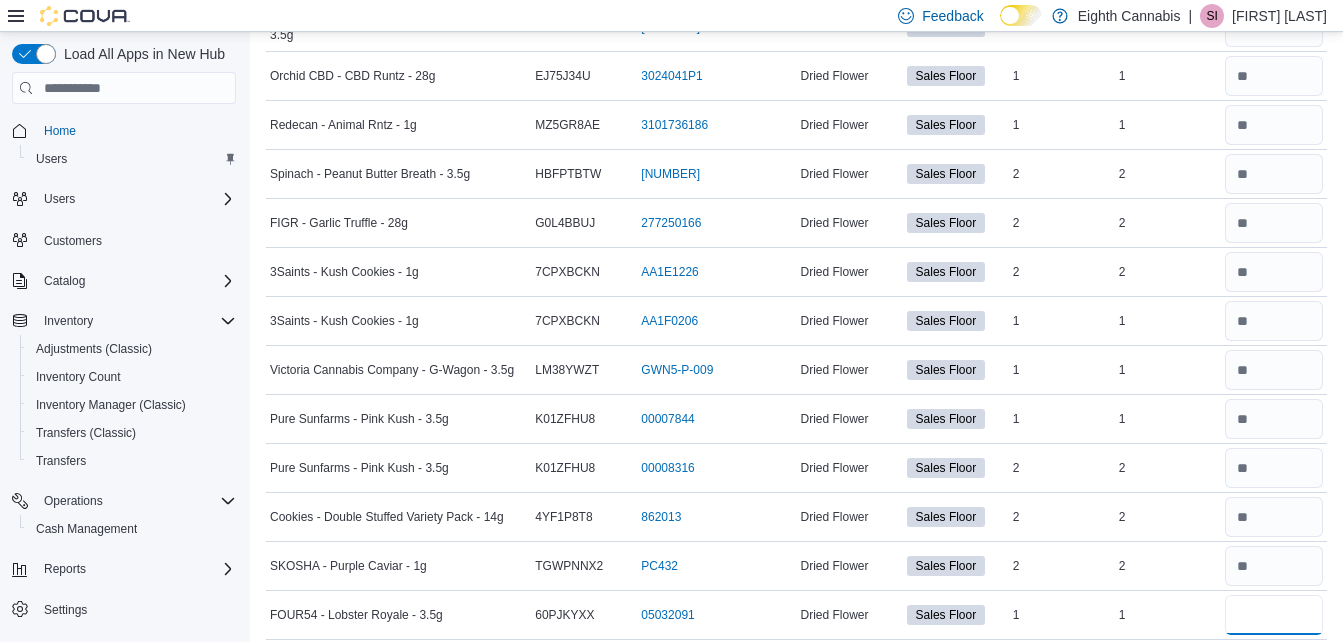 type on "*" 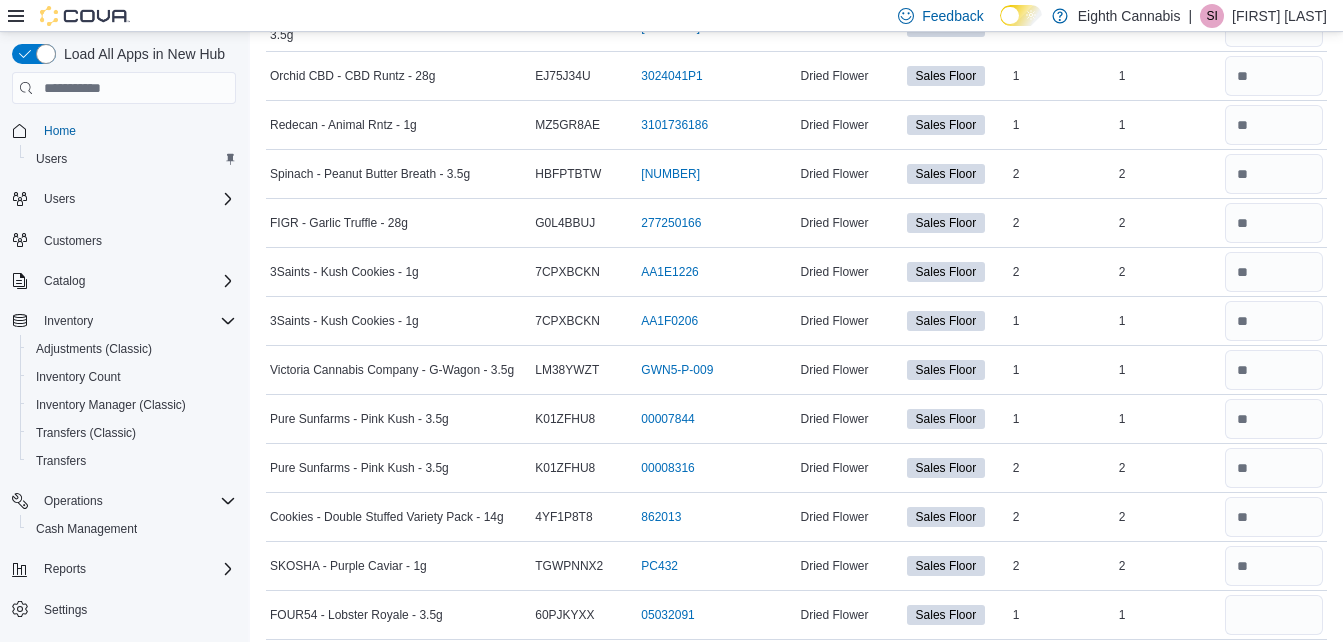 type 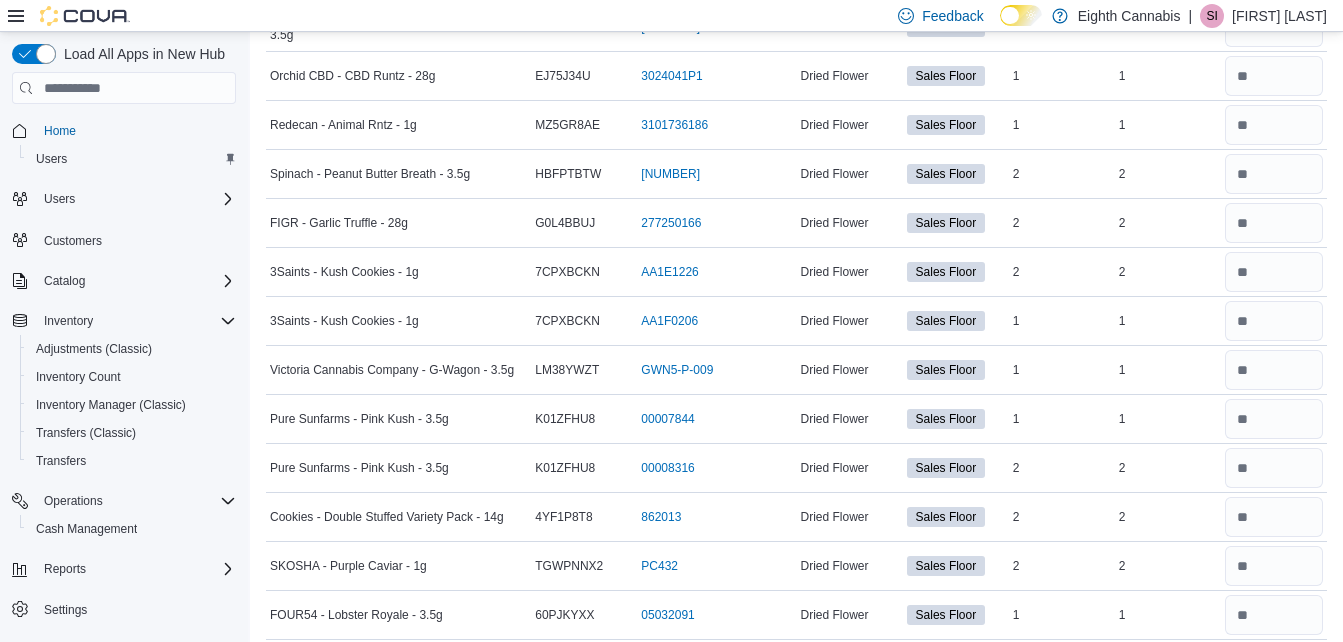 scroll, scrollTop: 2787, scrollLeft: 0, axis: vertical 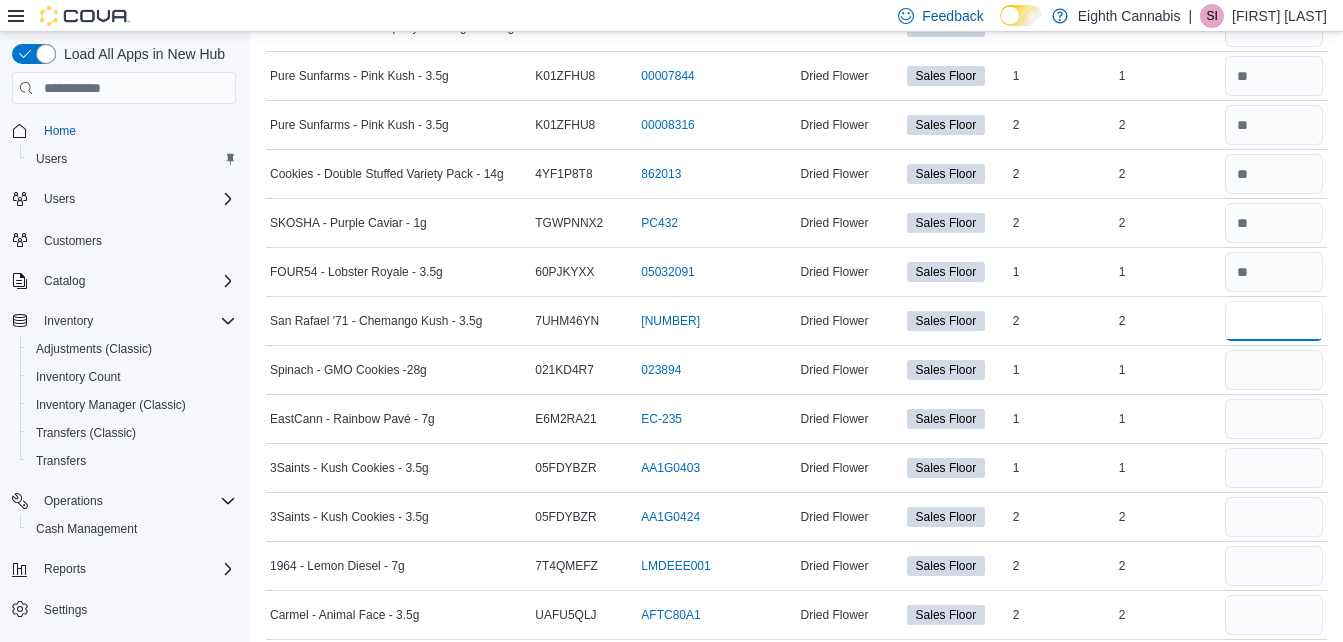 type on "*" 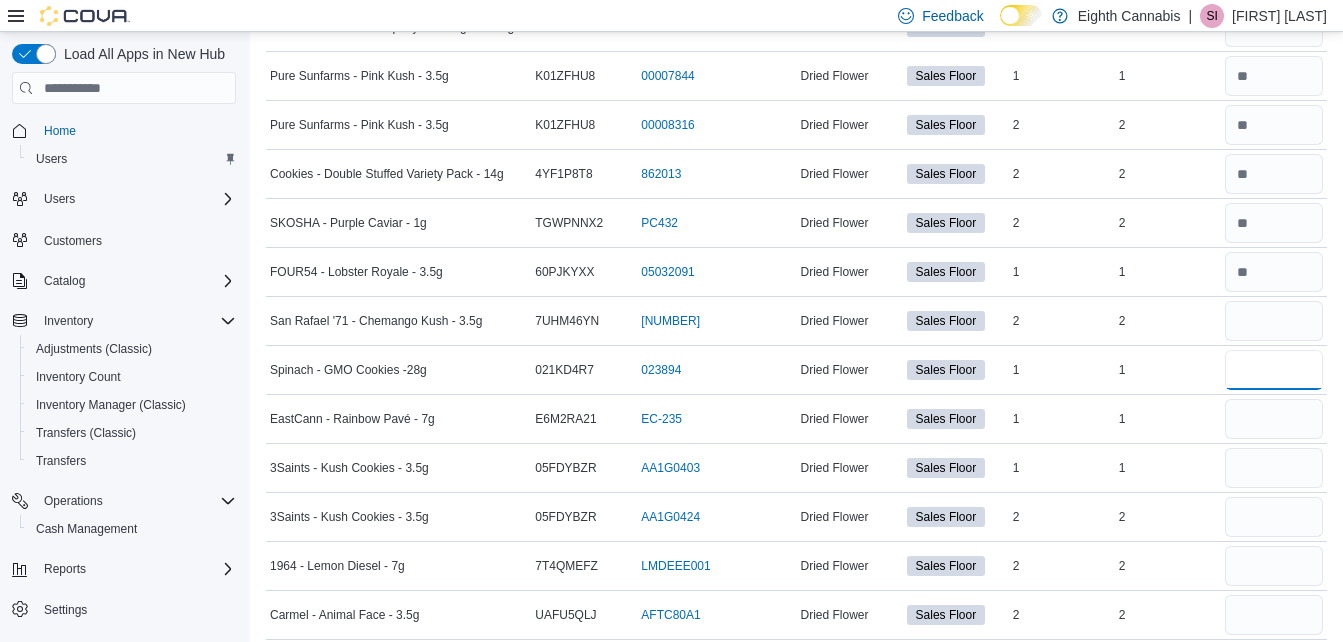 type 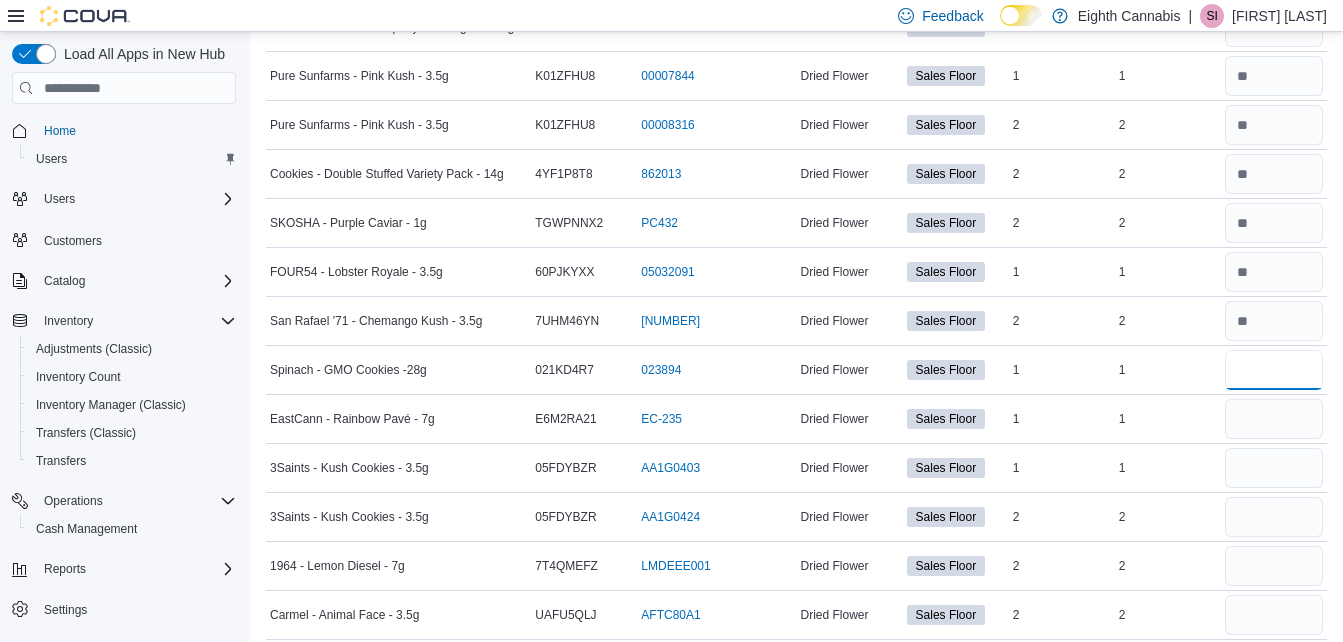 type on "*" 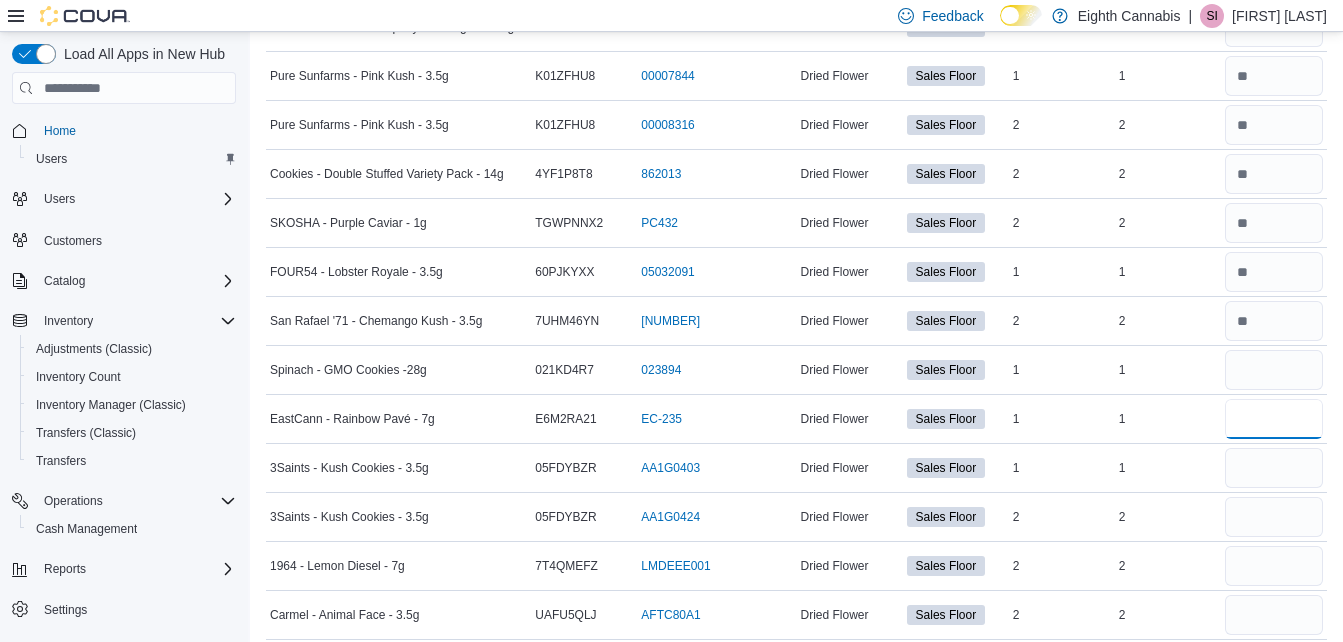 type 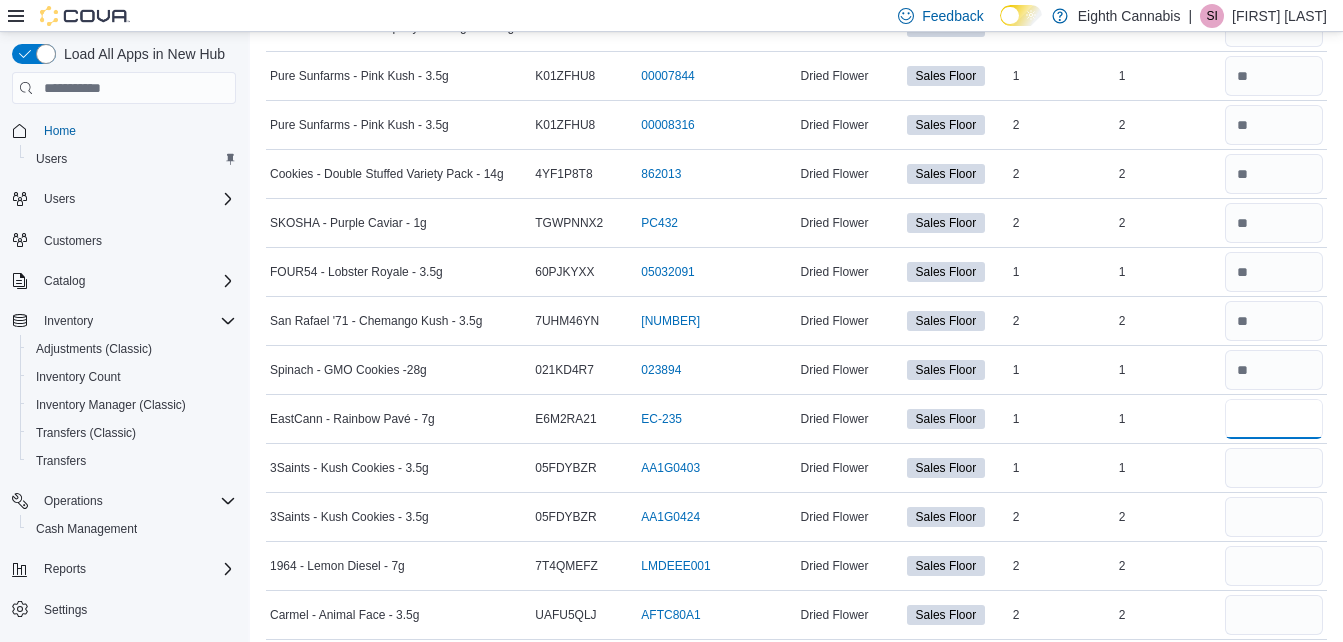 type on "*" 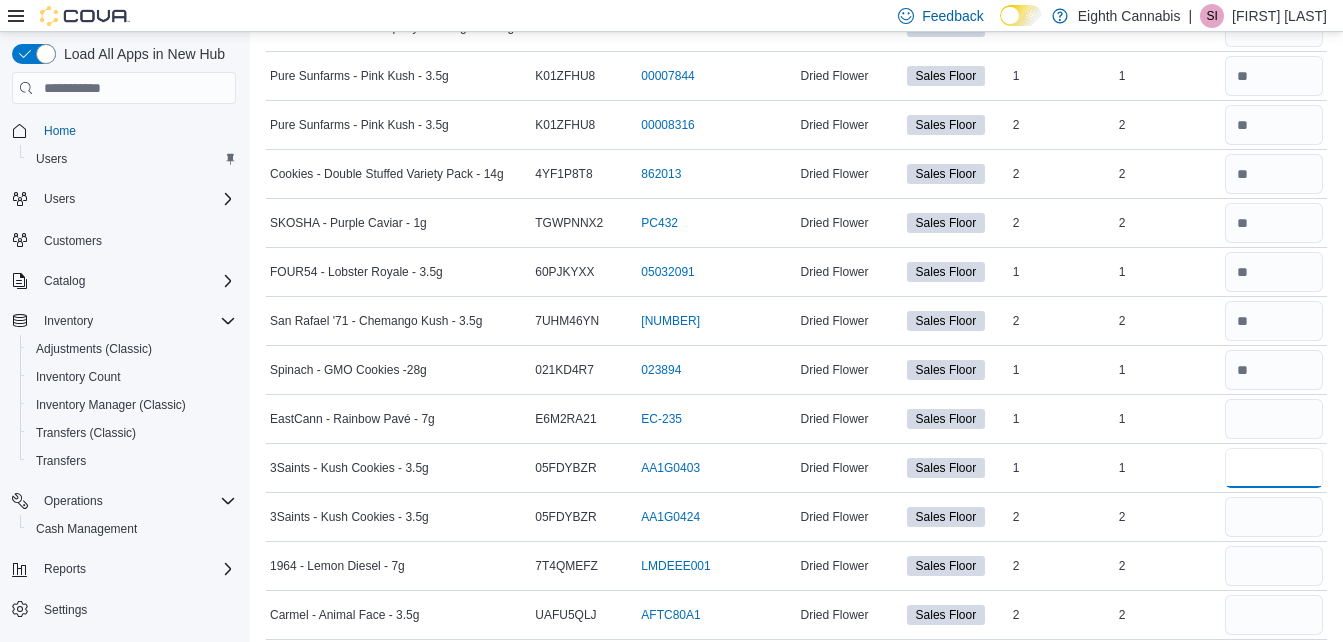 type 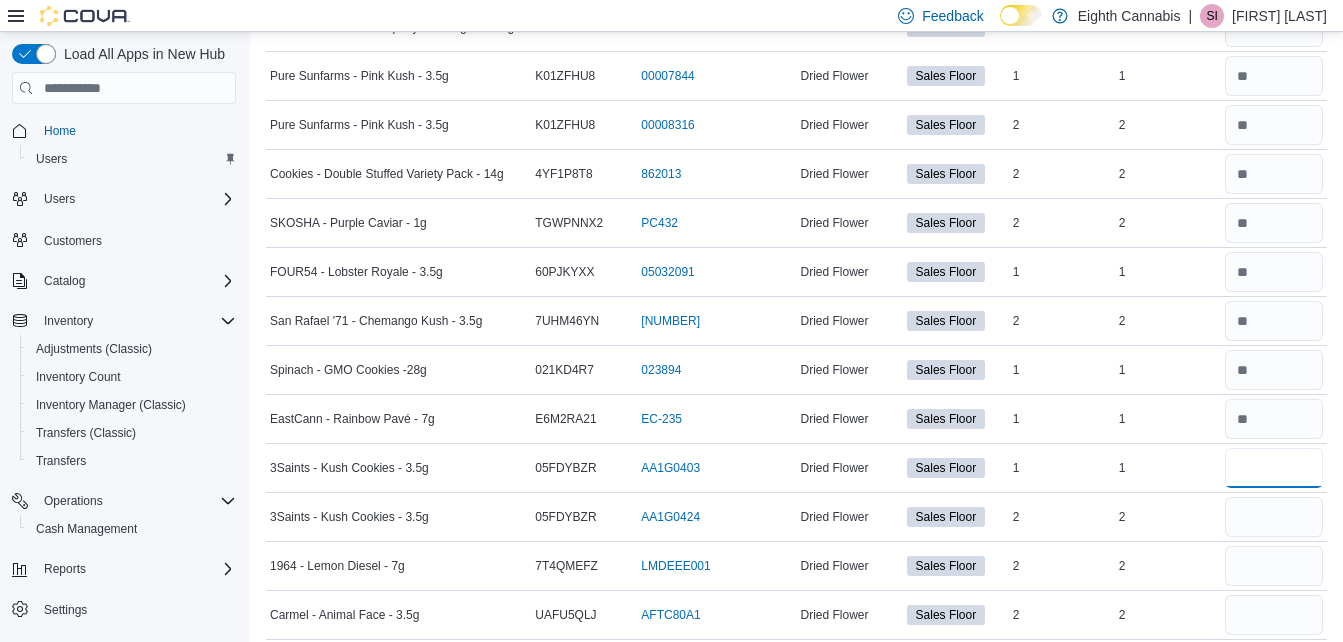 type on "*" 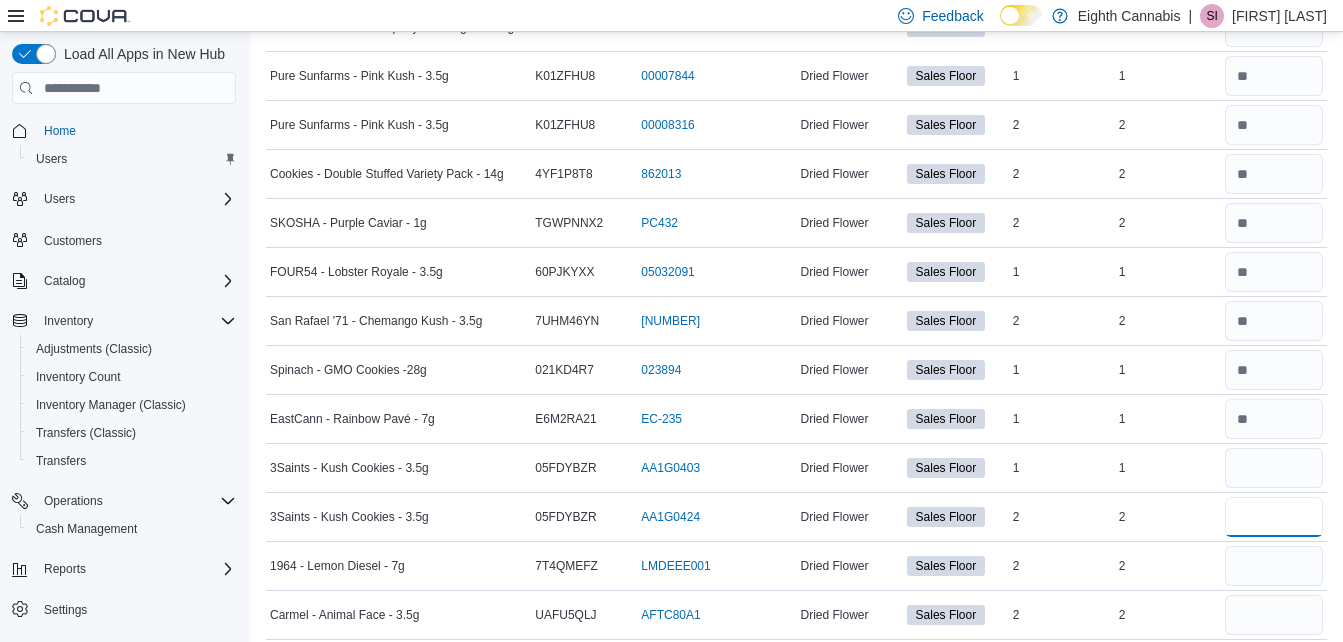 type 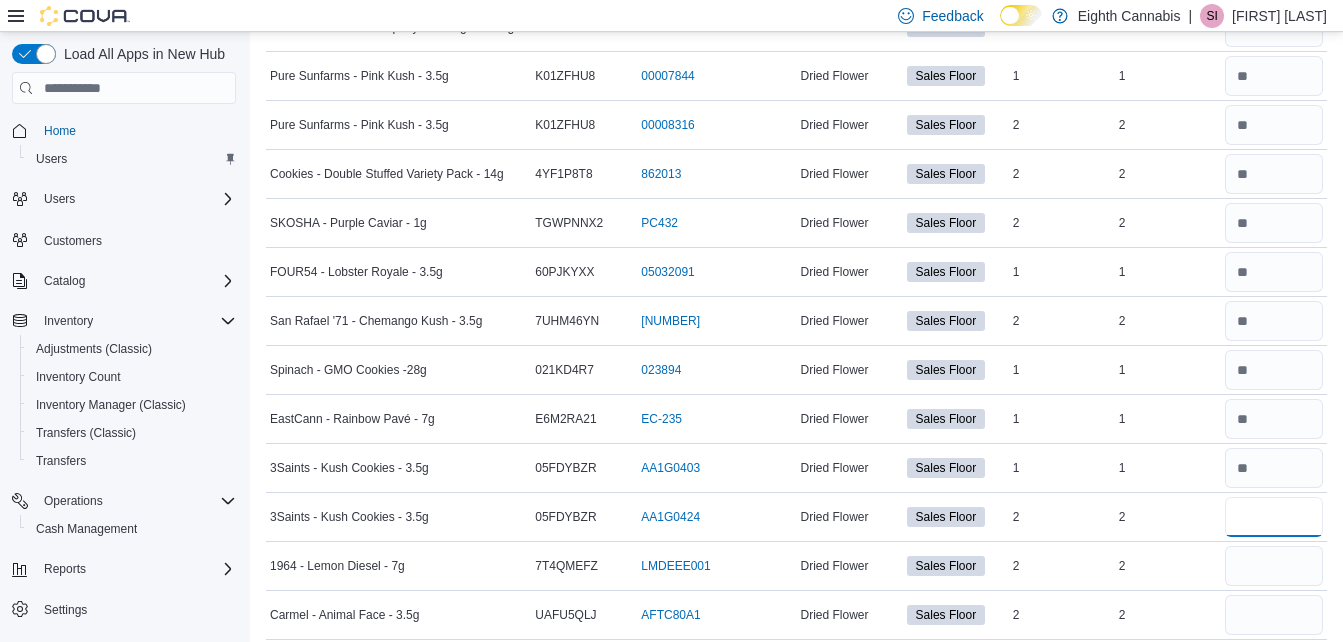 type on "*" 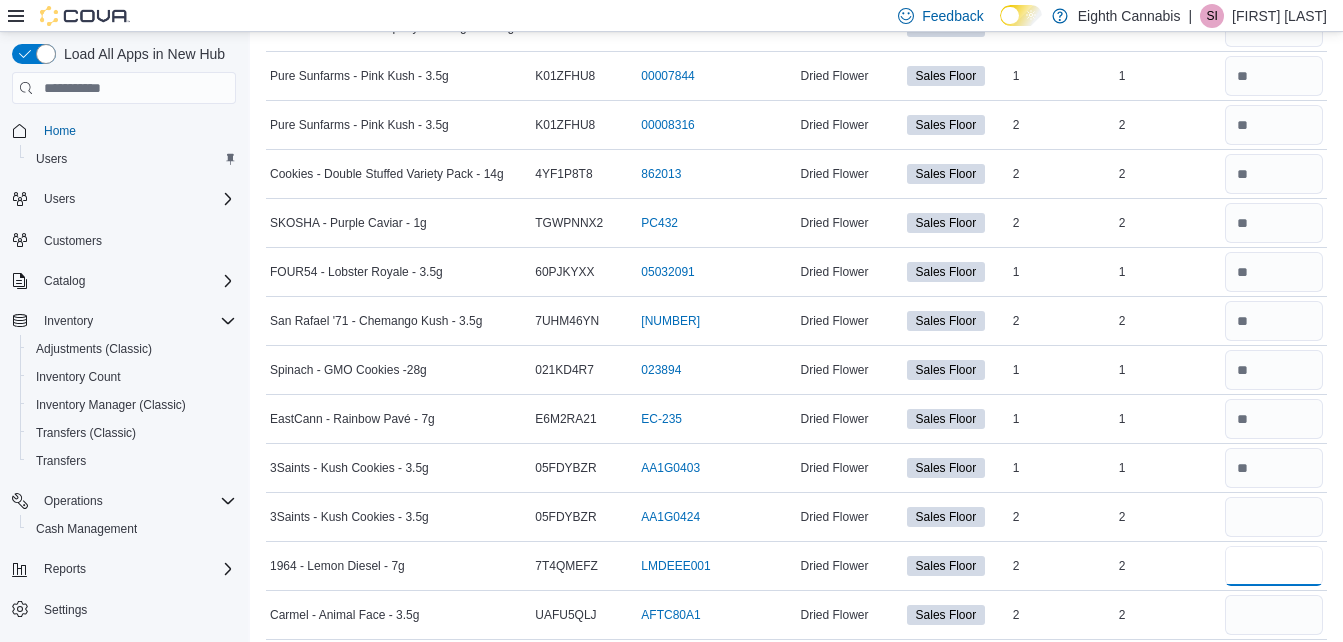 type 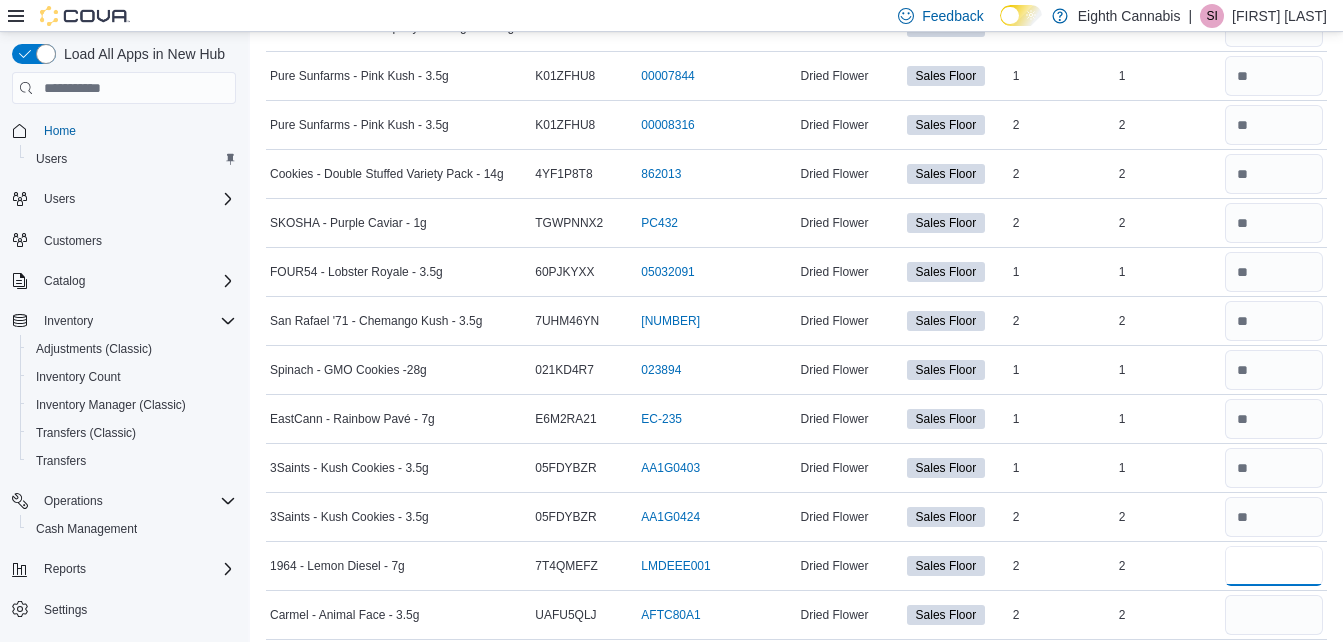 type on "*" 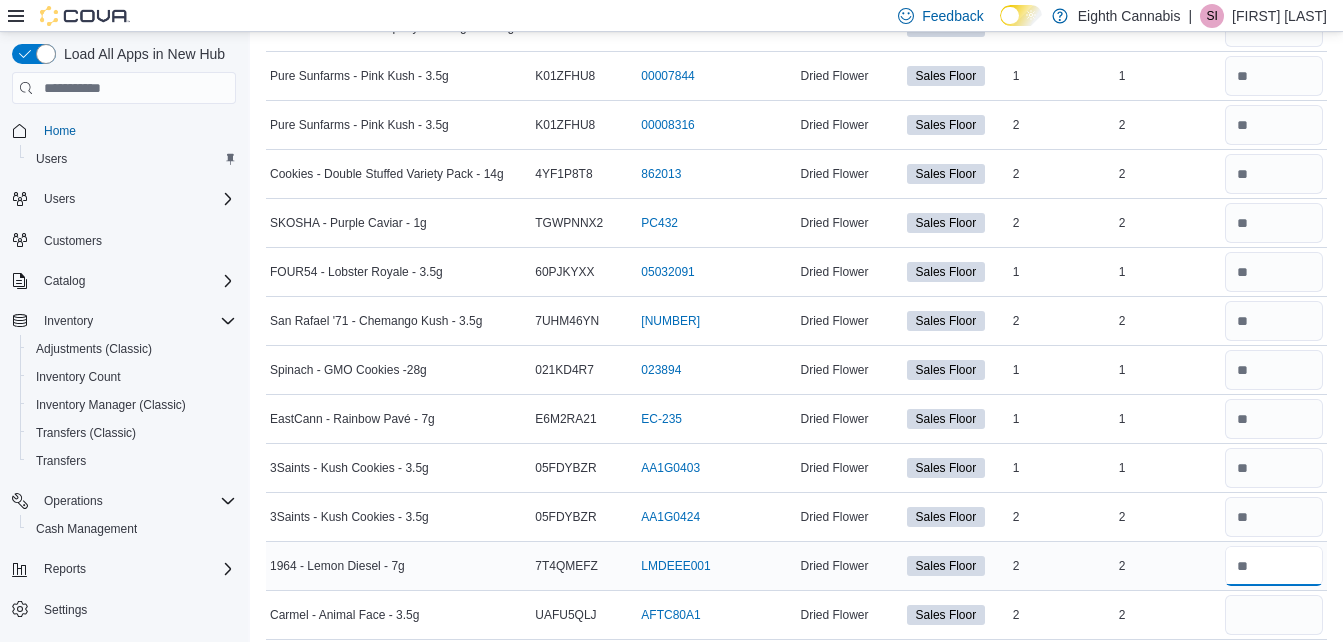 click at bounding box center [1274, 566] 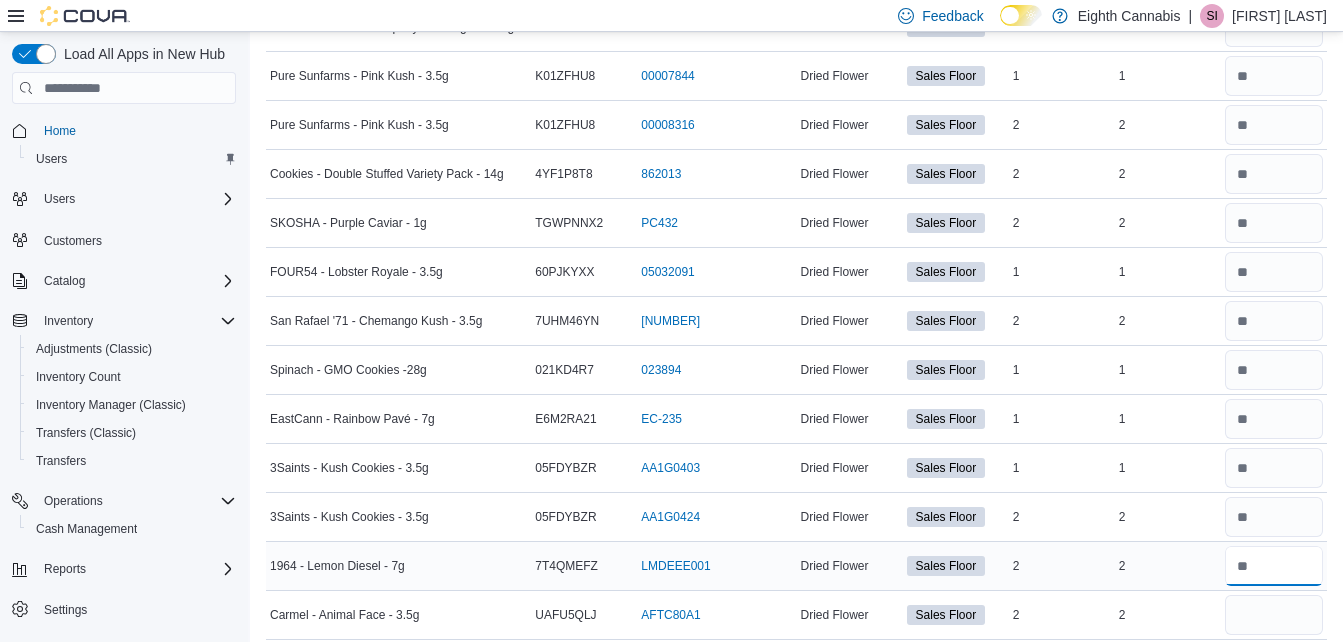 type on "*" 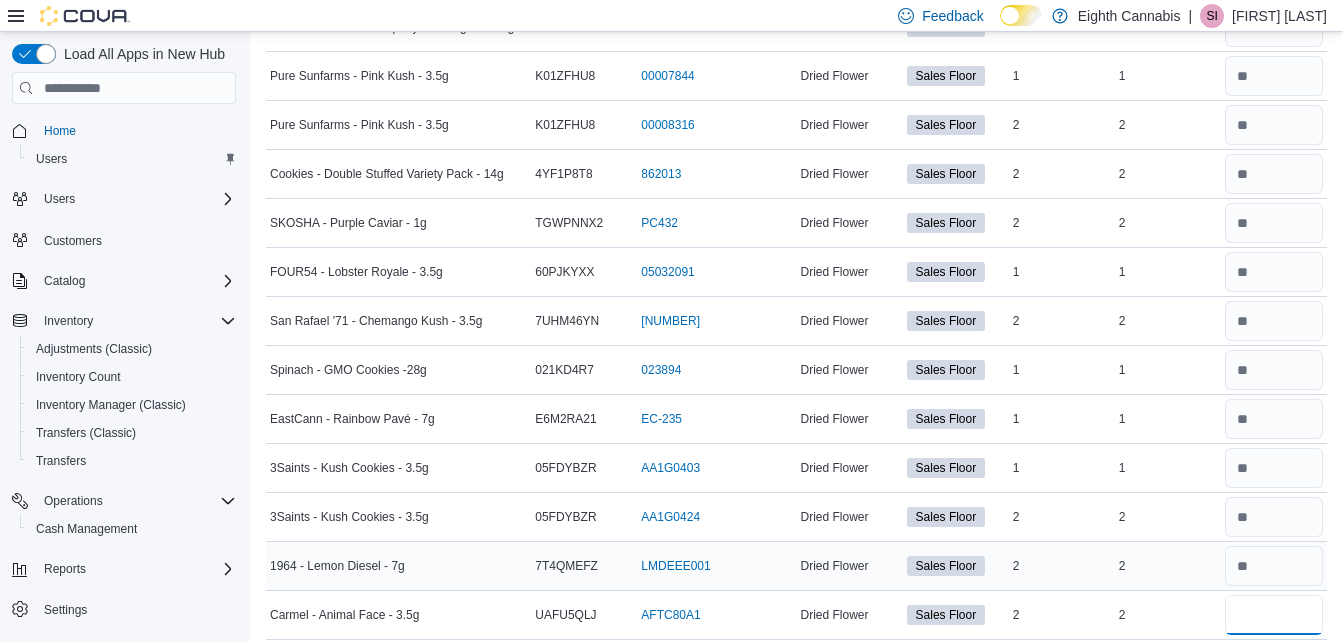 type 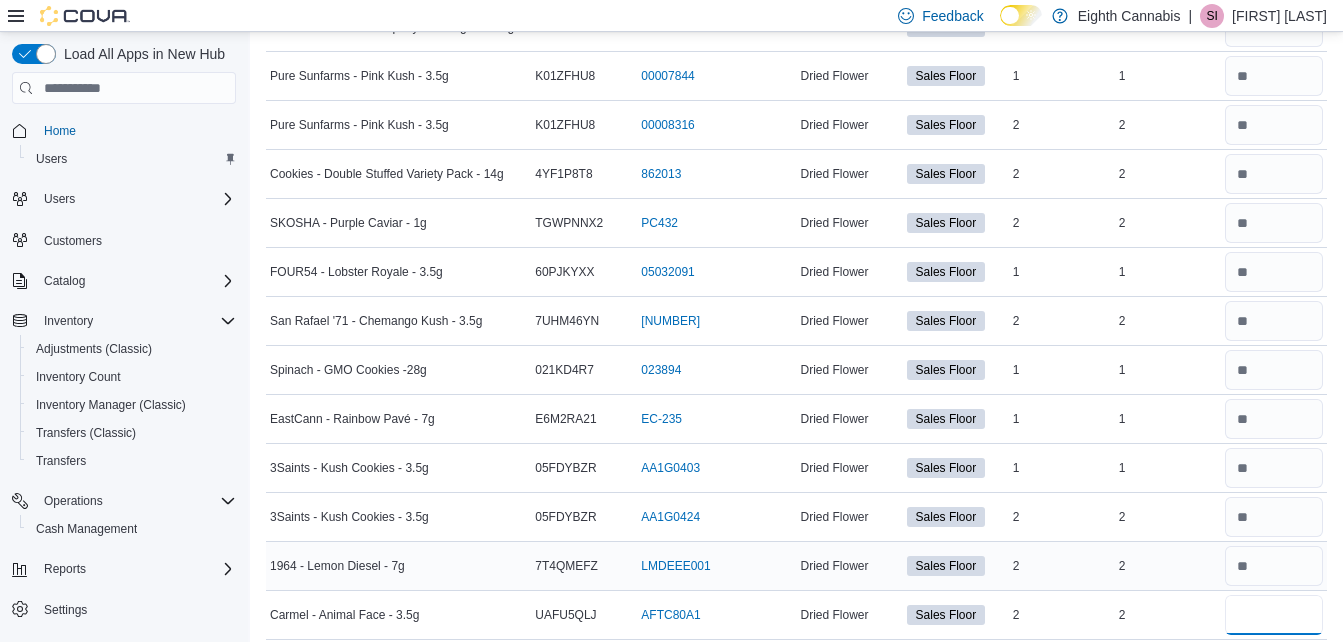 type on "*" 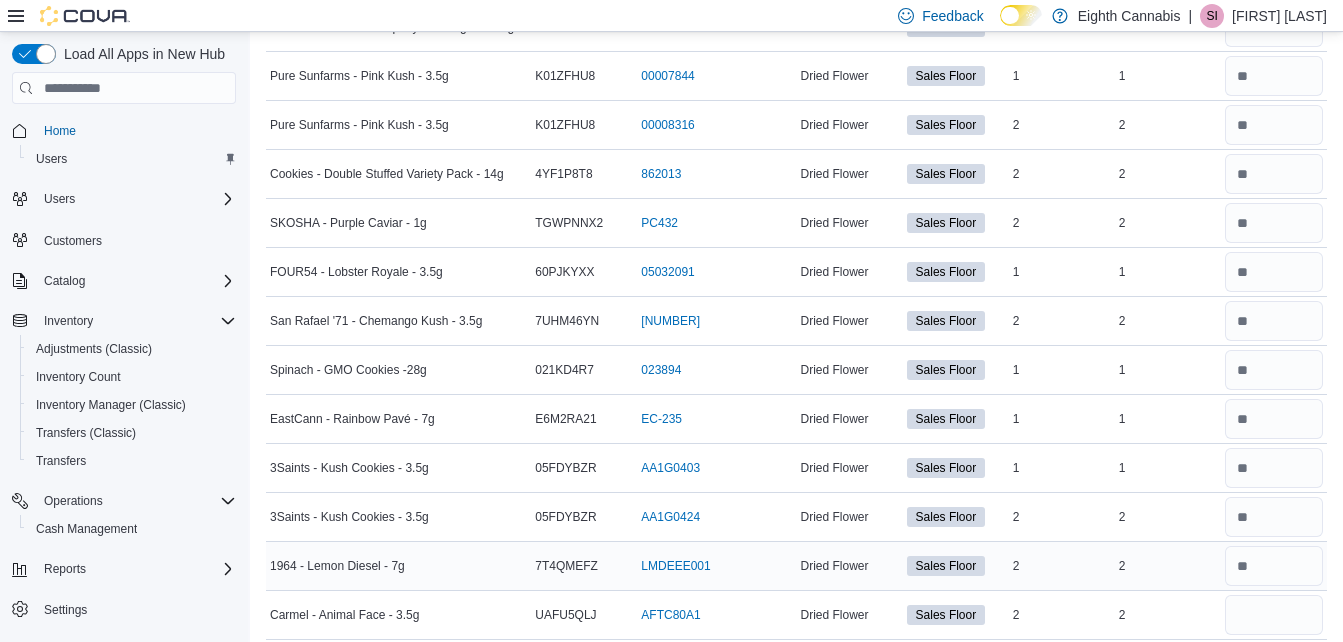 type 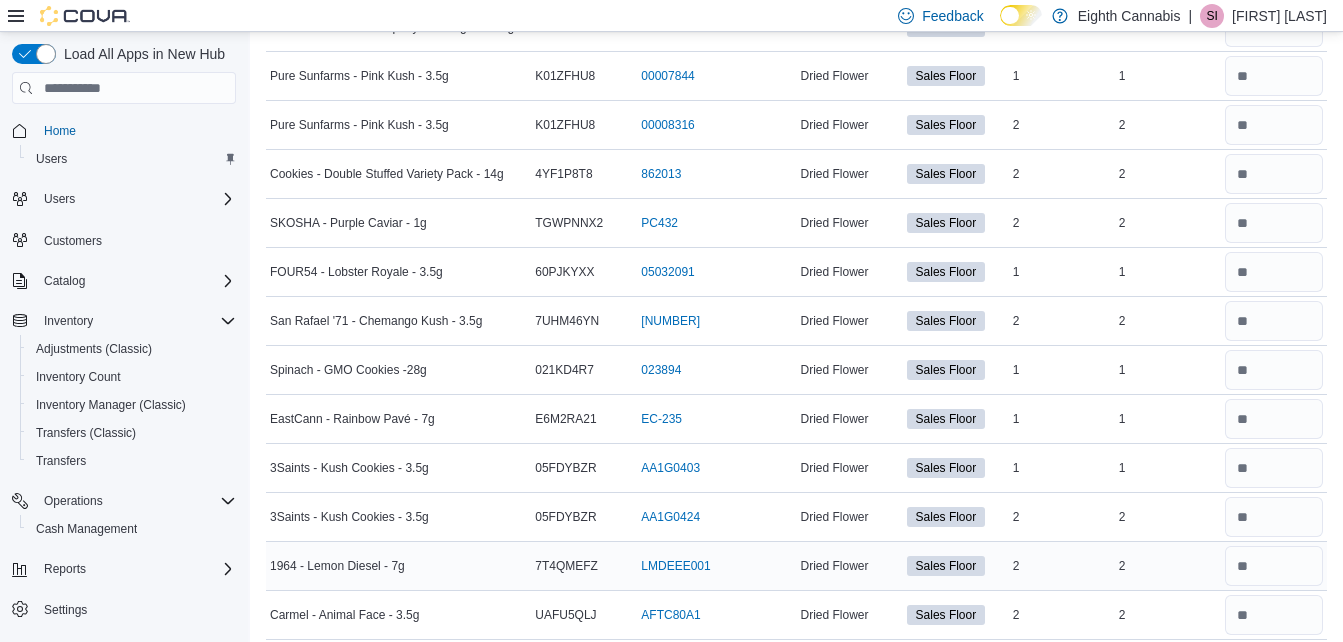 scroll, scrollTop: 3130, scrollLeft: 0, axis: vertical 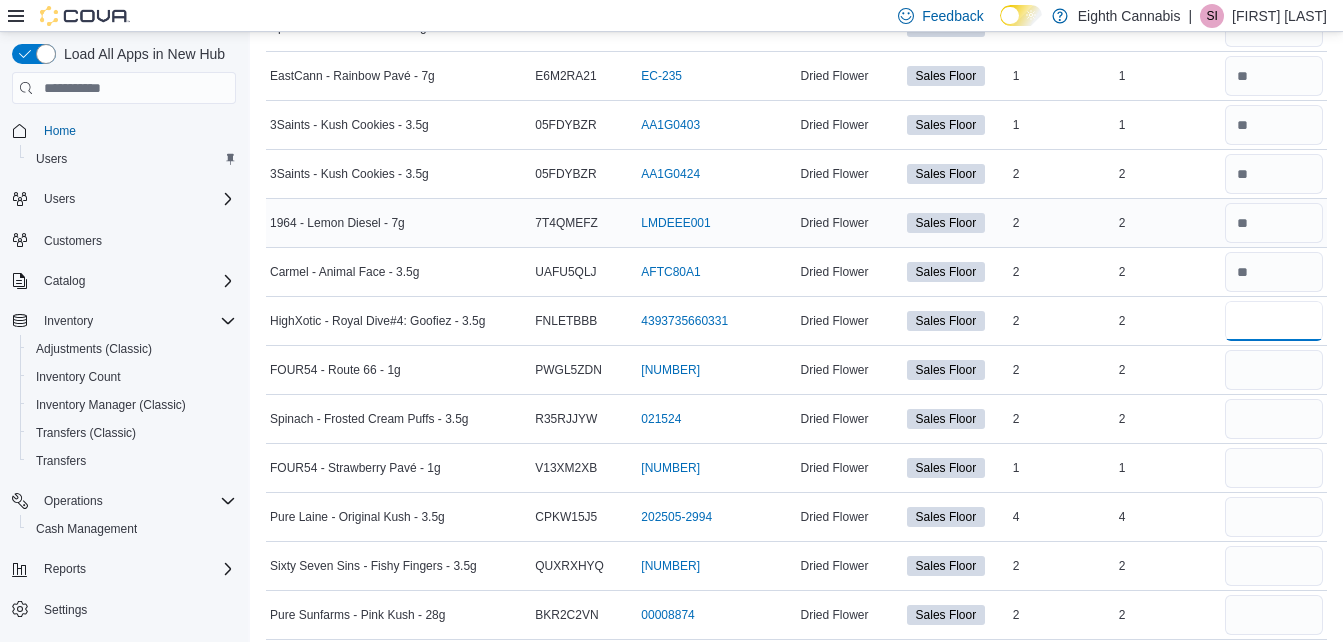 type on "*" 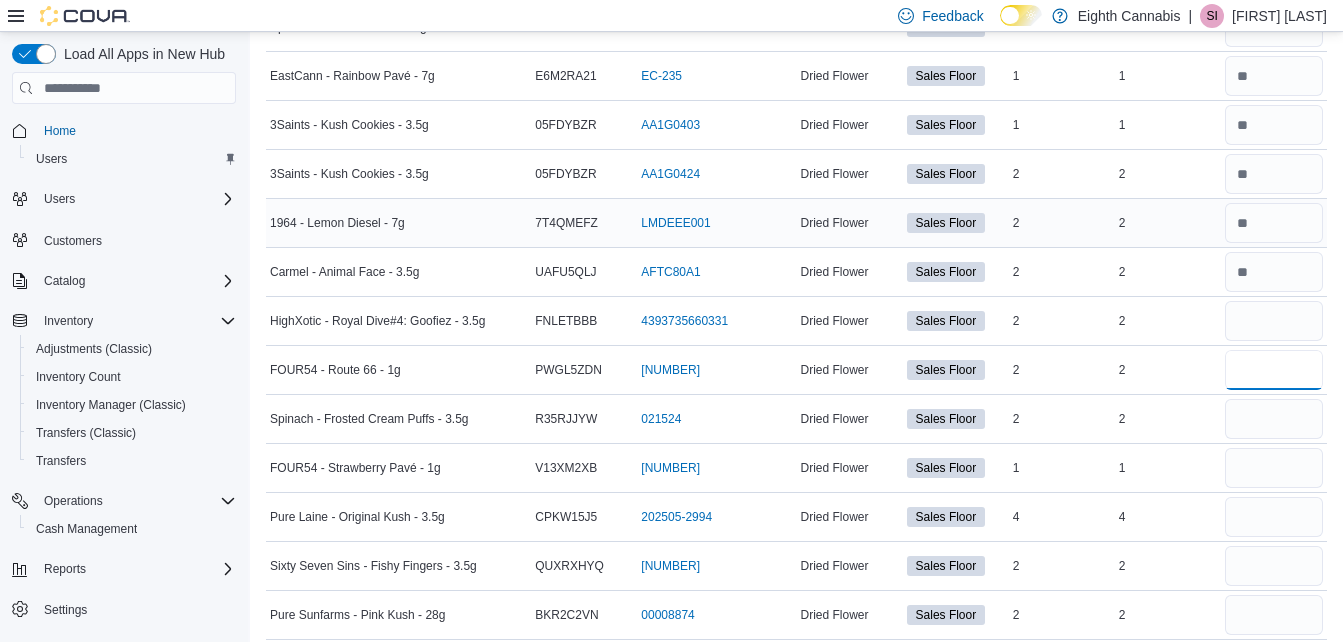type 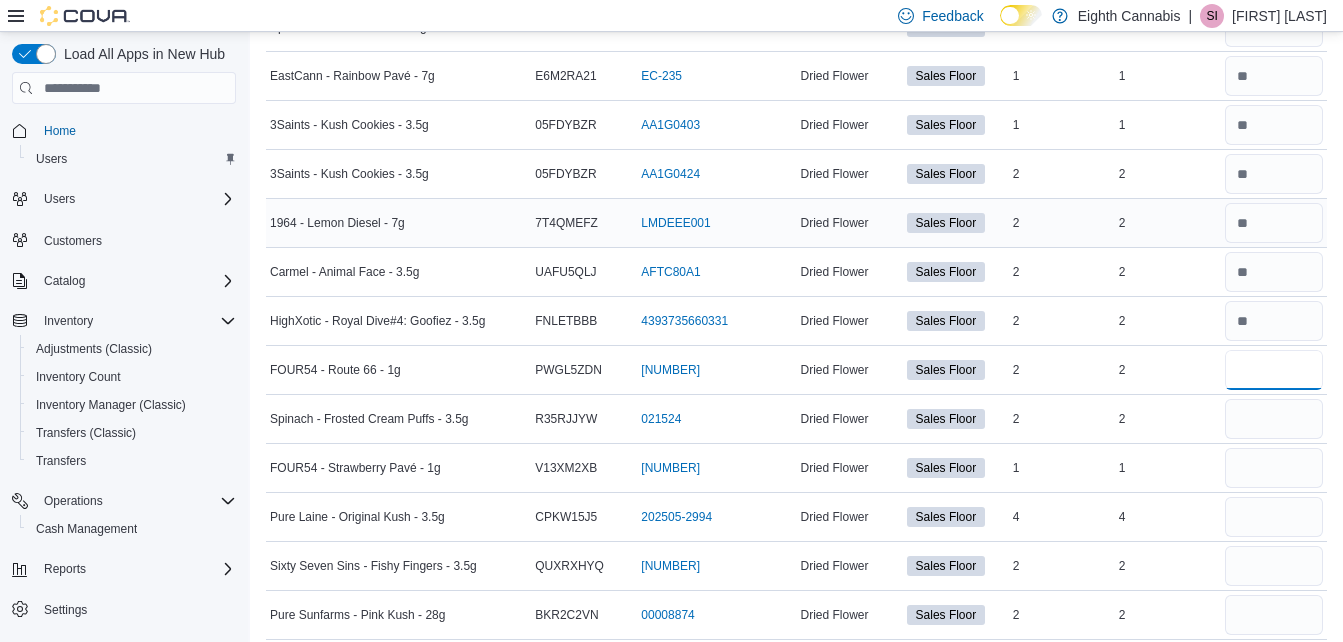 type on "*" 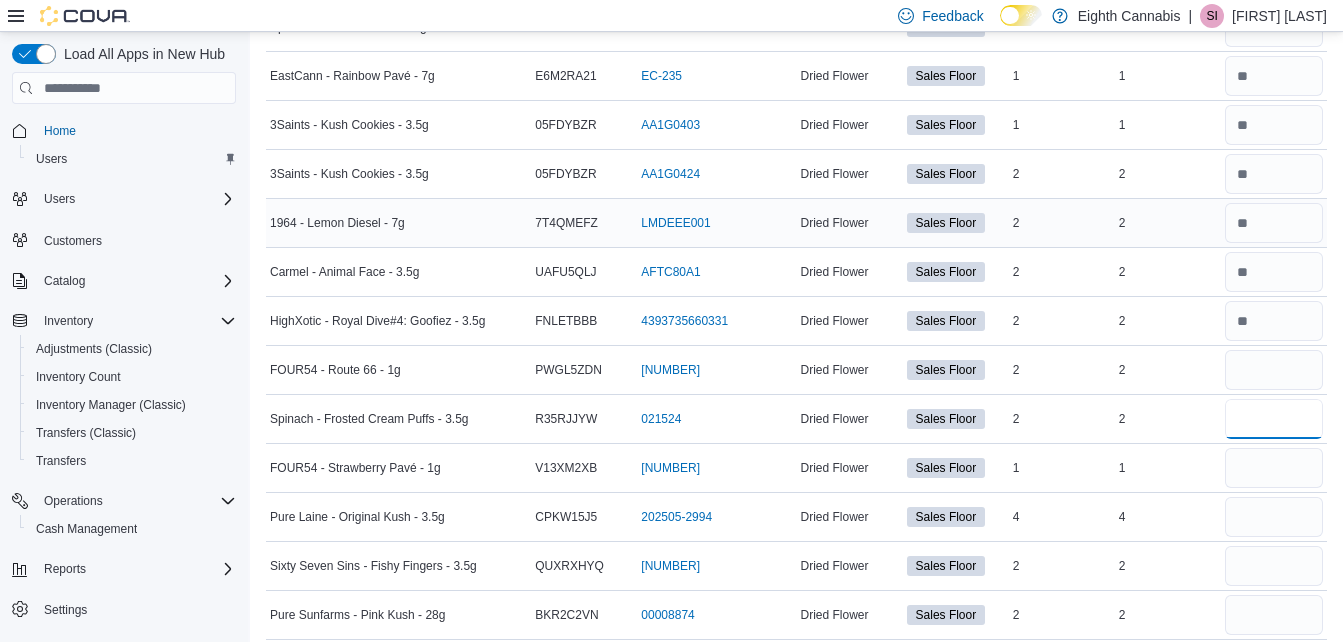 type 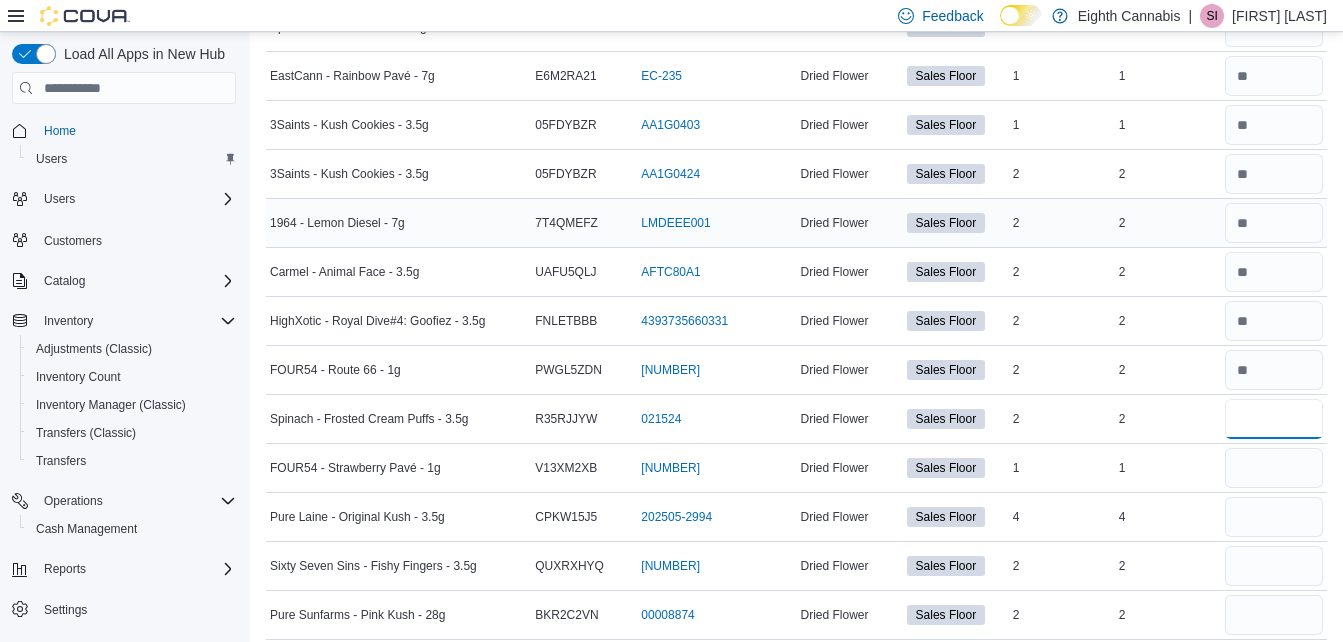 type on "*" 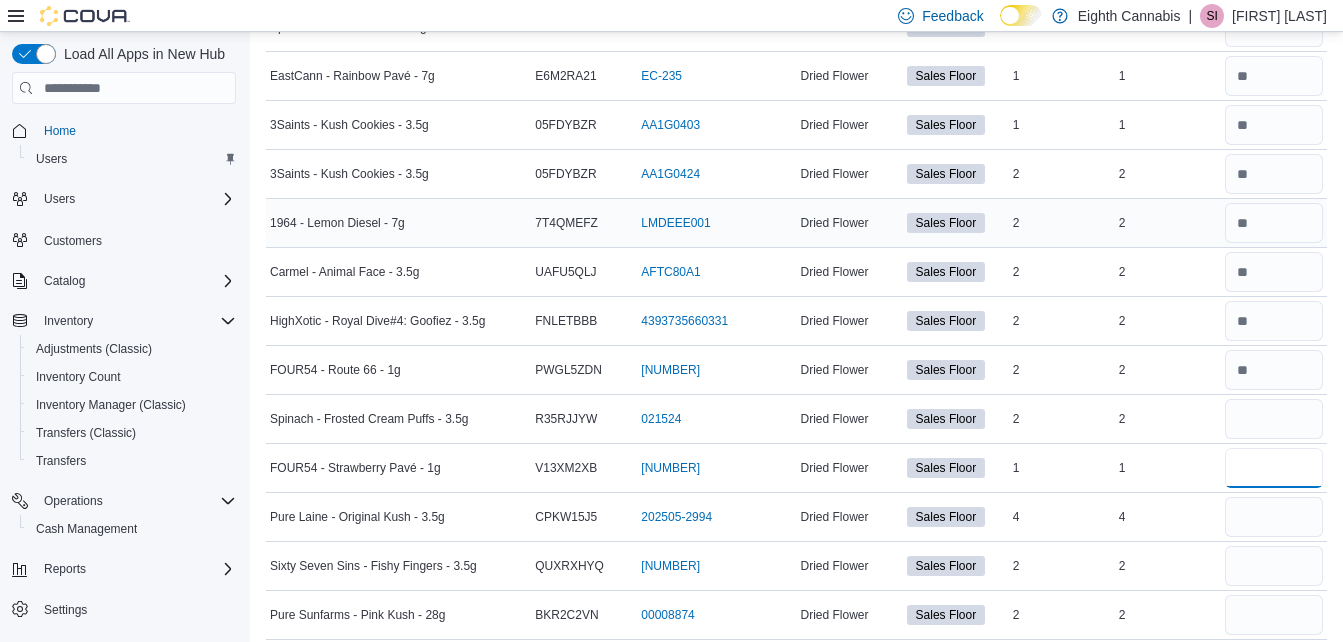 type 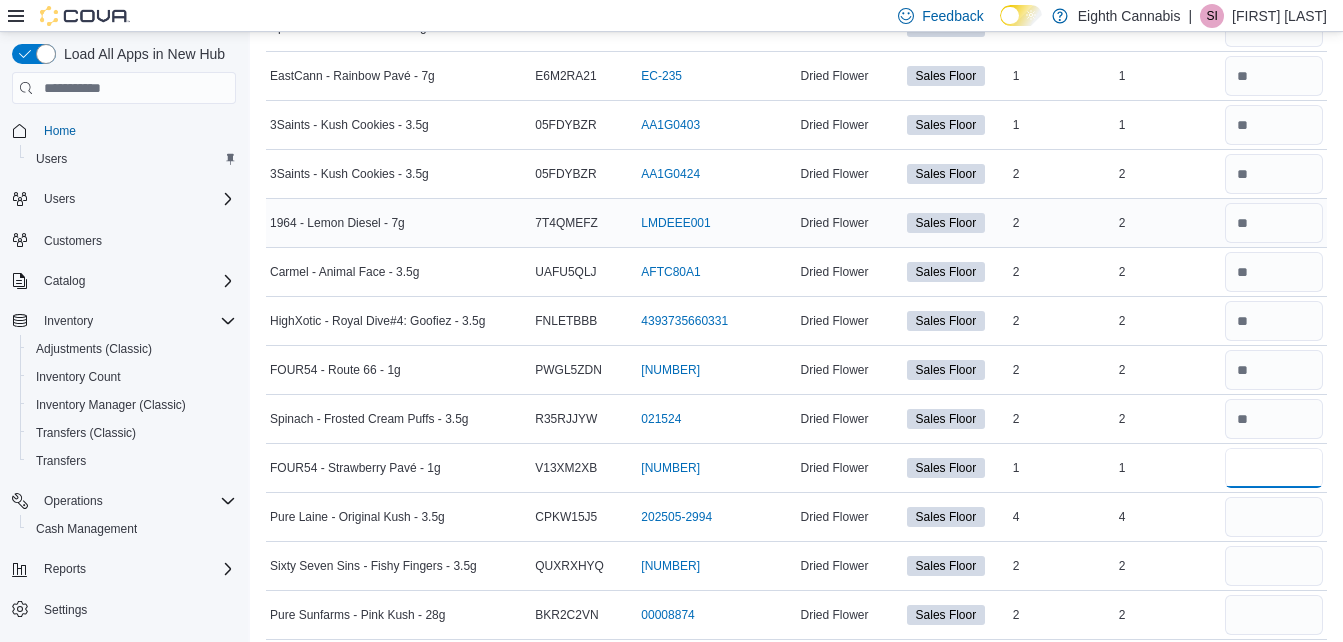 type on "*" 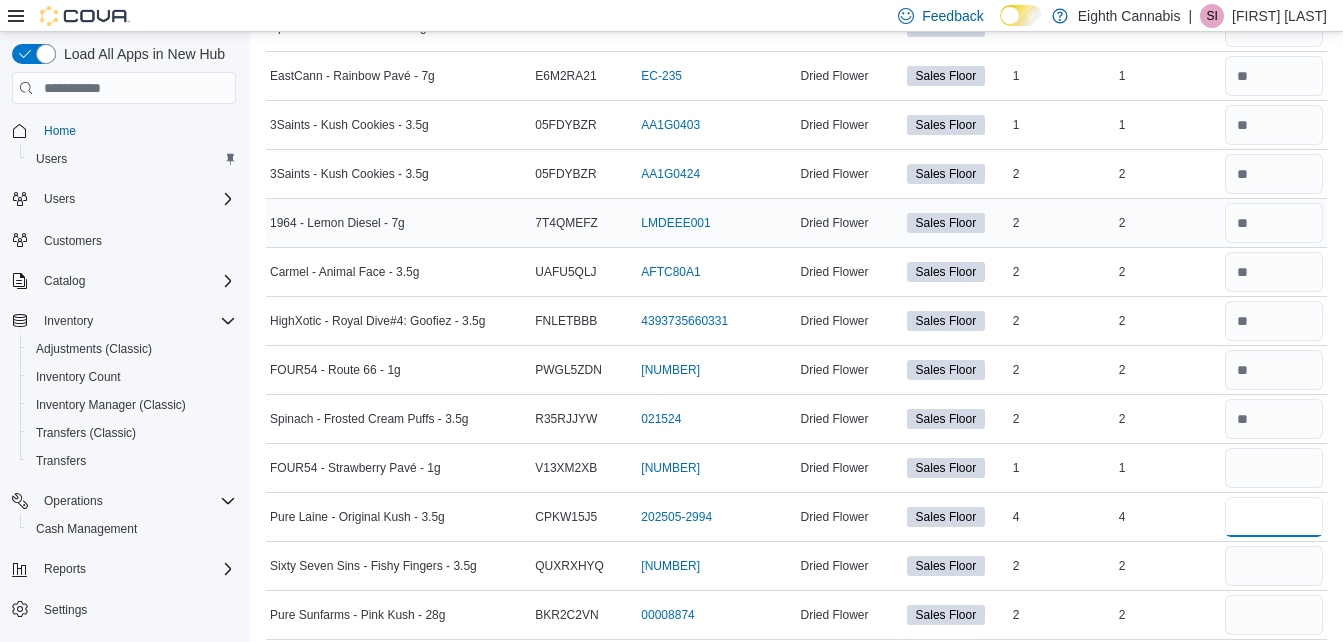 type 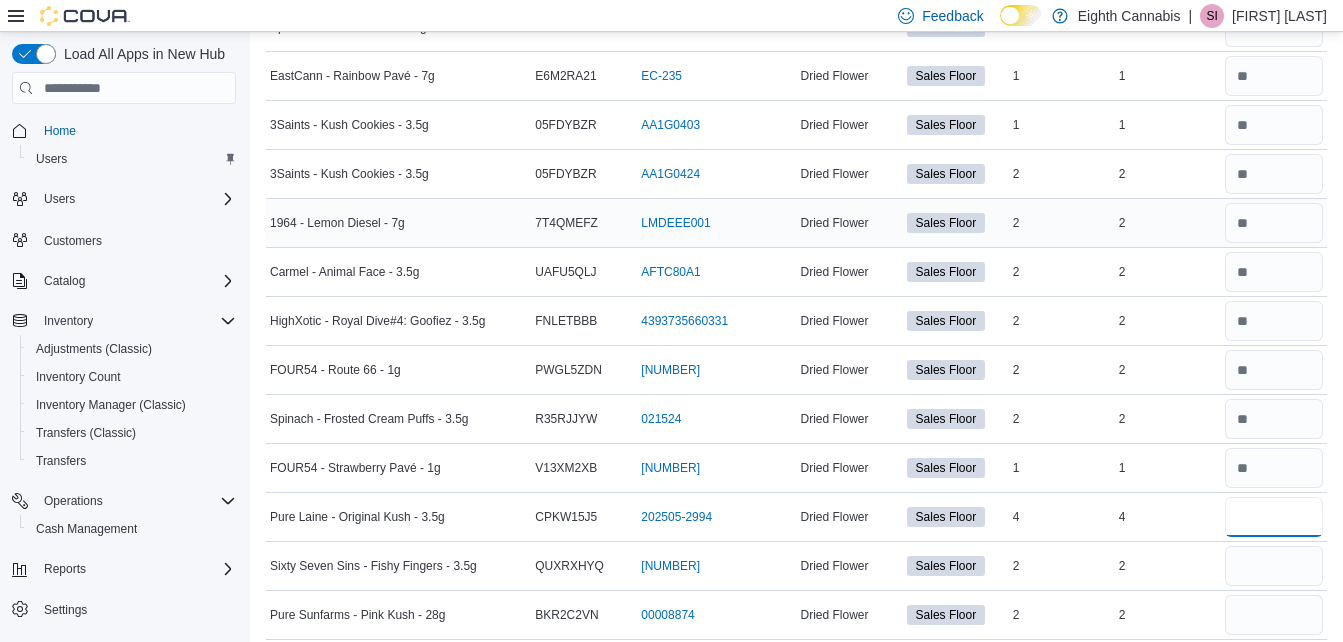 type on "*" 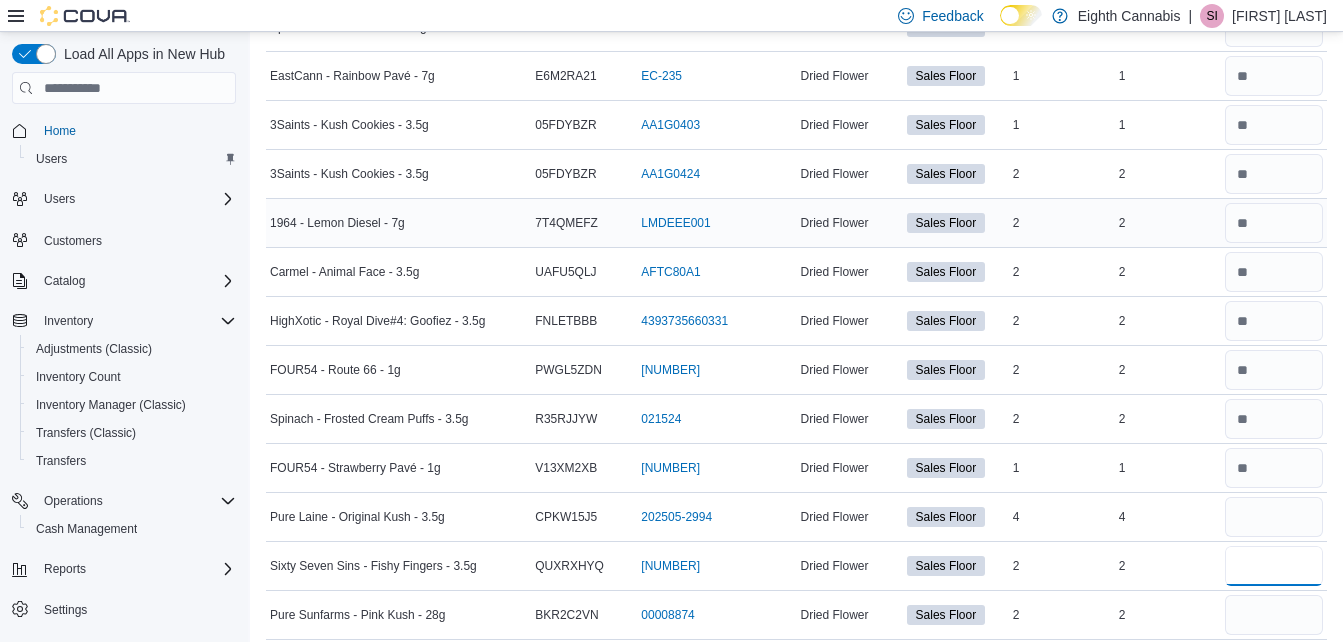 type 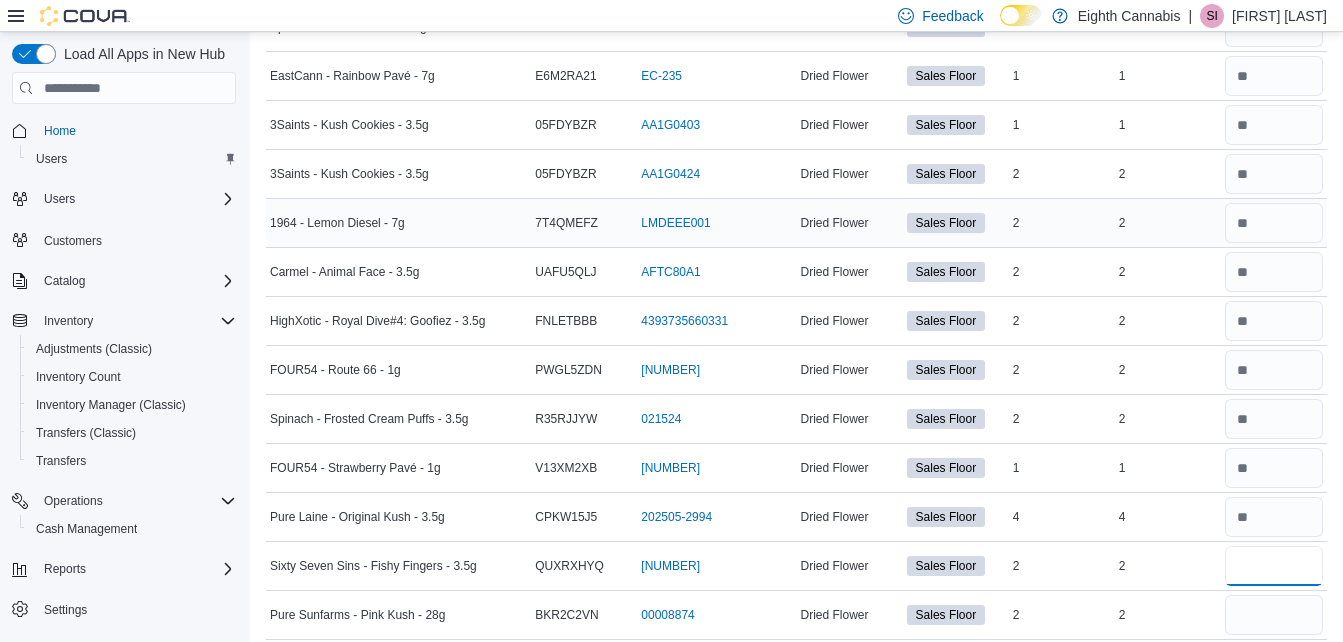 type on "*" 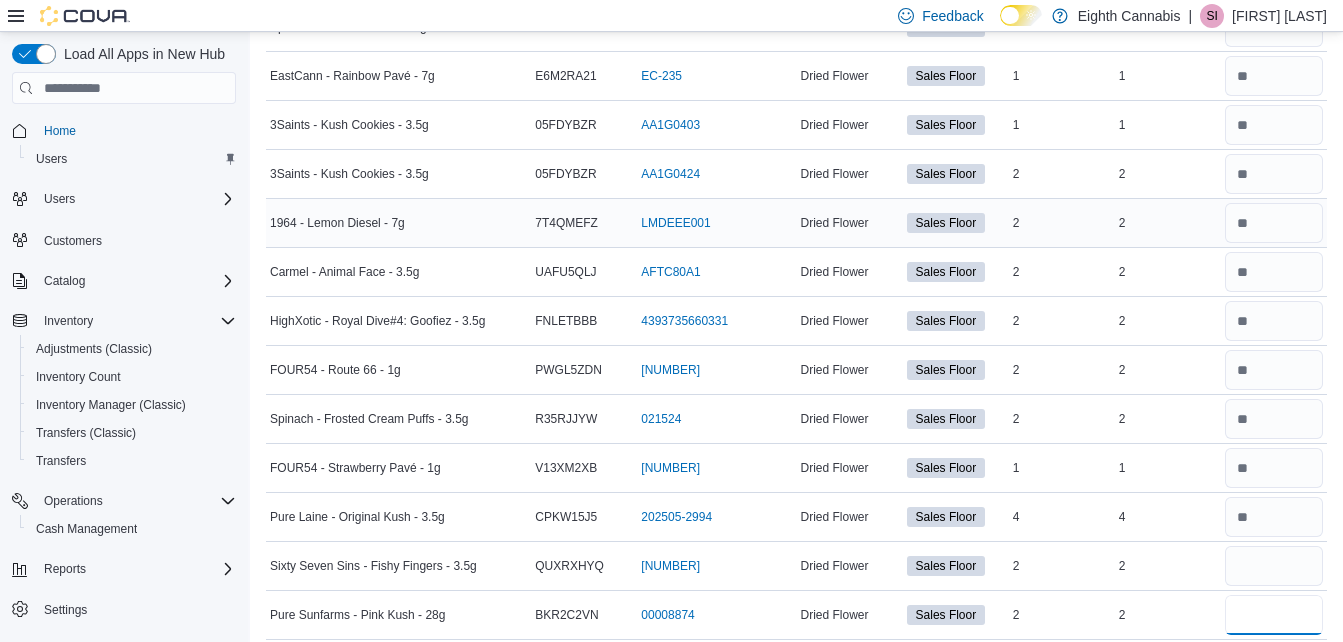 type 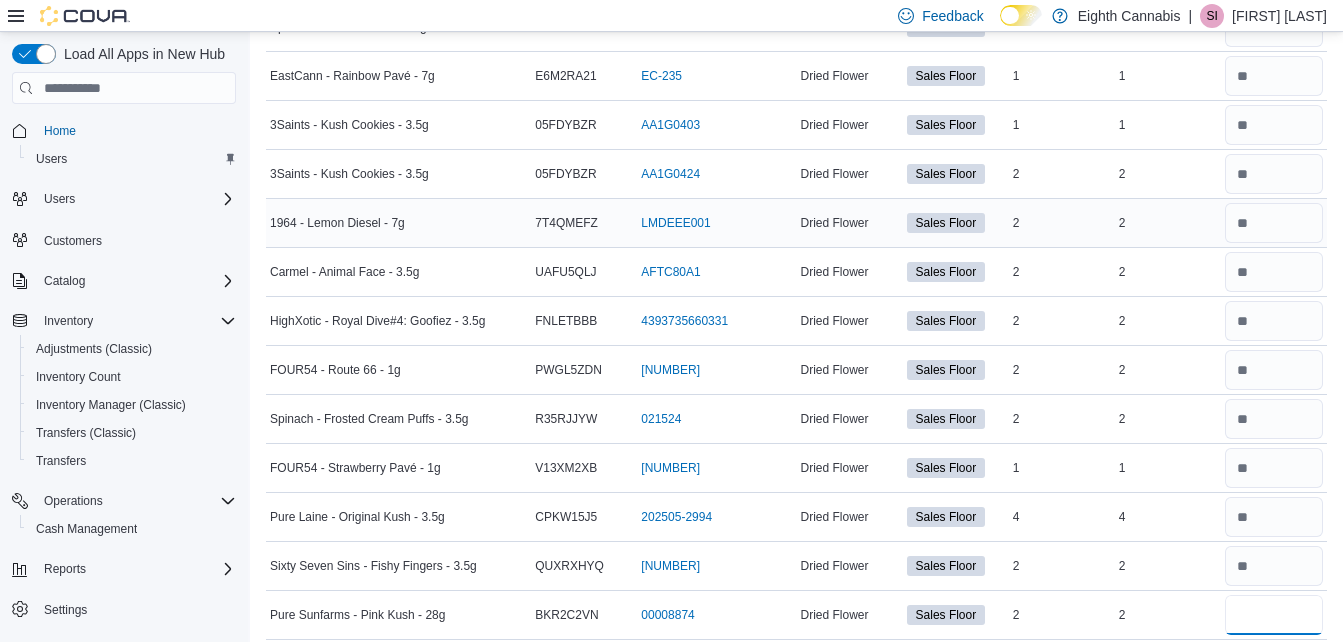 type on "*" 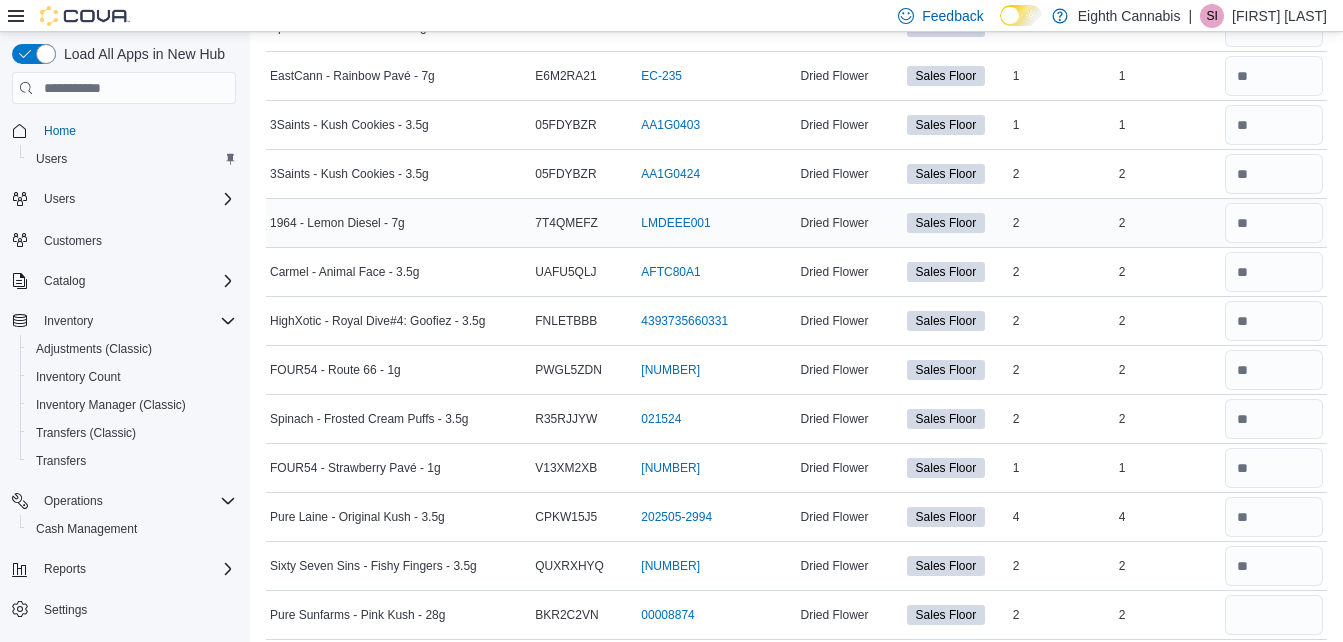 type 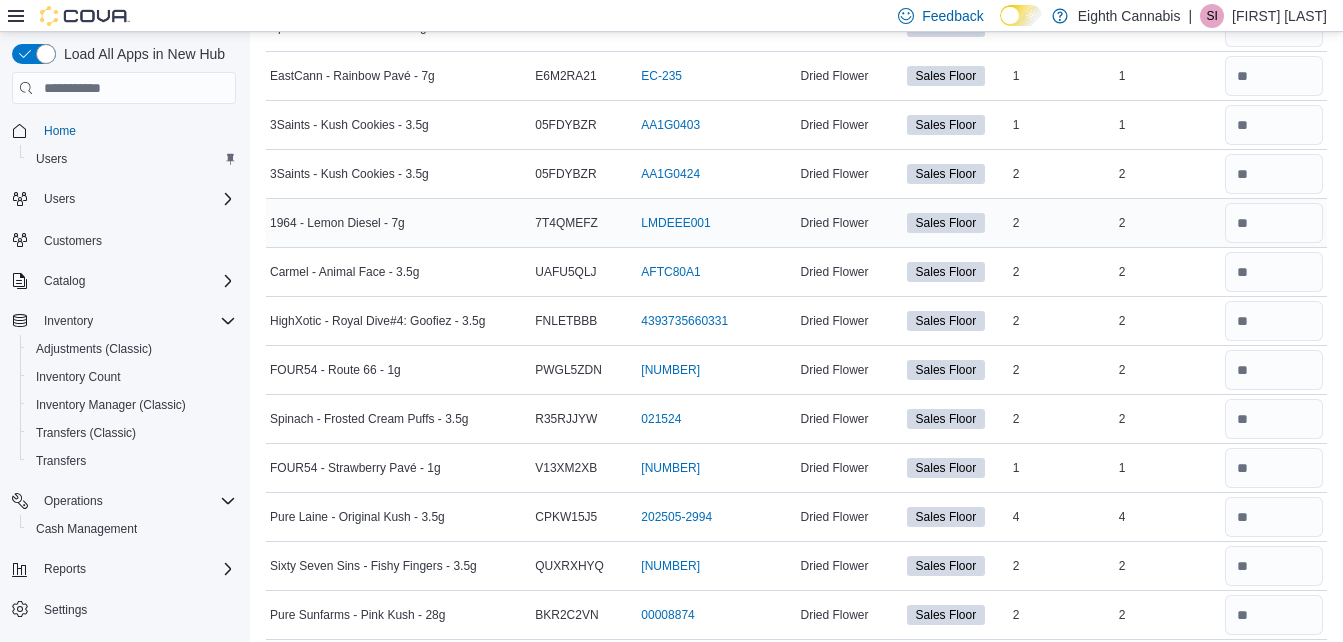 scroll, scrollTop: 3242, scrollLeft: 0, axis: vertical 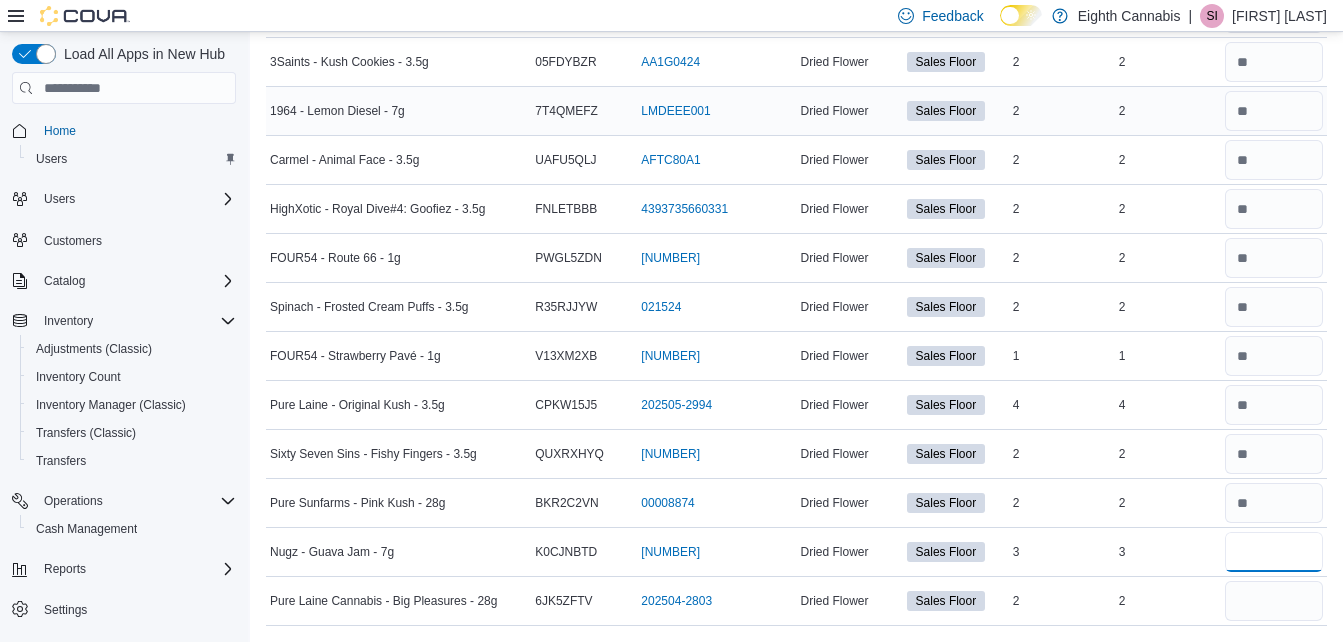 type on "*" 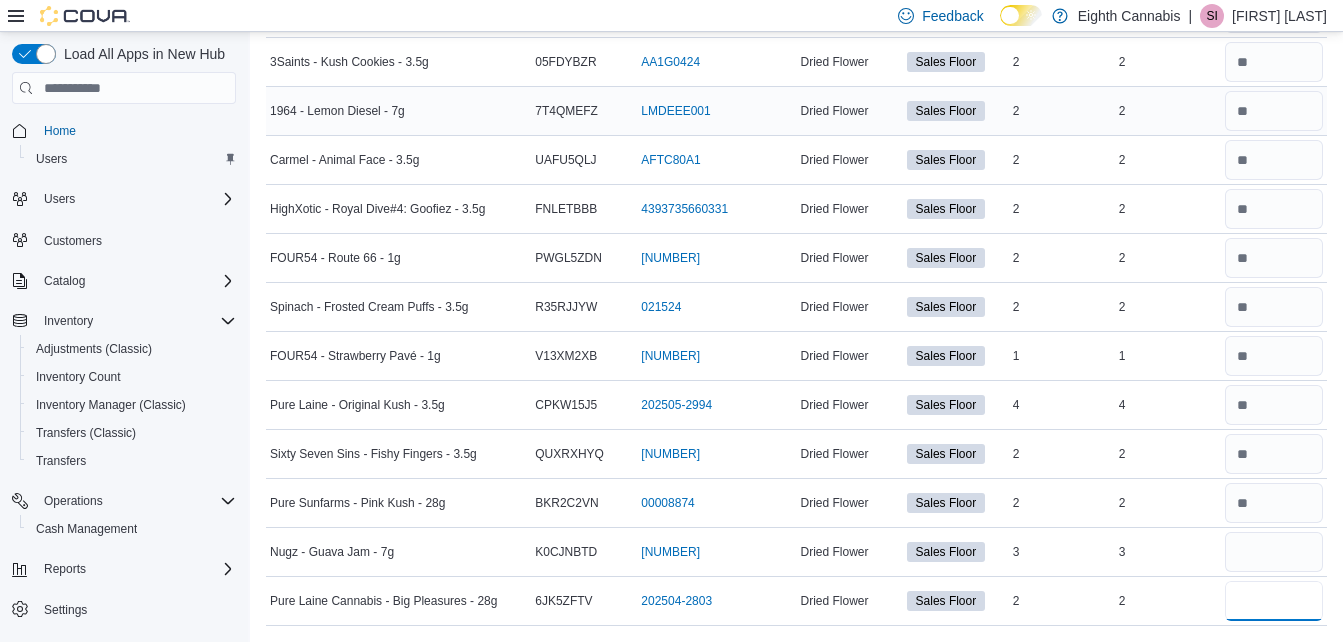 type 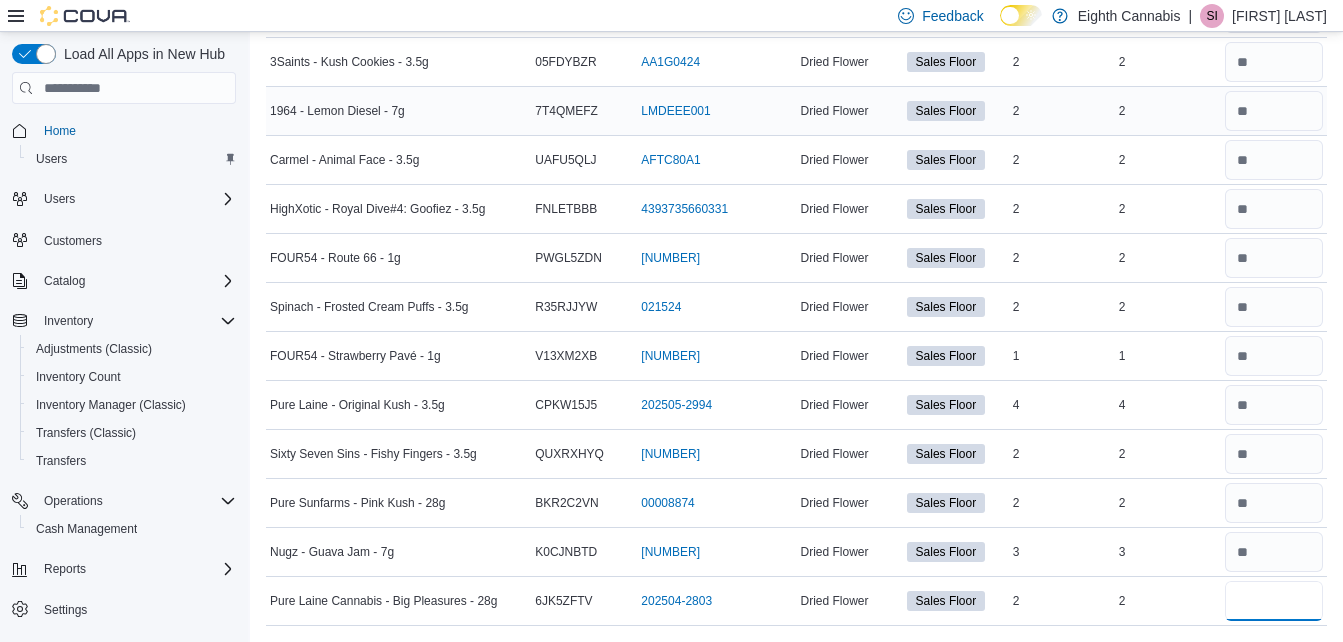 type on "*" 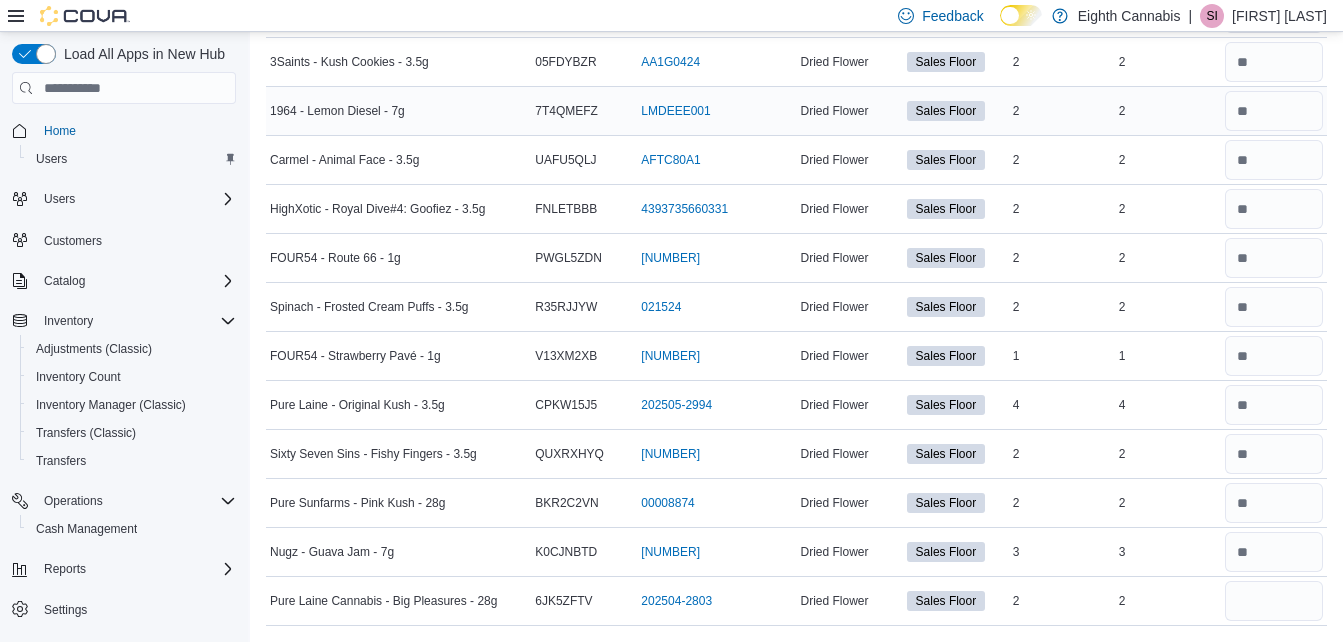 type 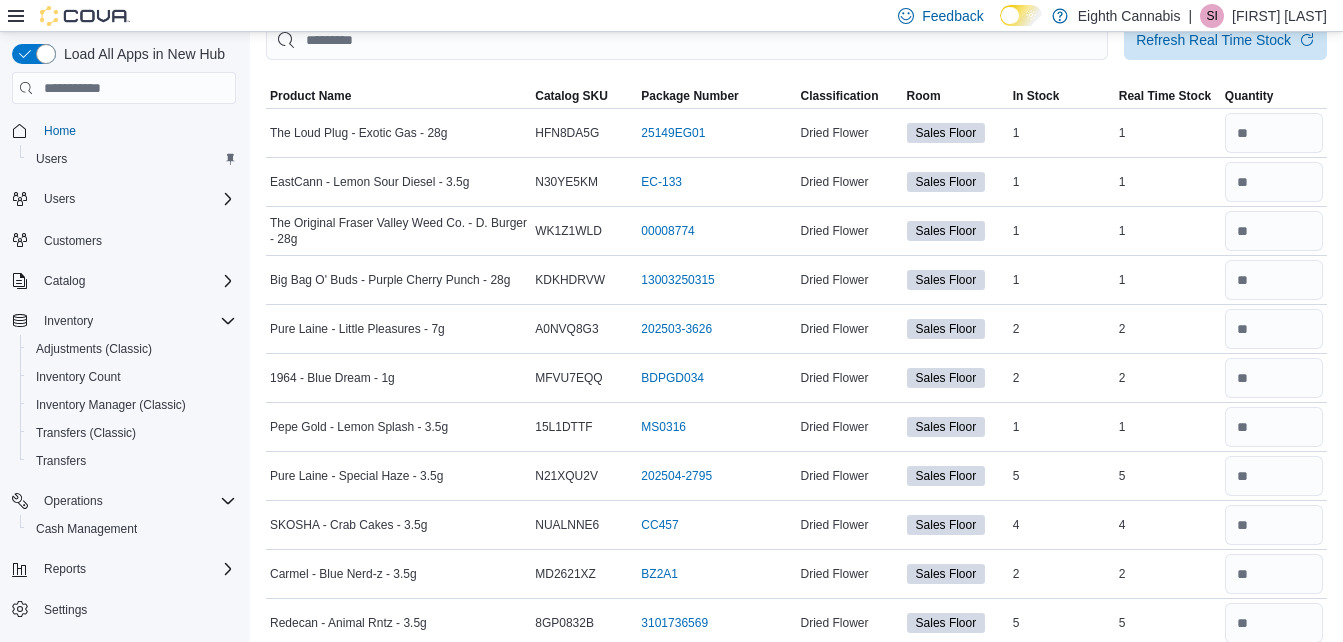 scroll, scrollTop: 0, scrollLeft: 0, axis: both 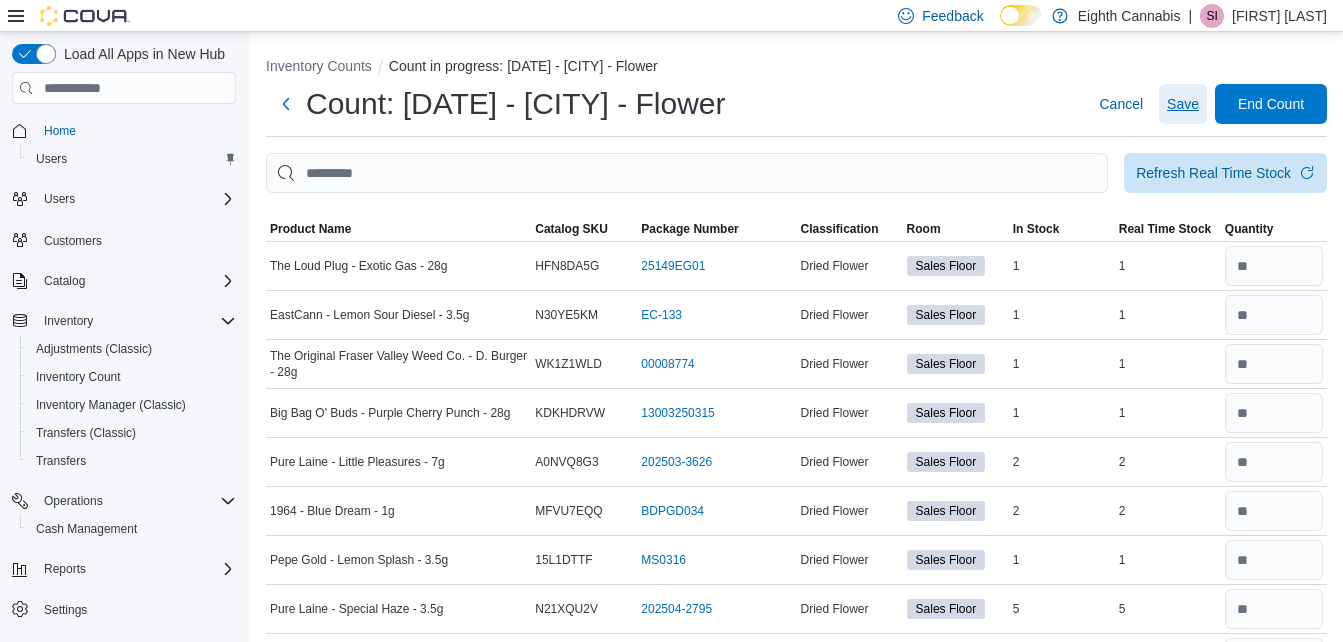 click on "Save" at bounding box center (1183, 104) 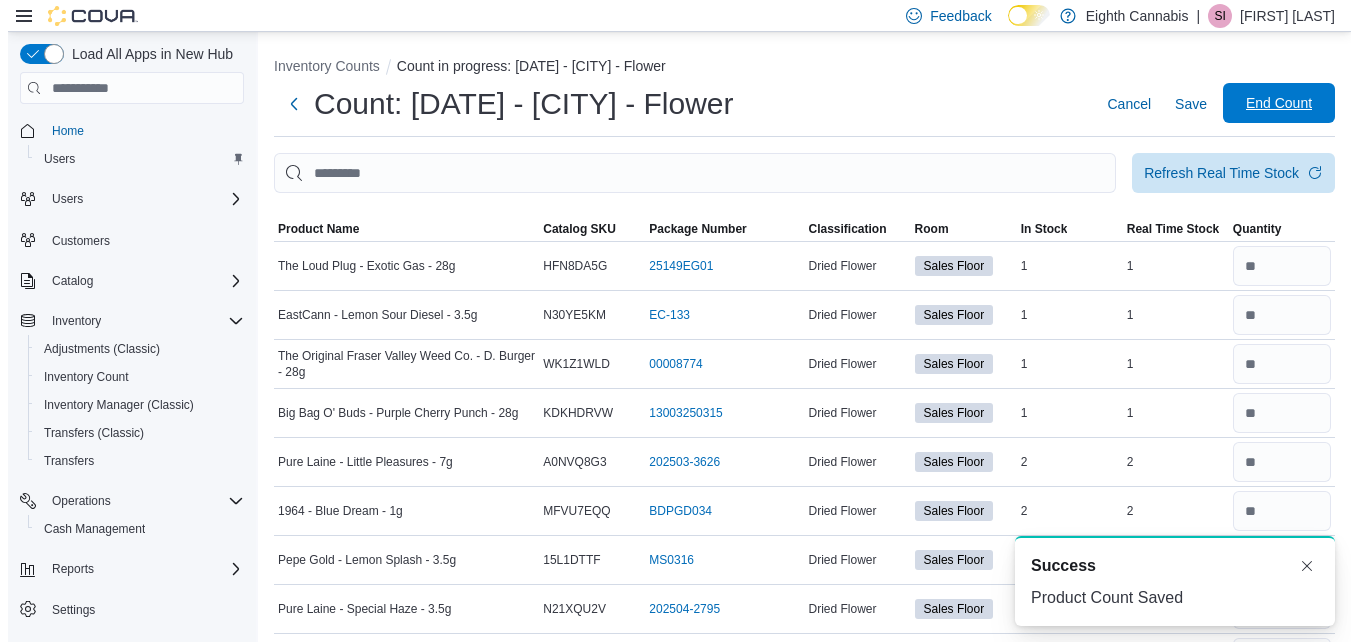 scroll, scrollTop: 0, scrollLeft: 0, axis: both 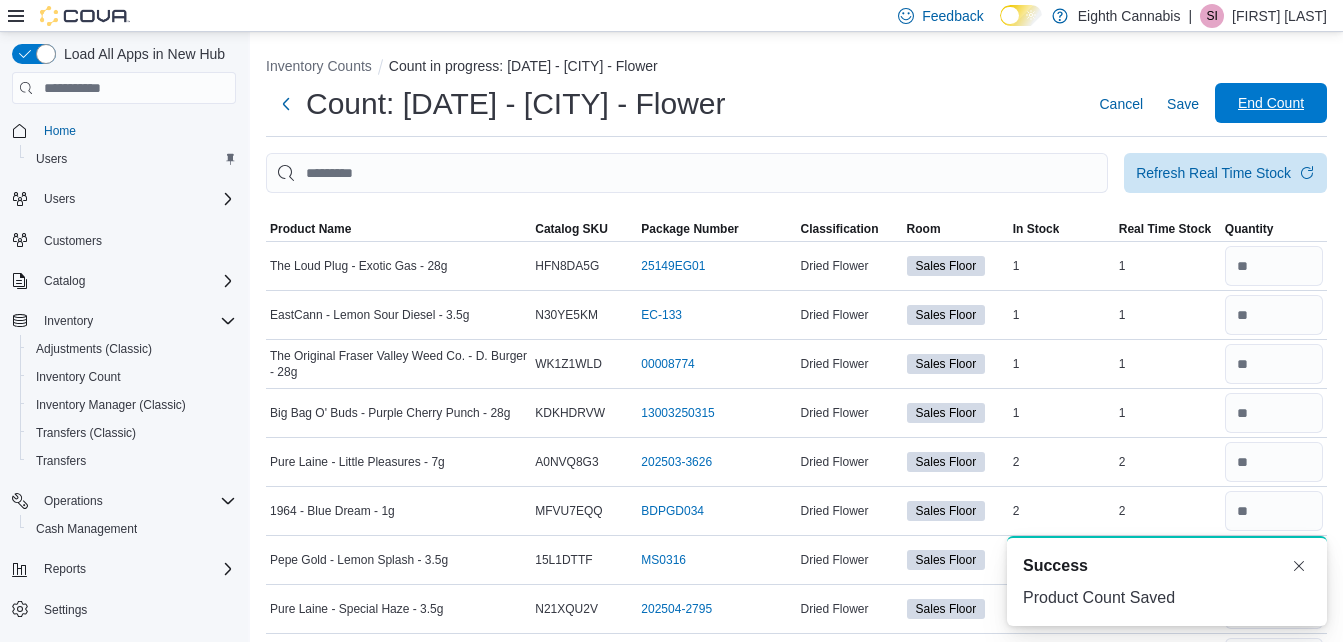 click on "End Count" at bounding box center [1271, 103] 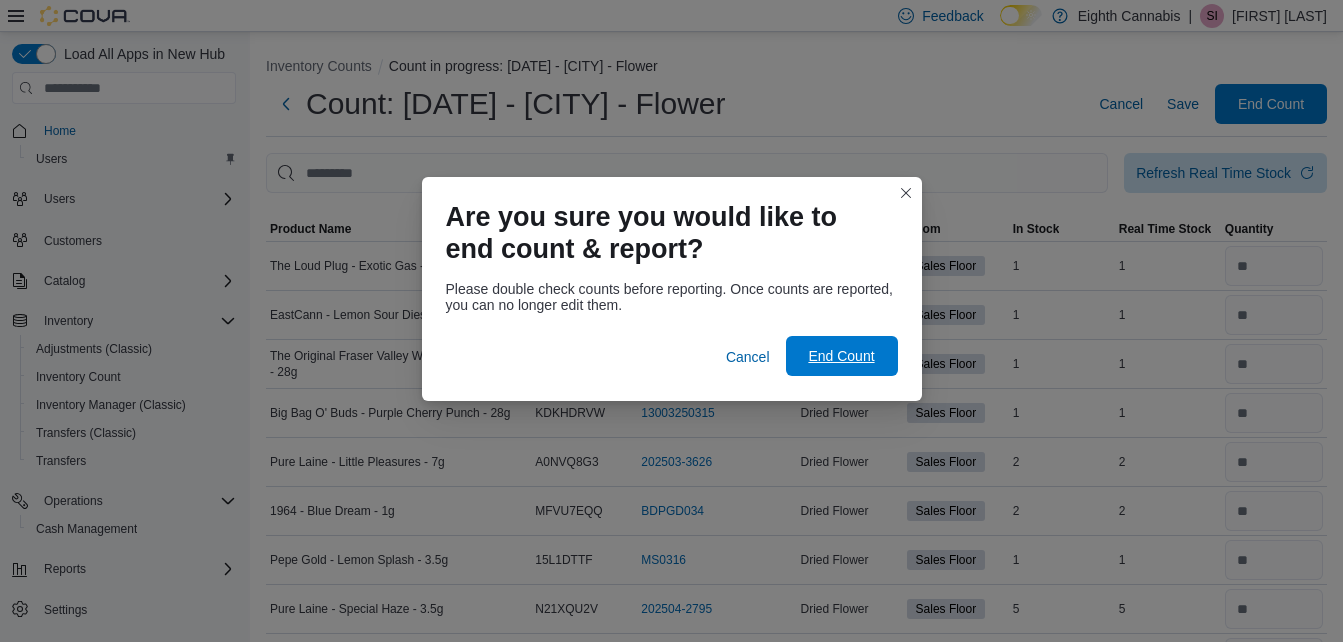 click on "End Count" at bounding box center (841, 356) 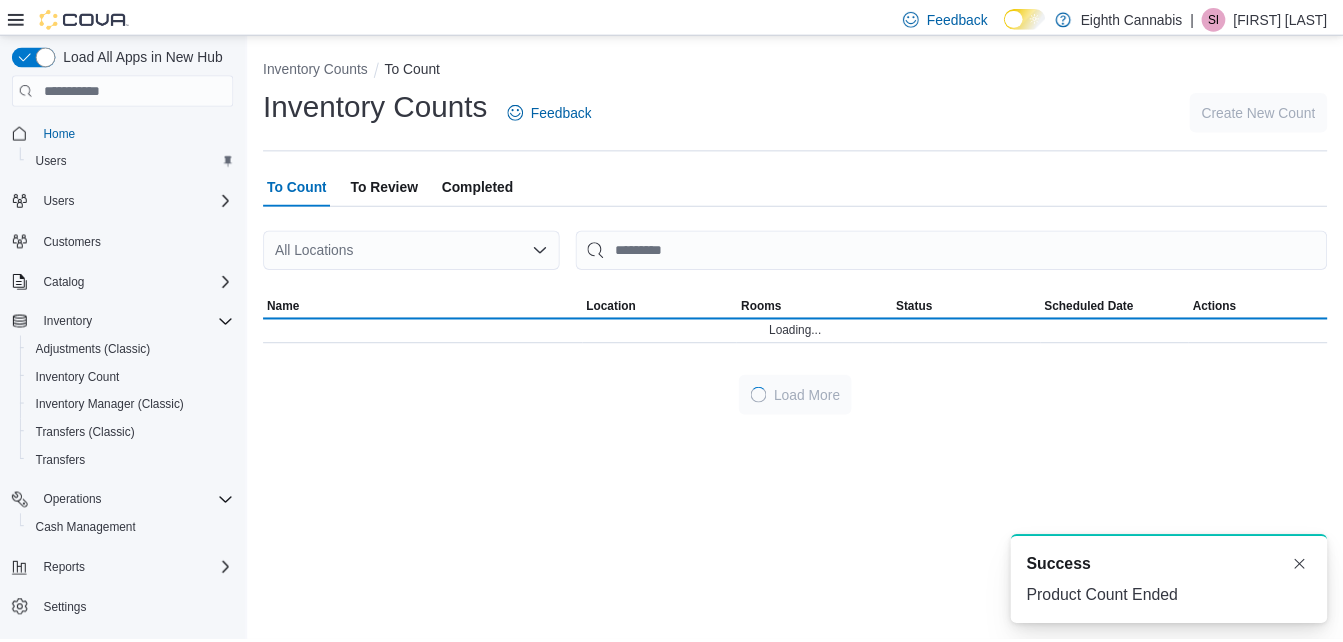 scroll, scrollTop: 0, scrollLeft: 0, axis: both 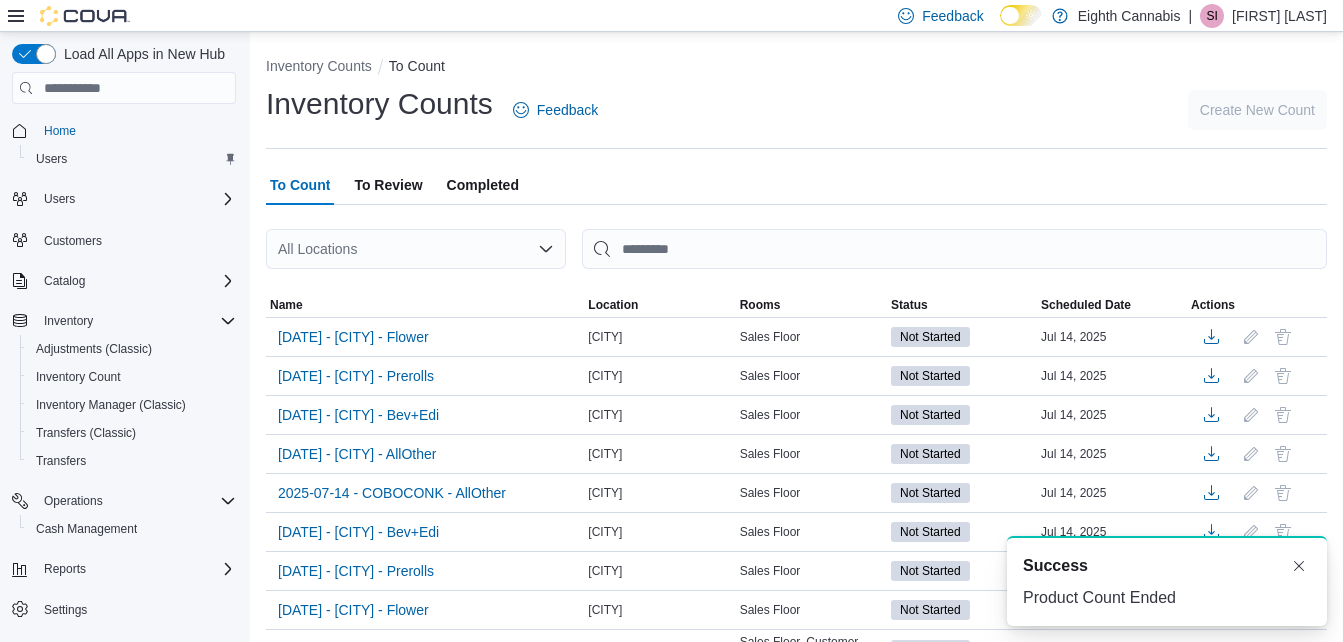 drag, startPoint x: 838, startPoint y: 347, endPoint x: 717, endPoint y: 137, distance: 242.36543 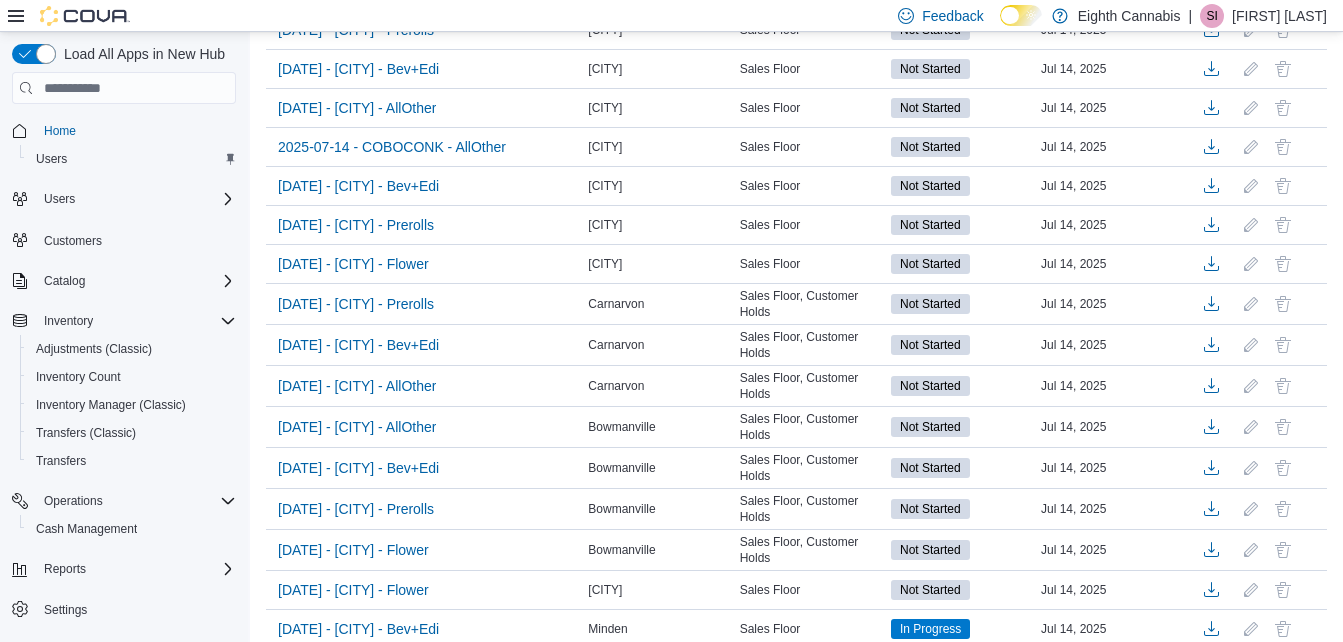 scroll, scrollTop: 349, scrollLeft: 0, axis: vertical 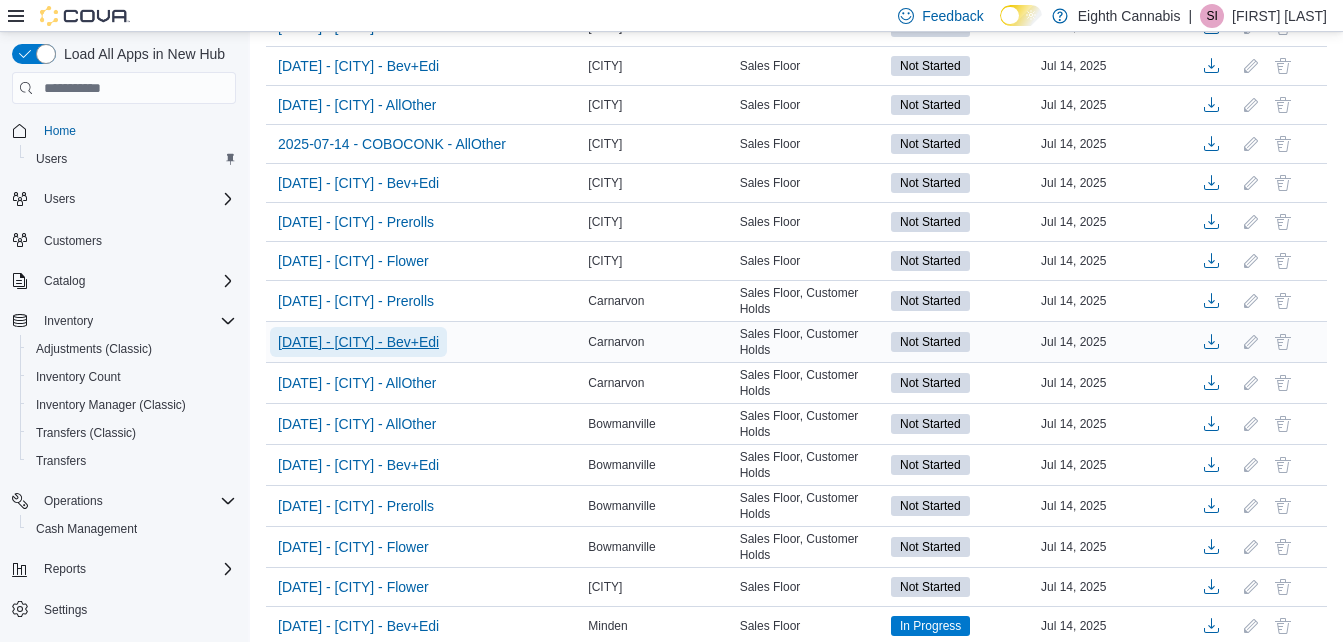 click on "[DATE] - [CITY] - Bev+Edi" at bounding box center (358, 342) 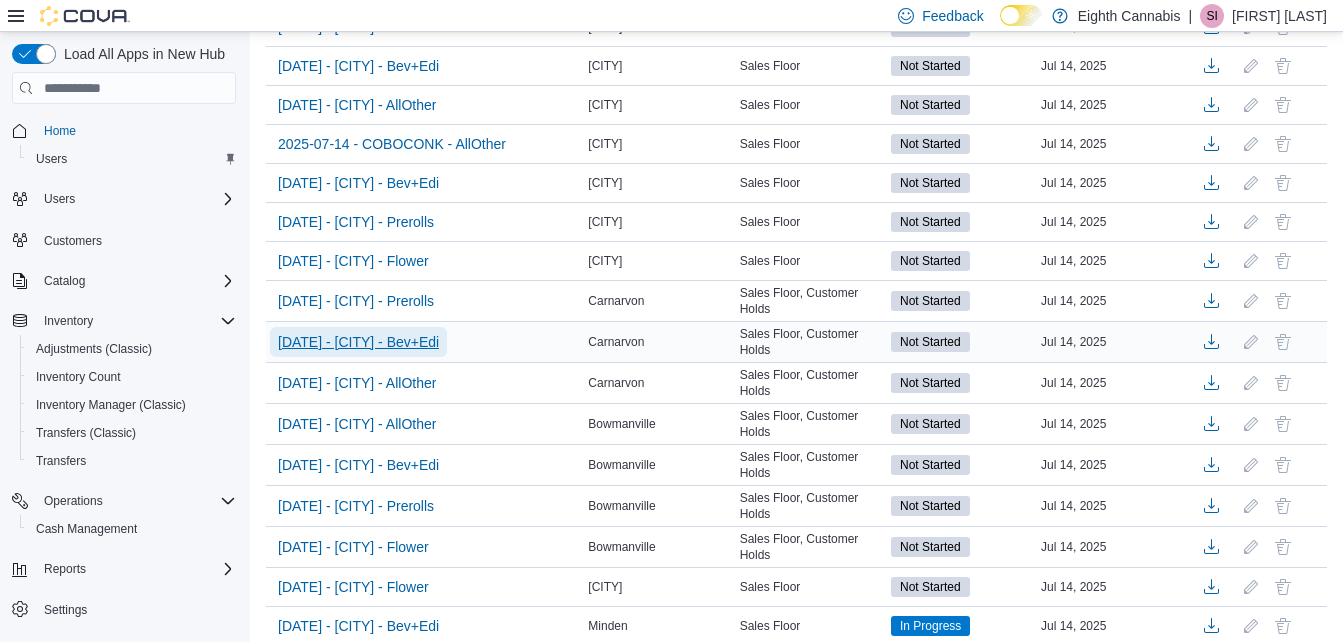 click on "[DATE] - [CITY] - Bev+Edi" at bounding box center [358, 342] 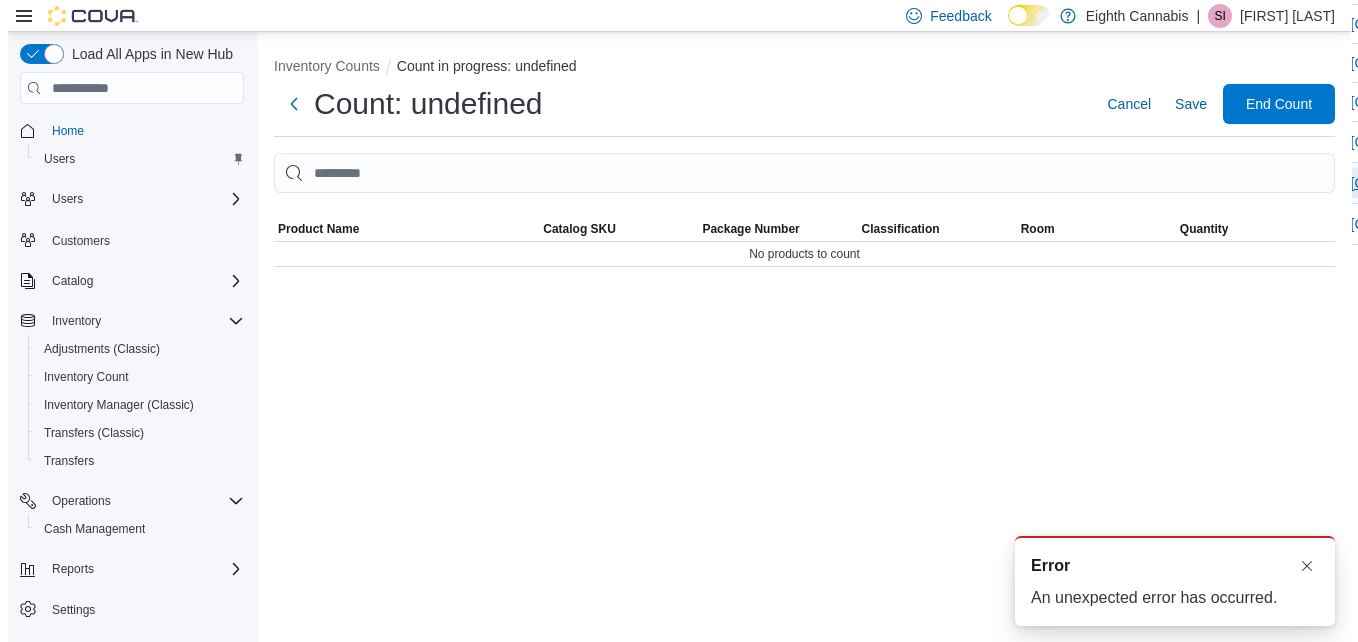 scroll, scrollTop: 0, scrollLeft: 0, axis: both 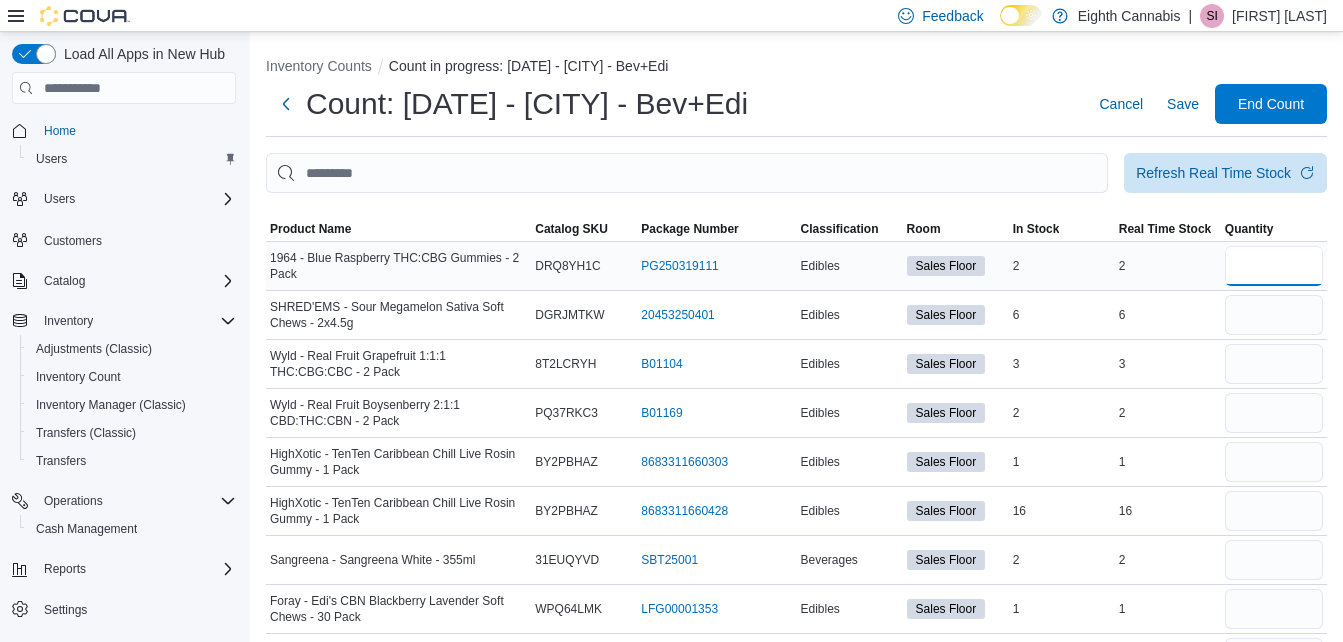 click at bounding box center [1274, 266] 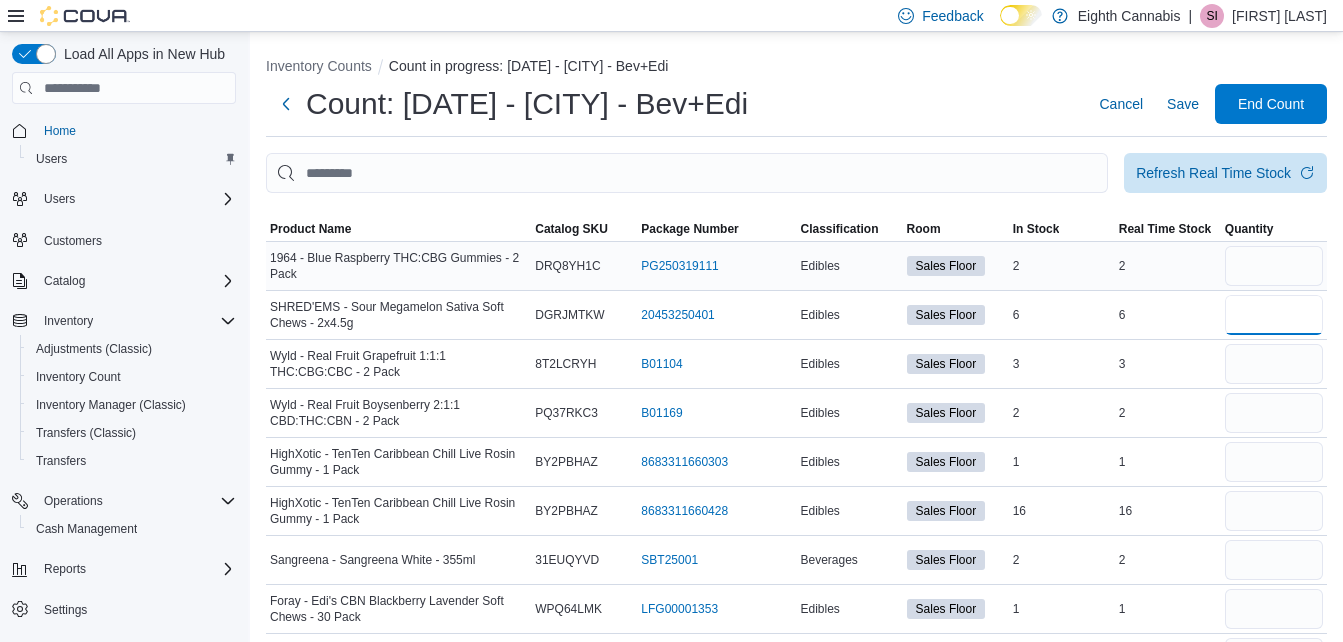type 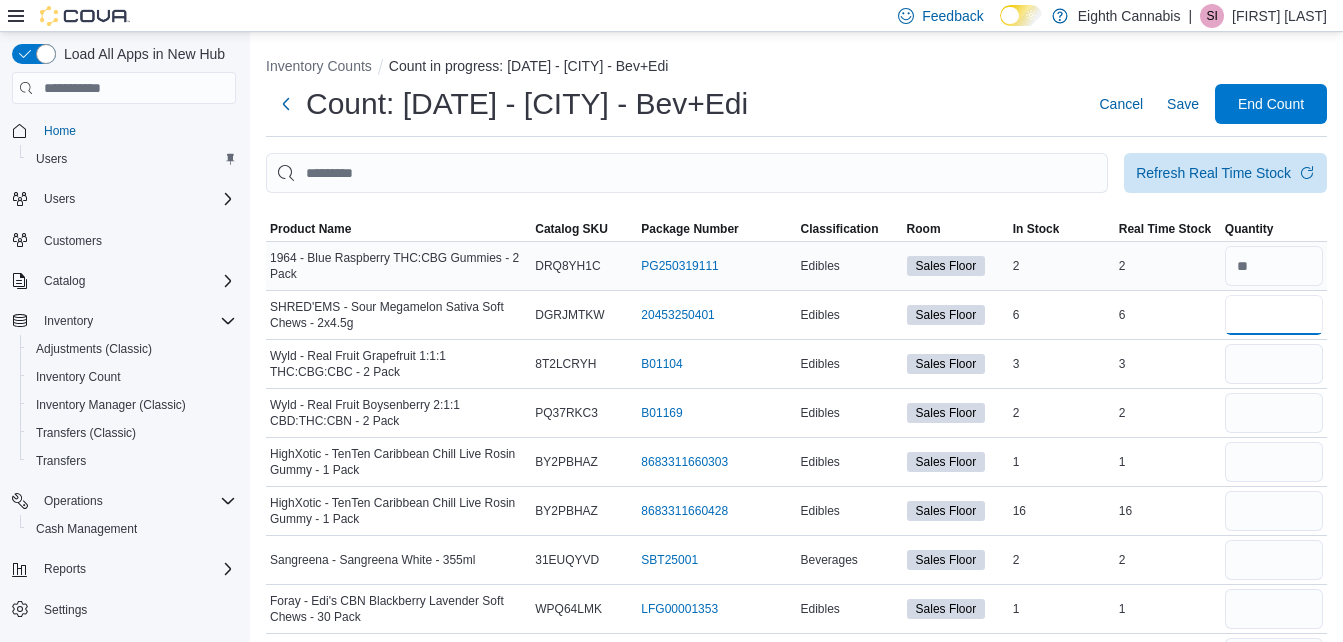 type on "*" 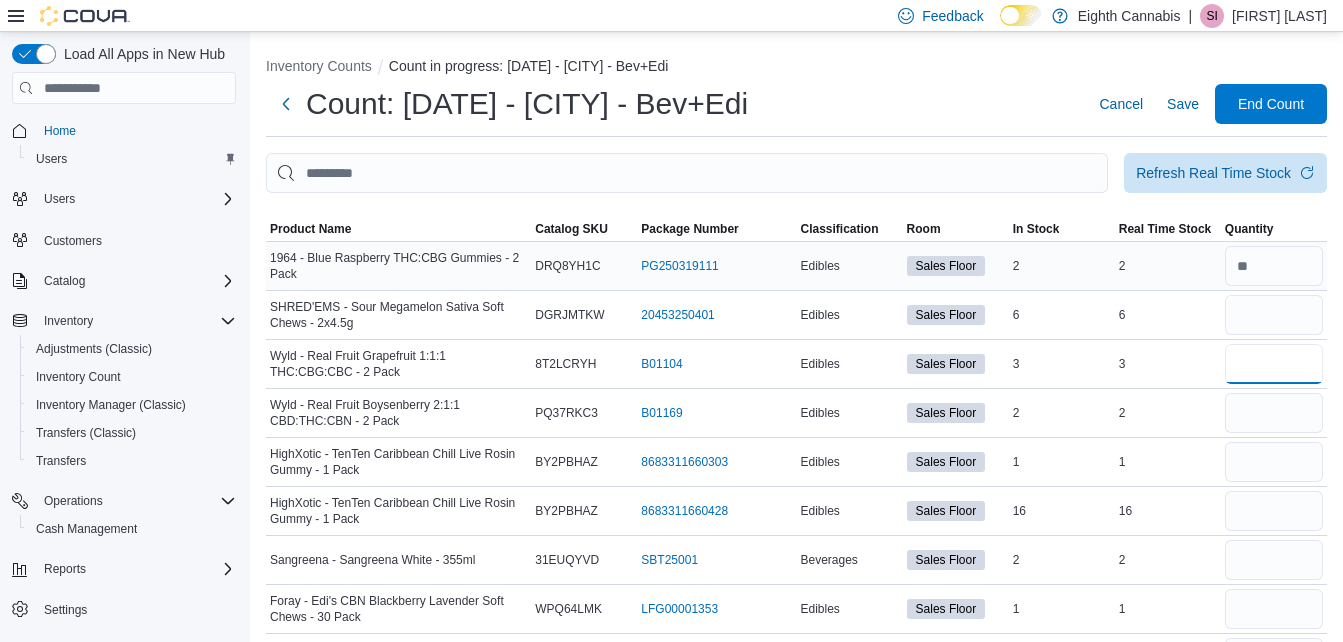 type 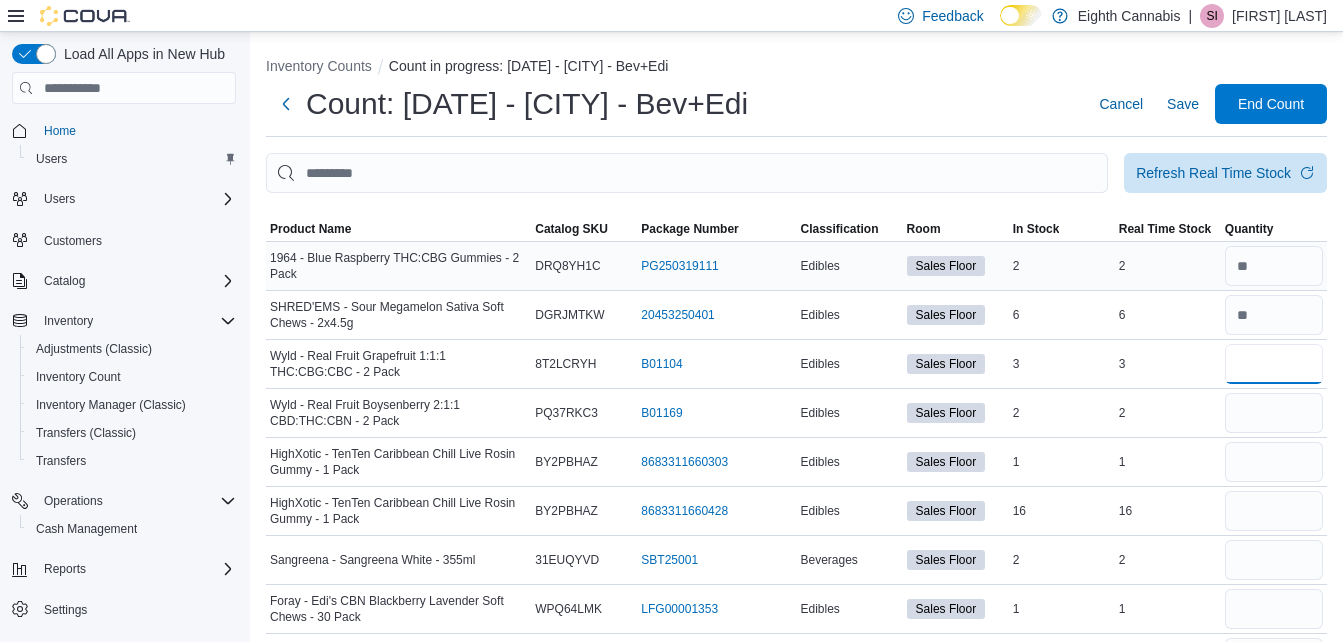 type on "*" 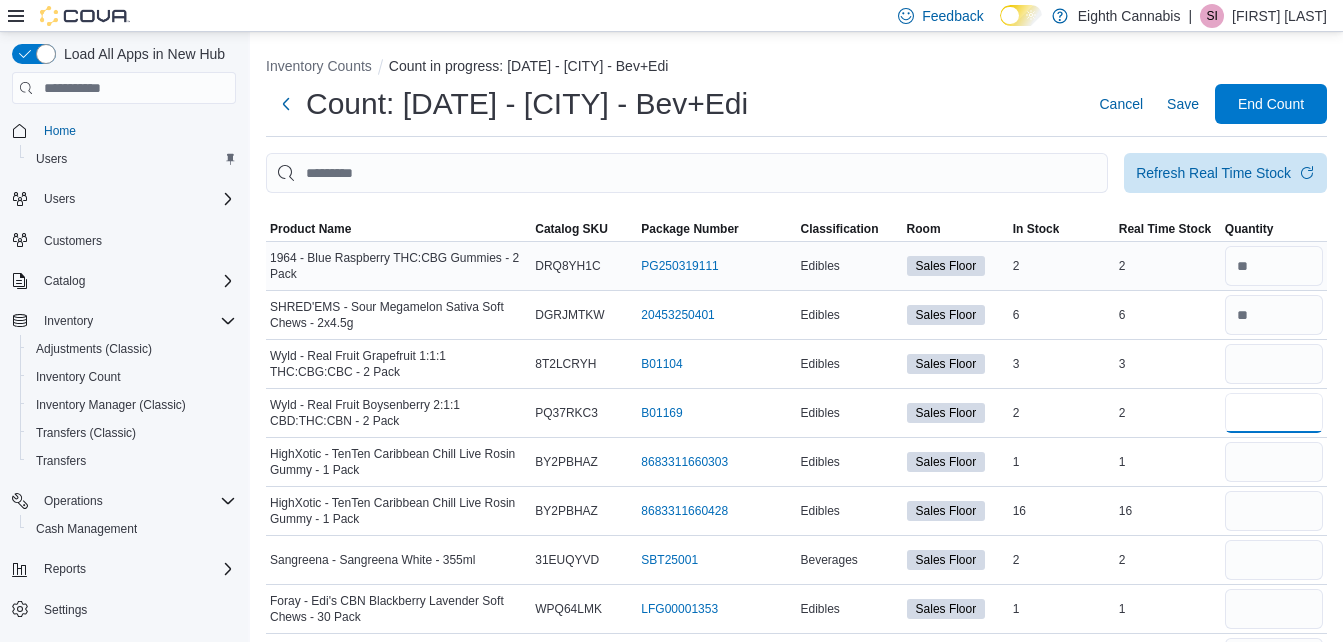 type 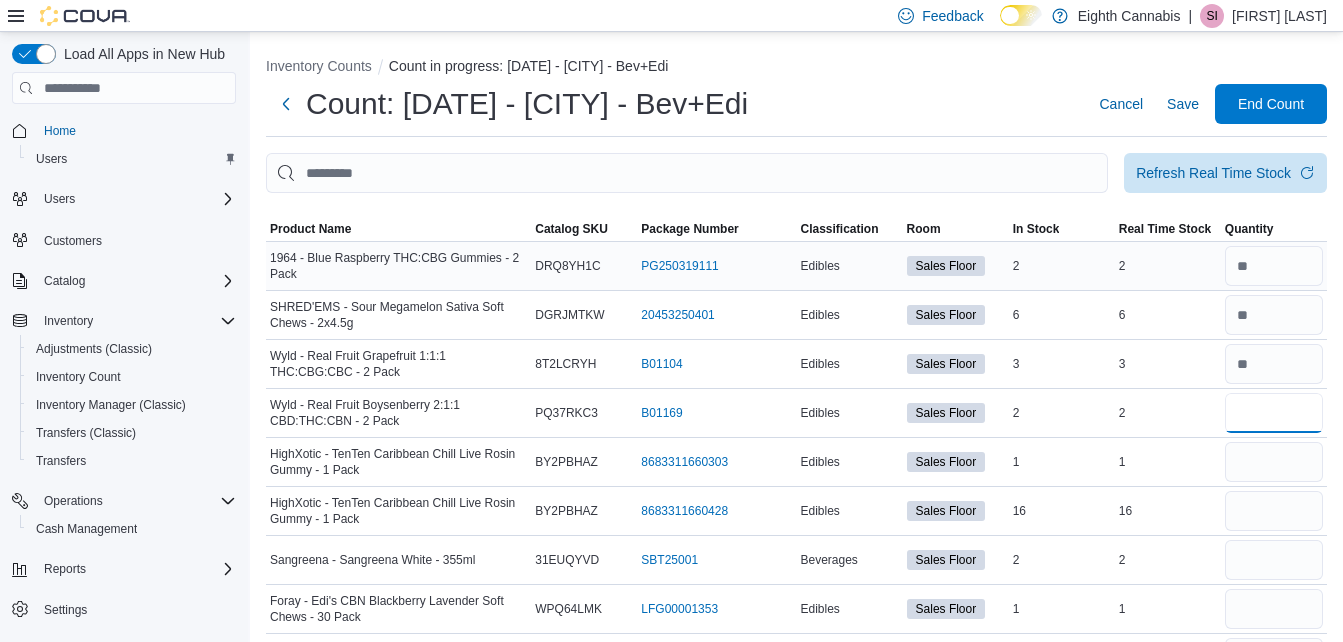 type on "*" 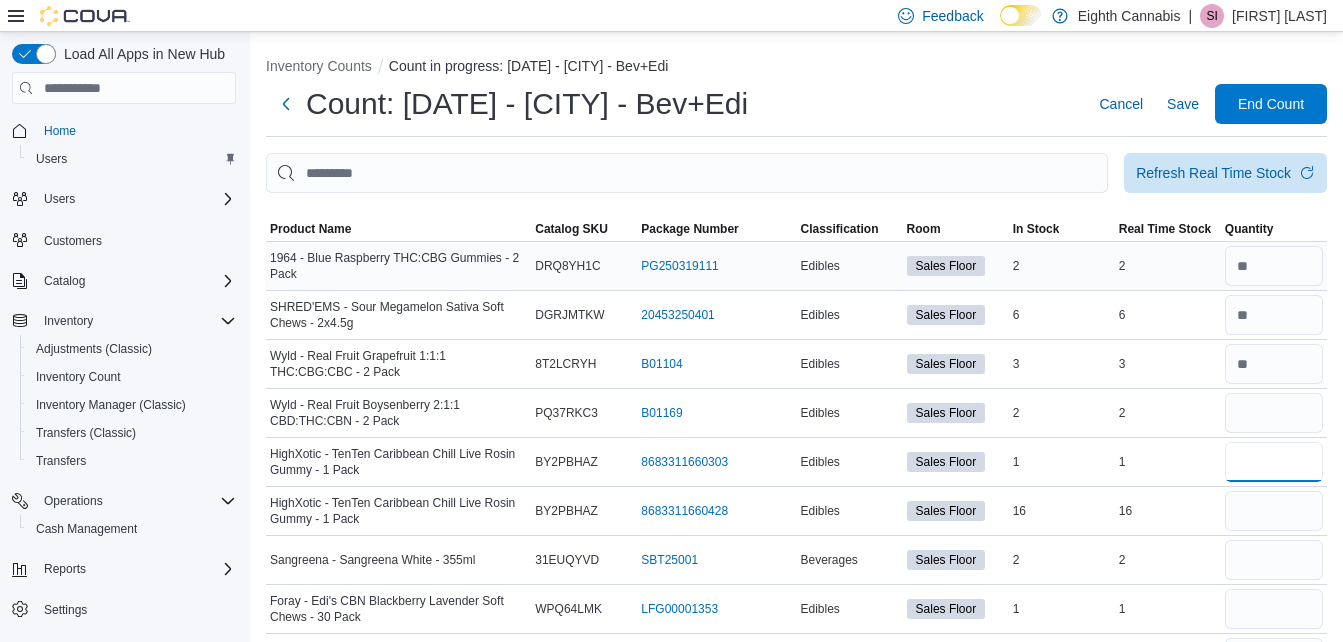 type 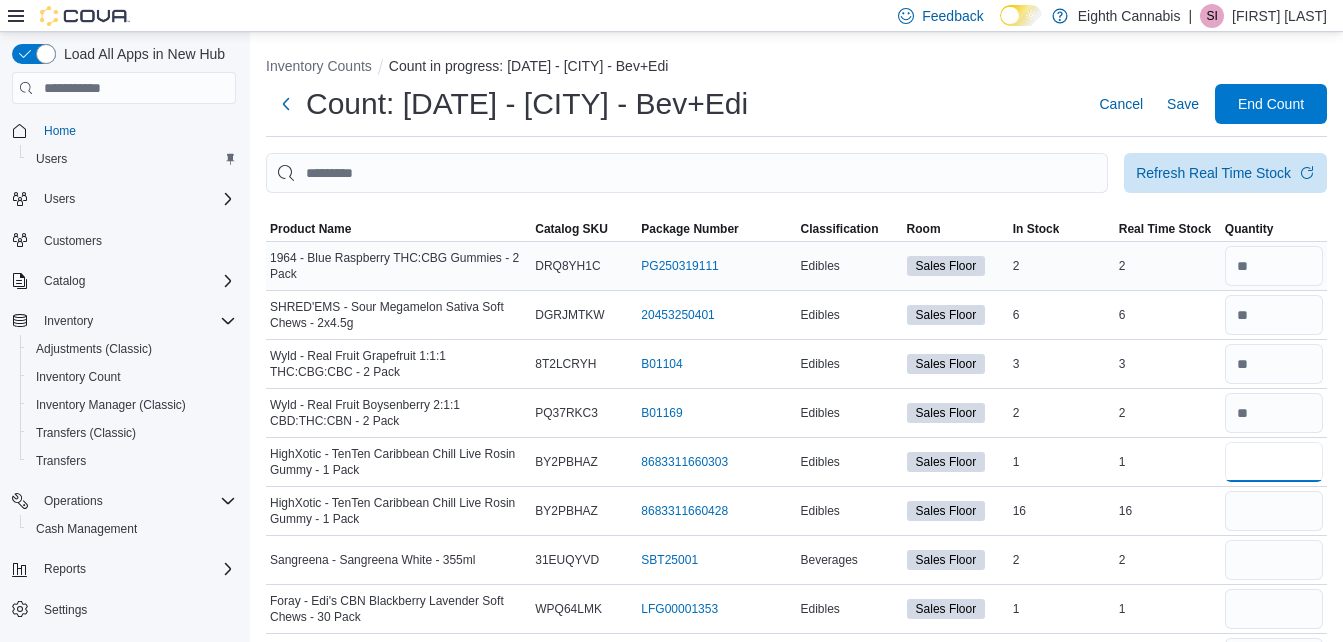 type on "*" 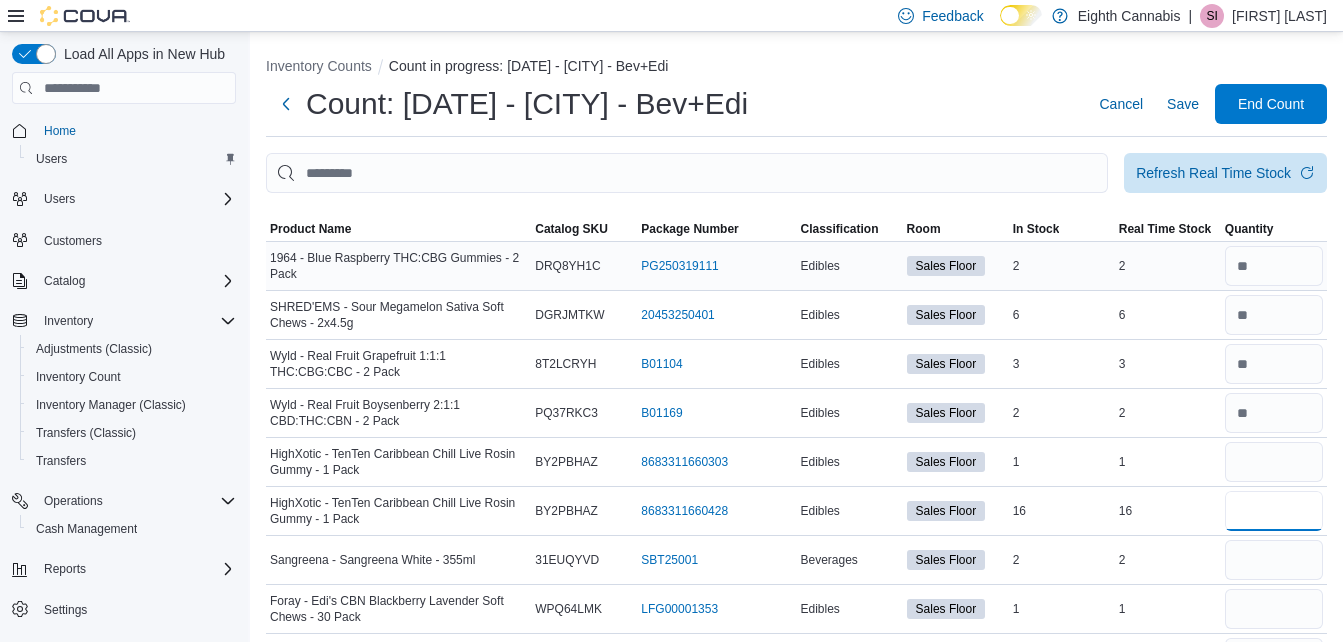 type 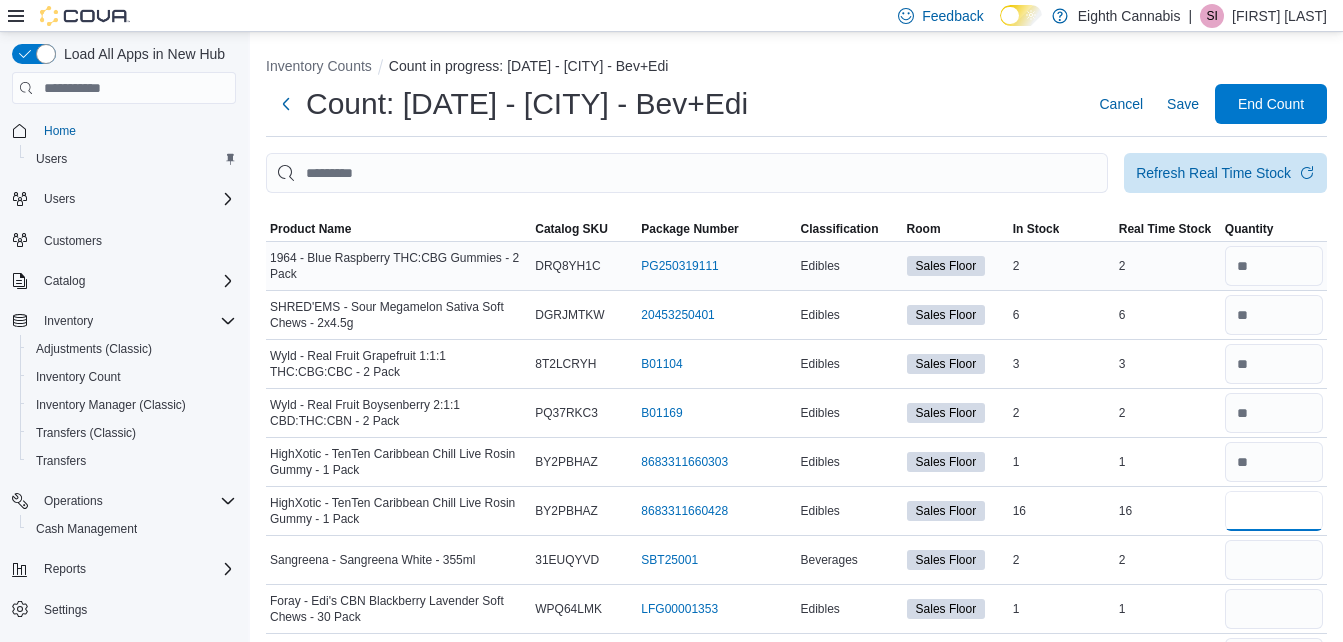 type on "**" 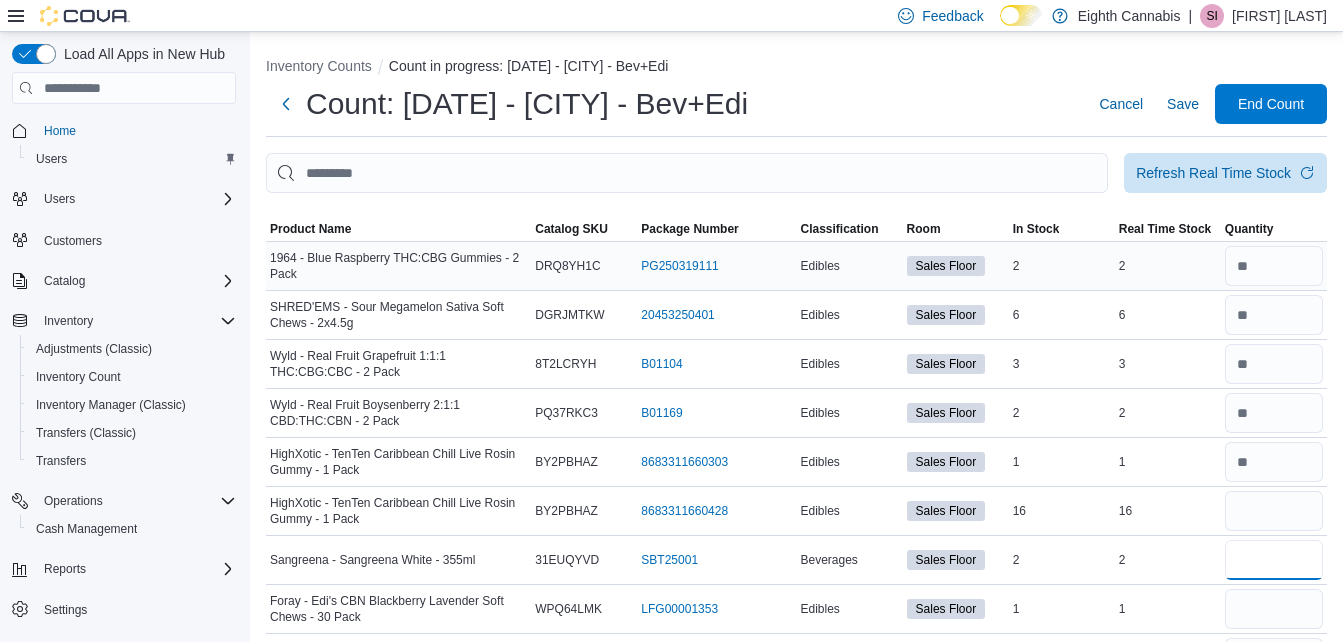 type 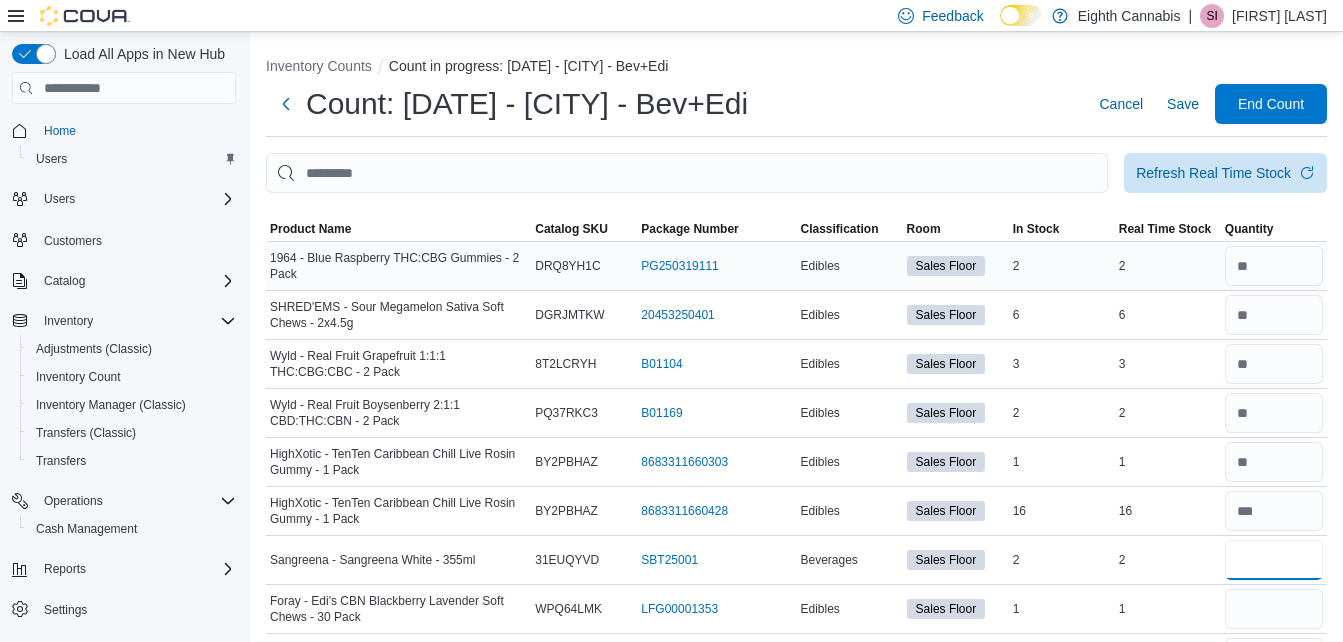 type on "*" 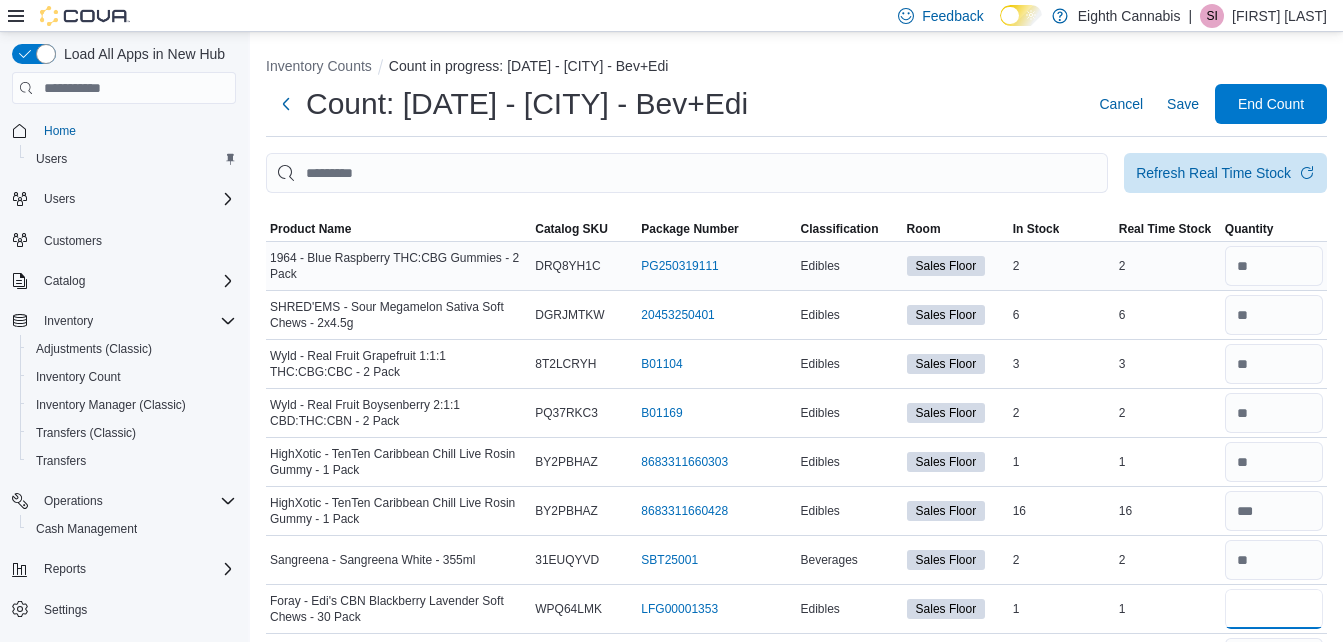 type 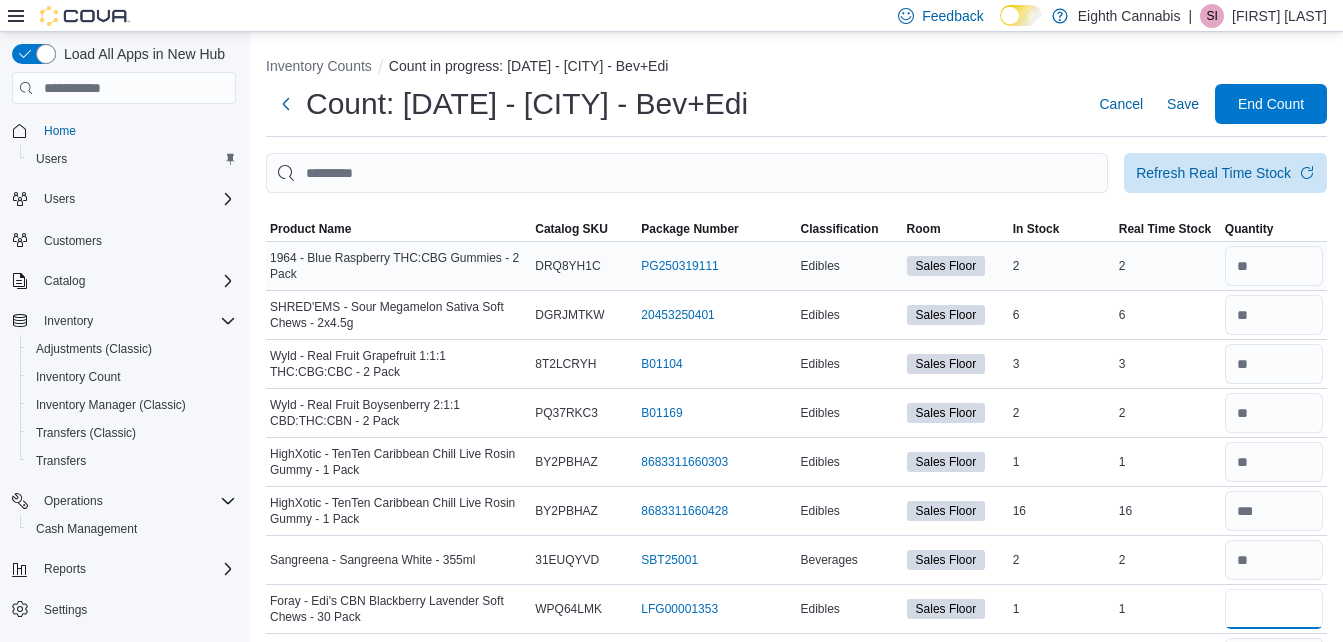 type on "*" 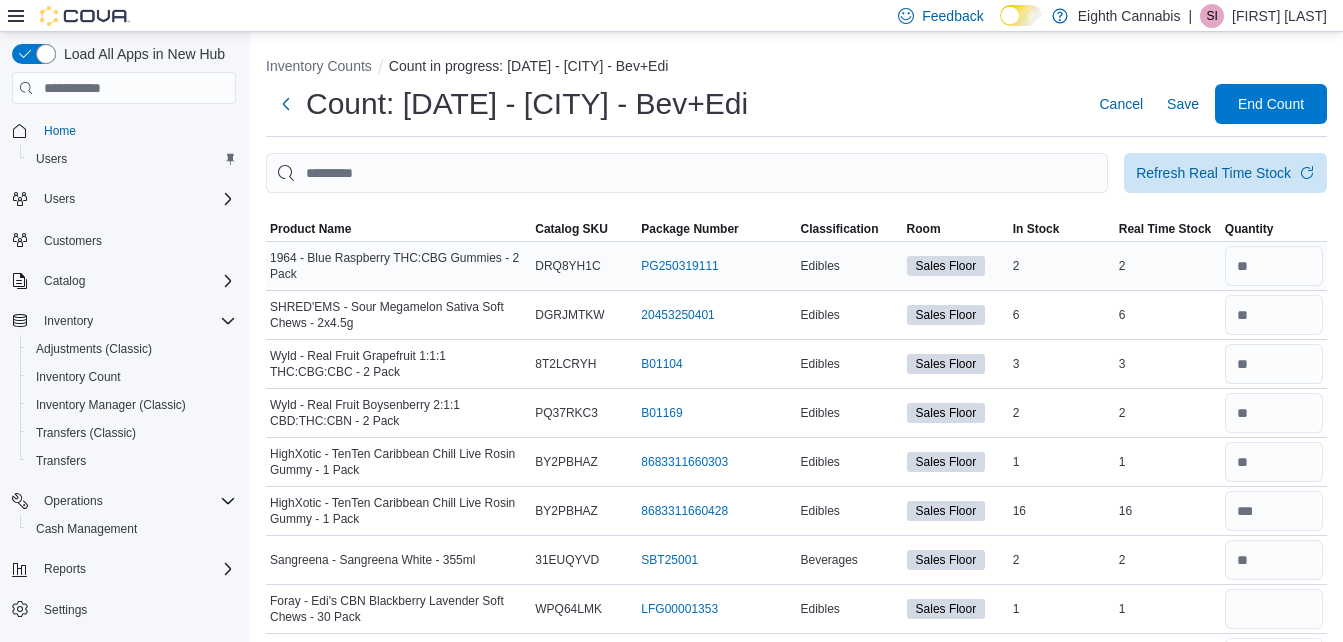 type 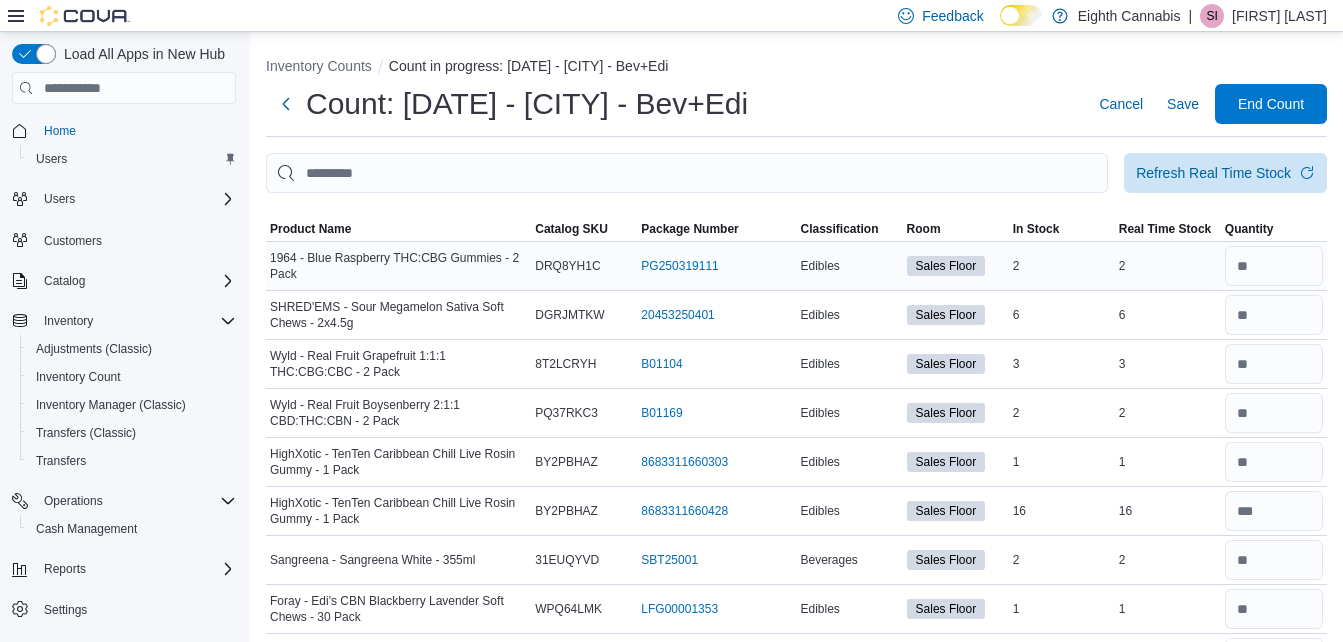 scroll, scrollTop: 36, scrollLeft: 0, axis: vertical 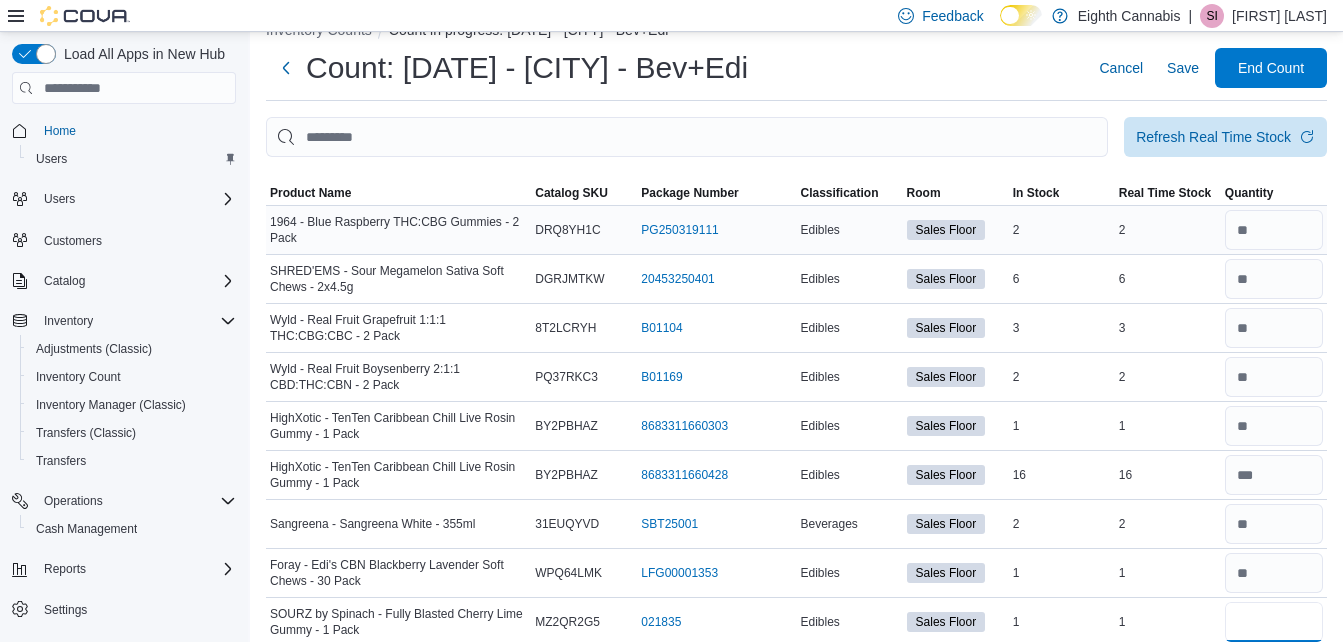type on "*" 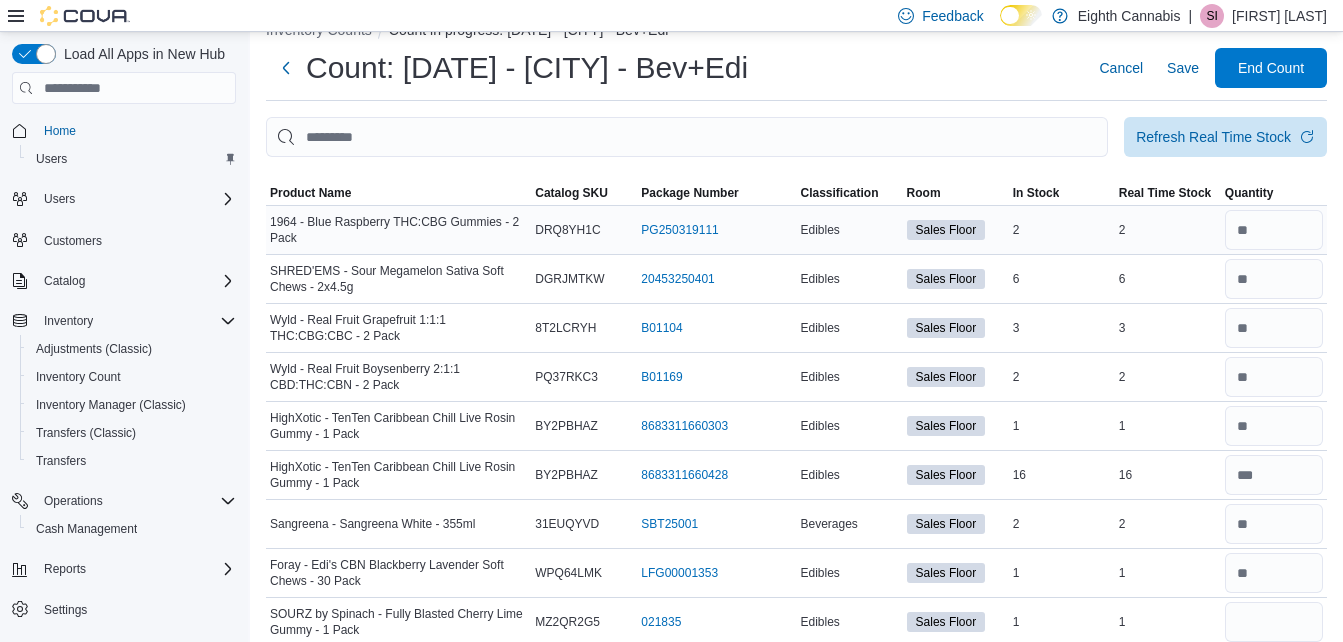 type 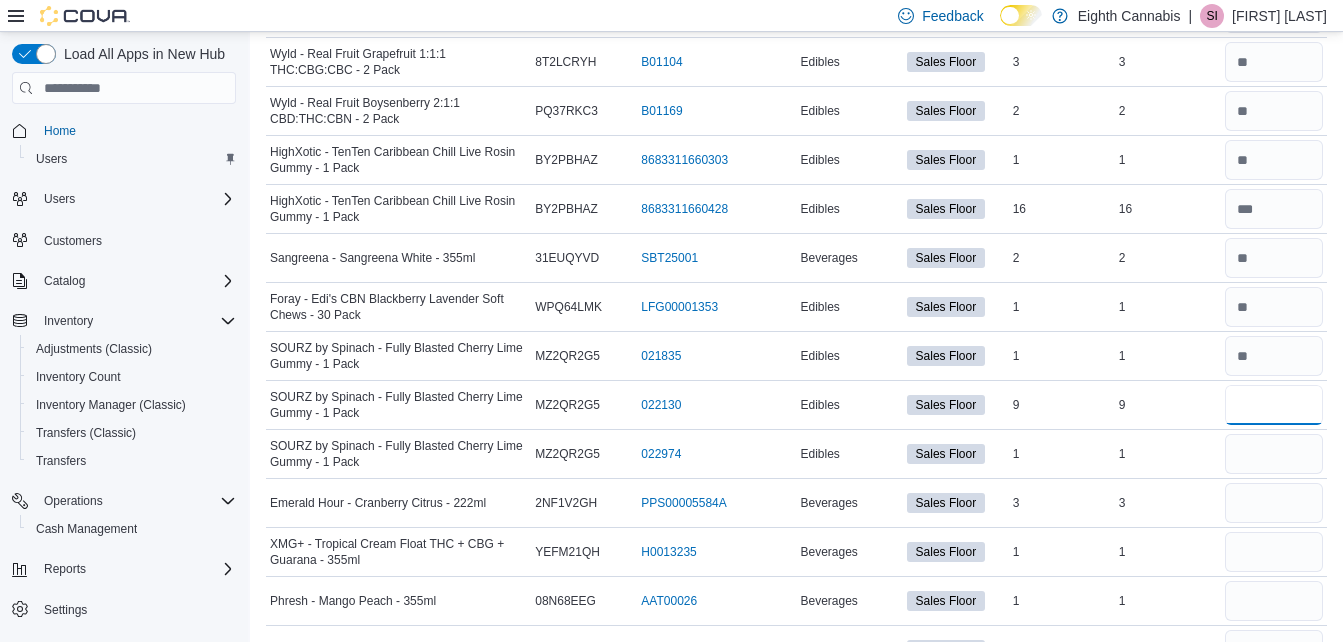 scroll, scrollTop: 301, scrollLeft: 0, axis: vertical 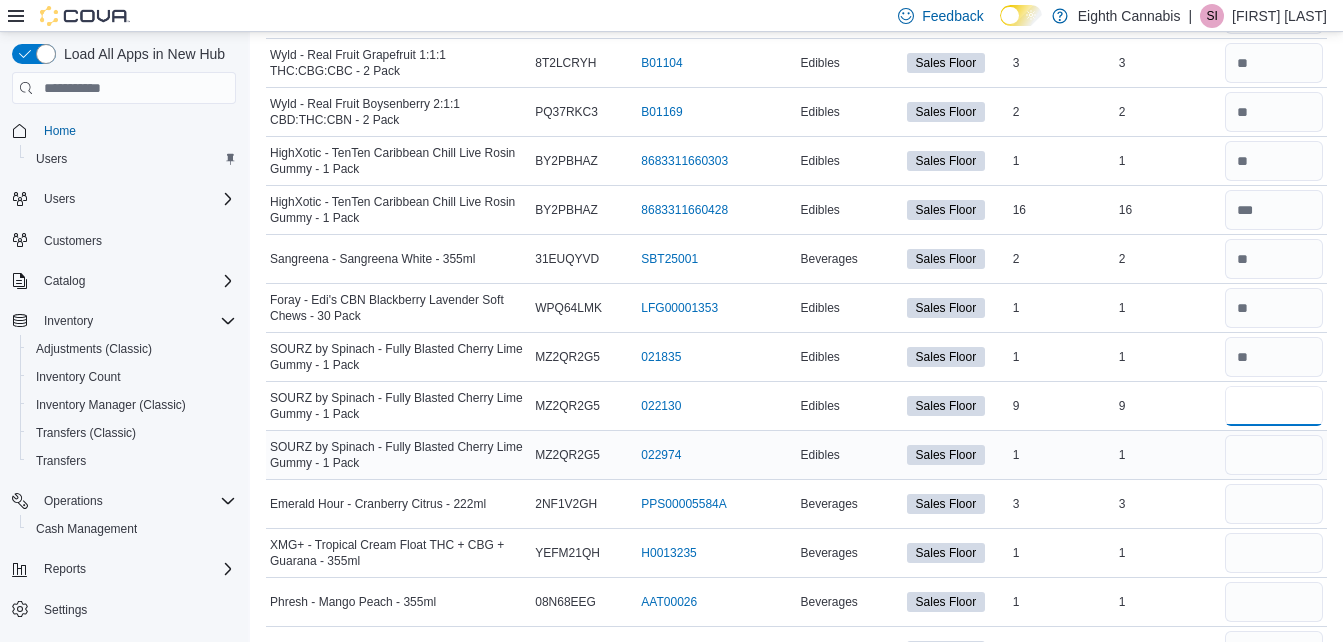 type on "*" 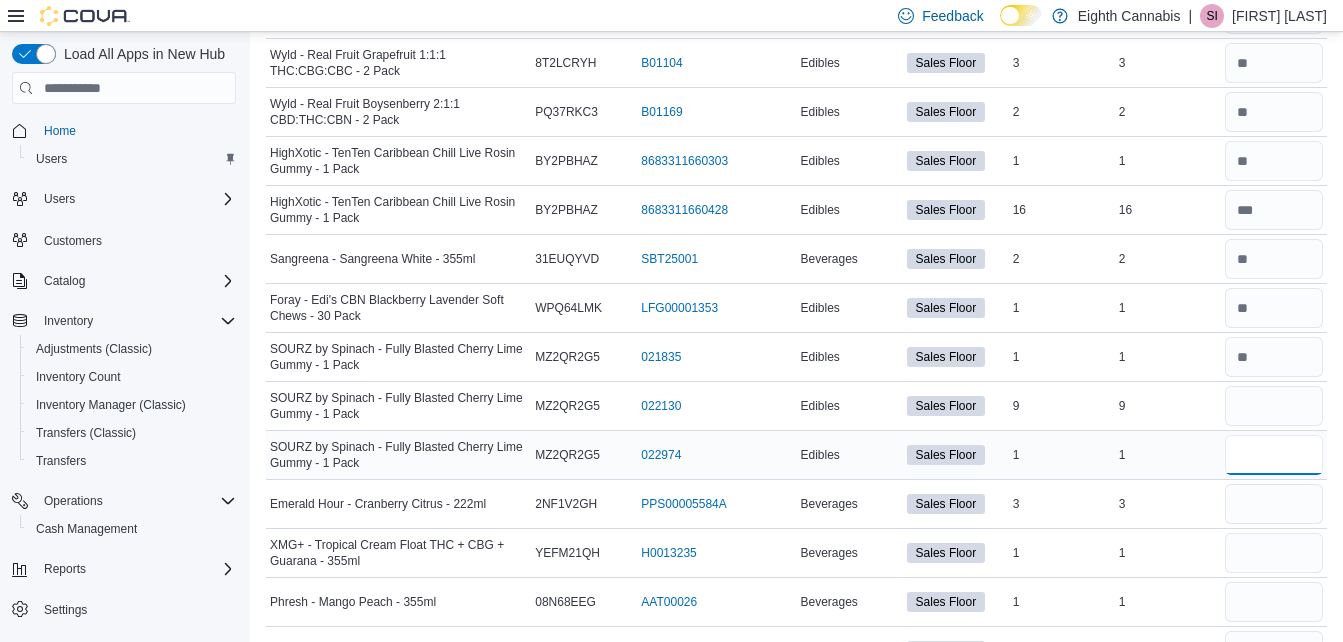 type 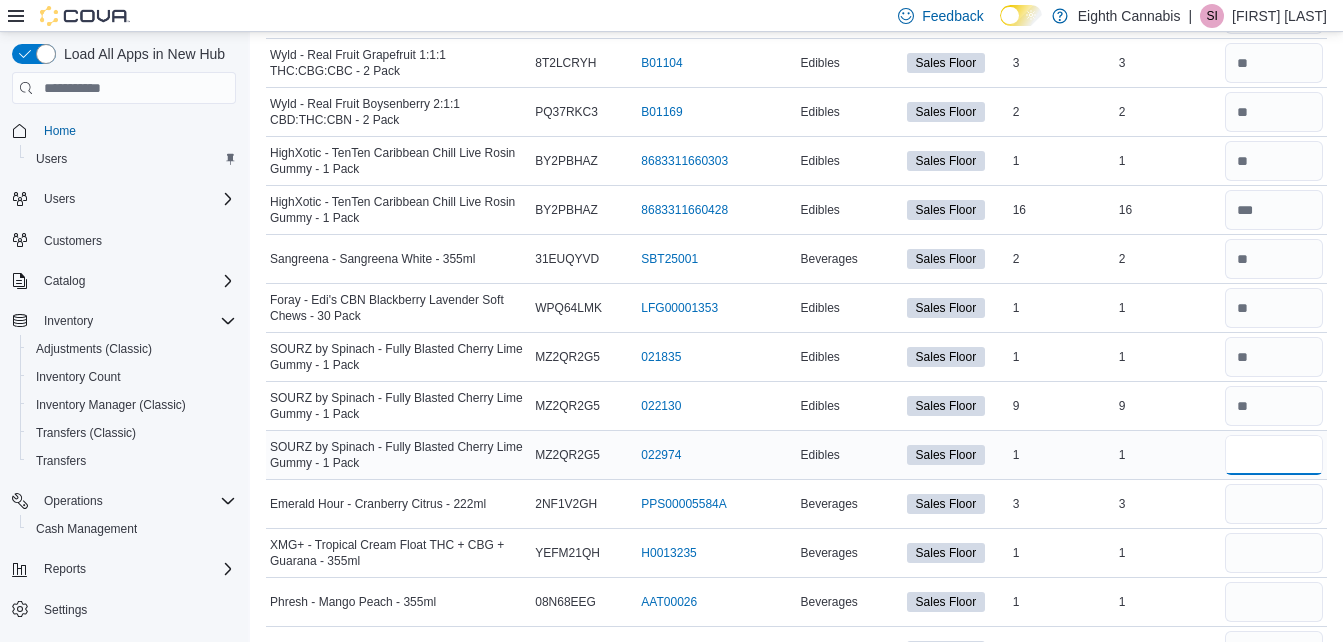click at bounding box center [1274, 455] 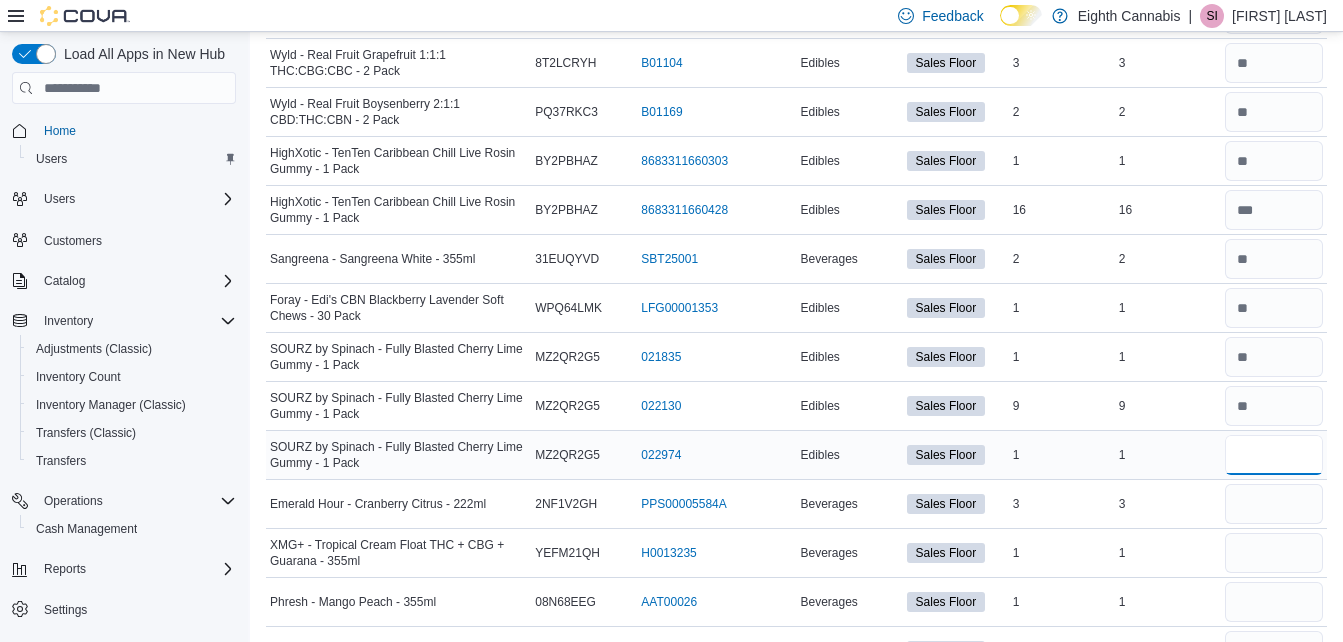type on "*" 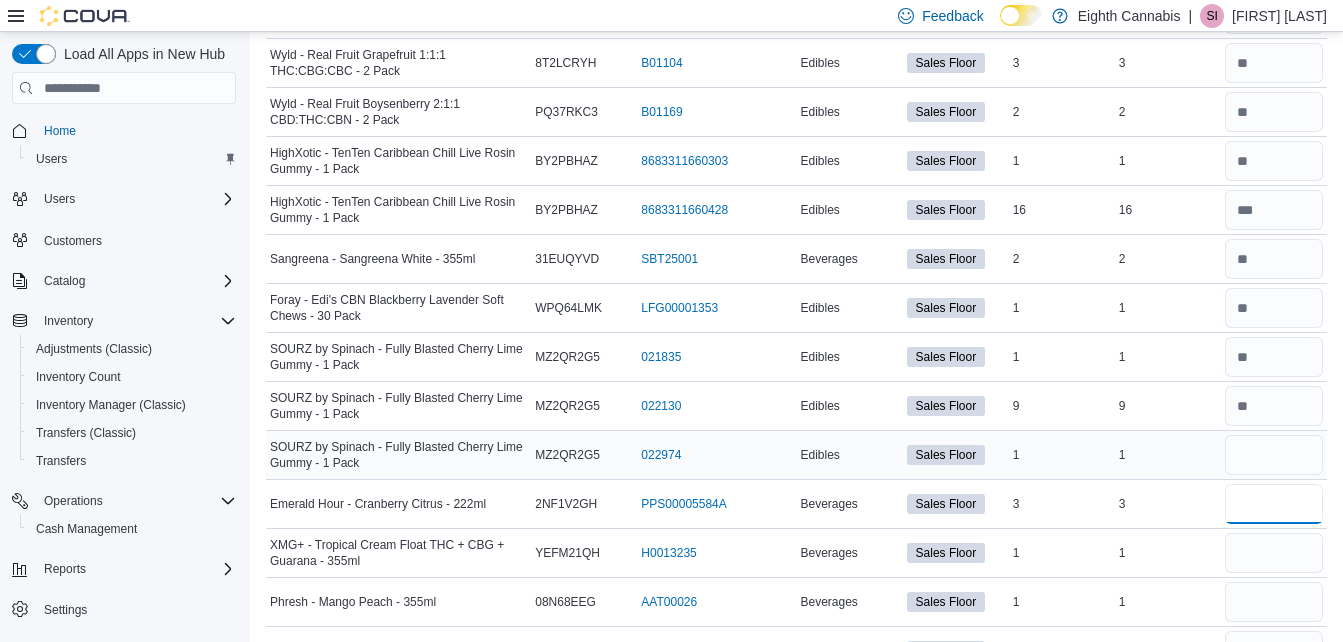 type 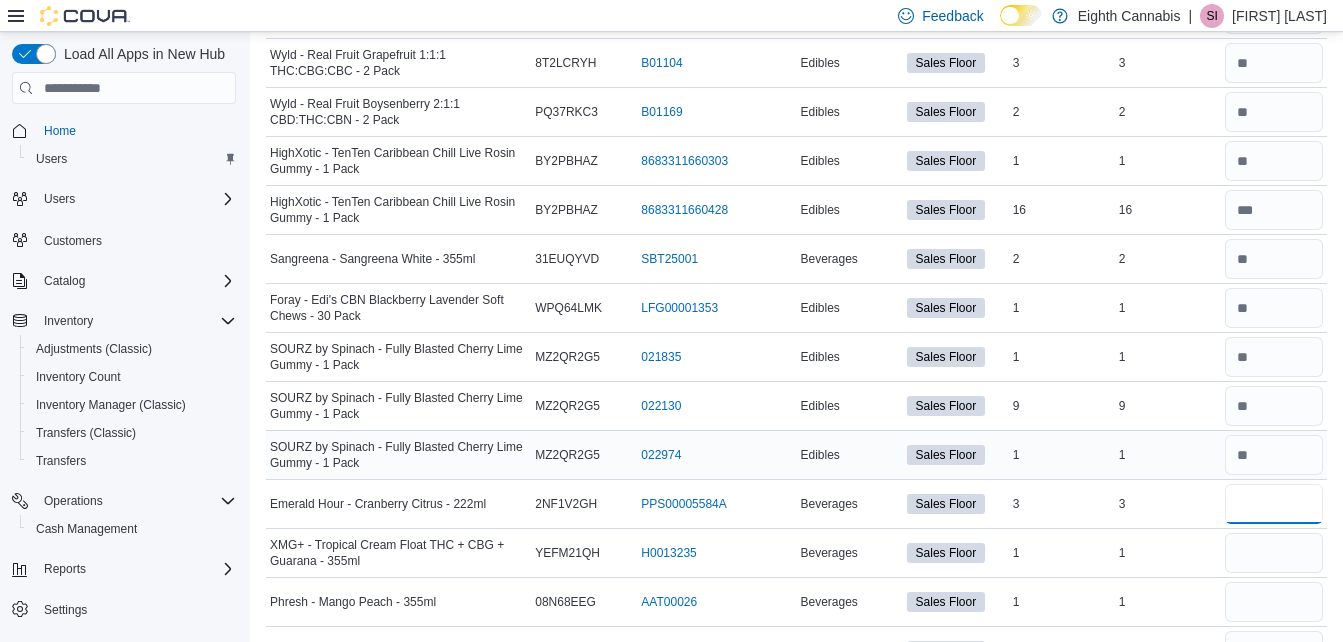 type on "*" 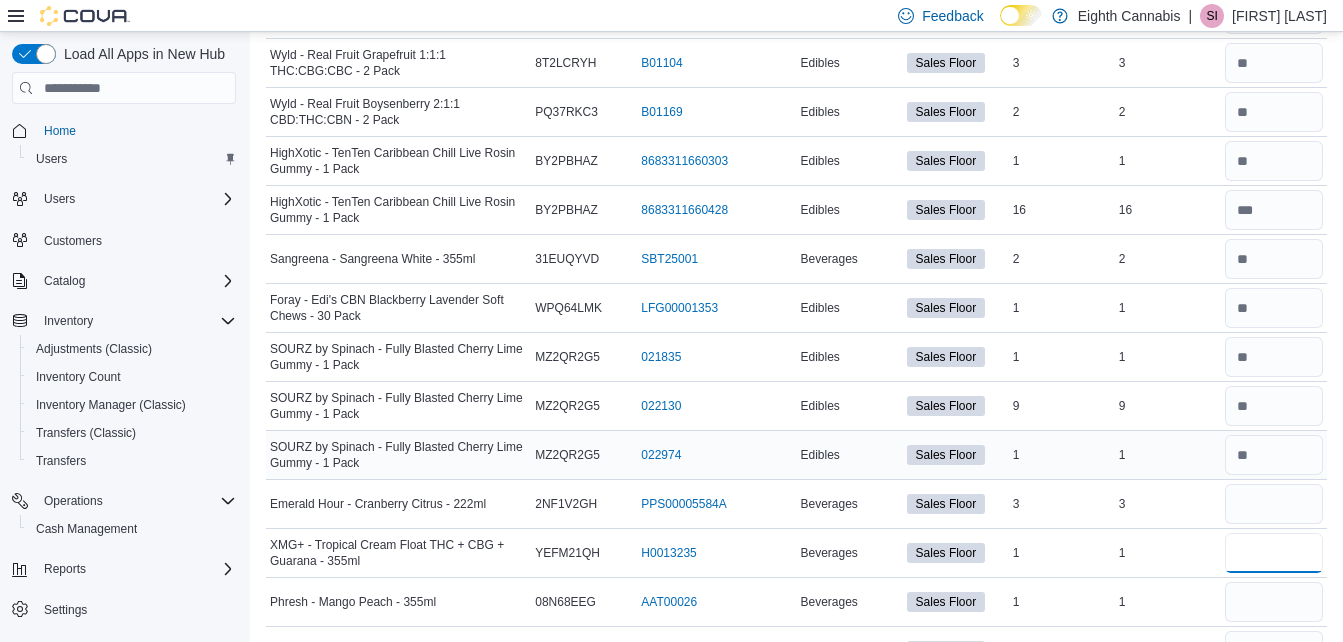 type 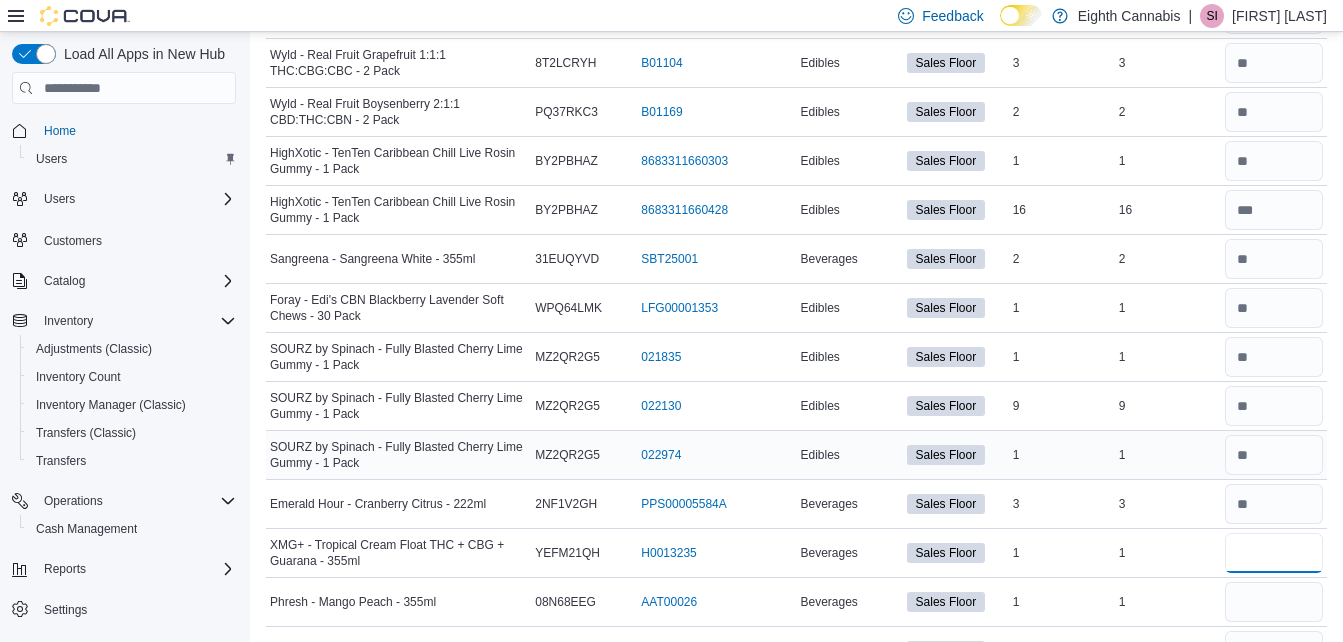 type on "*" 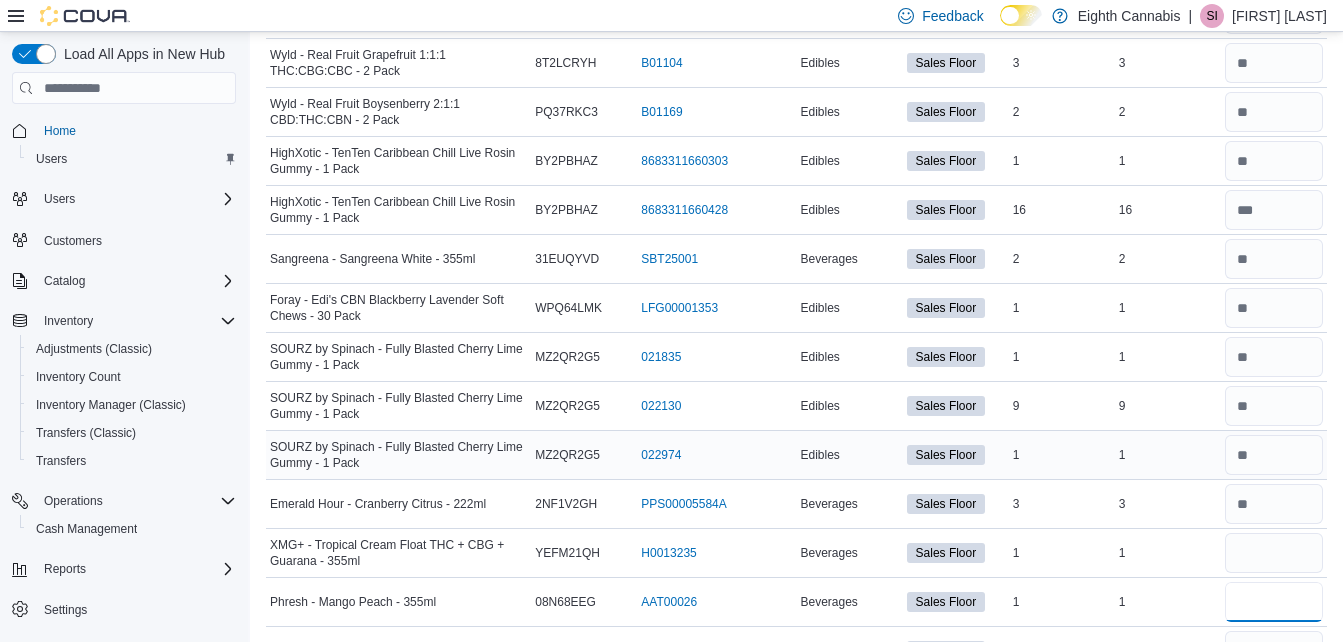 type 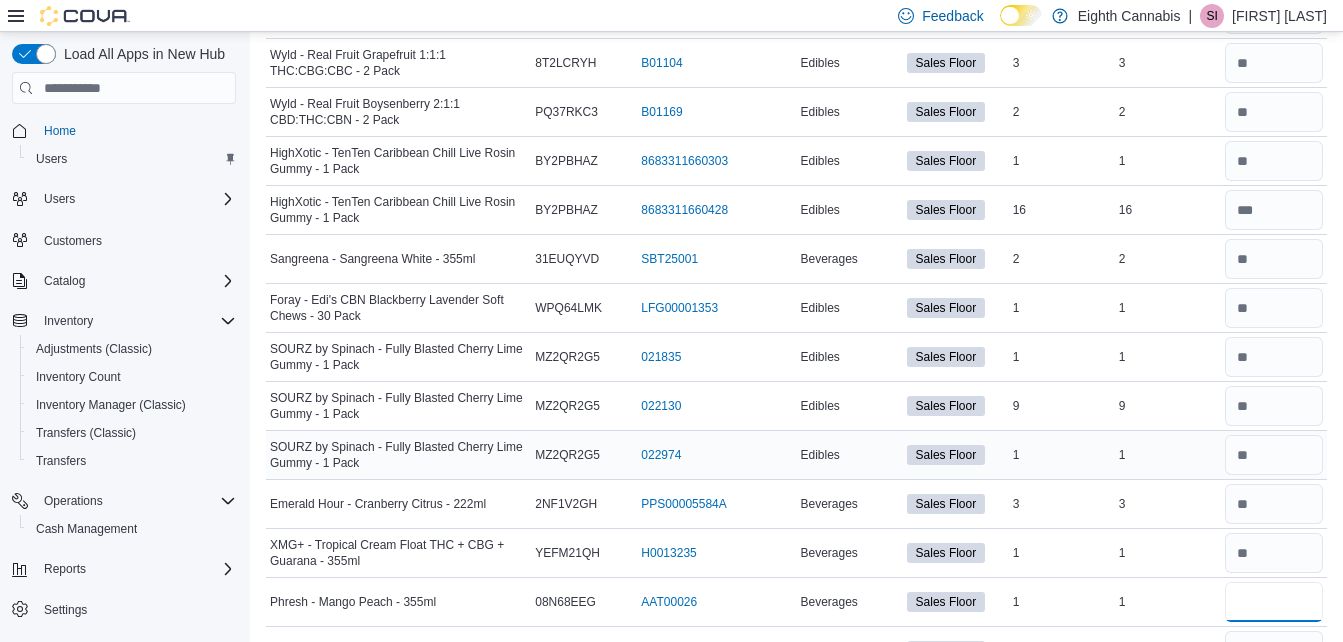 type on "*" 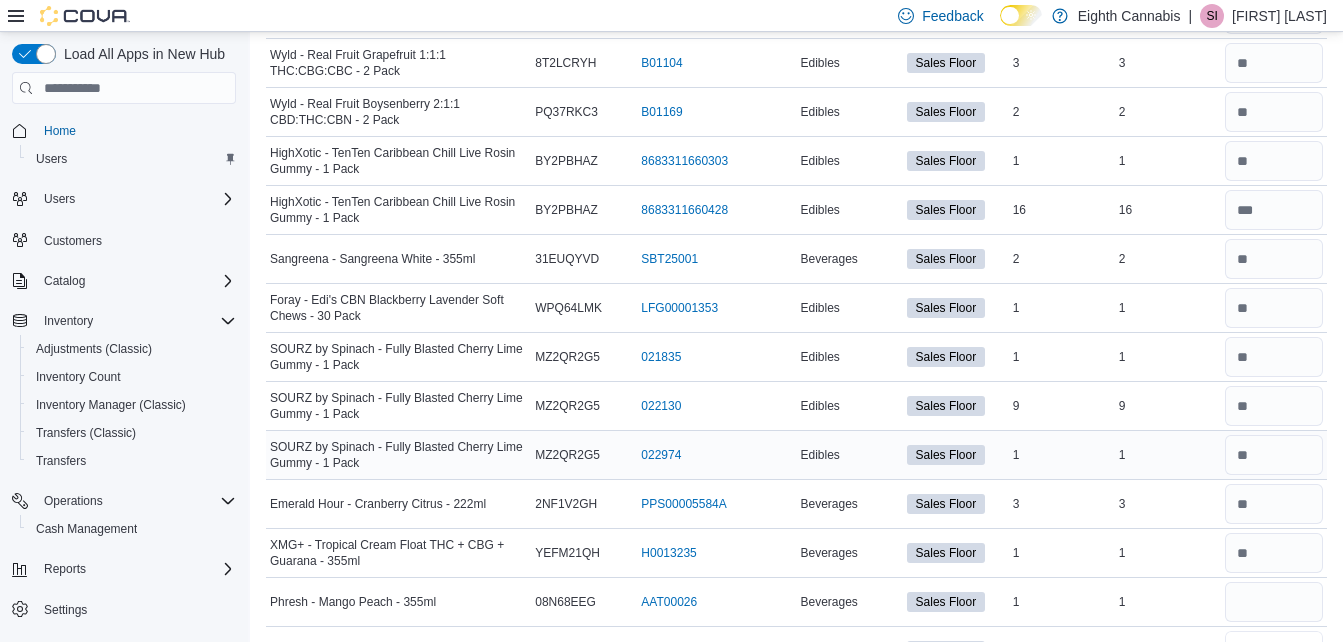 type 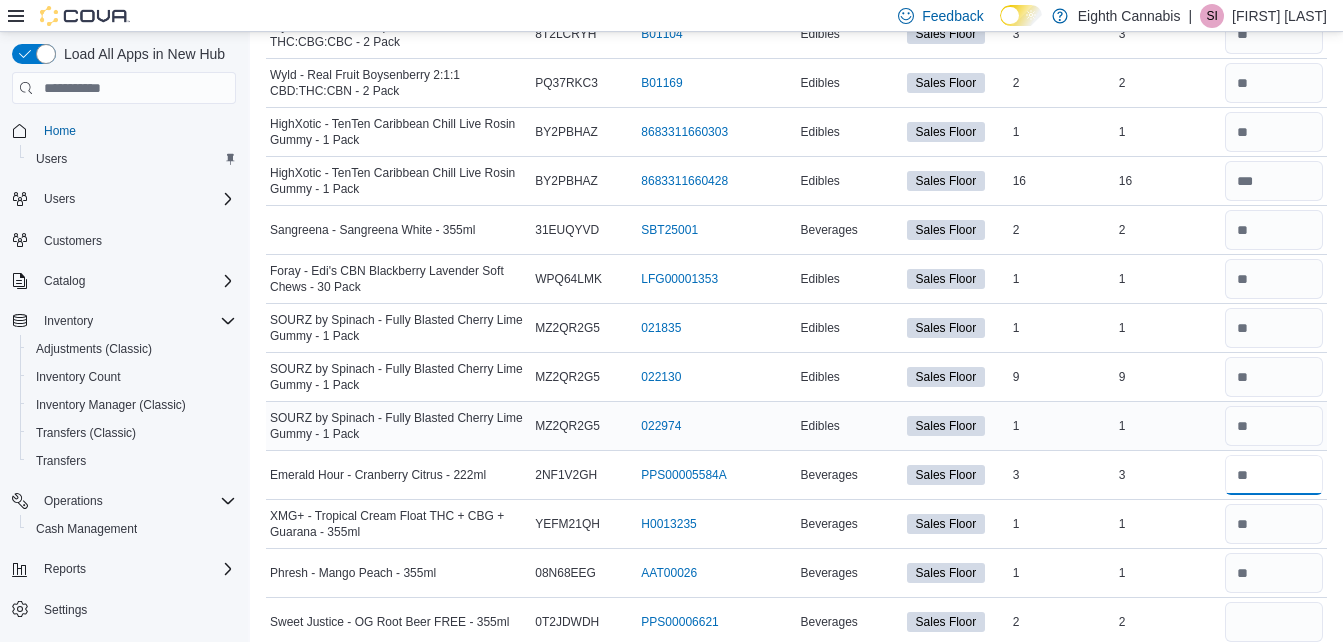 click at bounding box center [1274, 475] 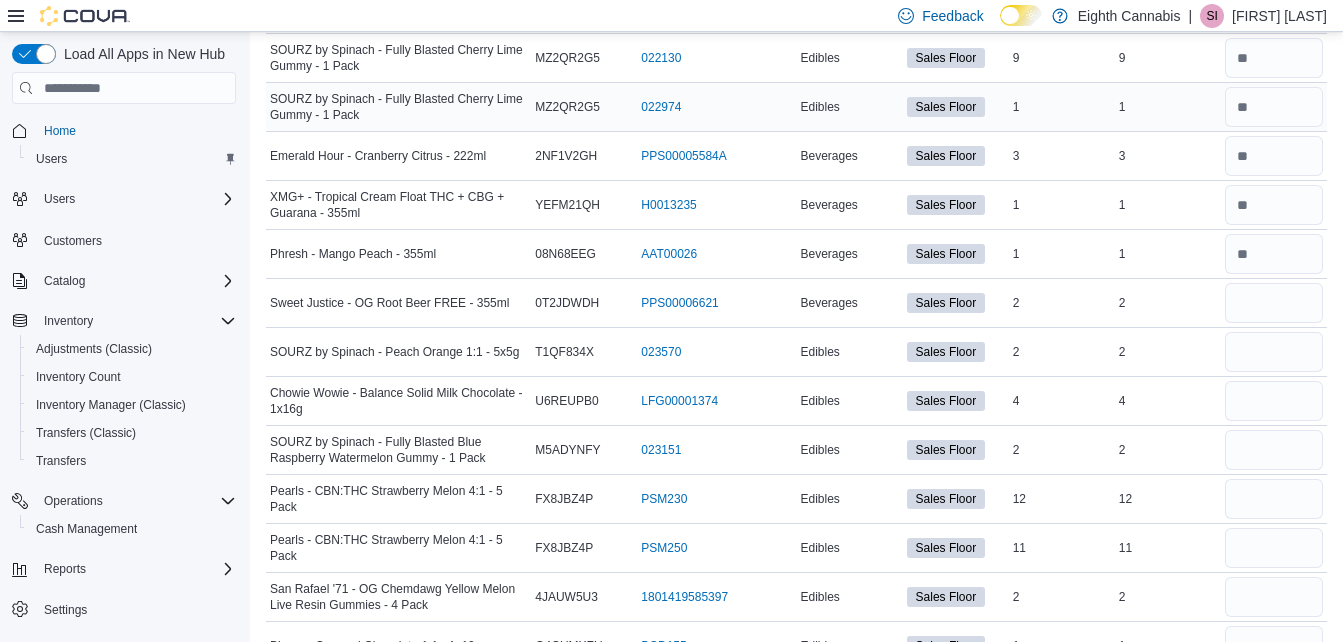scroll, scrollTop: 651, scrollLeft: 0, axis: vertical 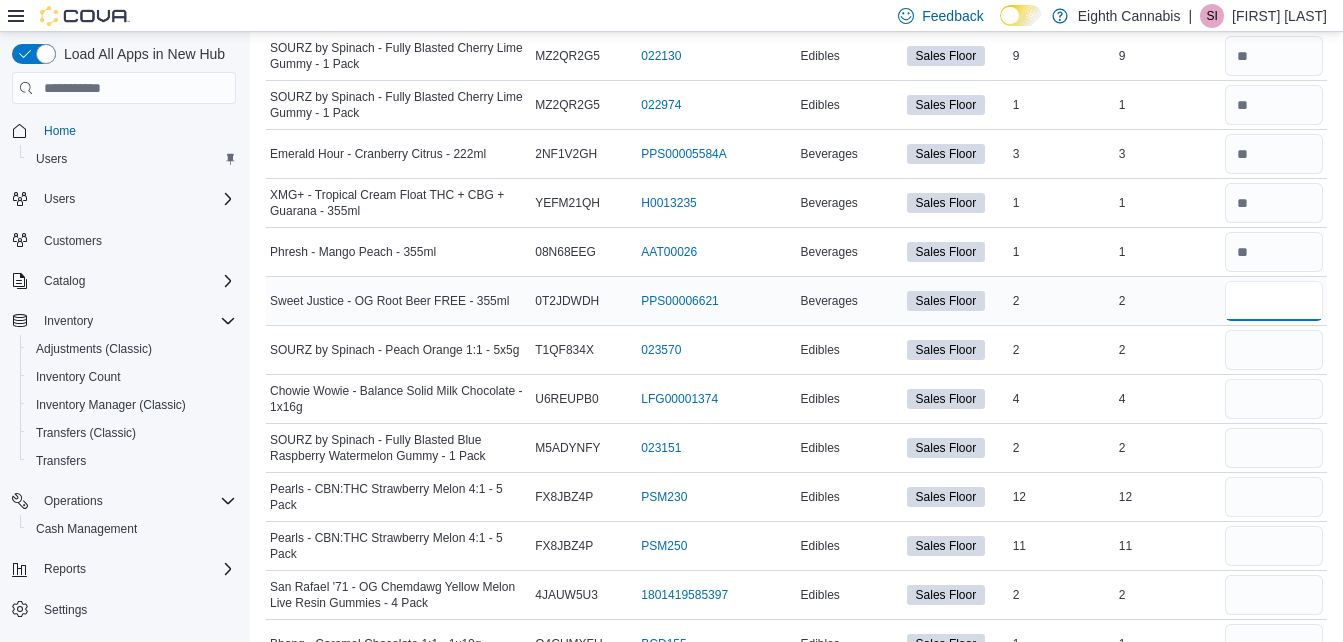 click at bounding box center (1274, 301) 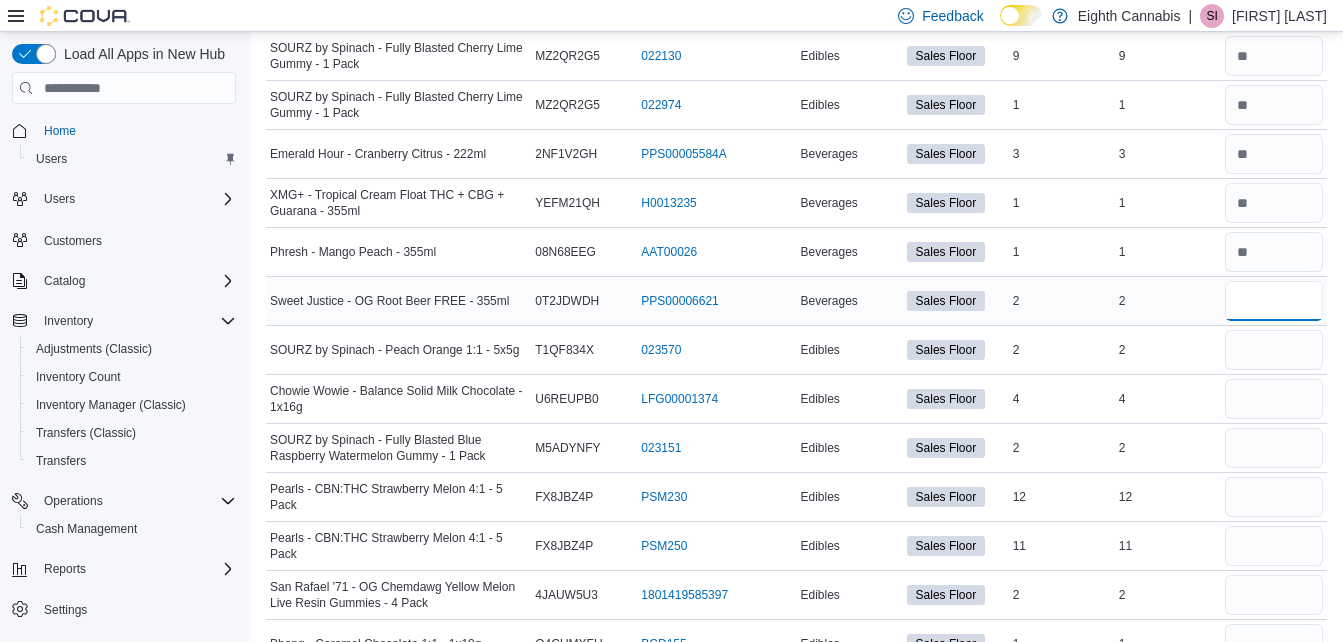 type on "*" 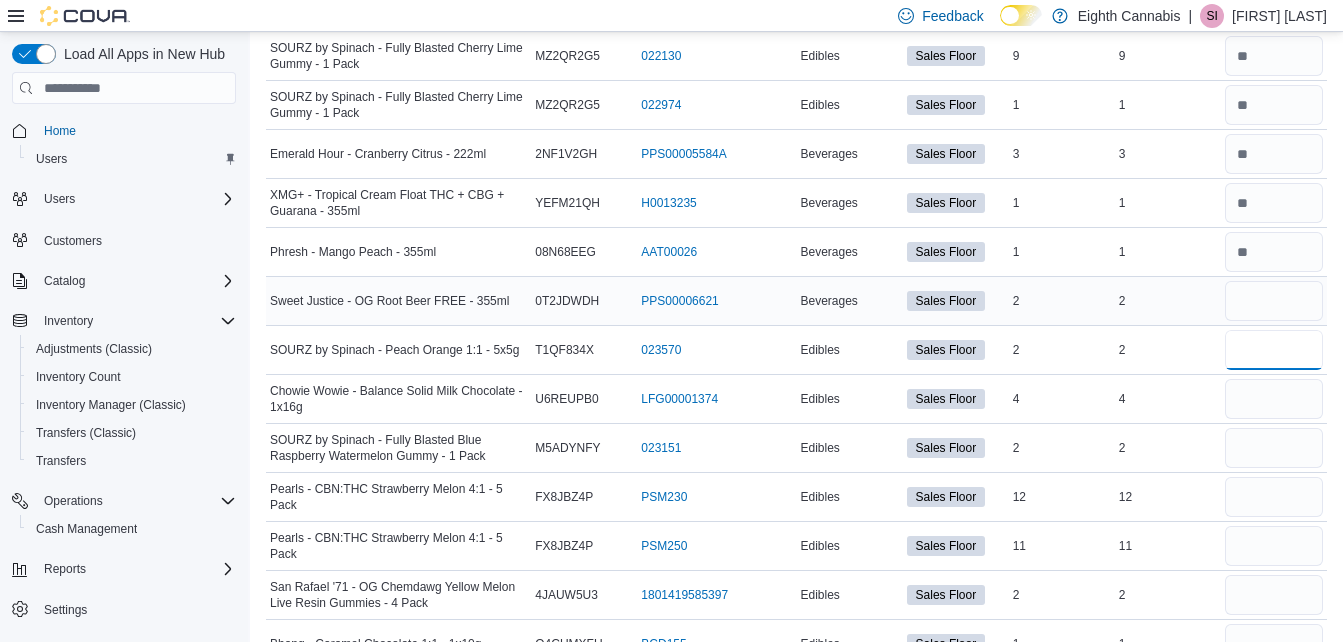 type 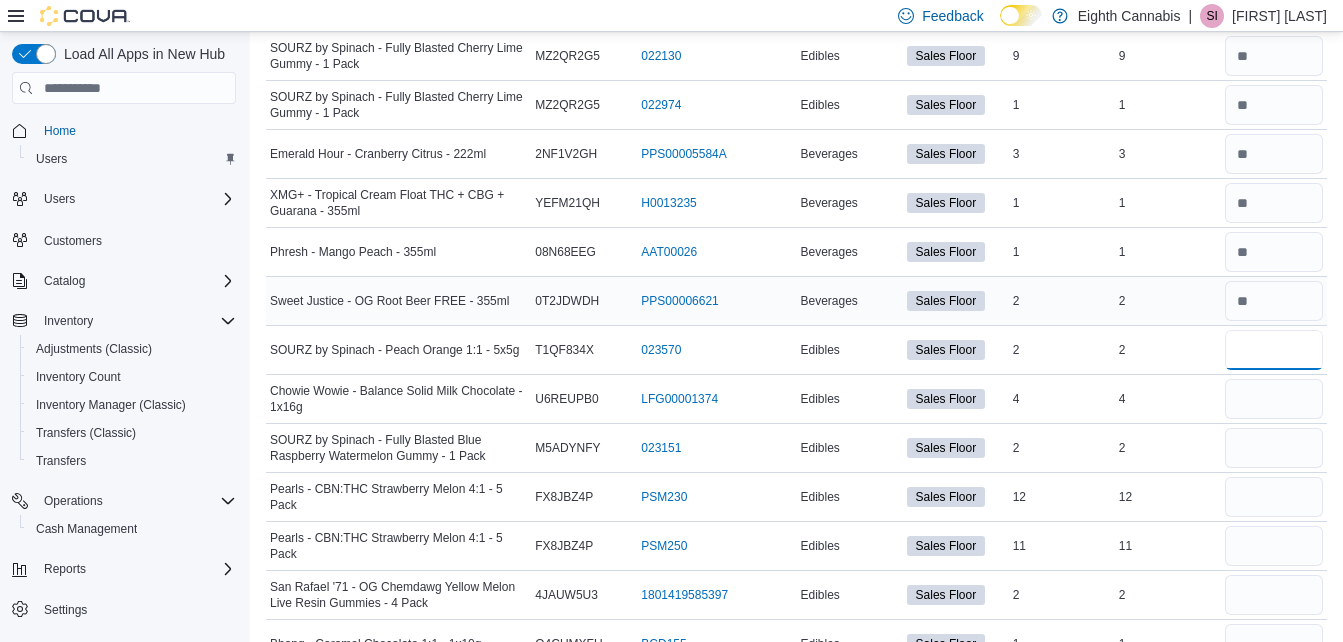 type on "*" 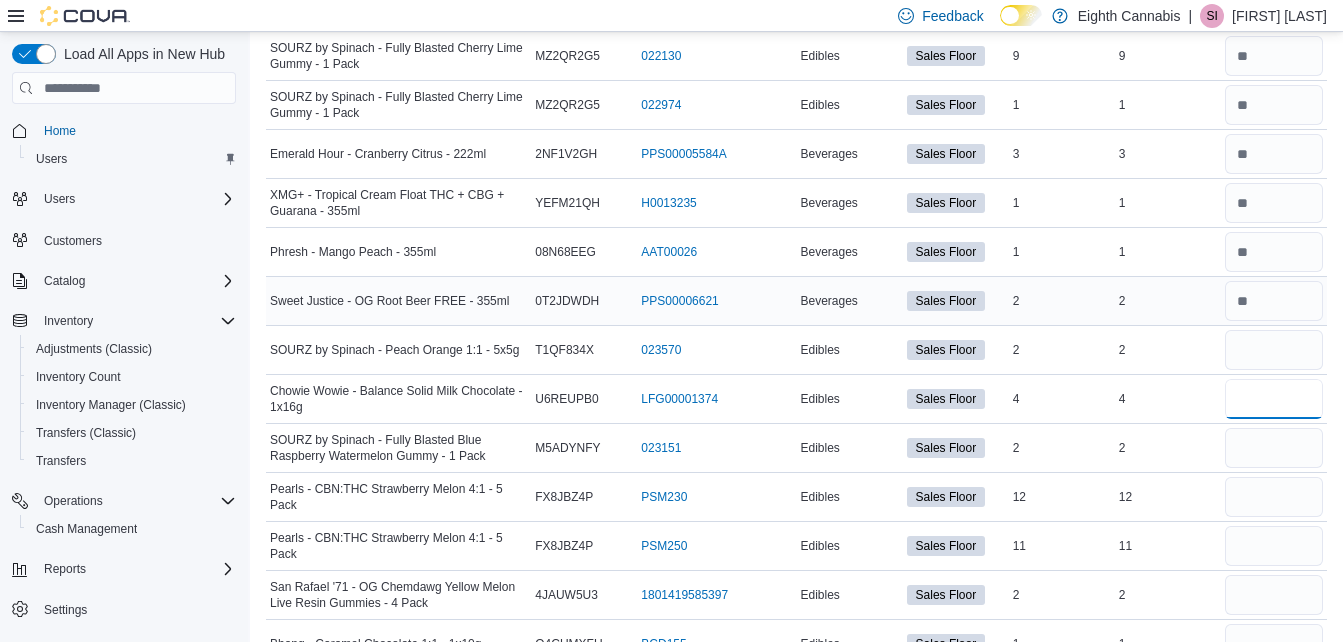 type 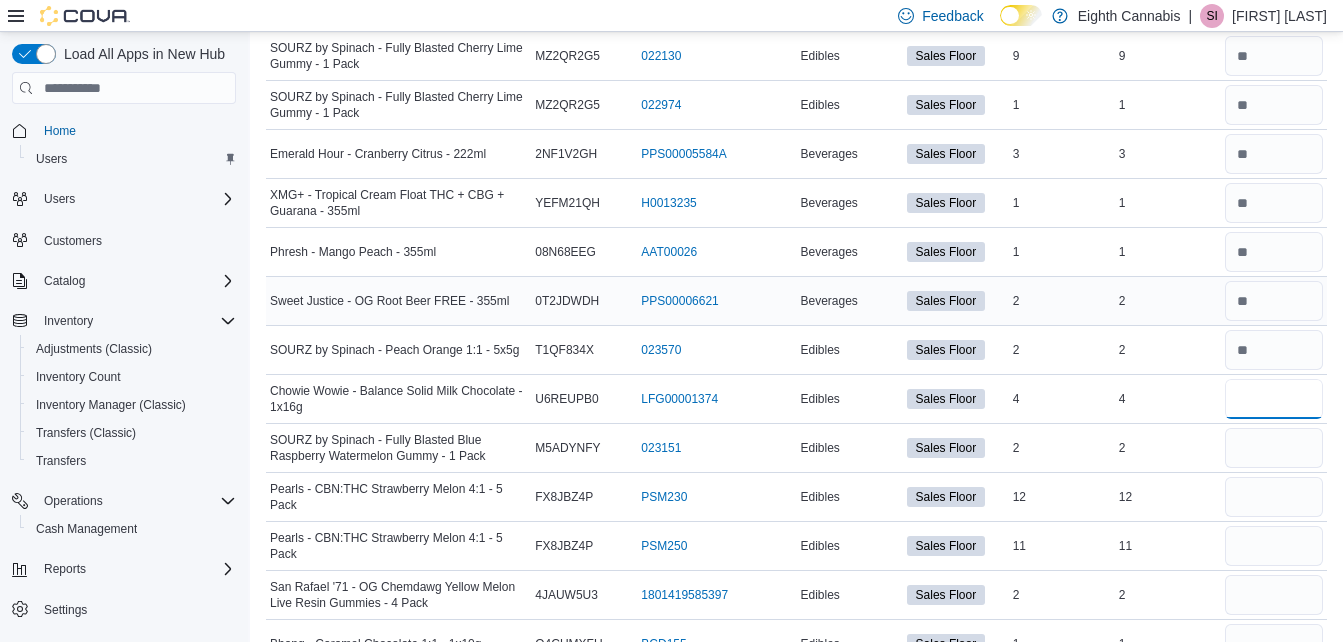 type on "*" 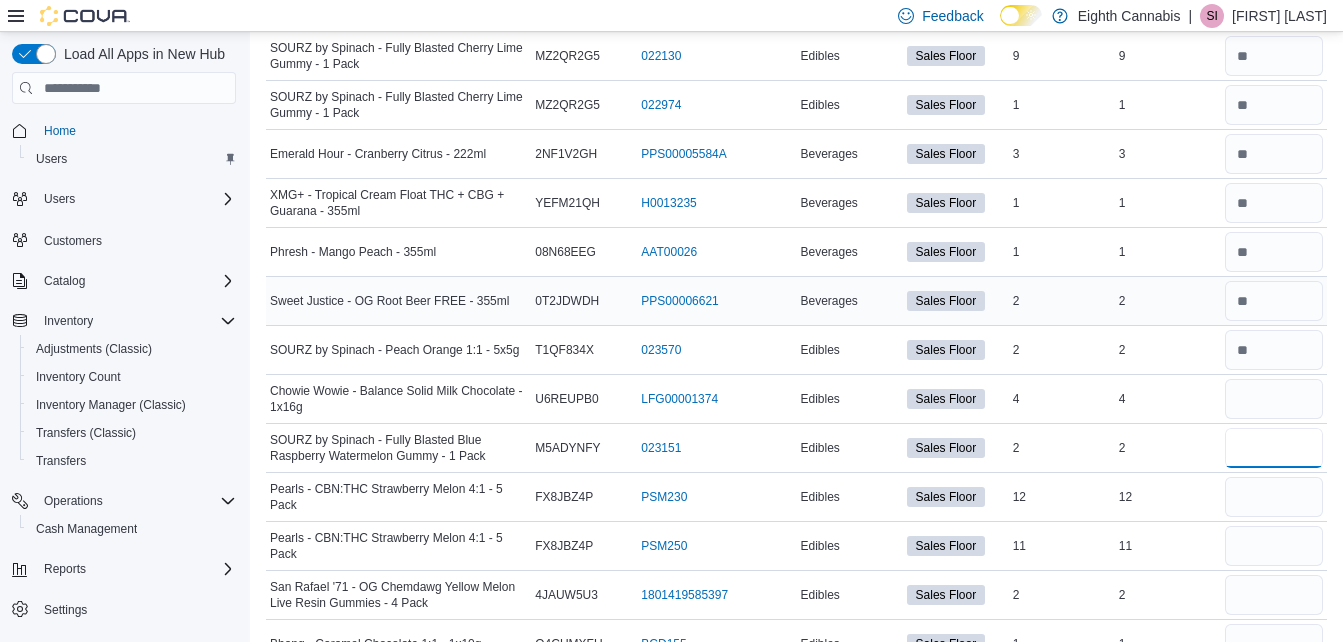 type 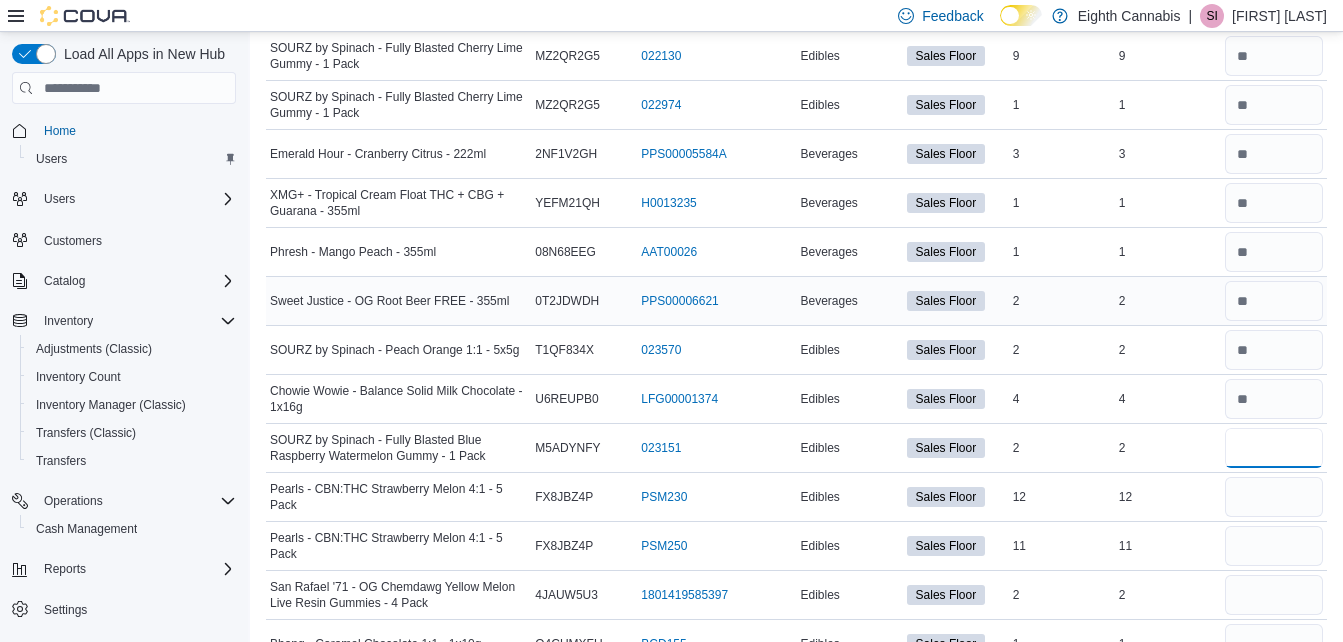 type on "*" 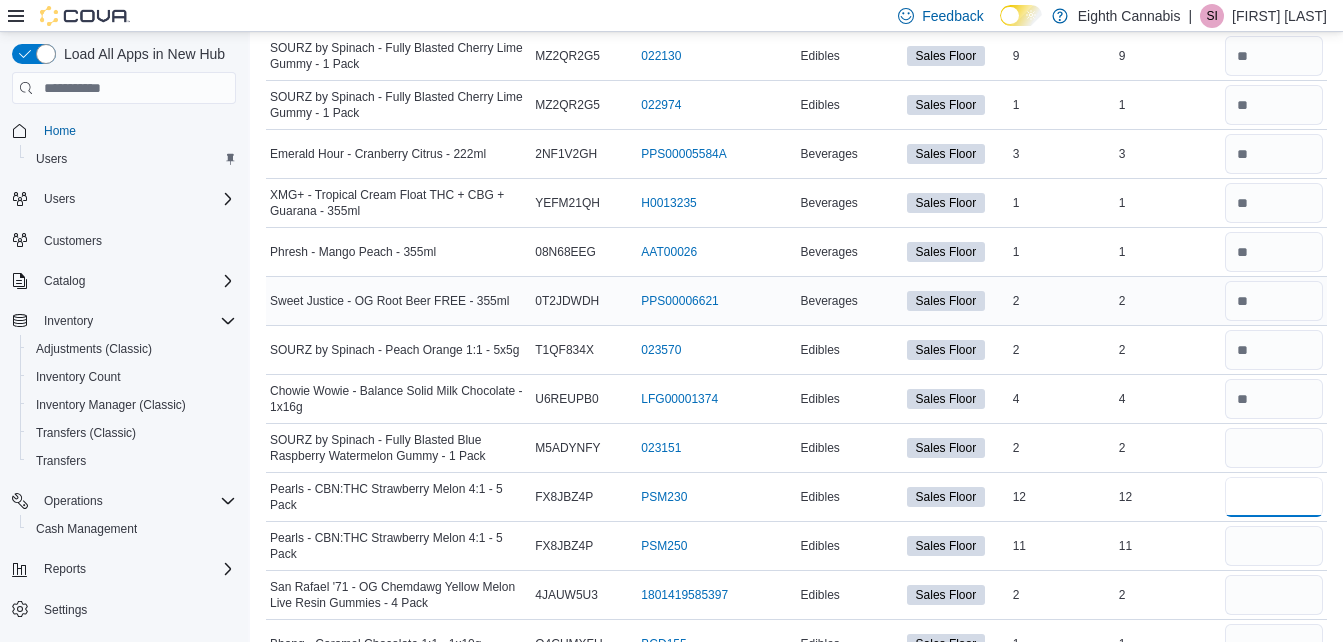 type 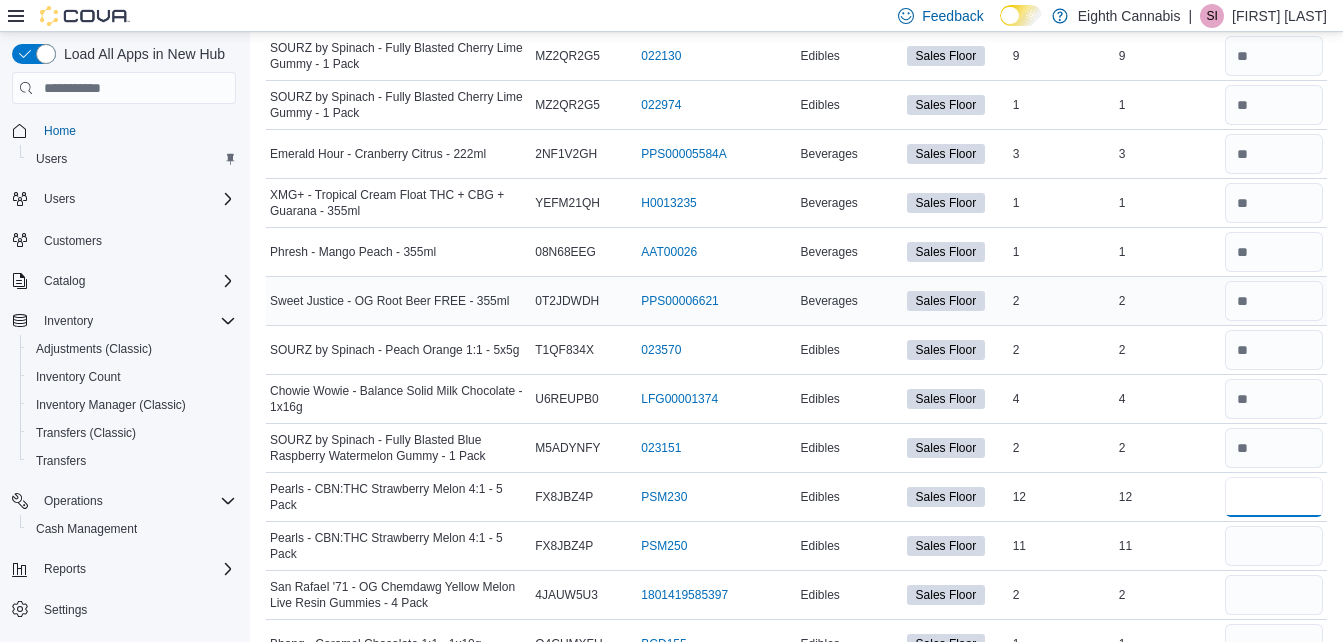type on "**" 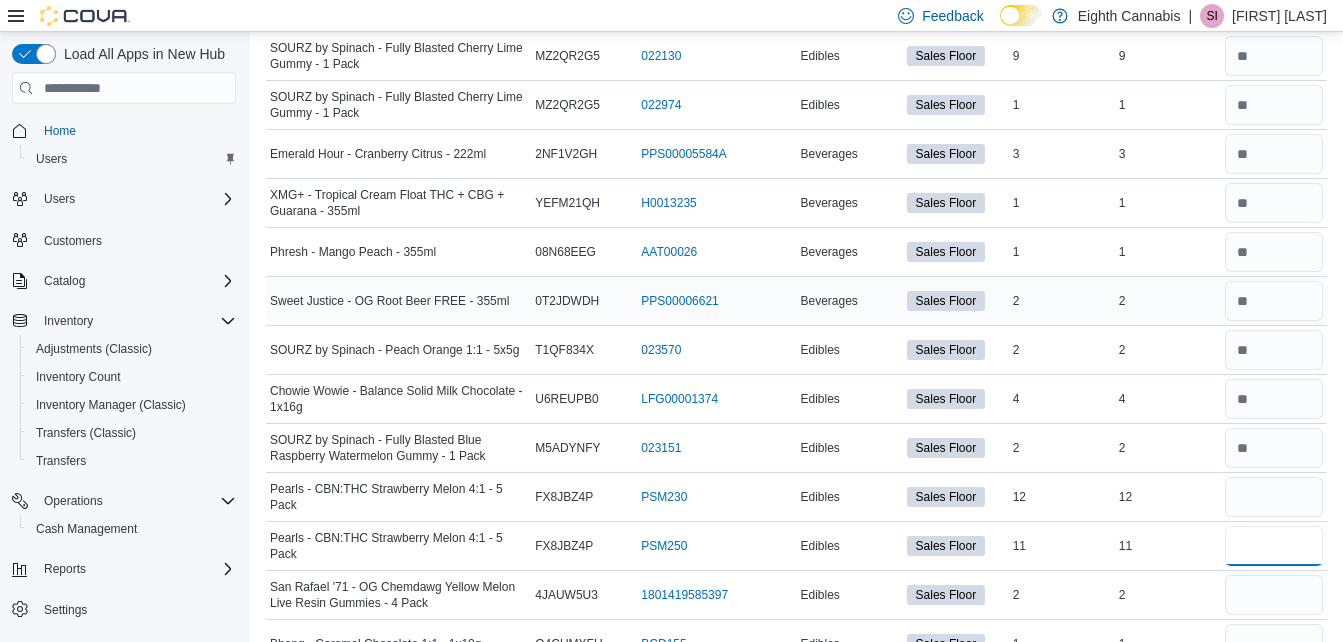 type 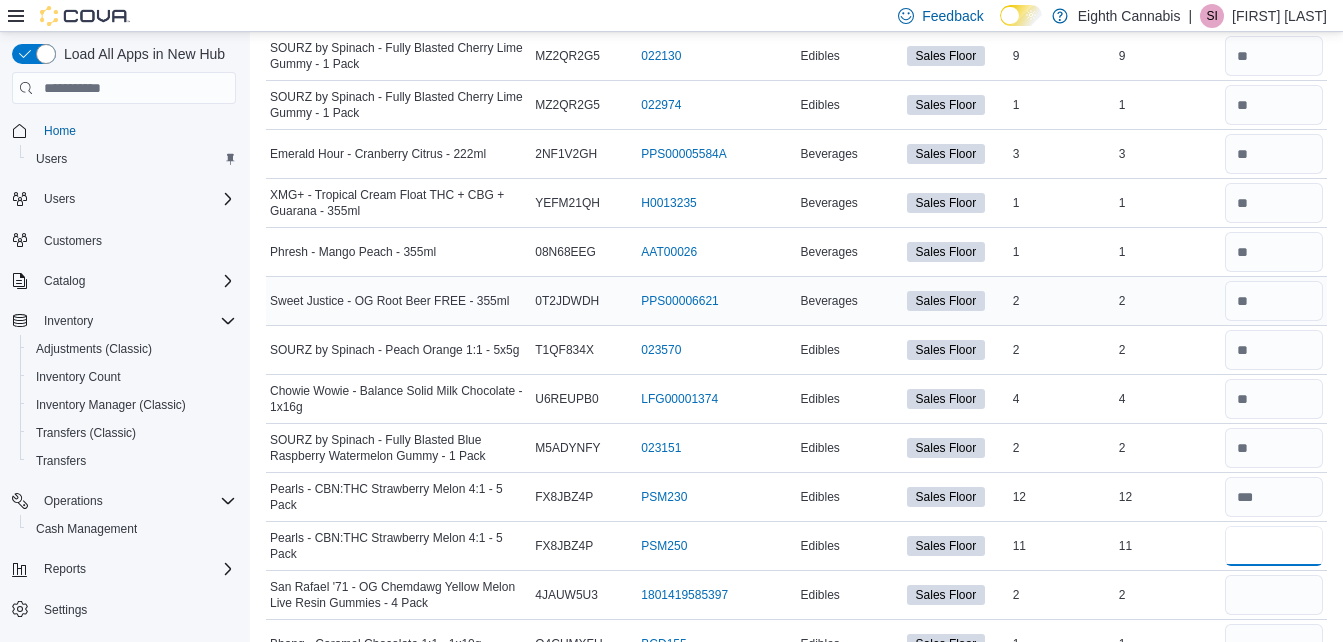 type on "**" 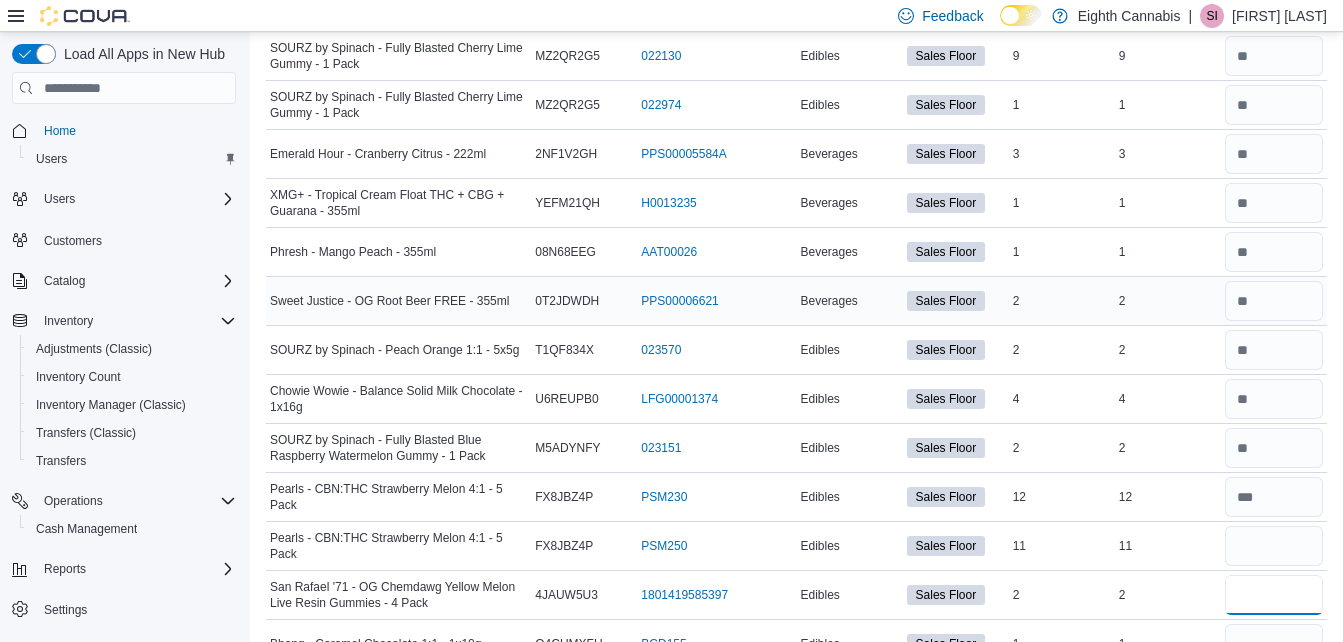 type 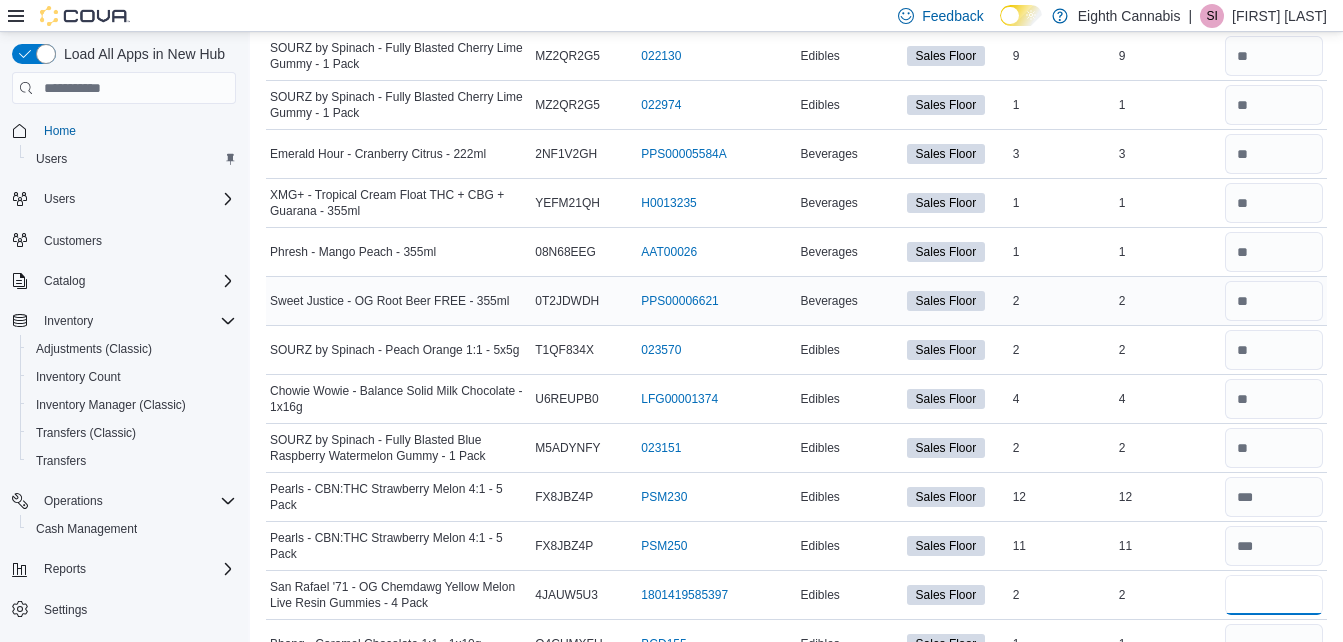type on "*" 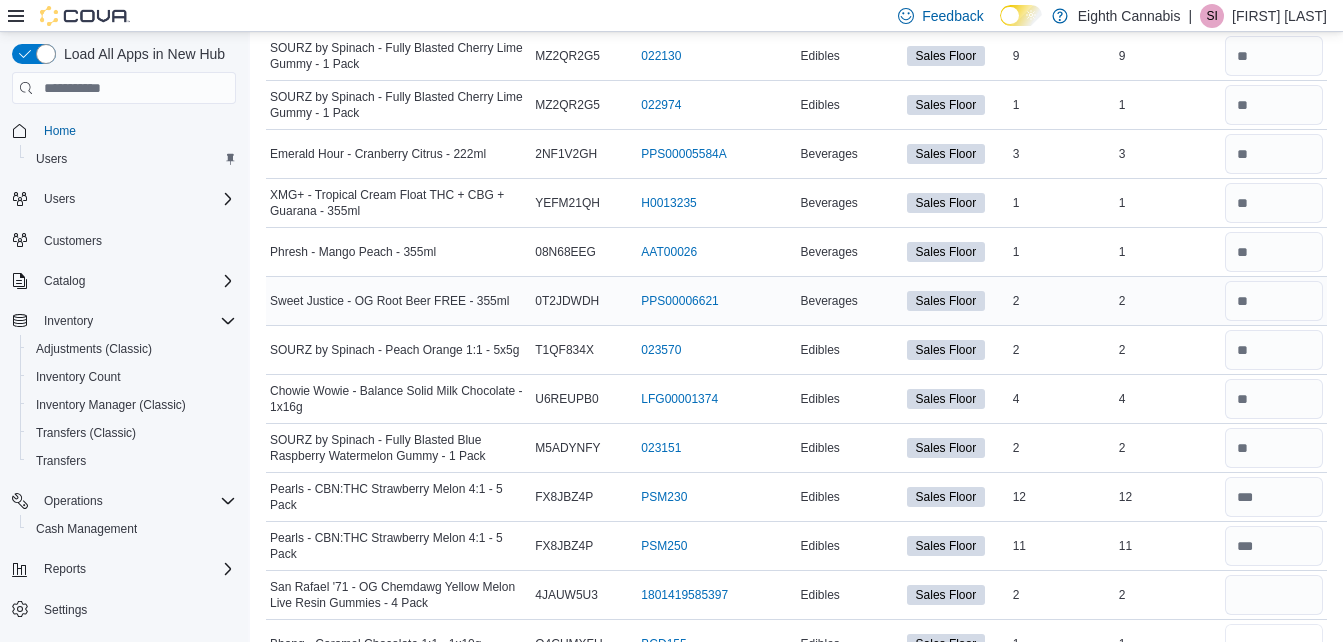 type 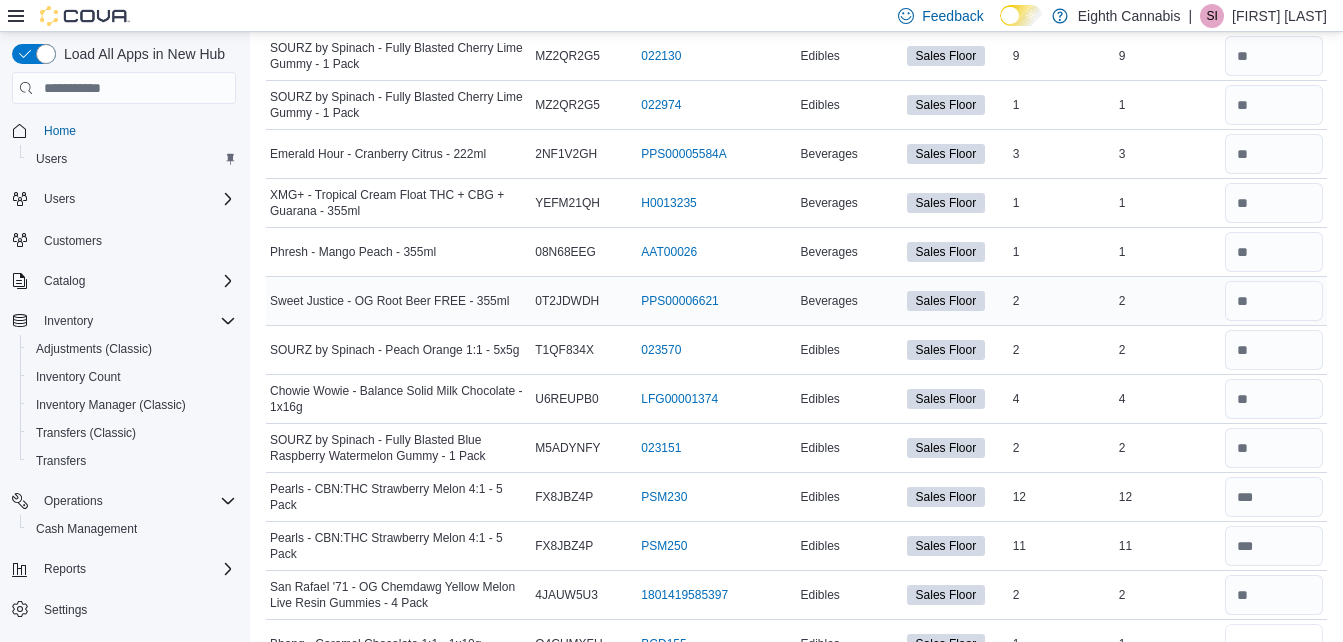 scroll, scrollTop: 673, scrollLeft: 0, axis: vertical 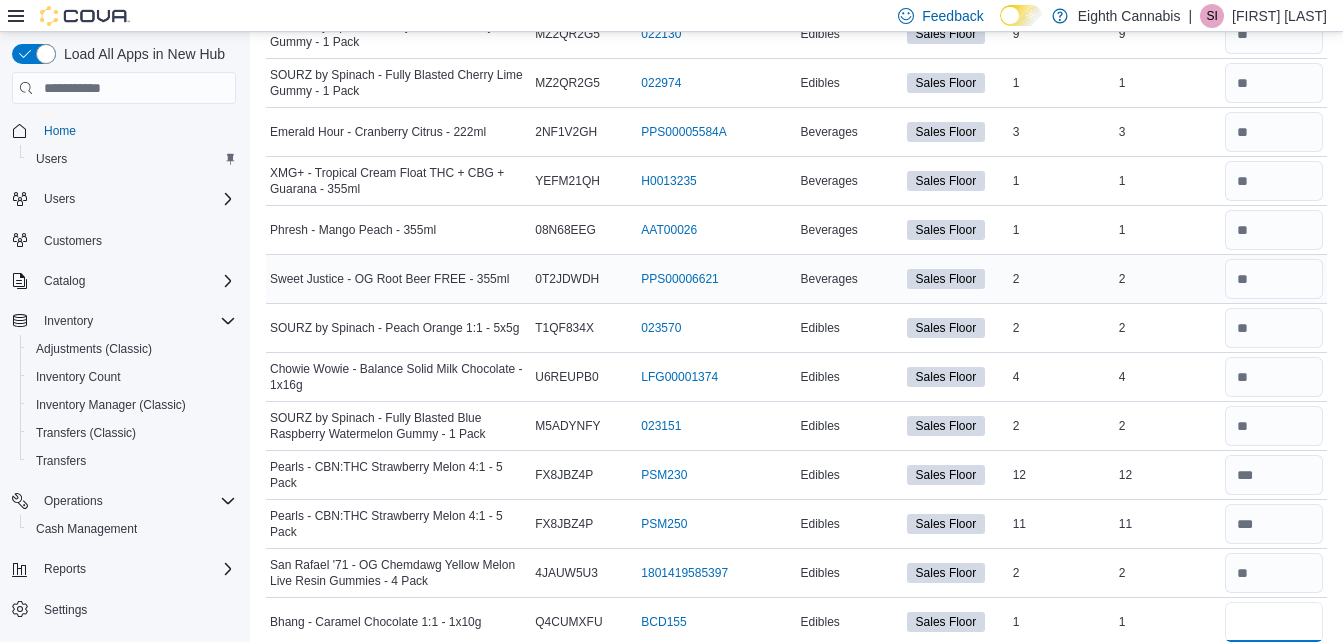 type on "*" 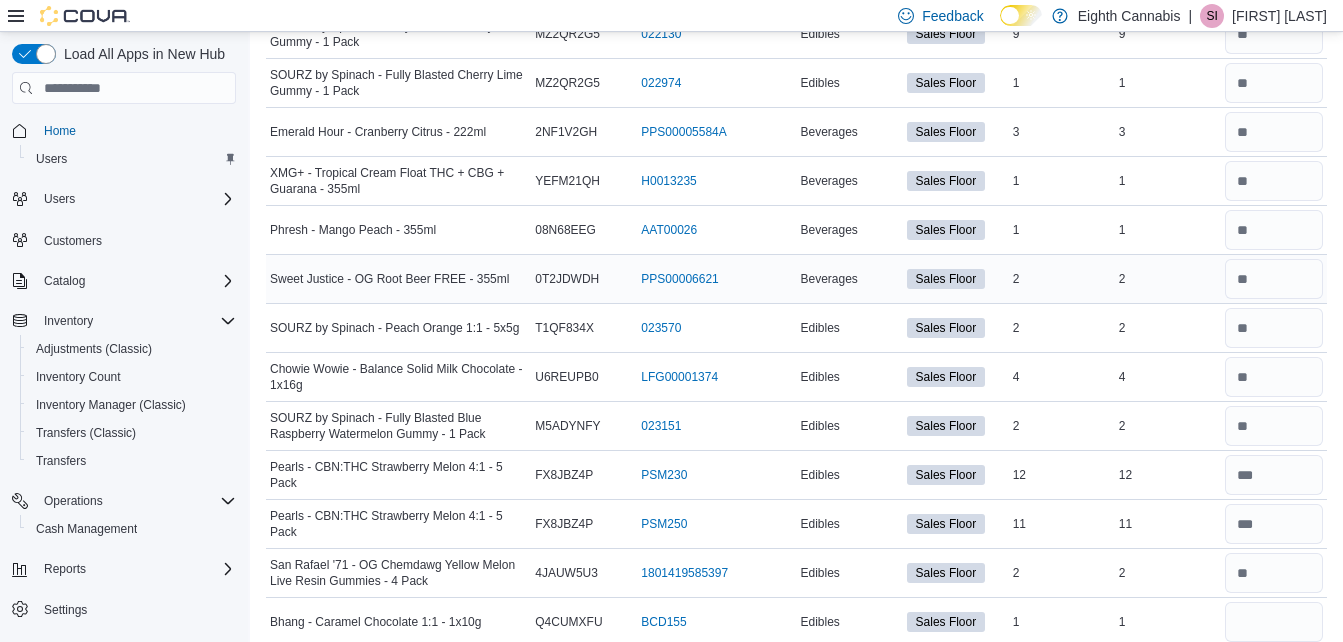 type 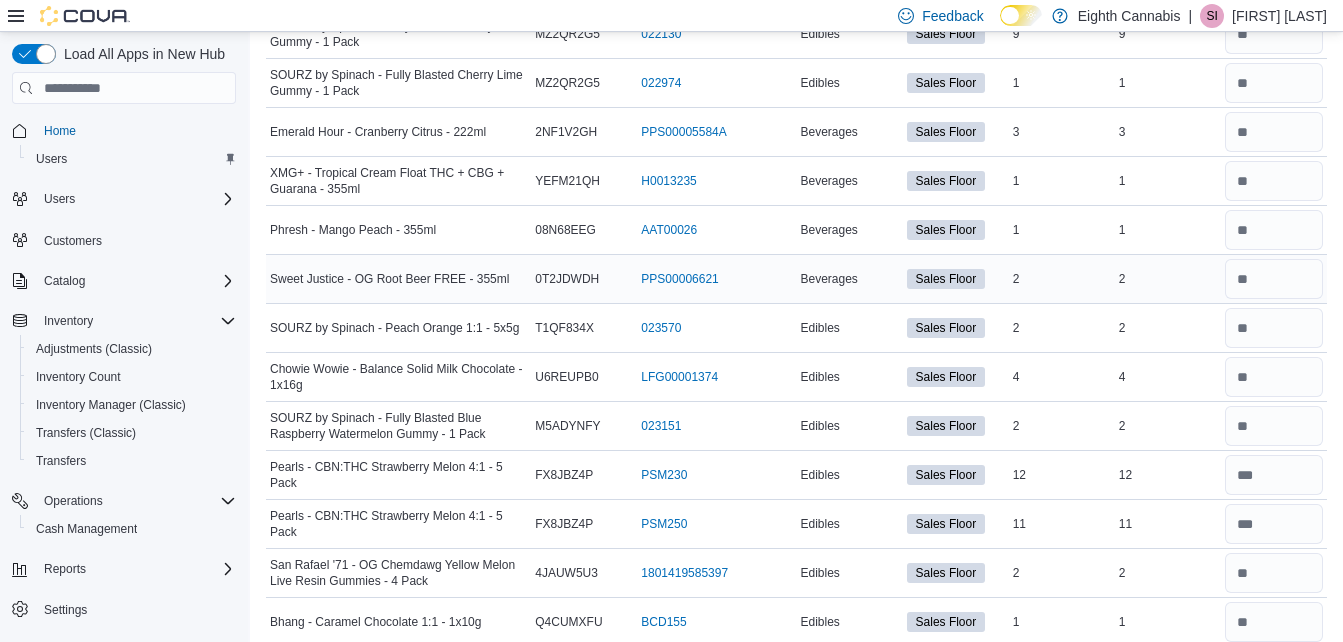 scroll, scrollTop: 1023, scrollLeft: 0, axis: vertical 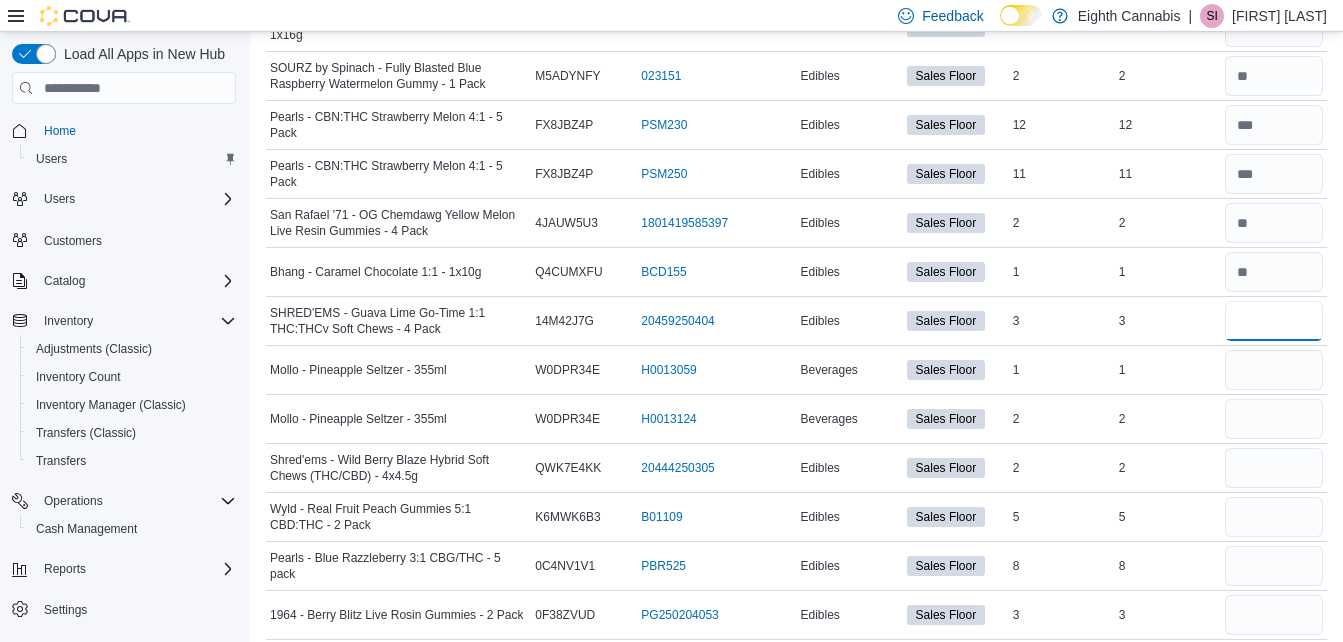 type on "*" 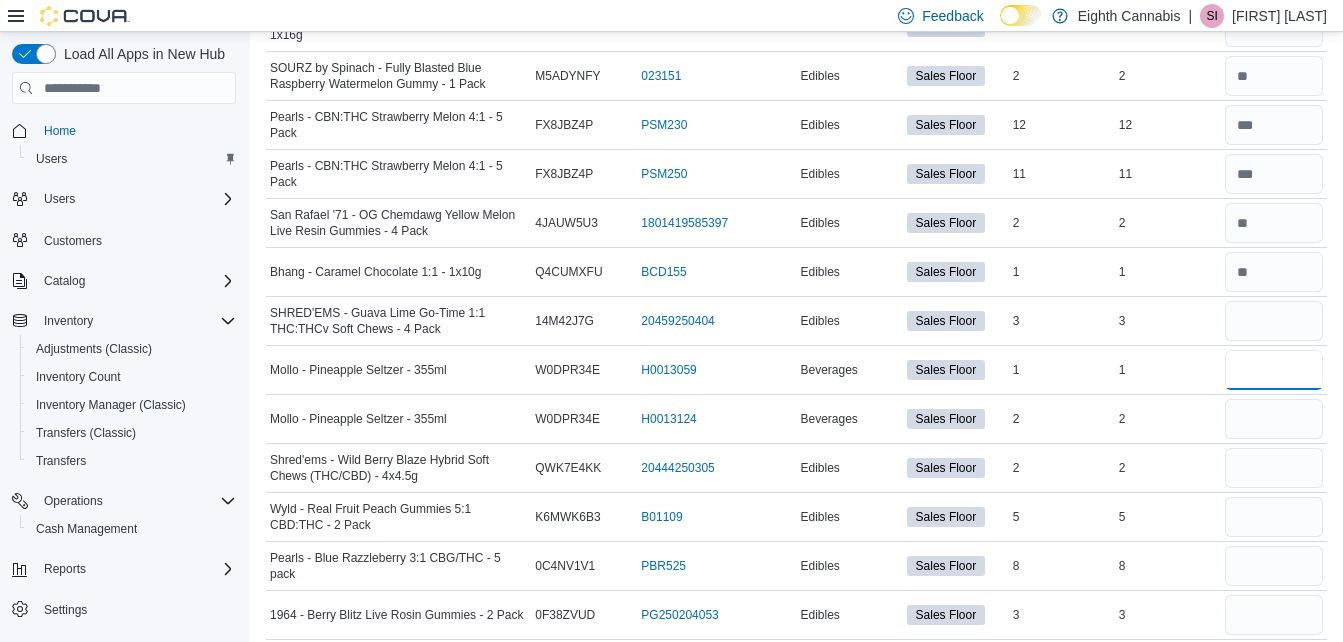 type 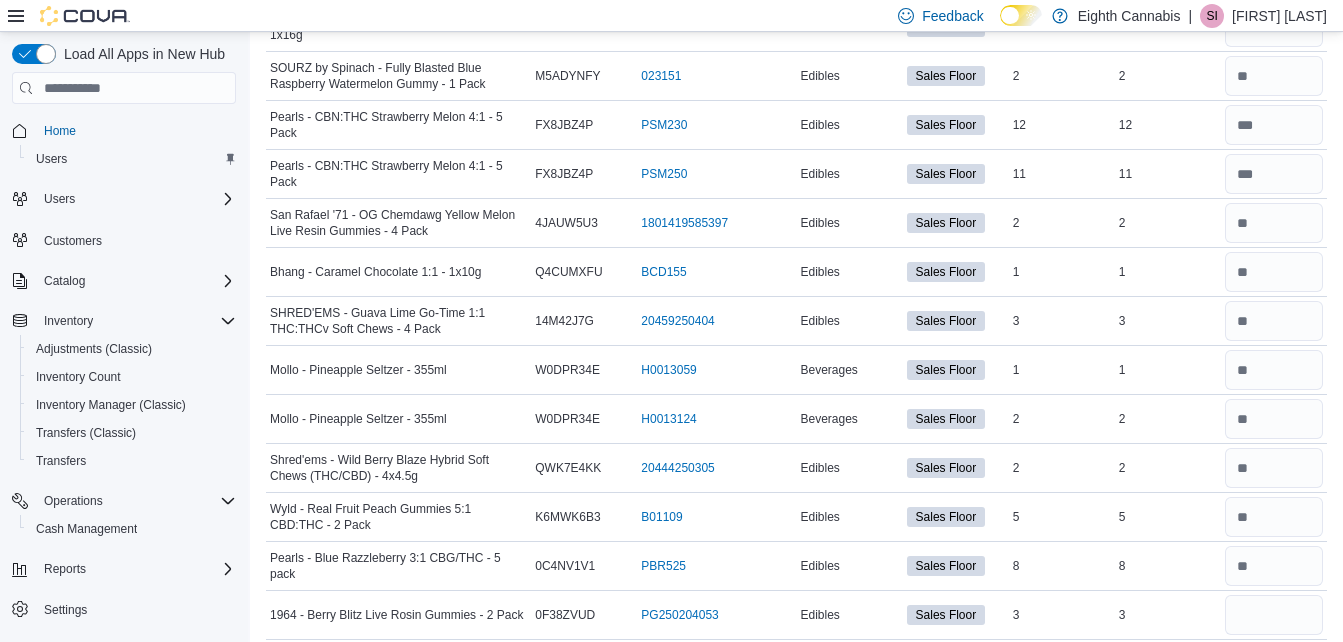 scroll, scrollTop: 1366, scrollLeft: 0, axis: vertical 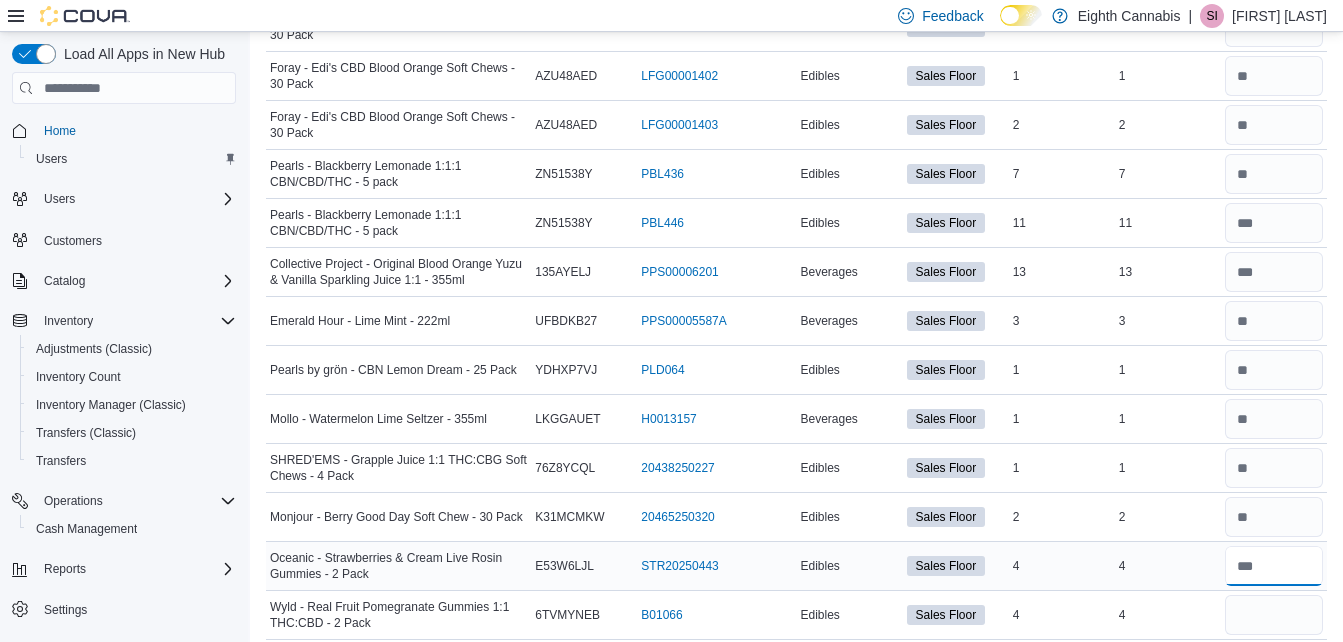 click at bounding box center [1274, 566] 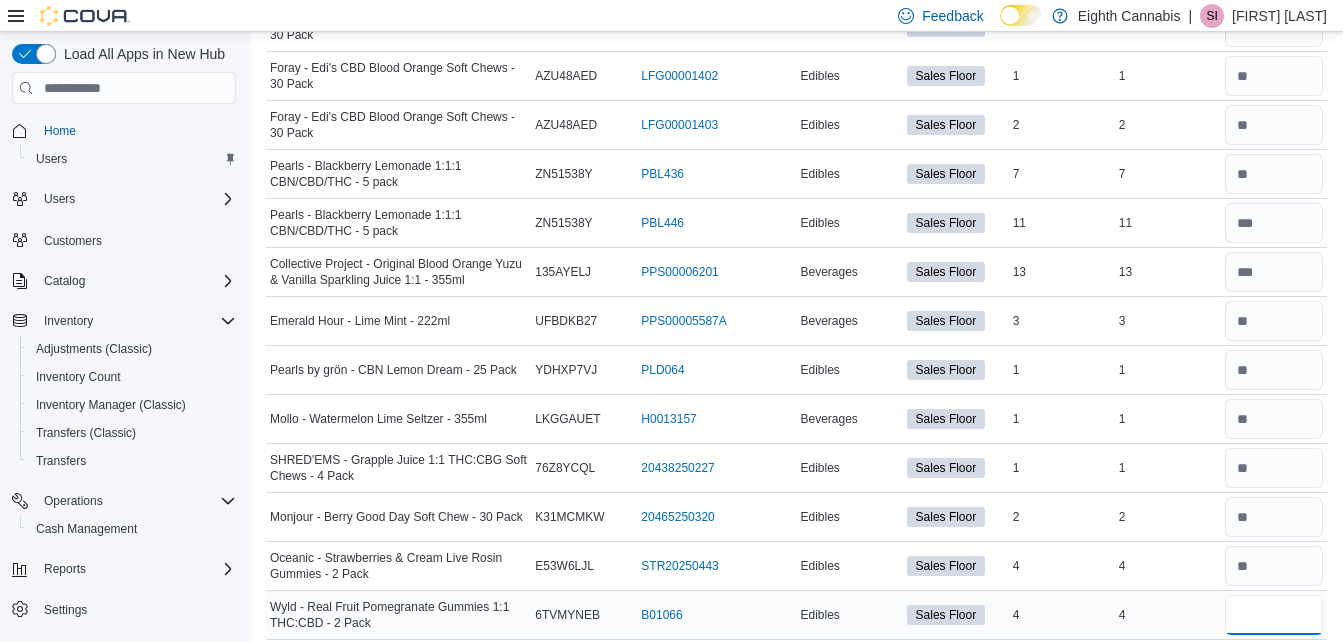 click at bounding box center (1274, 615) 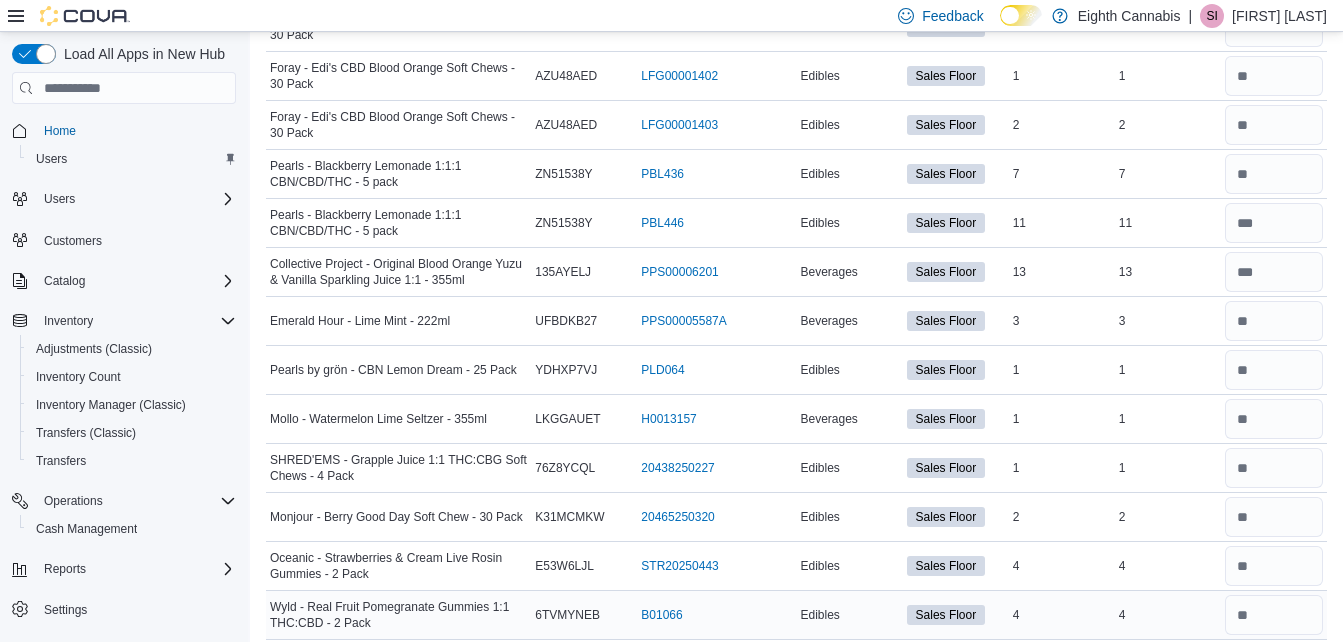 scroll, scrollTop: 2746, scrollLeft: 0, axis: vertical 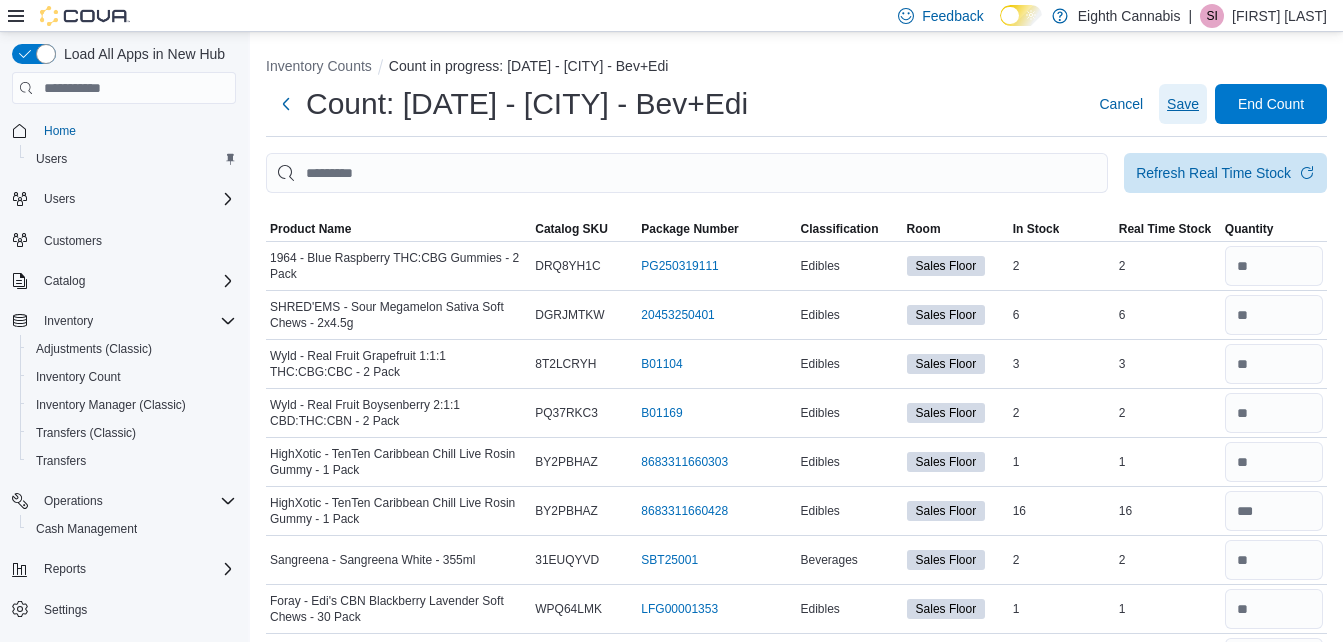 click on "Save" at bounding box center [1183, 104] 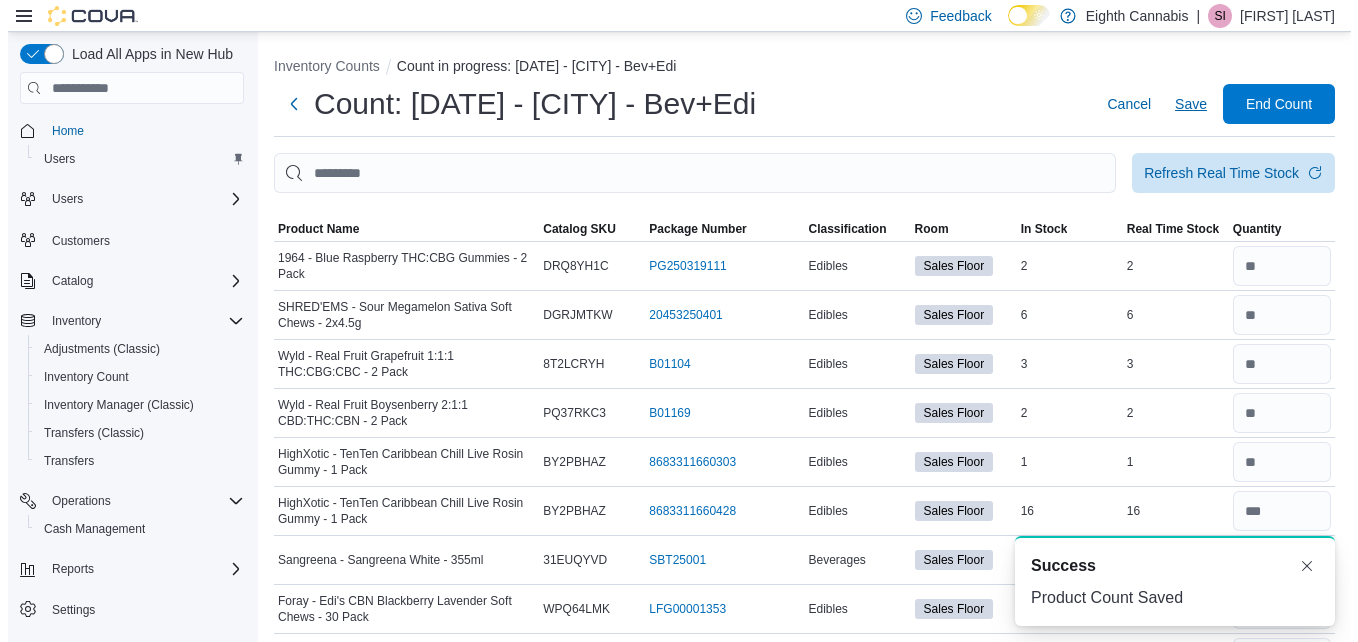 scroll, scrollTop: 0, scrollLeft: 0, axis: both 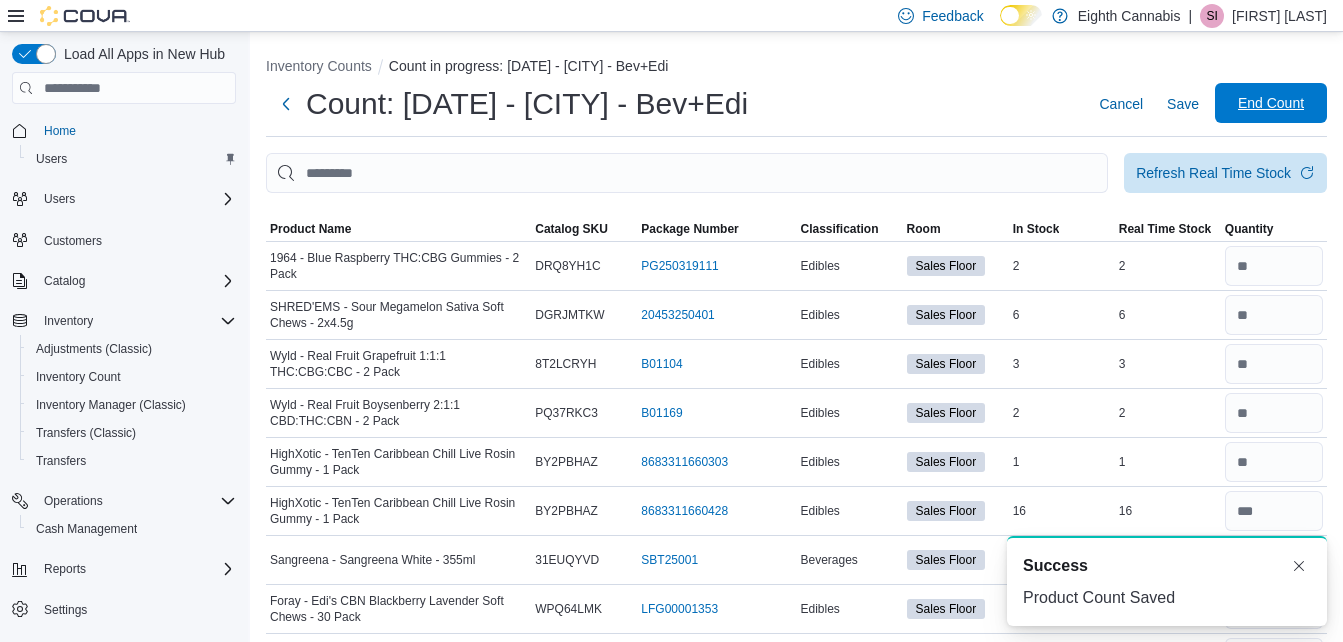 click on "End Count" at bounding box center [1271, 103] 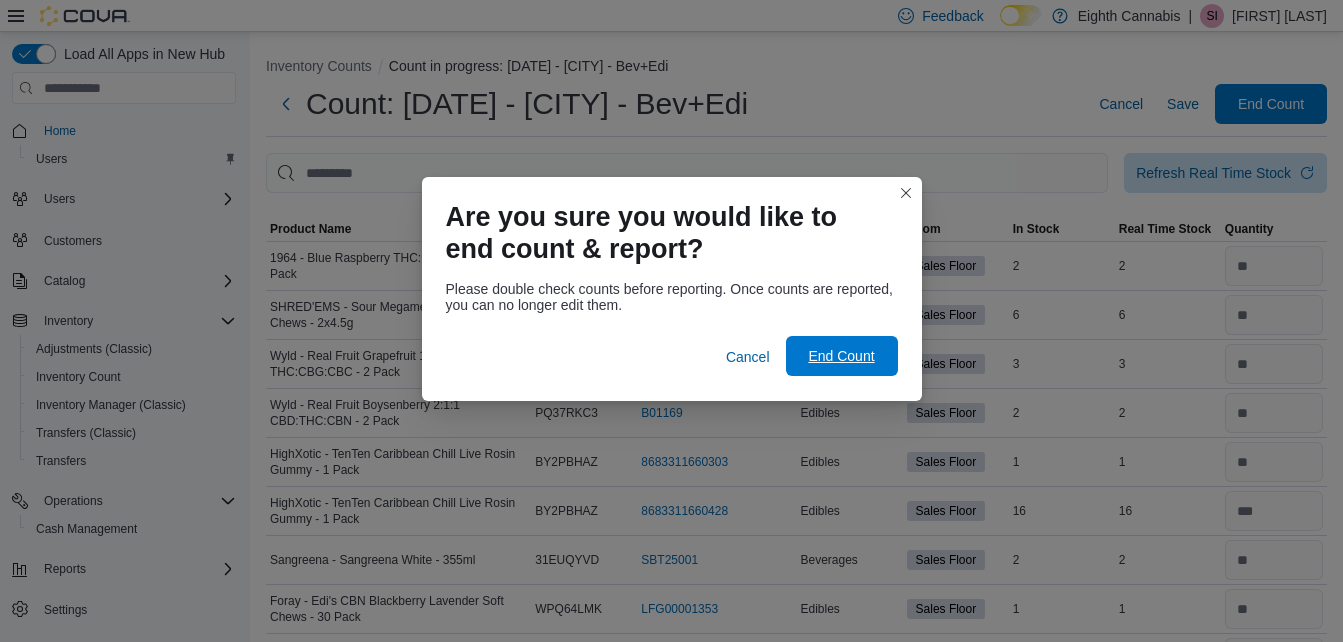 click on "End Count" at bounding box center (841, 356) 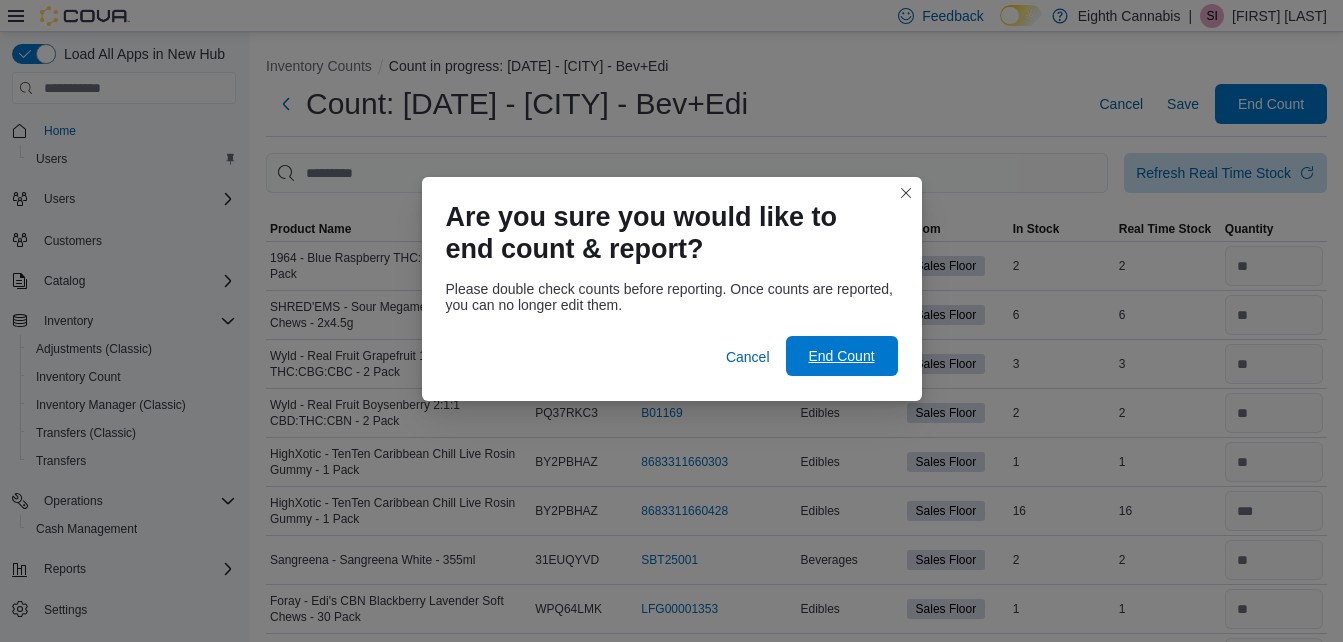drag, startPoint x: 852, startPoint y: 346, endPoint x: 811, endPoint y: 358, distance: 42.72002 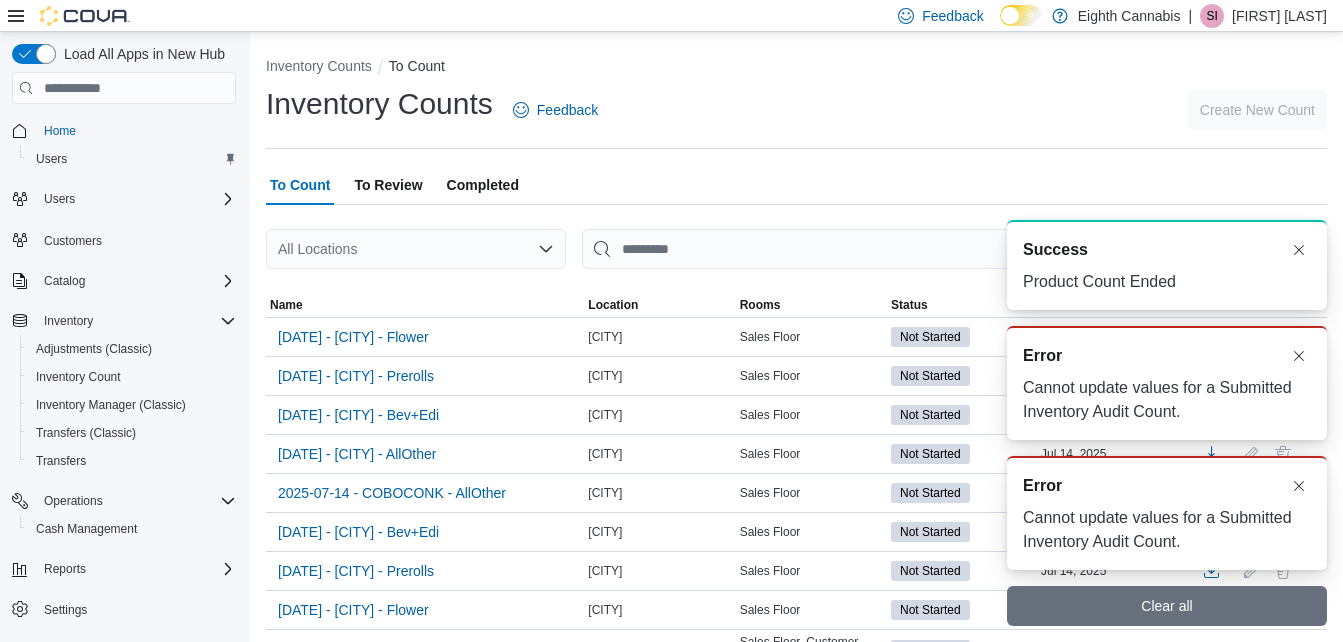 scroll, scrollTop: 0, scrollLeft: 0, axis: both 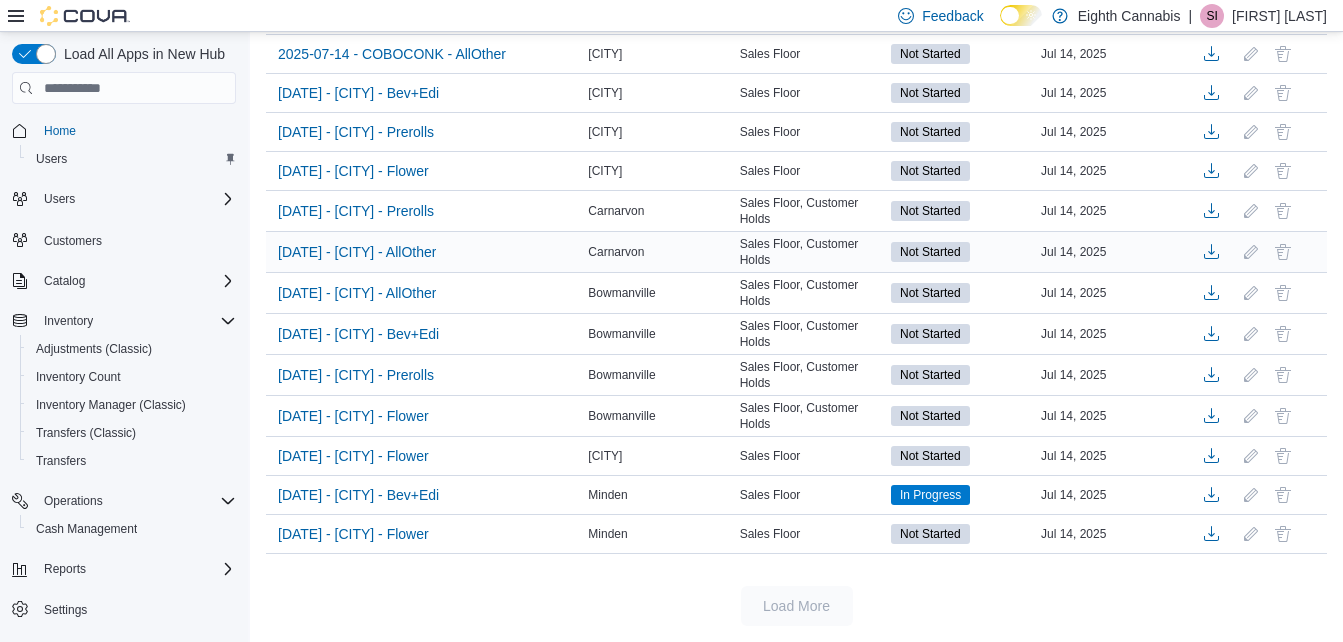 click on "[DATE] - [CITY] - AllOther" at bounding box center [425, 252] 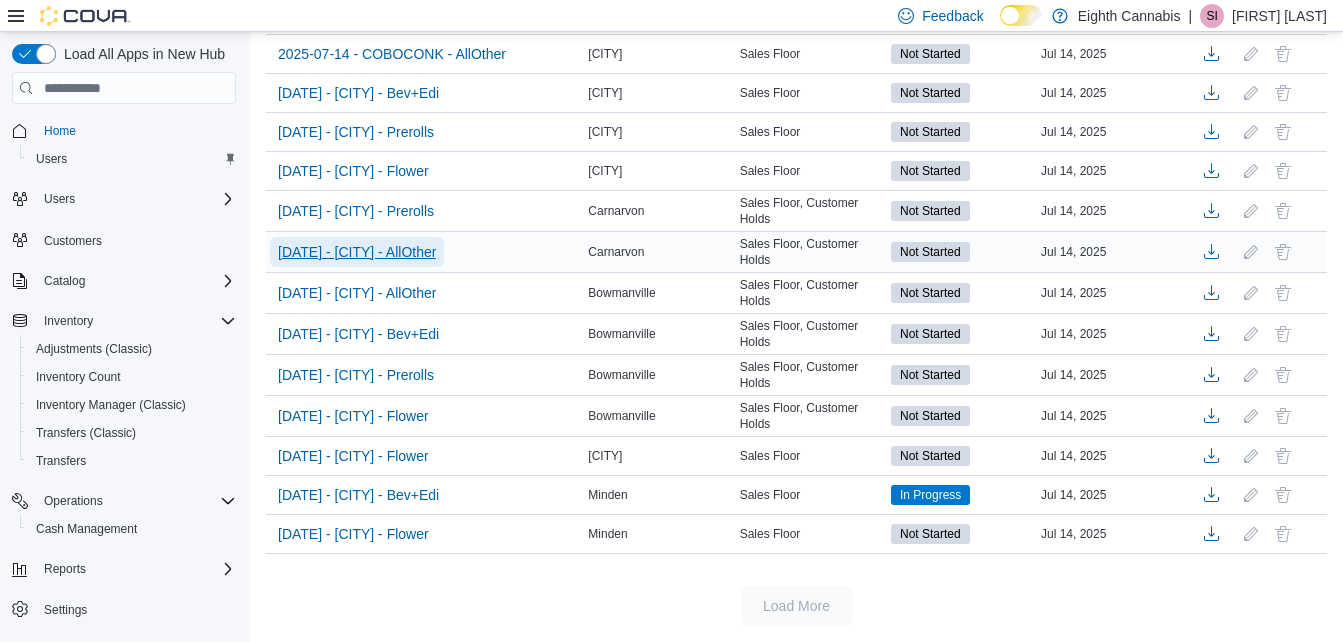 click on "[DATE] - [CITY] - AllOther" at bounding box center (357, 252) 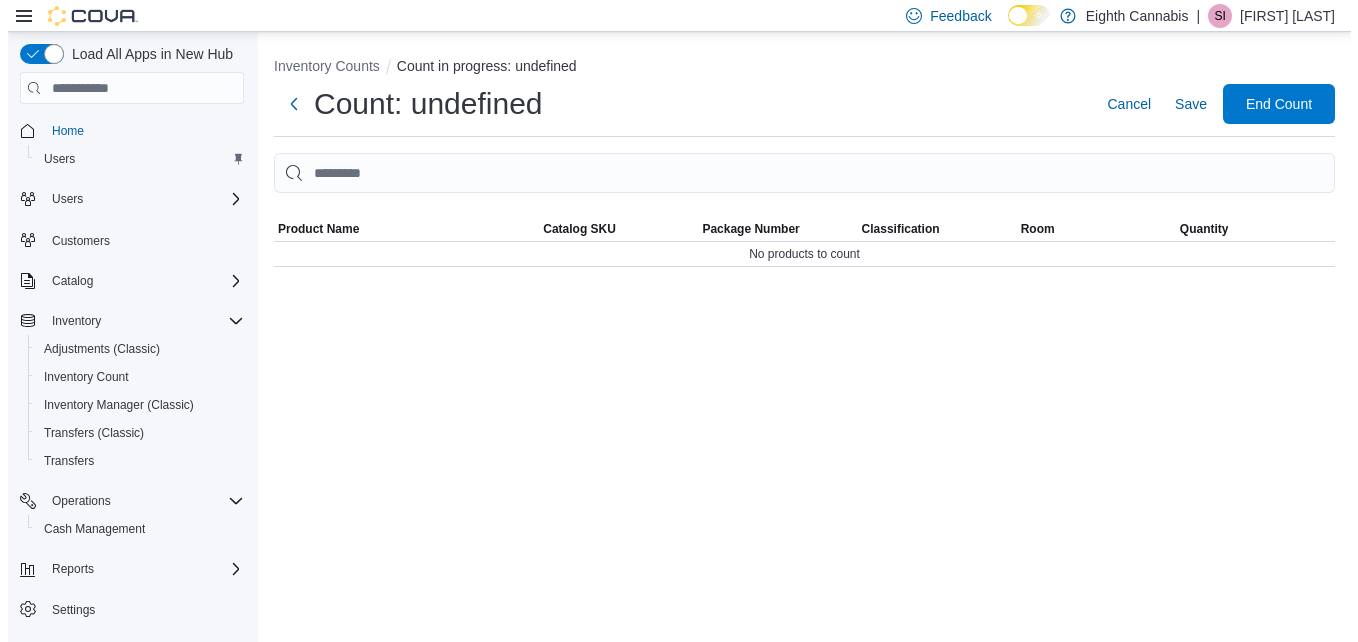 scroll, scrollTop: 0, scrollLeft: 0, axis: both 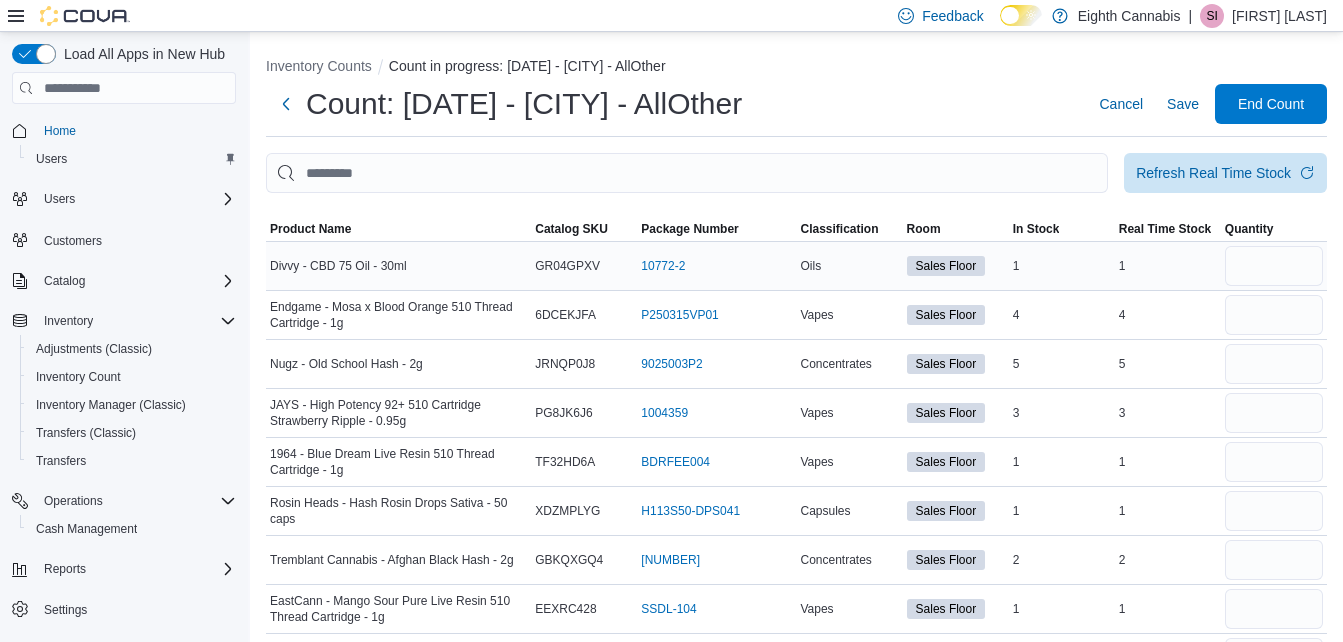 click on "1" at bounding box center (1168, 266) 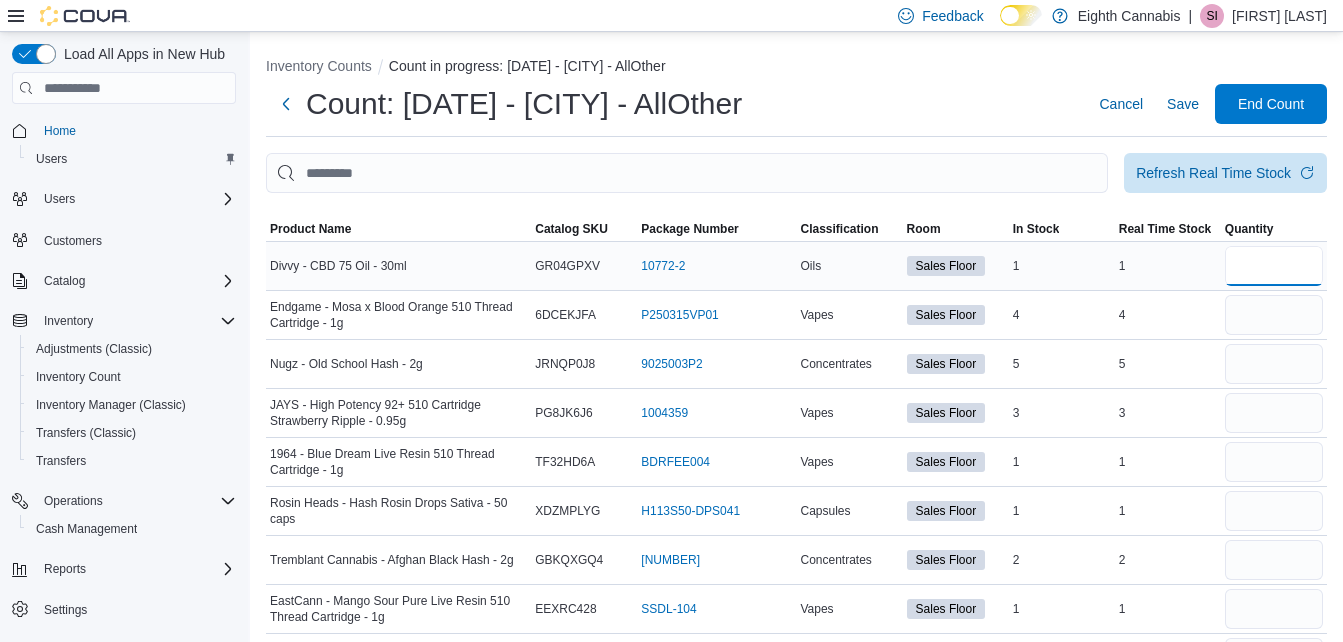 click at bounding box center [1274, 266] 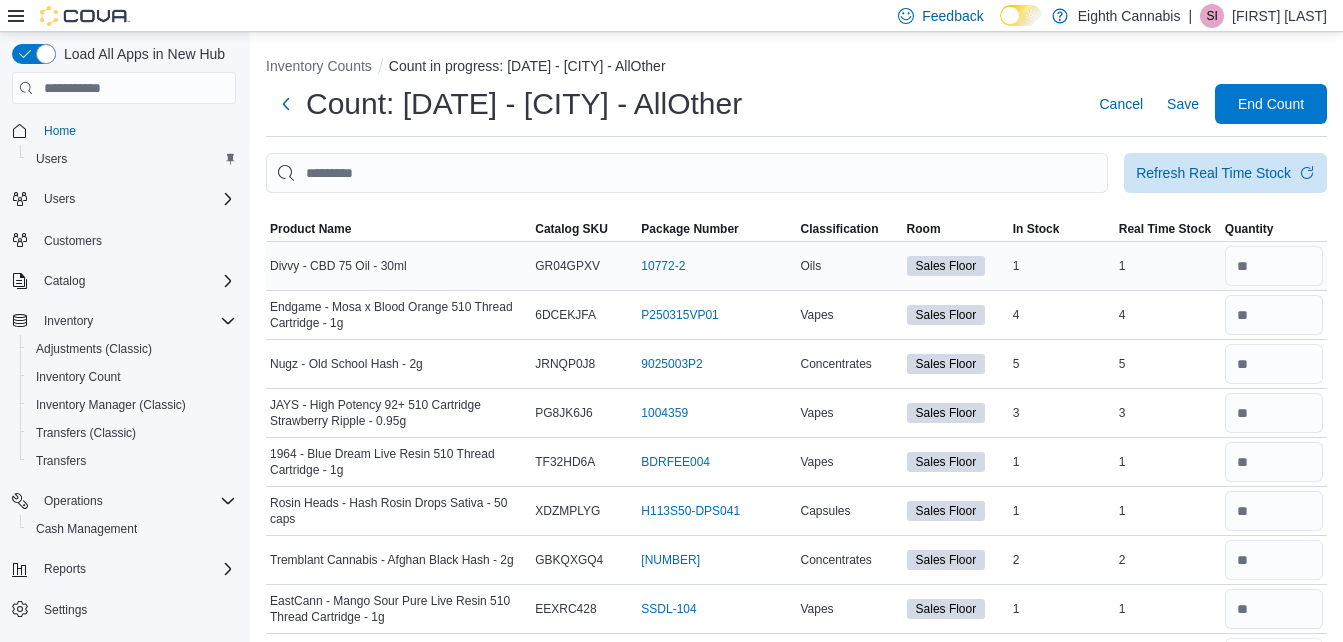 scroll, scrollTop: 36, scrollLeft: 0, axis: vertical 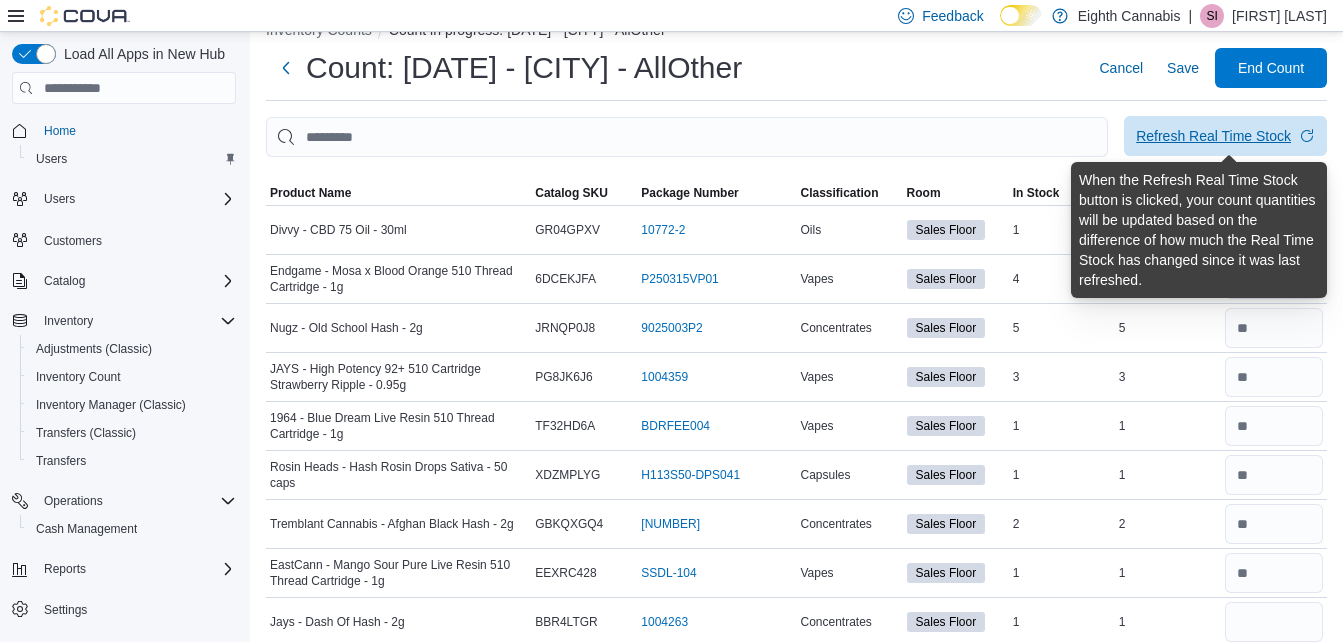 click on "Refresh Real Time Stock" at bounding box center [1213, 136] 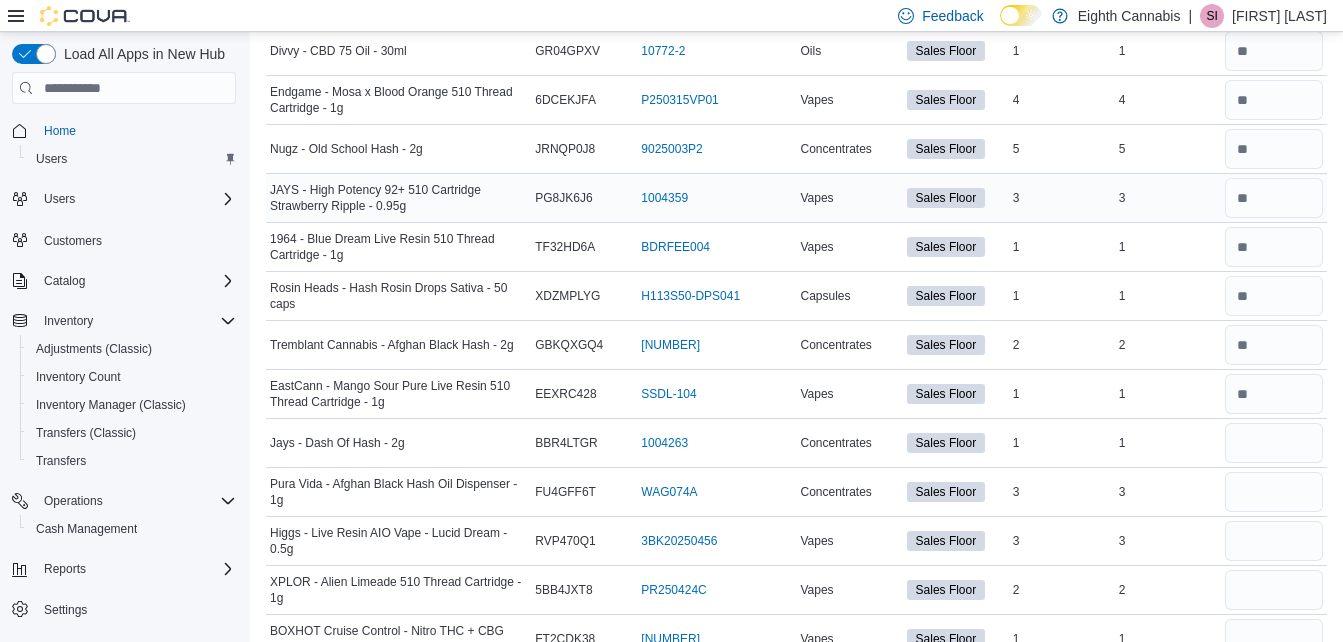 scroll, scrollTop: 220, scrollLeft: 0, axis: vertical 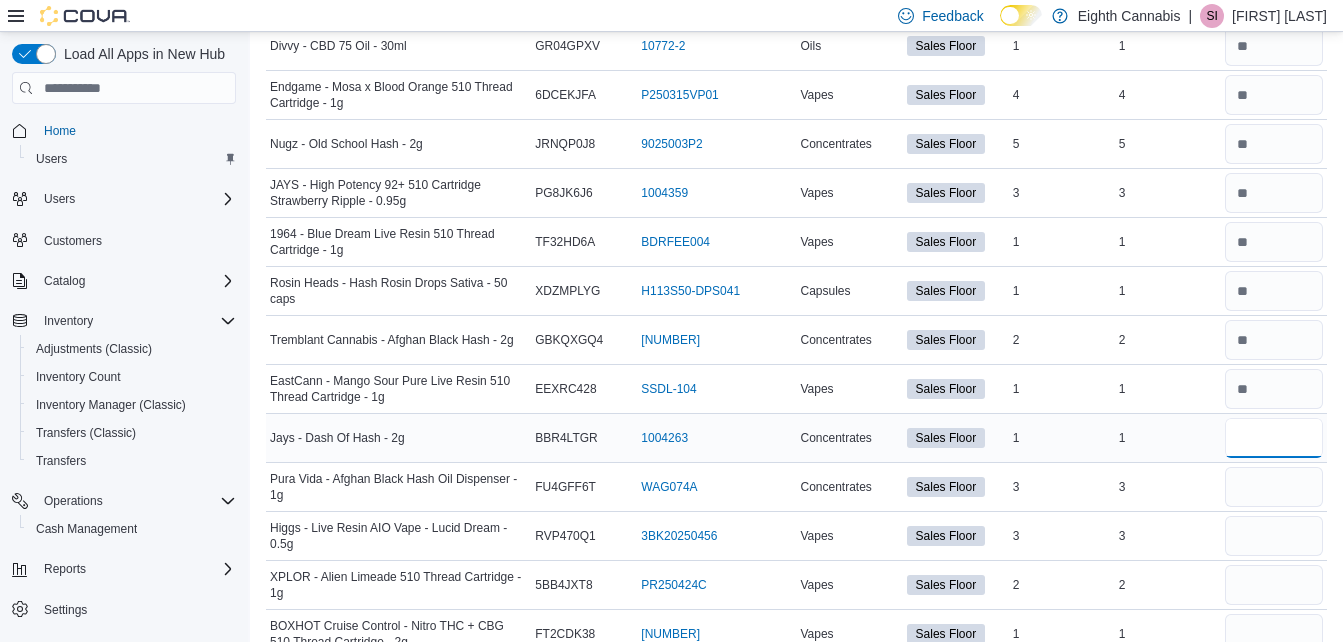 click at bounding box center (1274, 438) 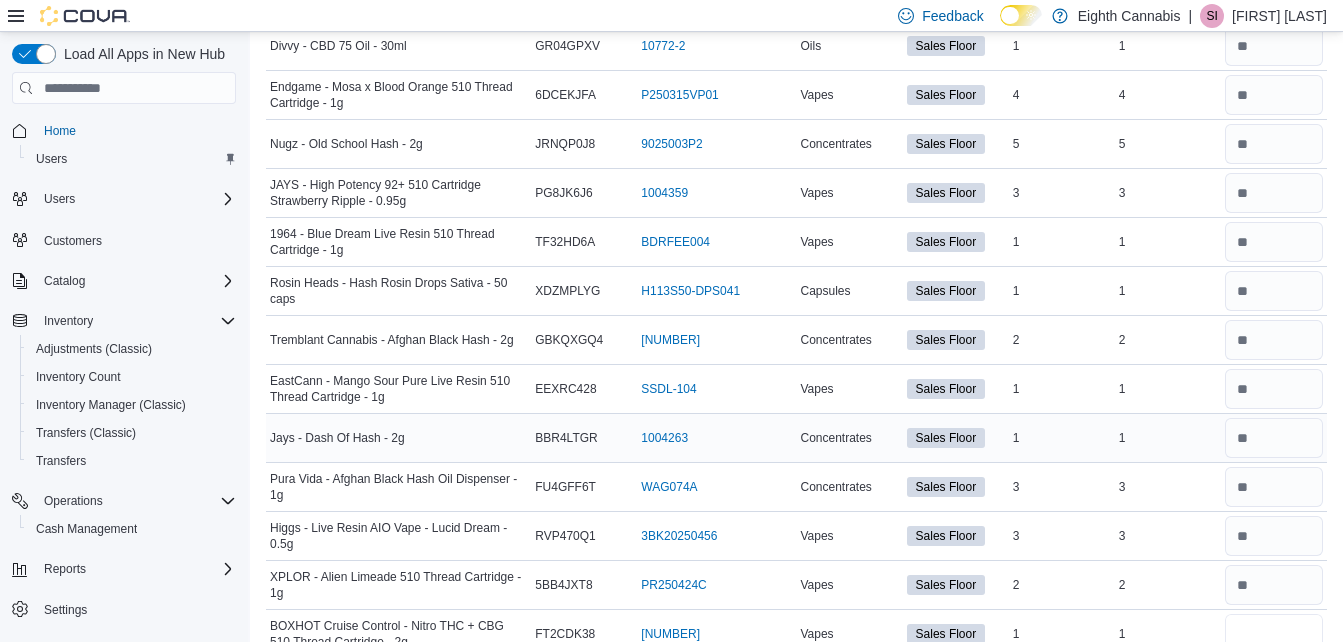 scroll, scrollTop: 232, scrollLeft: 0, axis: vertical 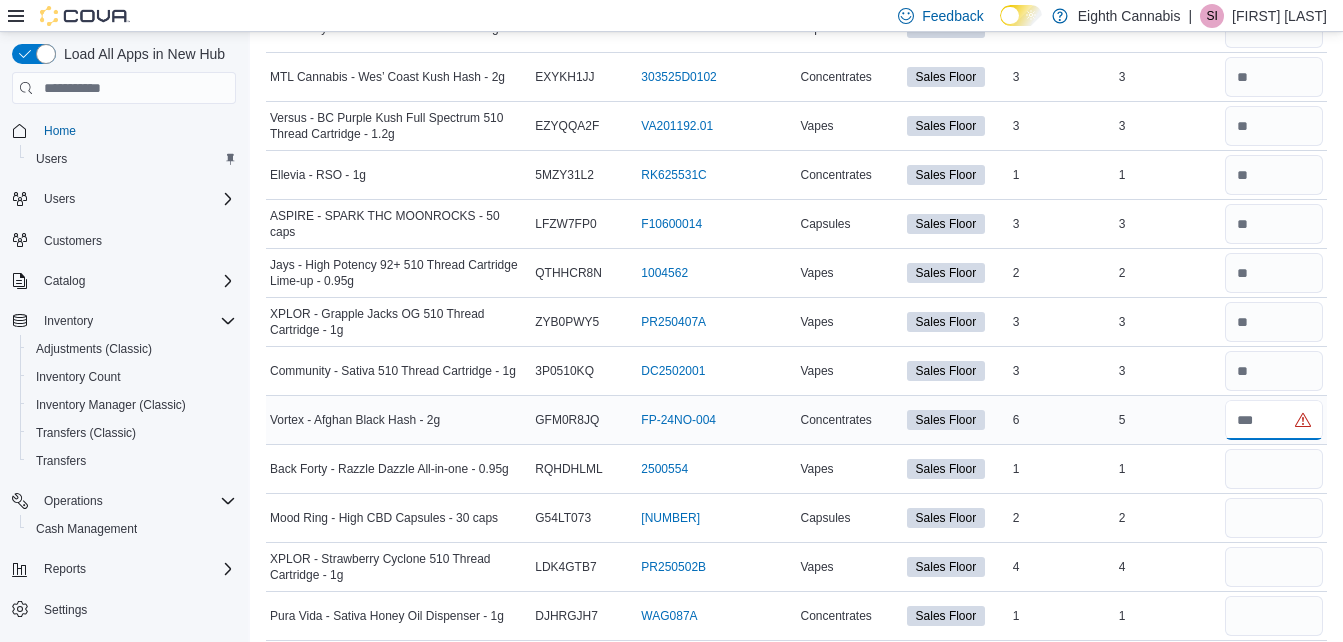 click at bounding box center (1274, 420) 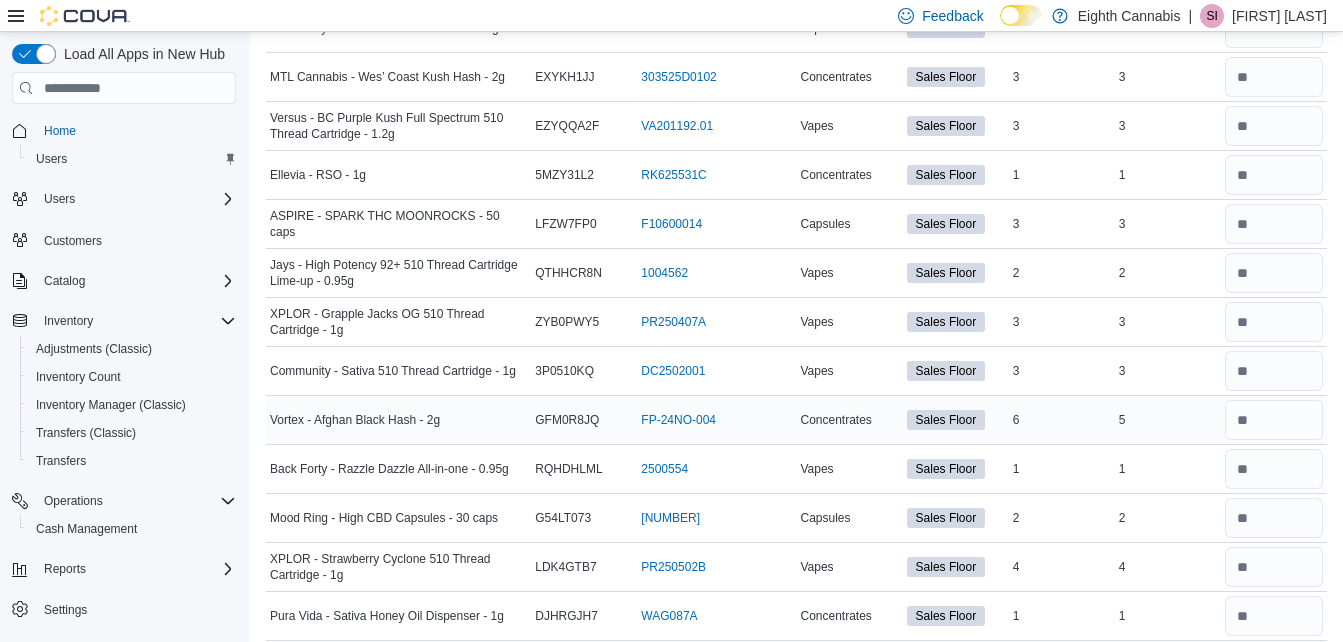 scroll, scrollTop: 2591, scrollLeft: 0, axis: vertical 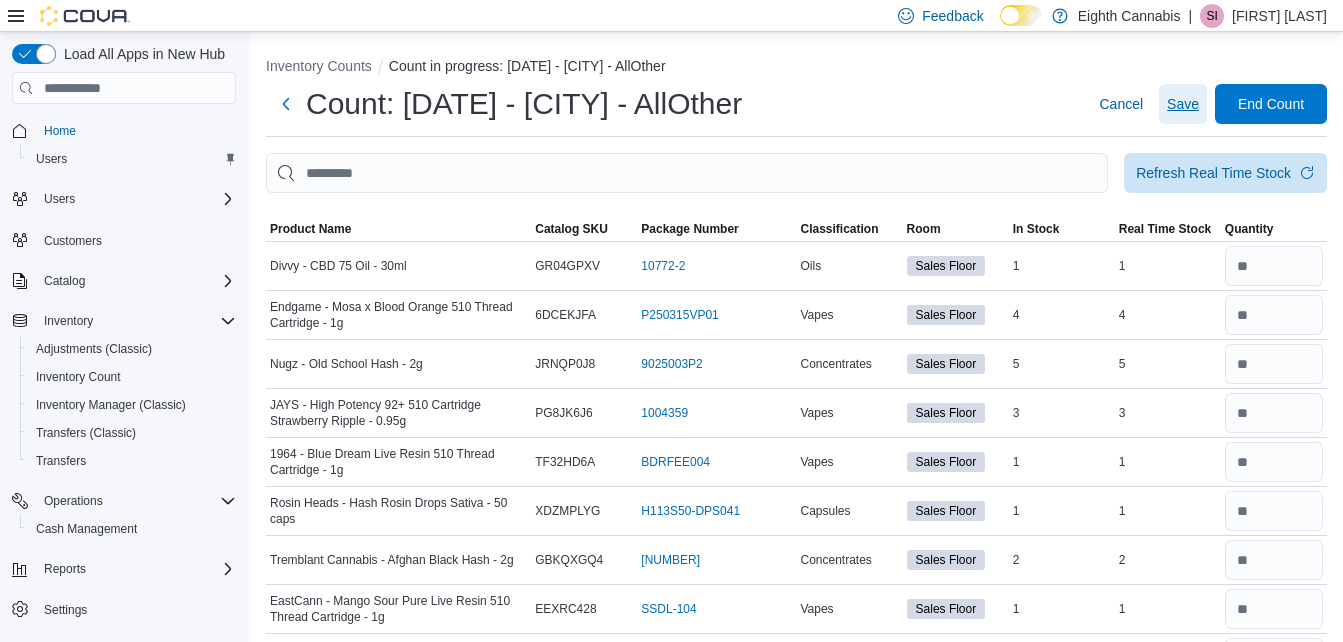 click on "Save" at bounding box center (1183, 104) 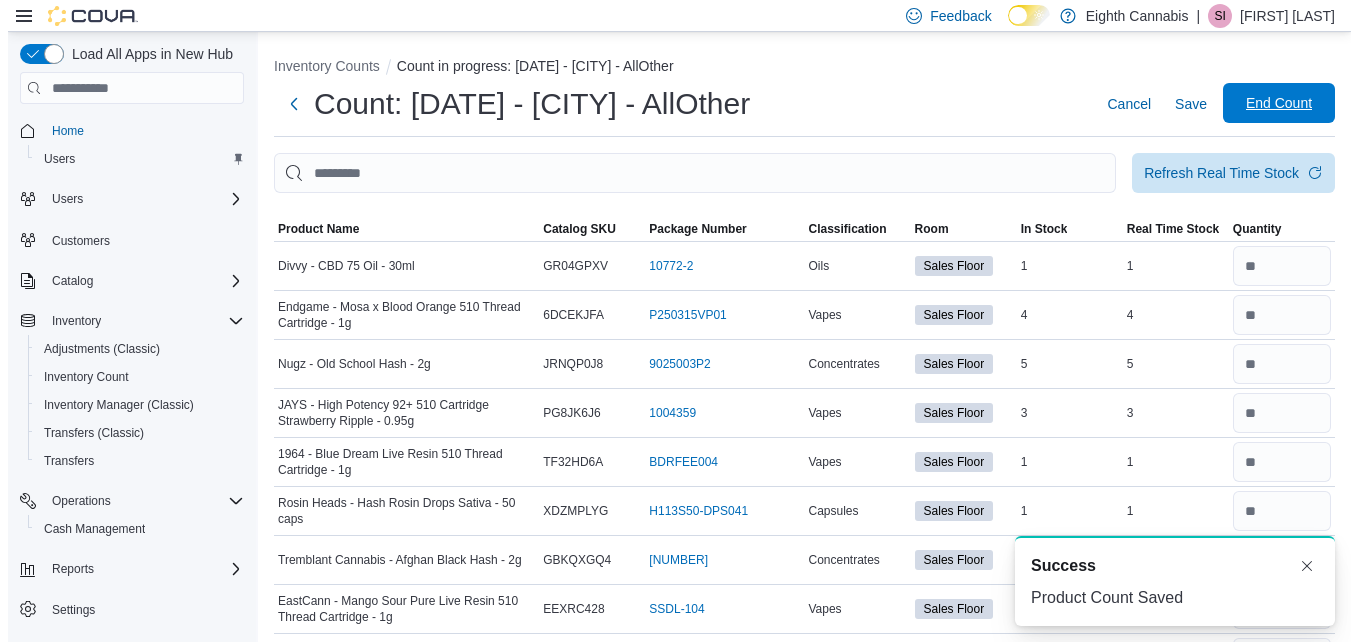 scroll, scrollTop: 0, scrollLeft: 0, axis: both 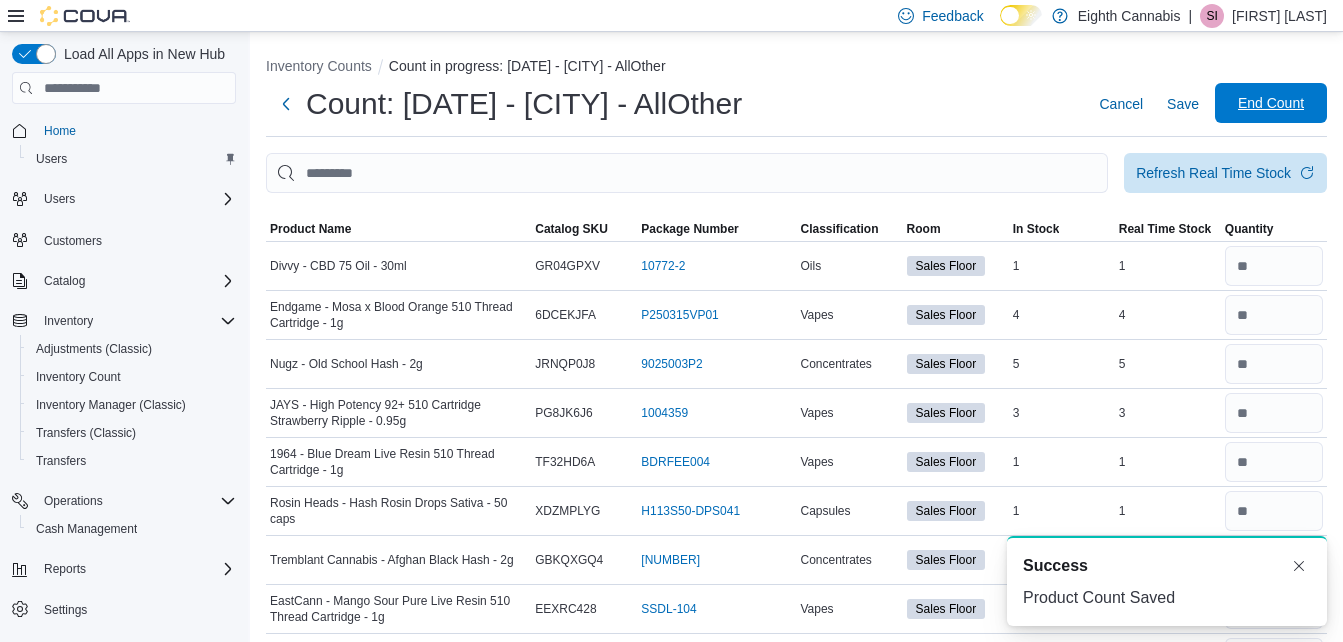 click on "Cancel Save End Count" at bounding box center (1209, 104) 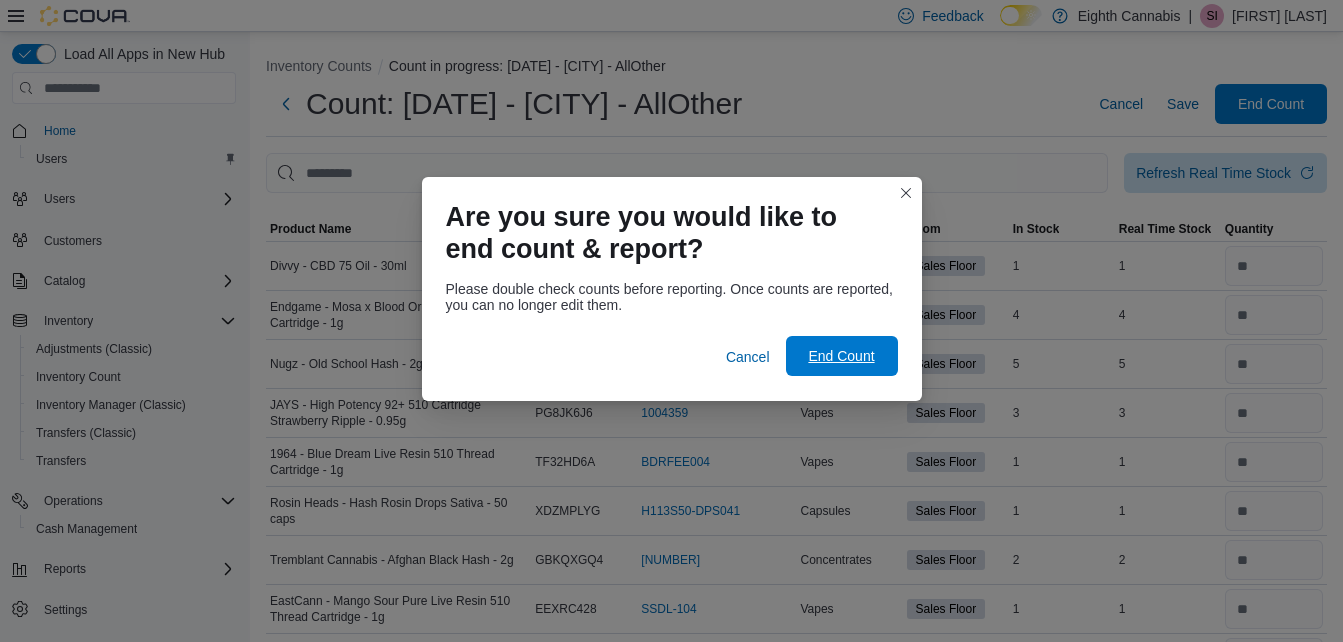 click on "End Count" at bounding box center [841, 356] 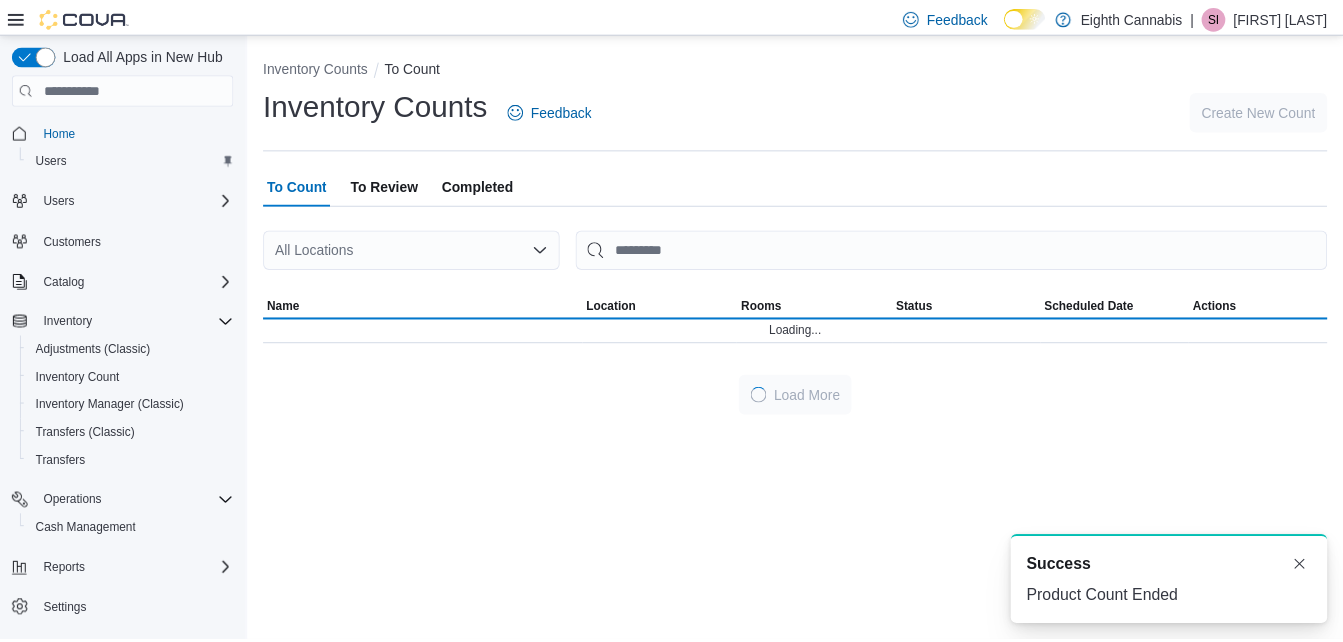 scroll, scrollTop: 0, scrollLeft: 0, axis: both 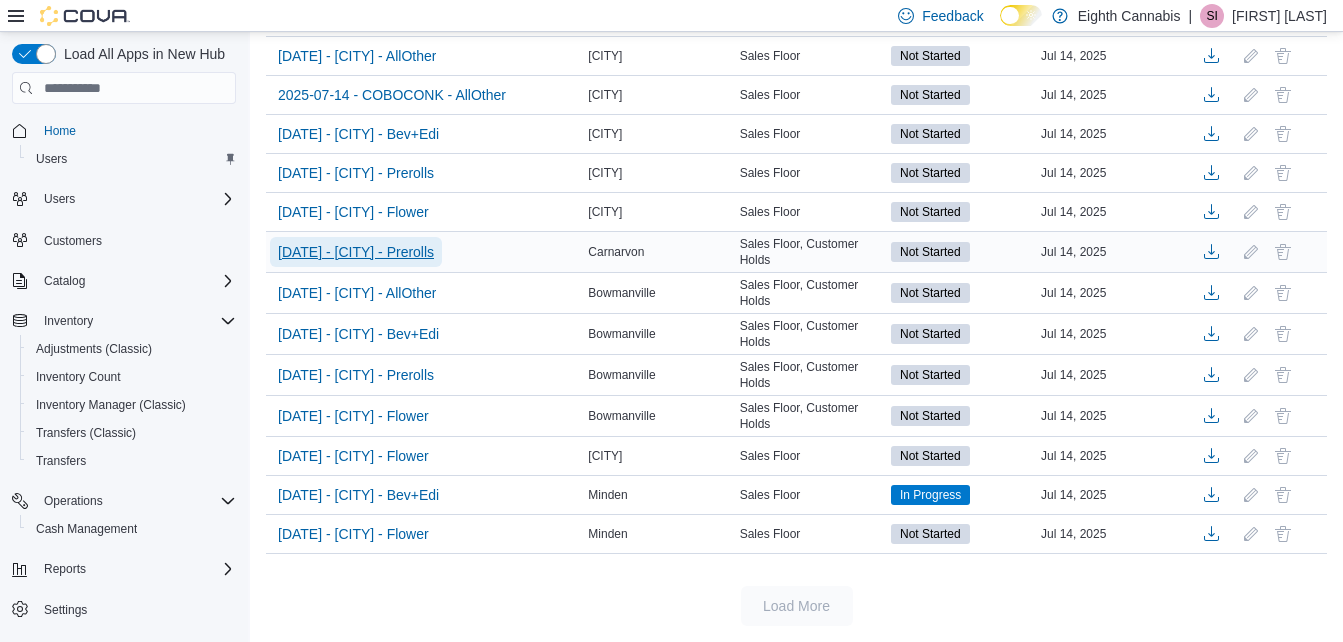 click on "[DATE] - [CITY] - Prerolls" at bounding box center (356, 252) 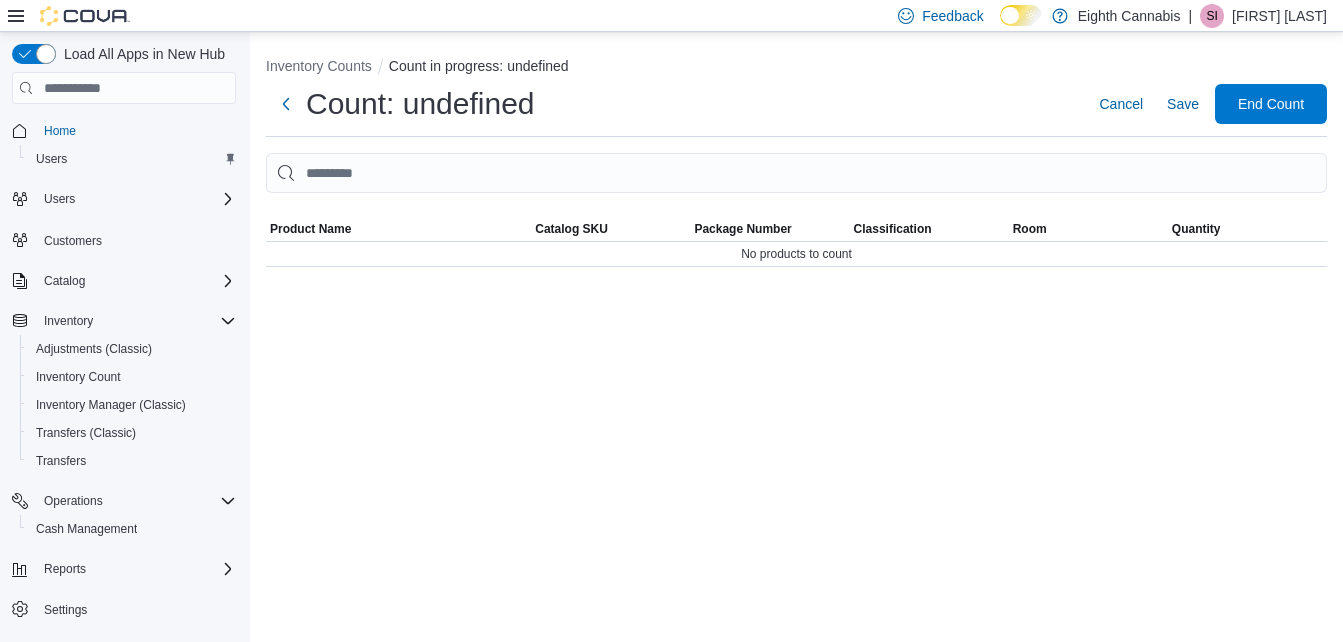 scroll, scrollTop: 0, scrollLeft: 0, axis: both 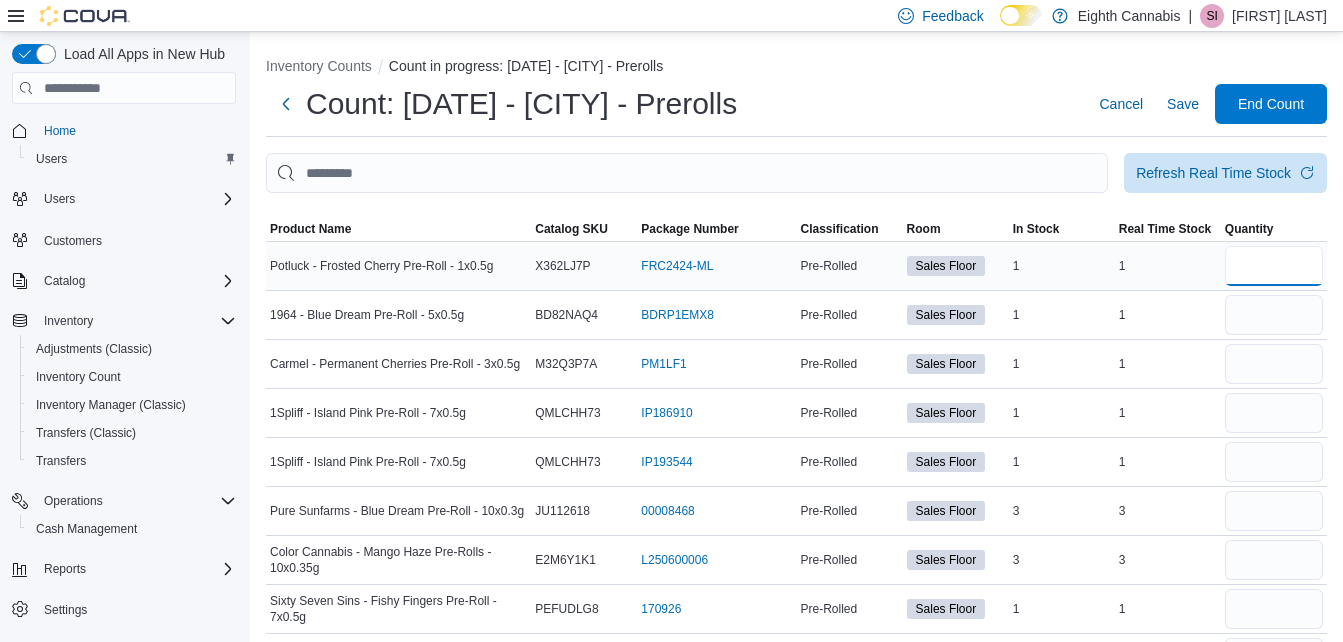 click at bounding box center [1274, 266] 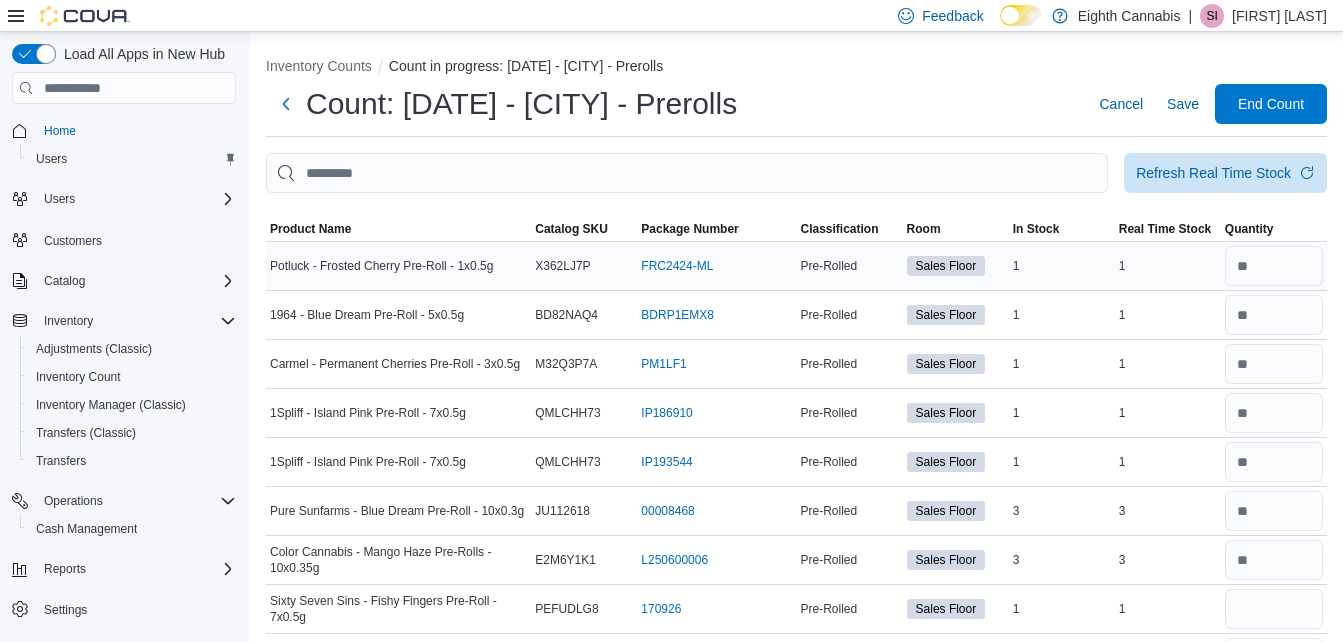 scroll, scrollTop: 36, scrollLeft: 0, axis: vertical 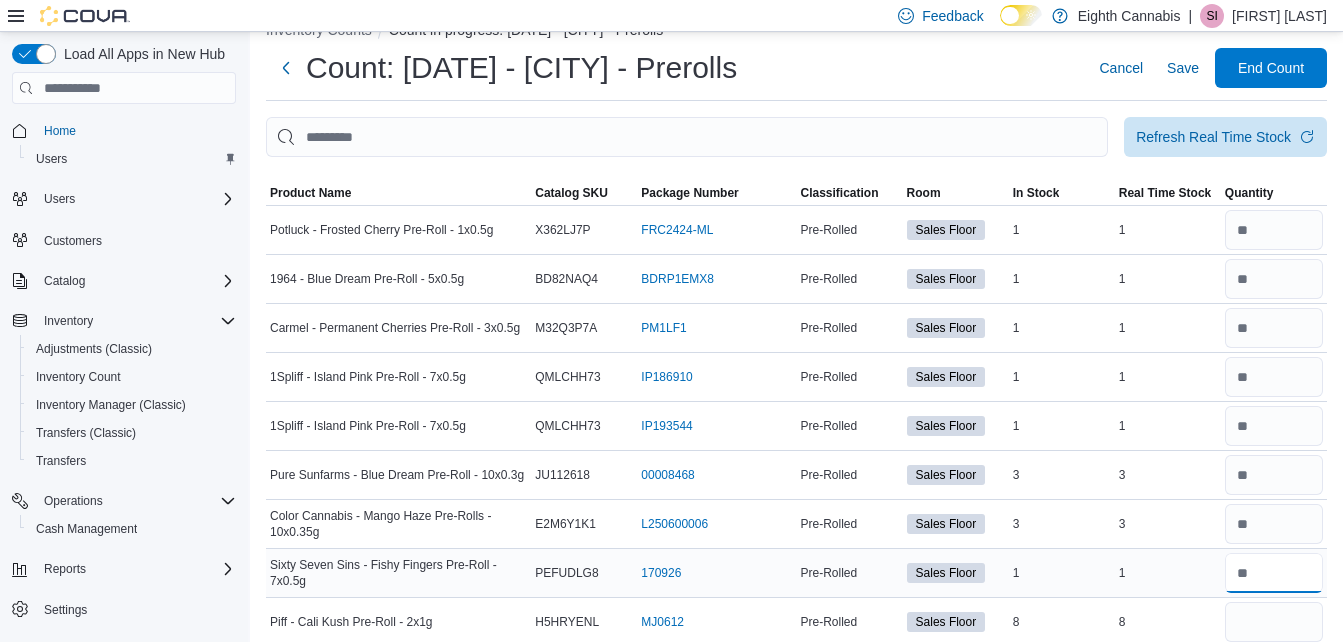 click at bounding box center (1274, 573) 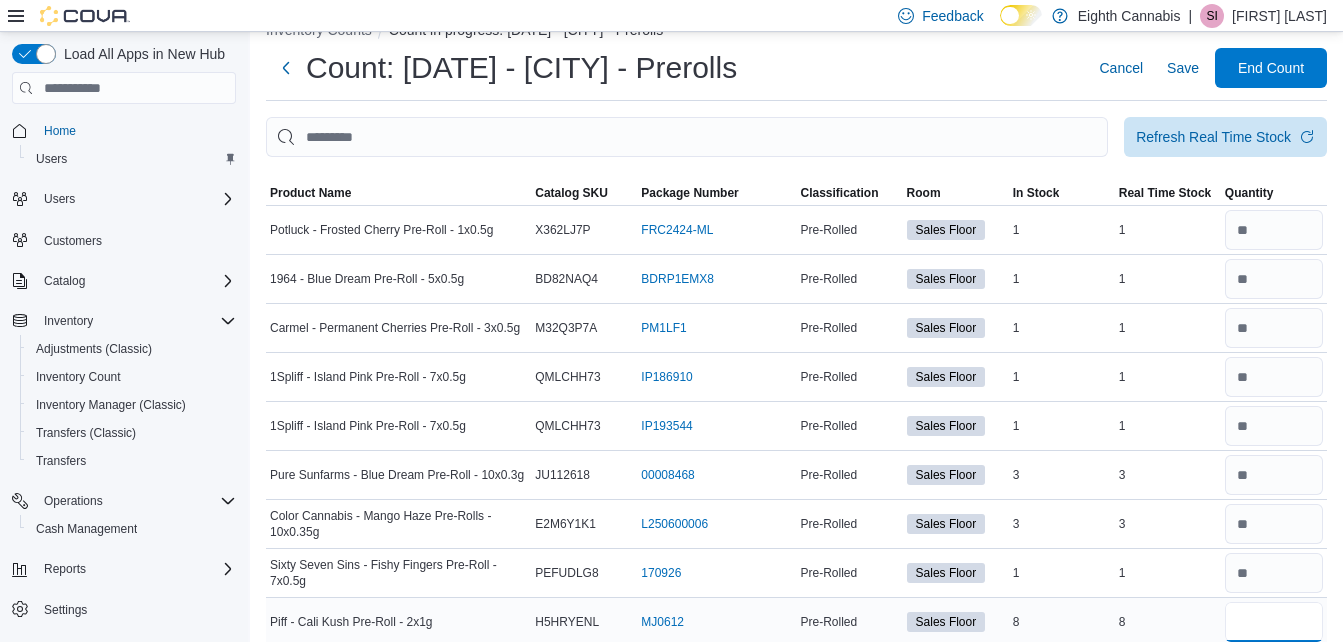 click at bounding box center [1274, 622] 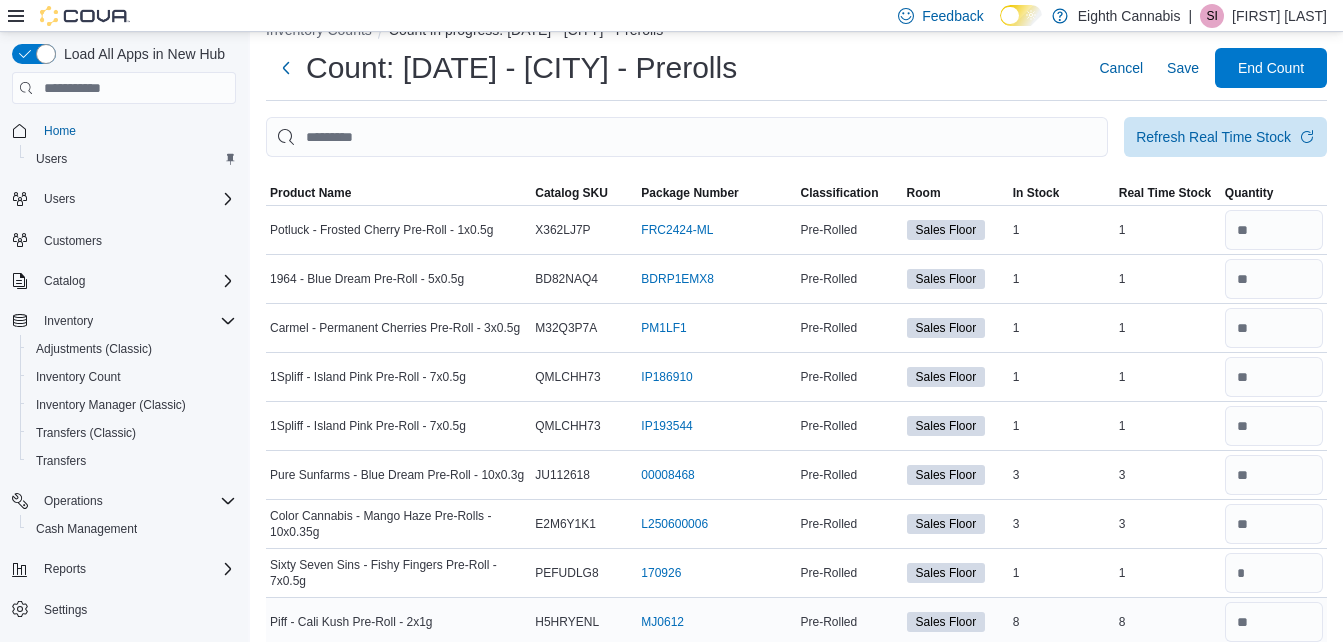 scroll, scrollTop: 386, scrollLeft: 0, axis: vertical 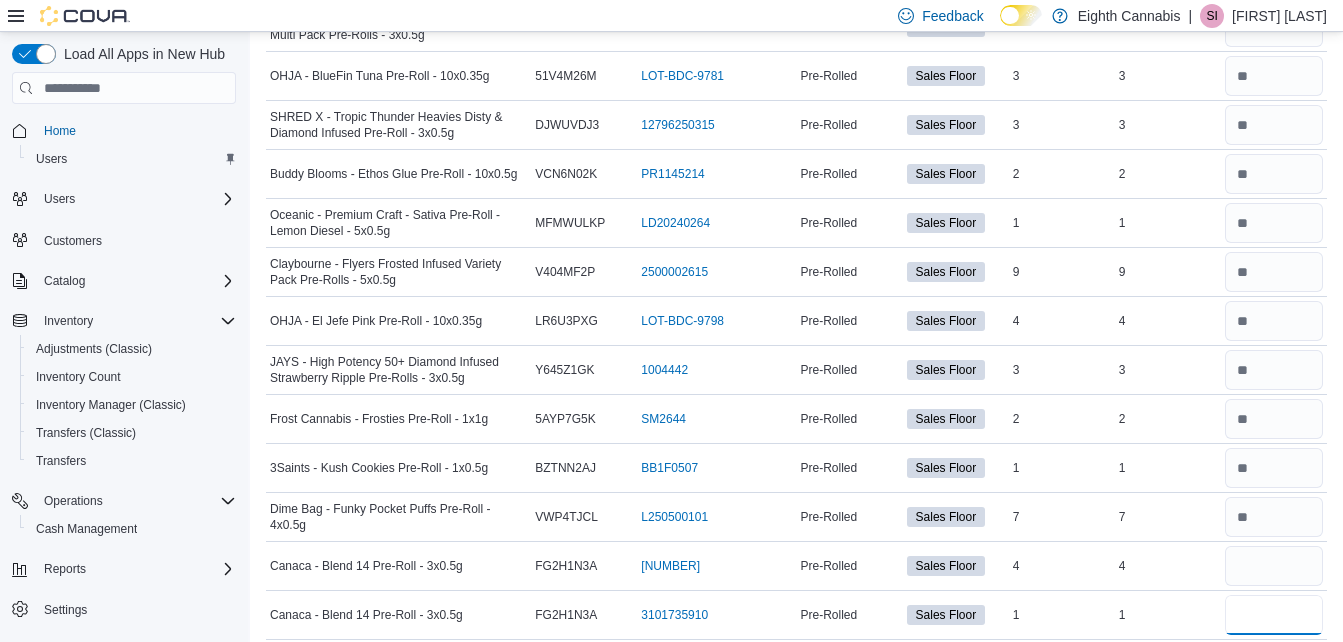 click at bounding box center [1274, 615] 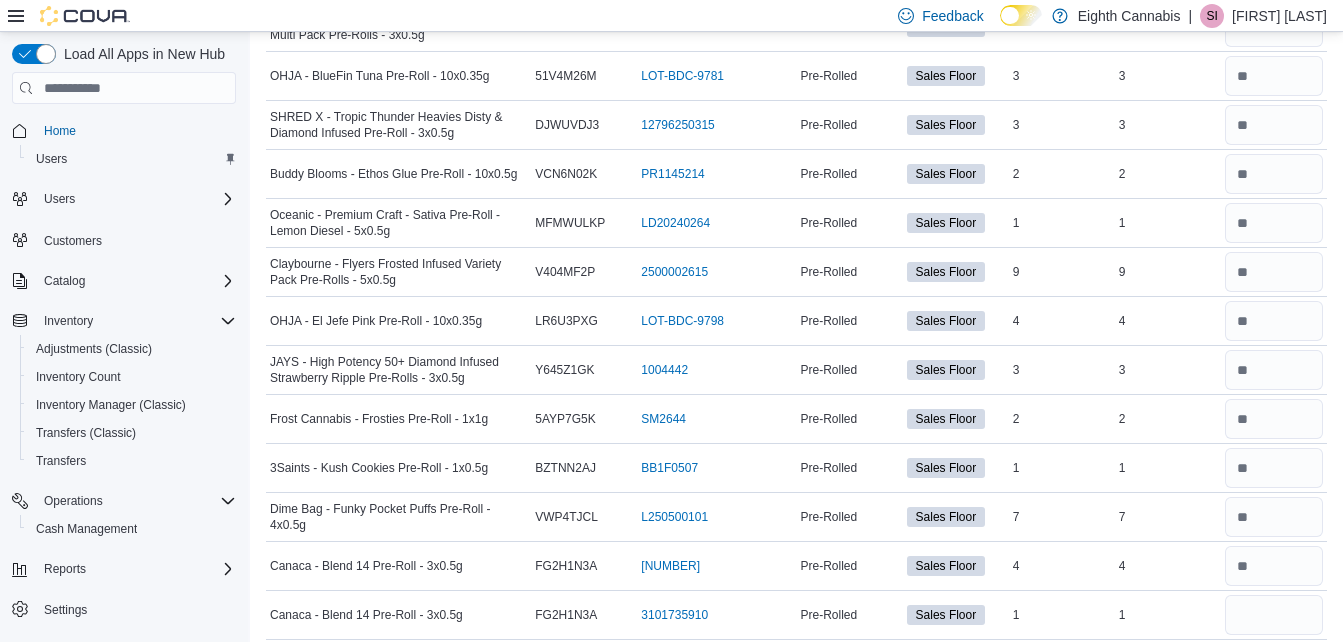 scroll, scrollTop: 1072, scrollLeft: 0, axis: vertical 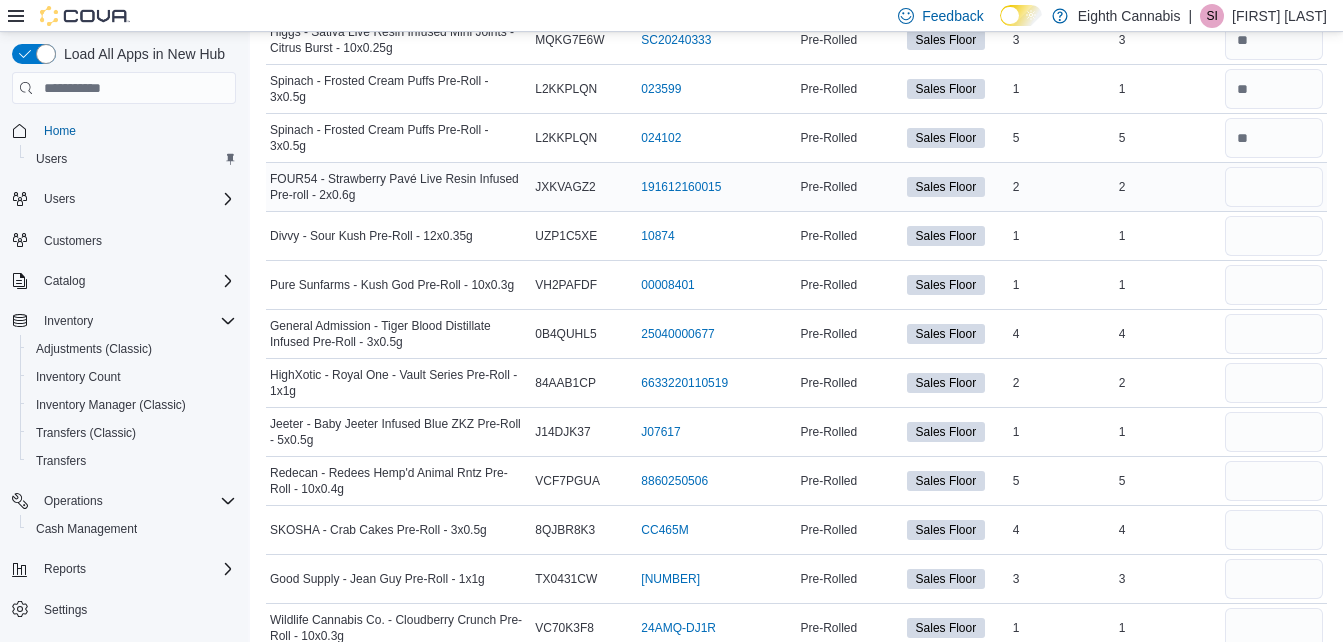 click at bounding box center [1274, 187] 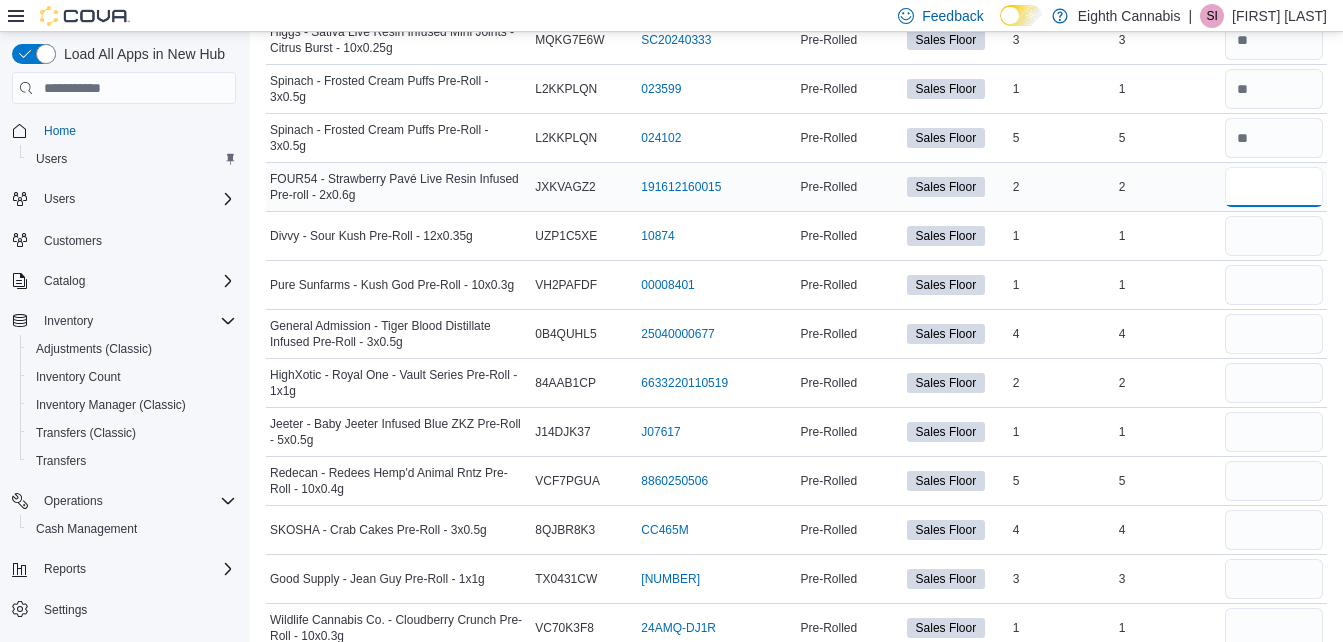 click at bounding box center [1274, 187] 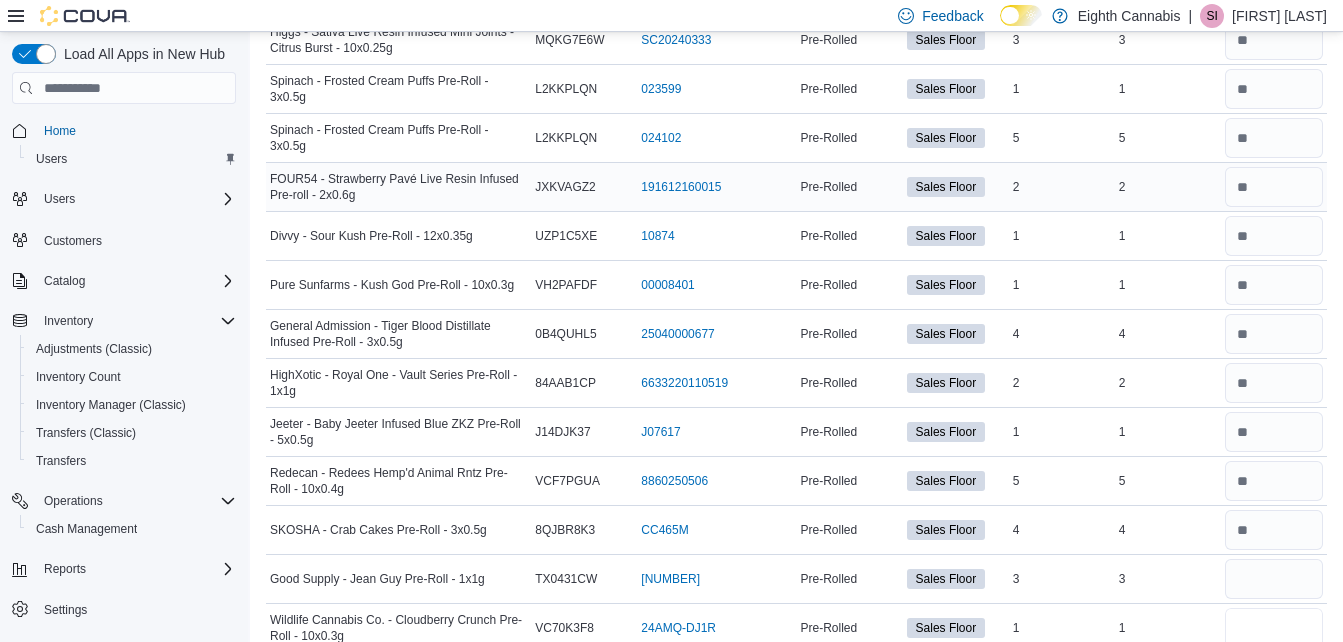 scroll, scrollTop: 2241, scrollLeft: 0, axis: vertical 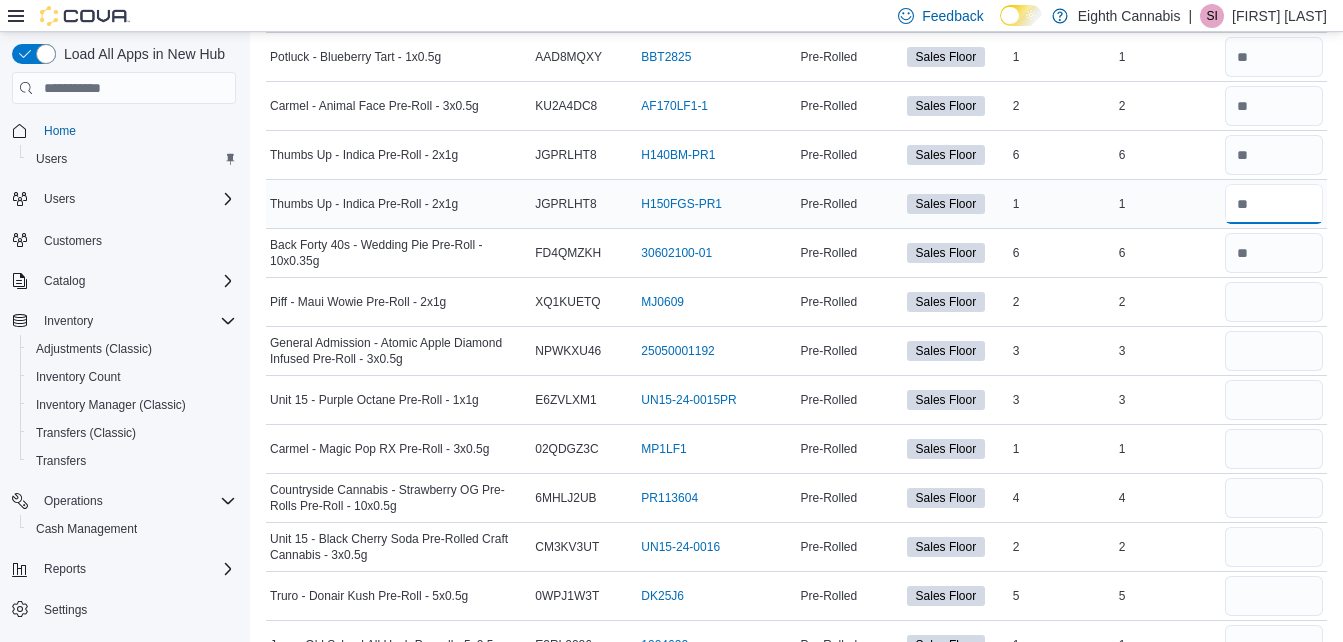 click at bounding box center [1274, 204] 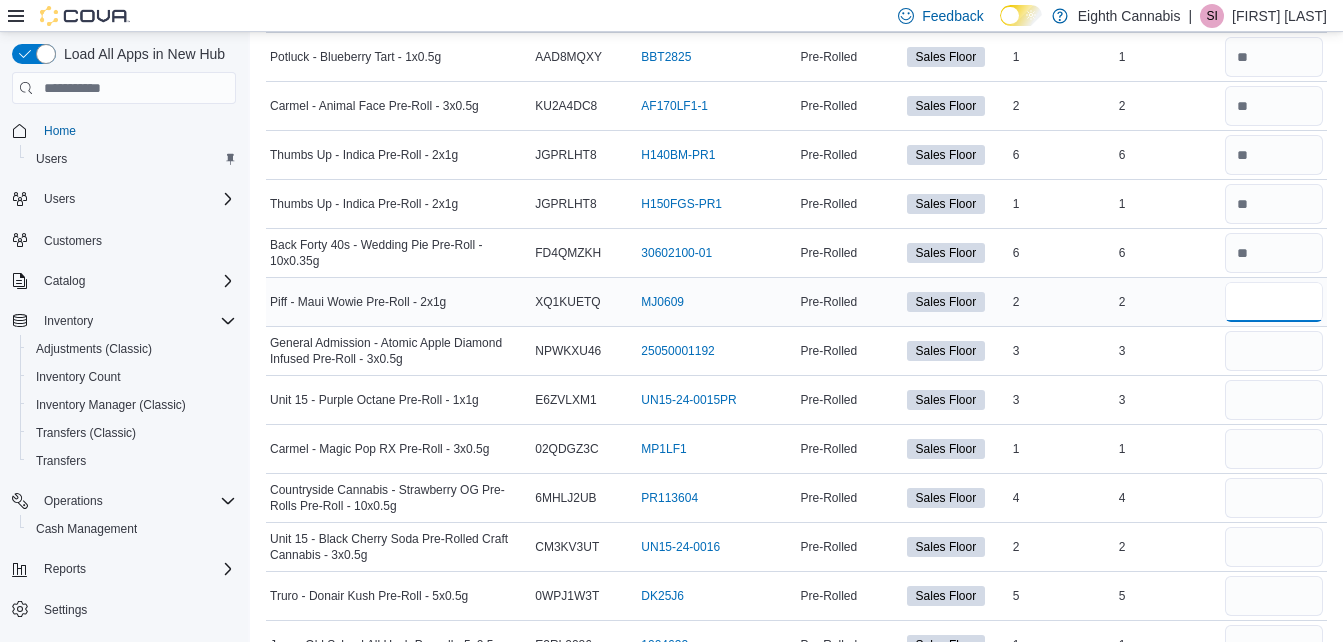 click at bounding box center (1274, 302) 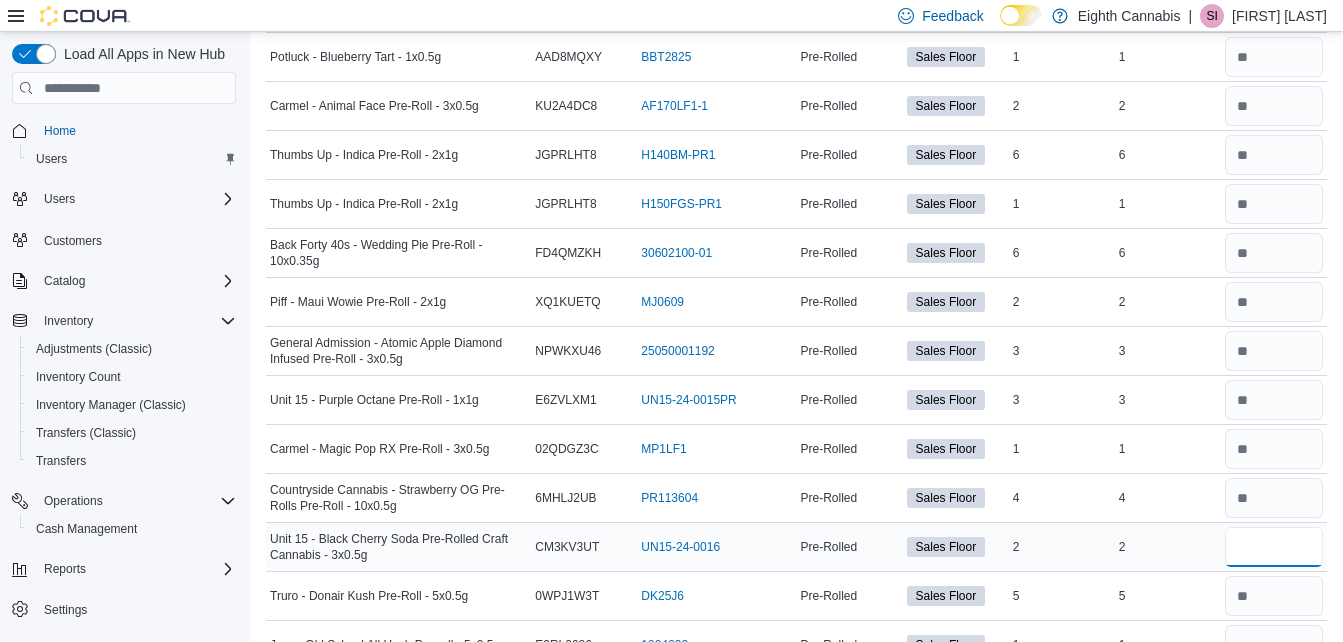 click at bounding box center (1274, 547) 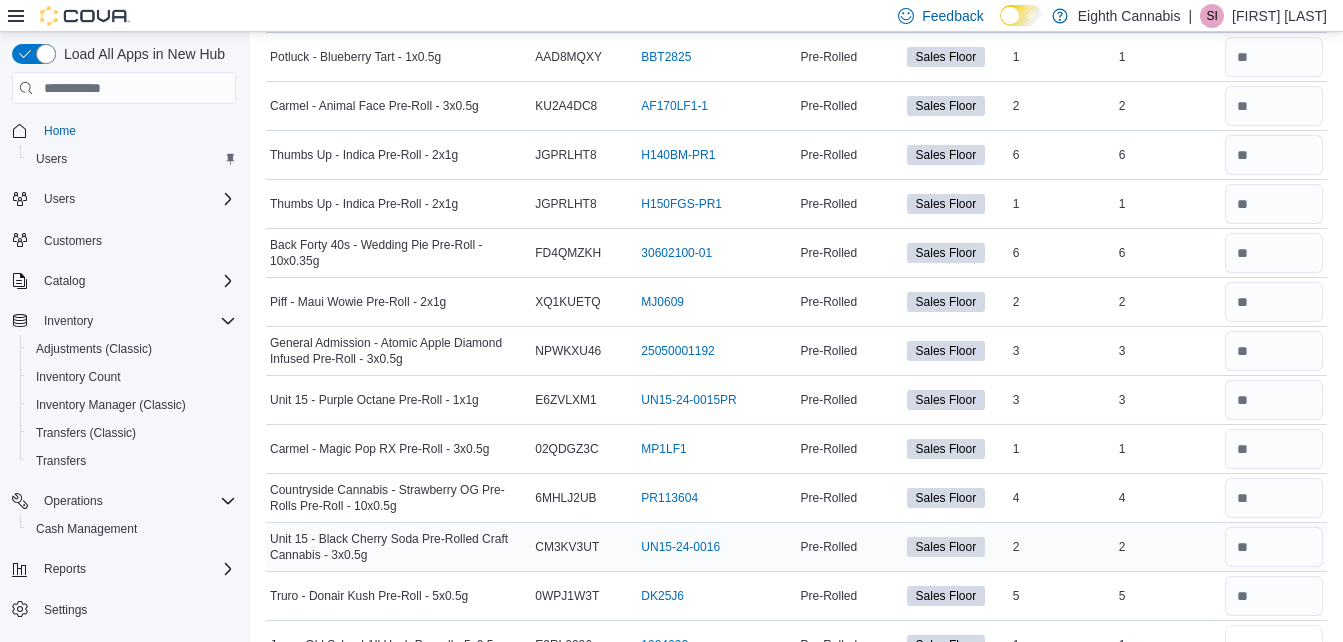 scroll, scrollTop: 3123, scrollLeft: 0, axis: vertical 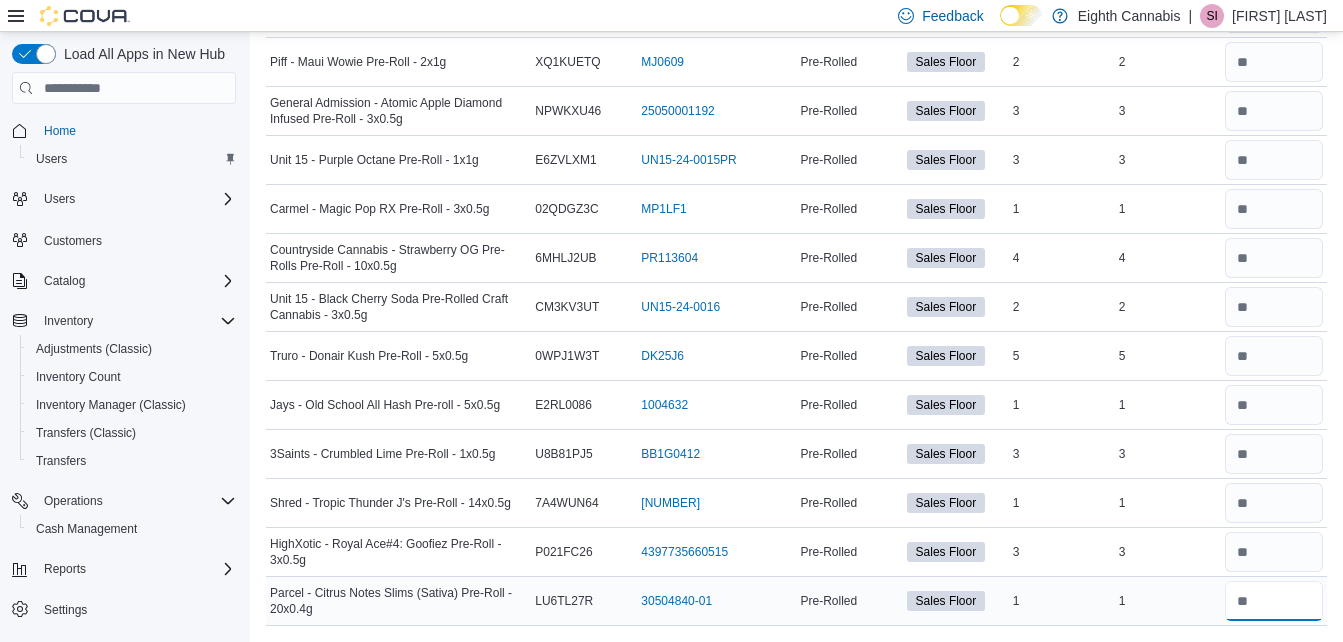 click at bounding box center (1274, 601) 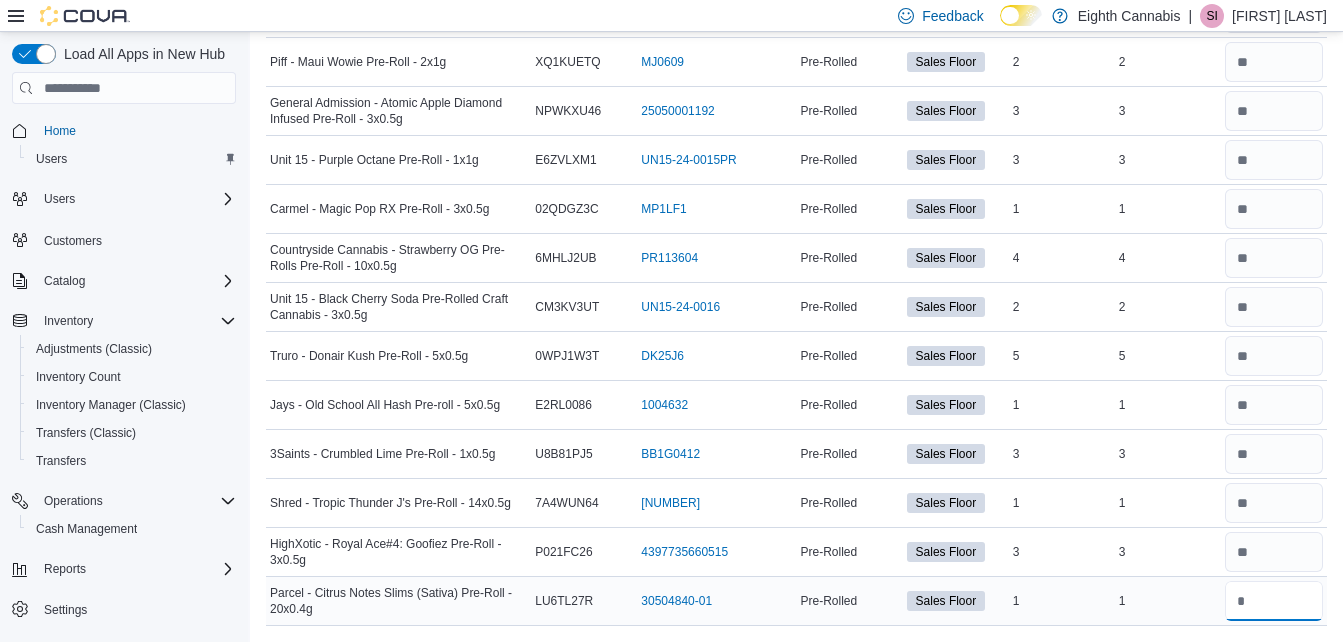 click at bounding box center [1274, 601] 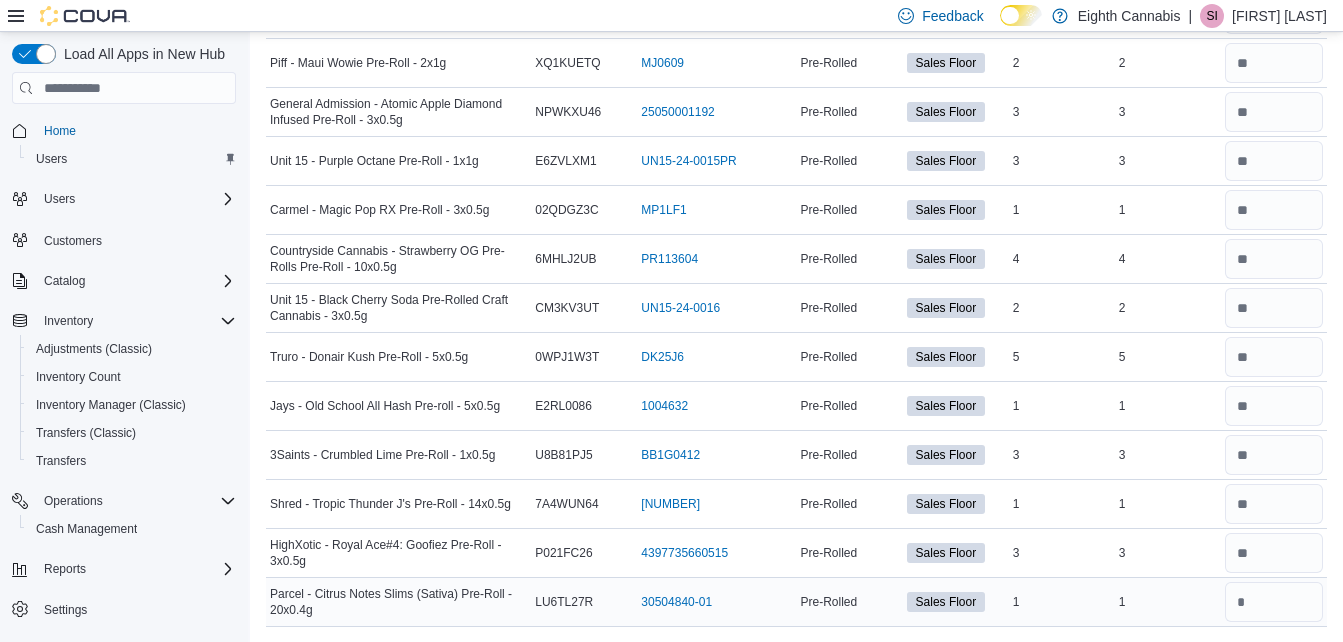 scroll, scrollTop: 3340, scrollLeft: 0, axis: vertical 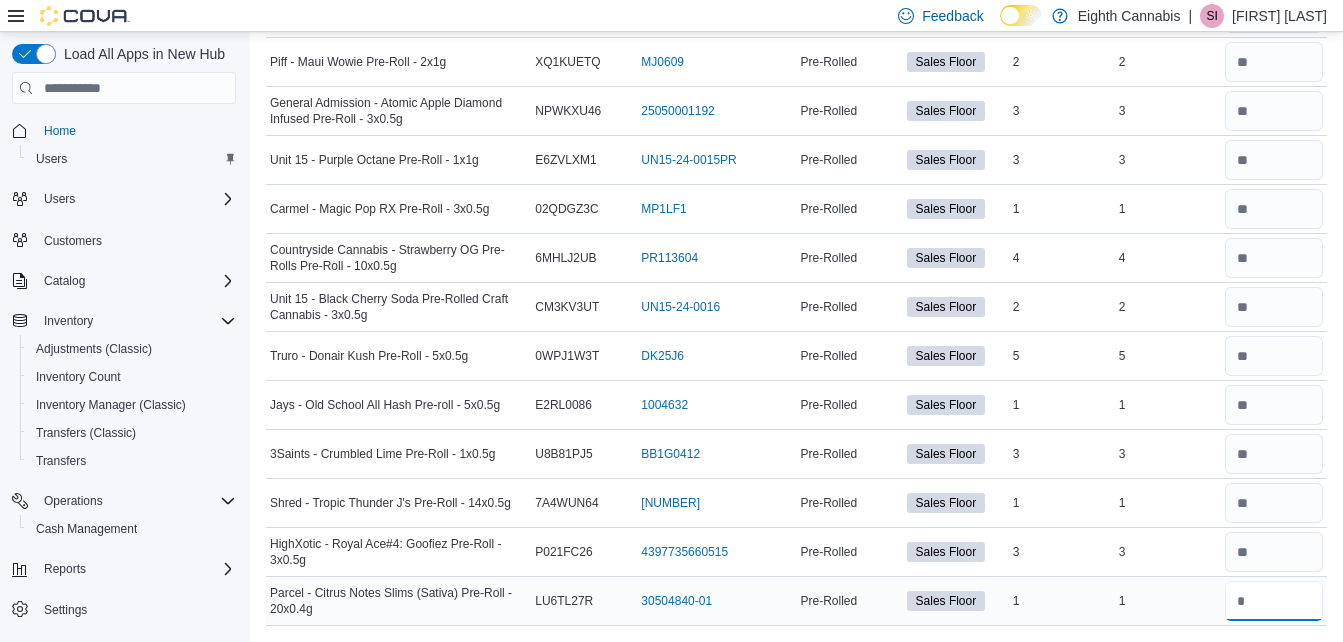 click at bounding box center (1274, 601) 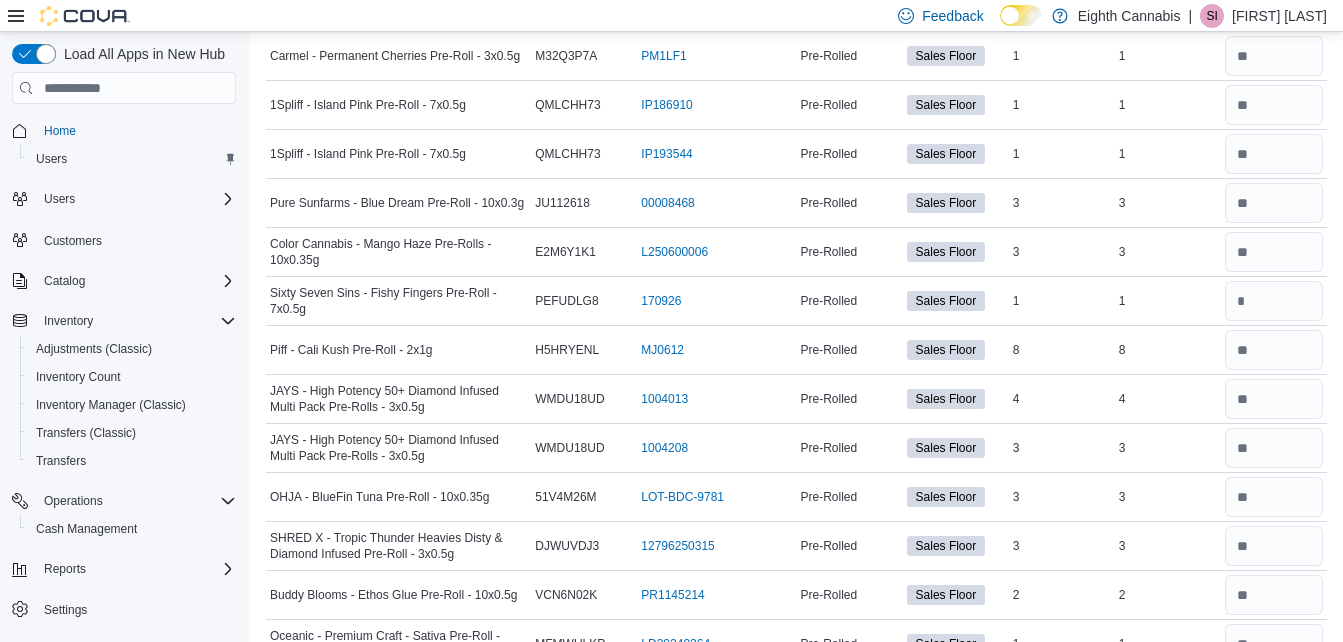 scroll, scrollTop: 307, scrollLeft: 0, axis: vertical 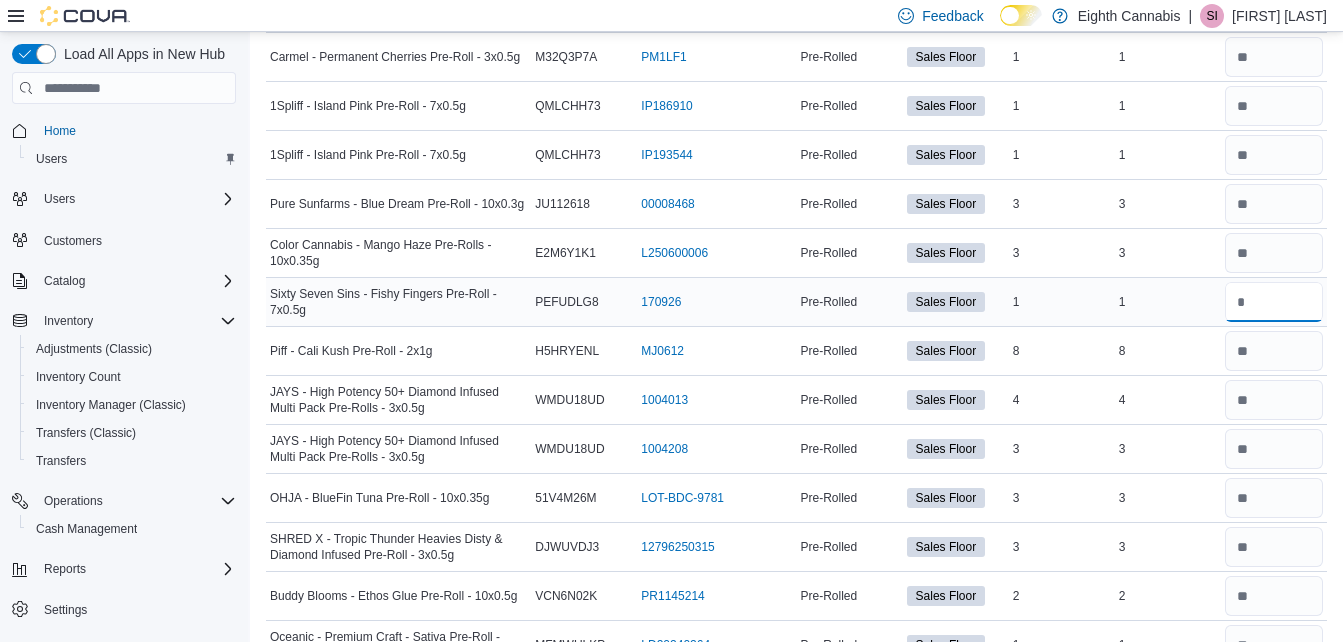 click at bounding box center (1274, 302) 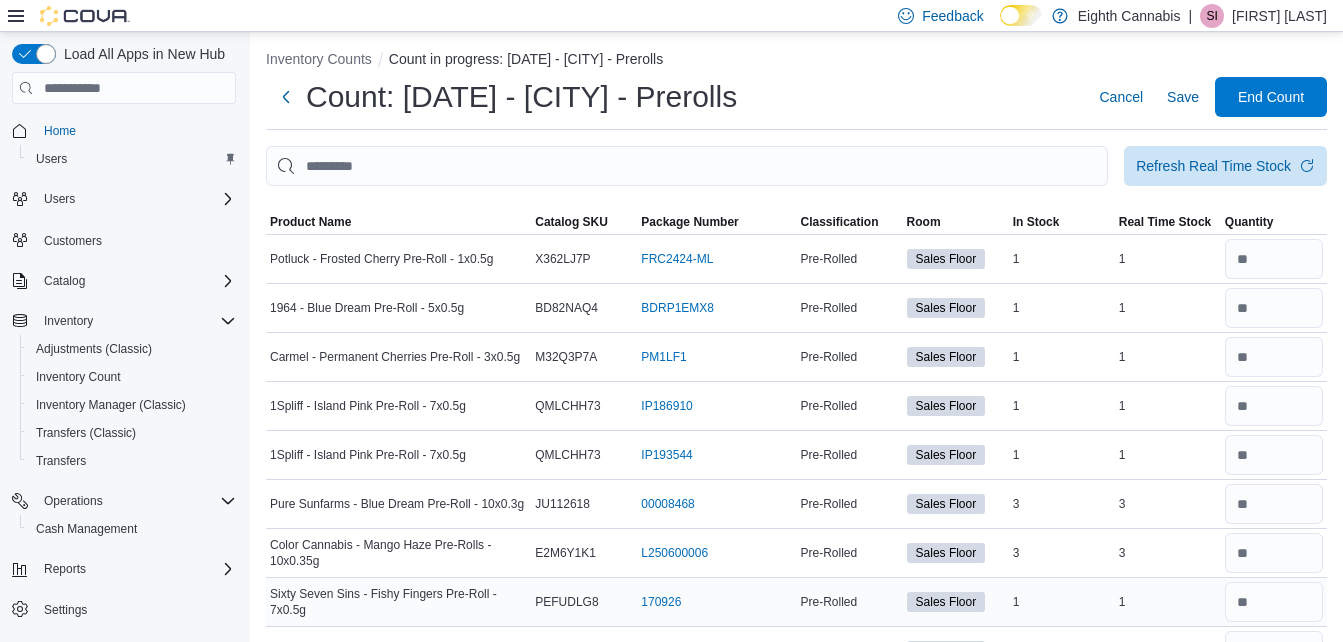 scroll, scrollTop: 0, scrollLeft: 0, axis: both 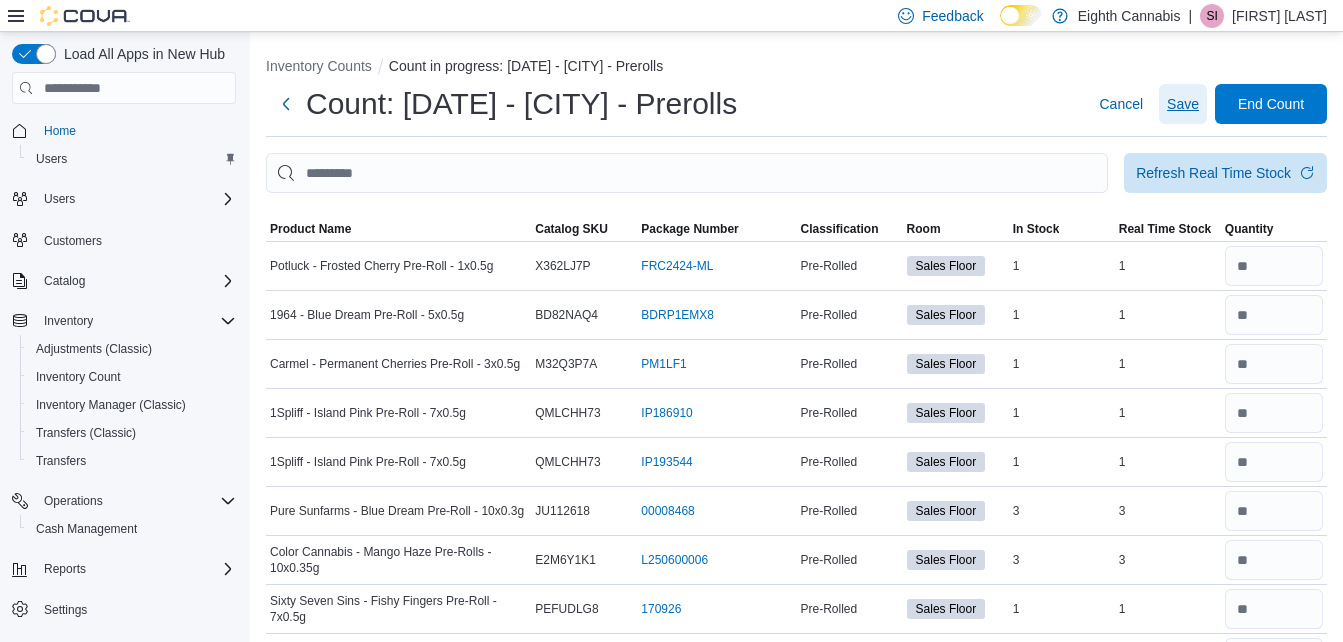 click on "Save" at bounding box center (1183, 104) 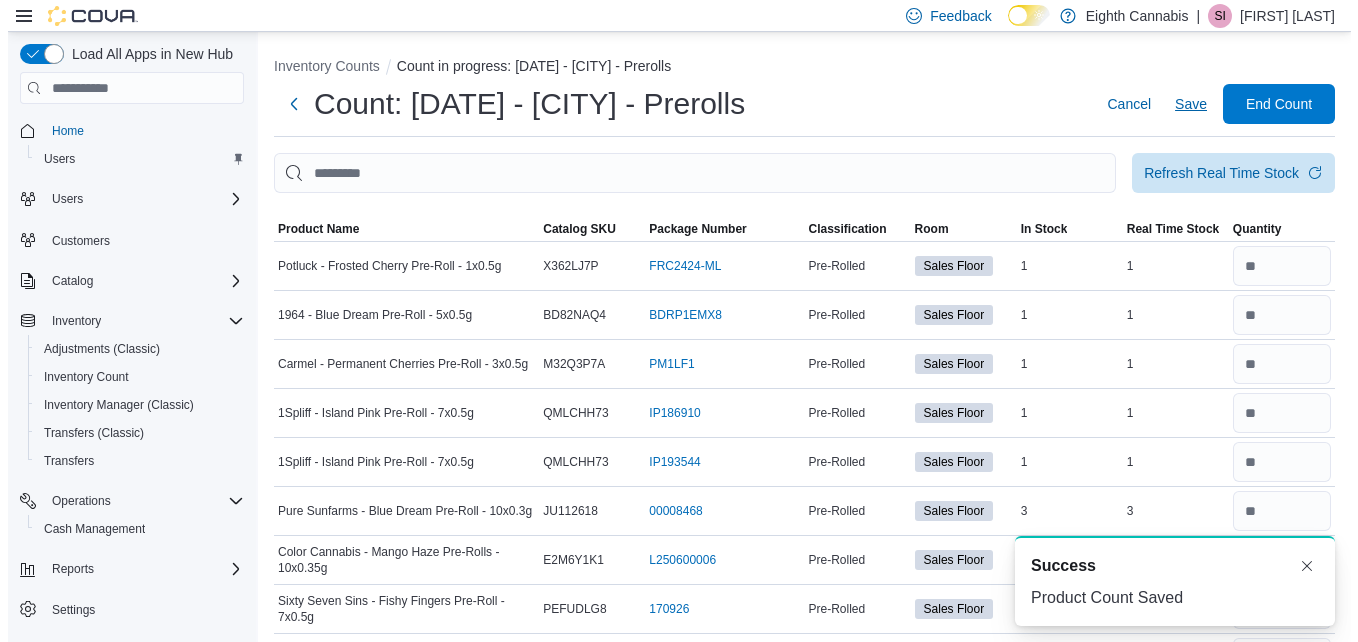 scroll, scrollTop: 0, scrollLeft: 0, axis: both 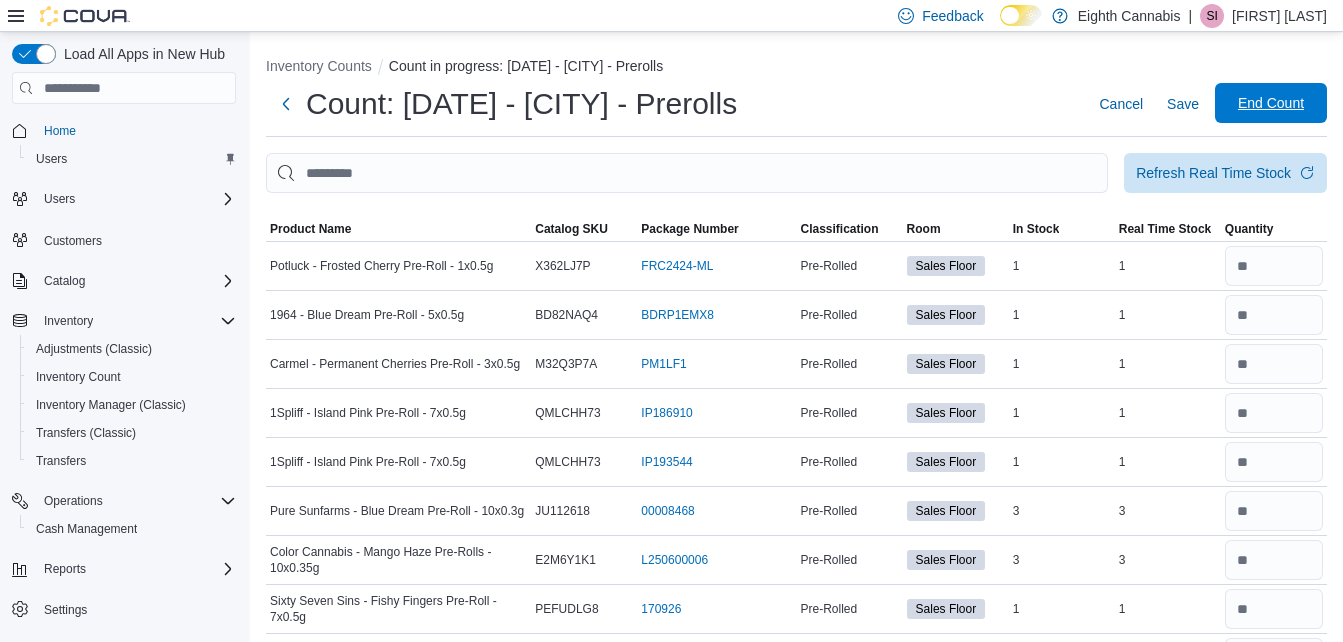 click on "End Count" at bounding box center (1271, 103) 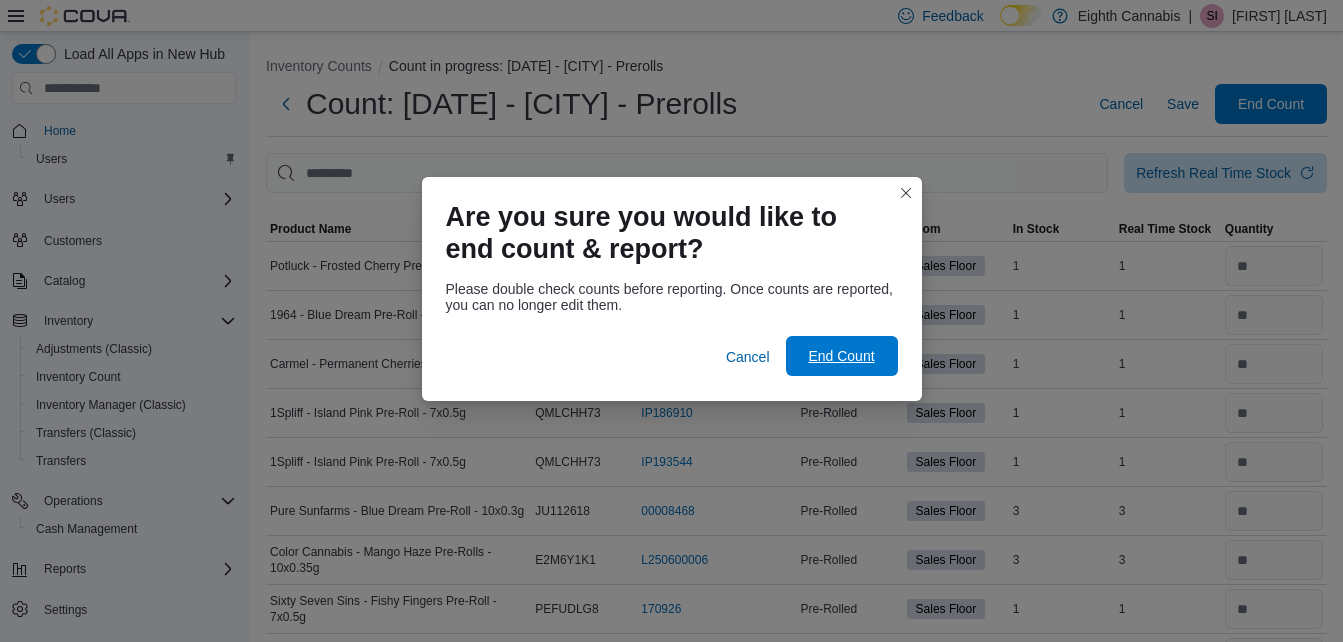 click on "End Count" at bounding box center (841, 356) 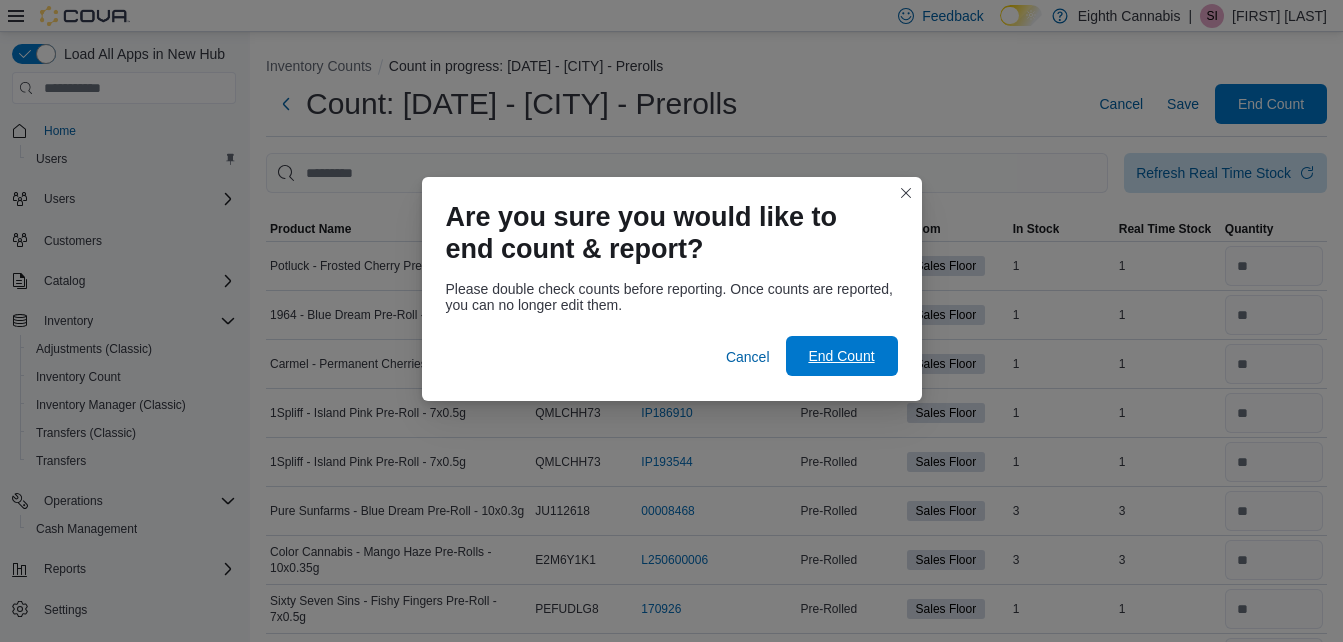 drag, startPoint x: 862, startPoint y: 365, endPoint x: 821, endPoint y: 352, distance: 43.011627 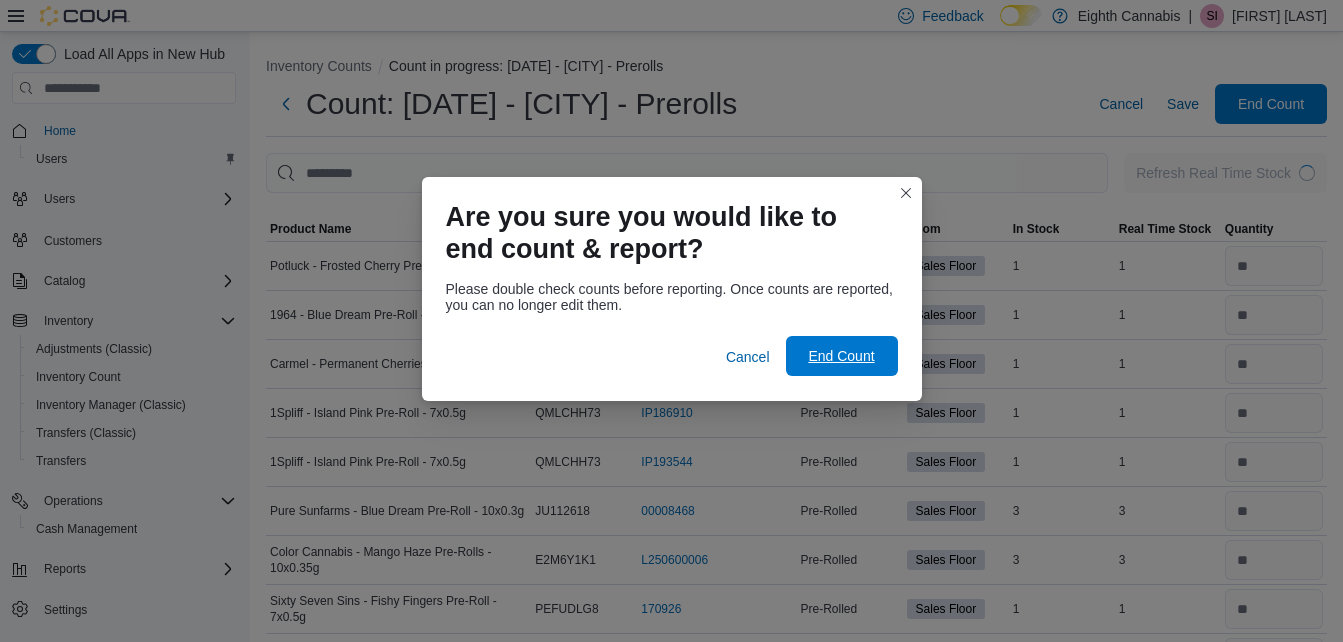 click on "End Count" at bounding box center [841, 356] 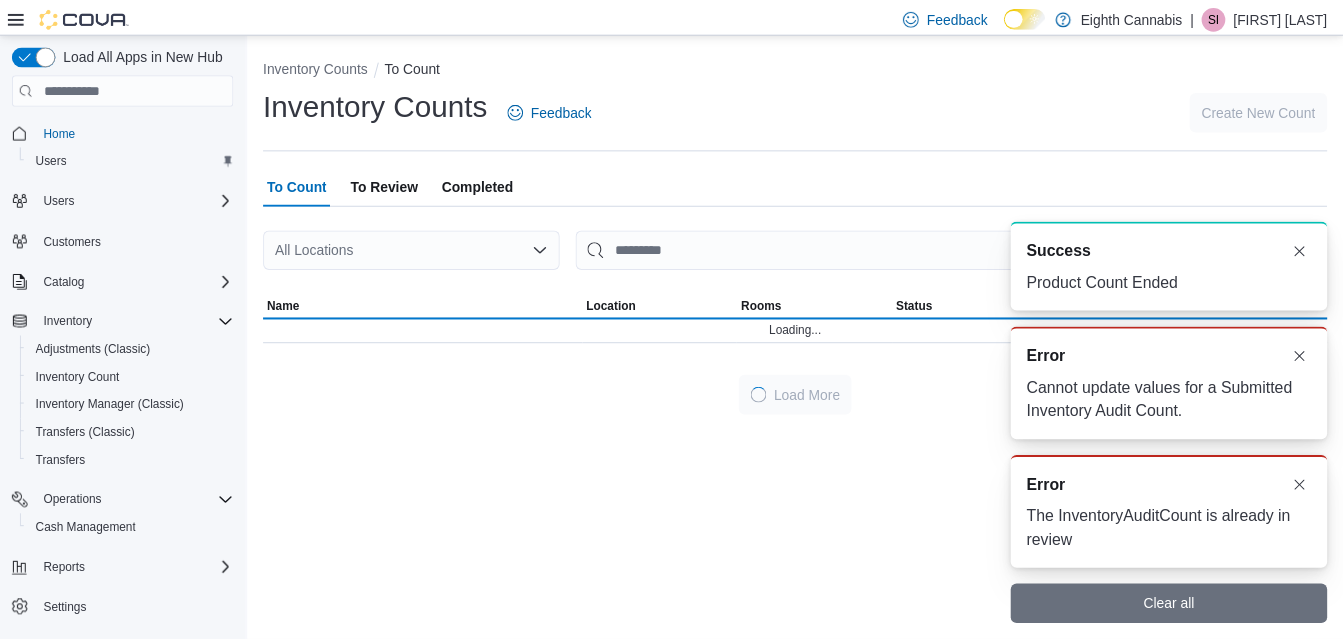 scroll, scrollTop: 0, scrollLeft: 0, axis: both 